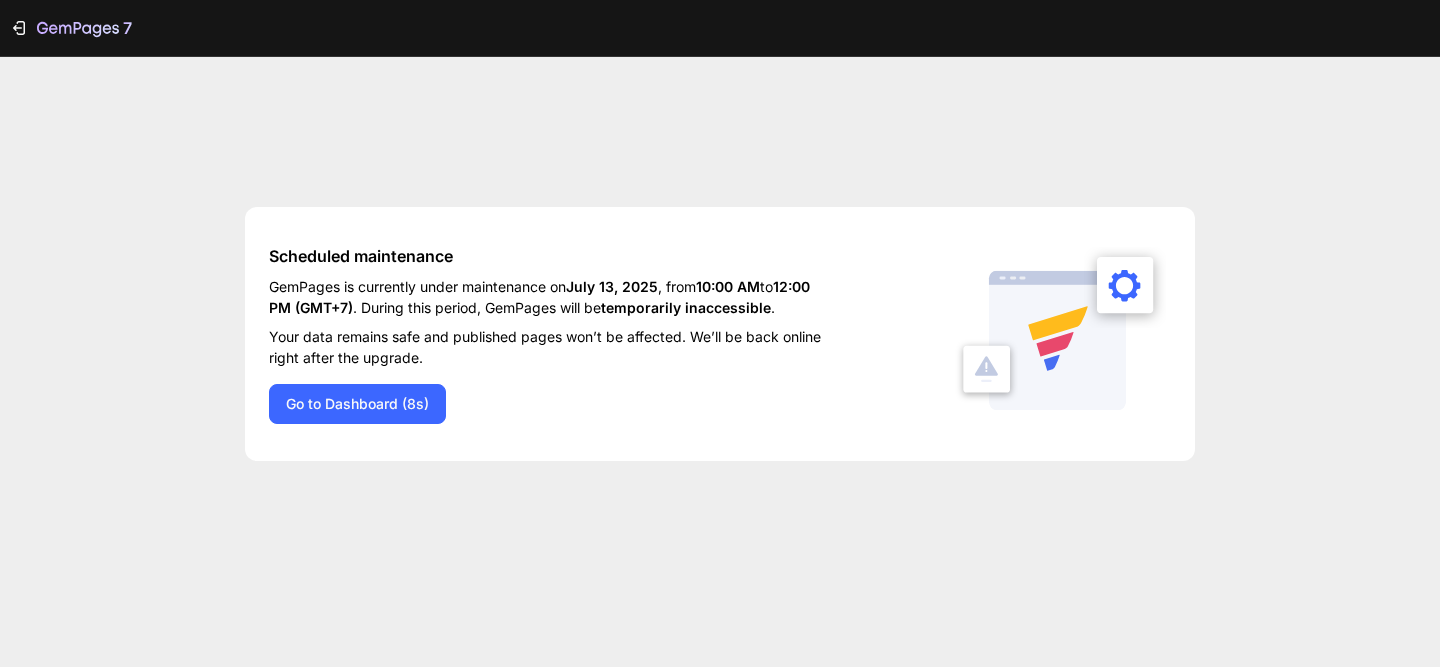 scroll, scrollTop: 0, scrollLeft: 0, axis: both 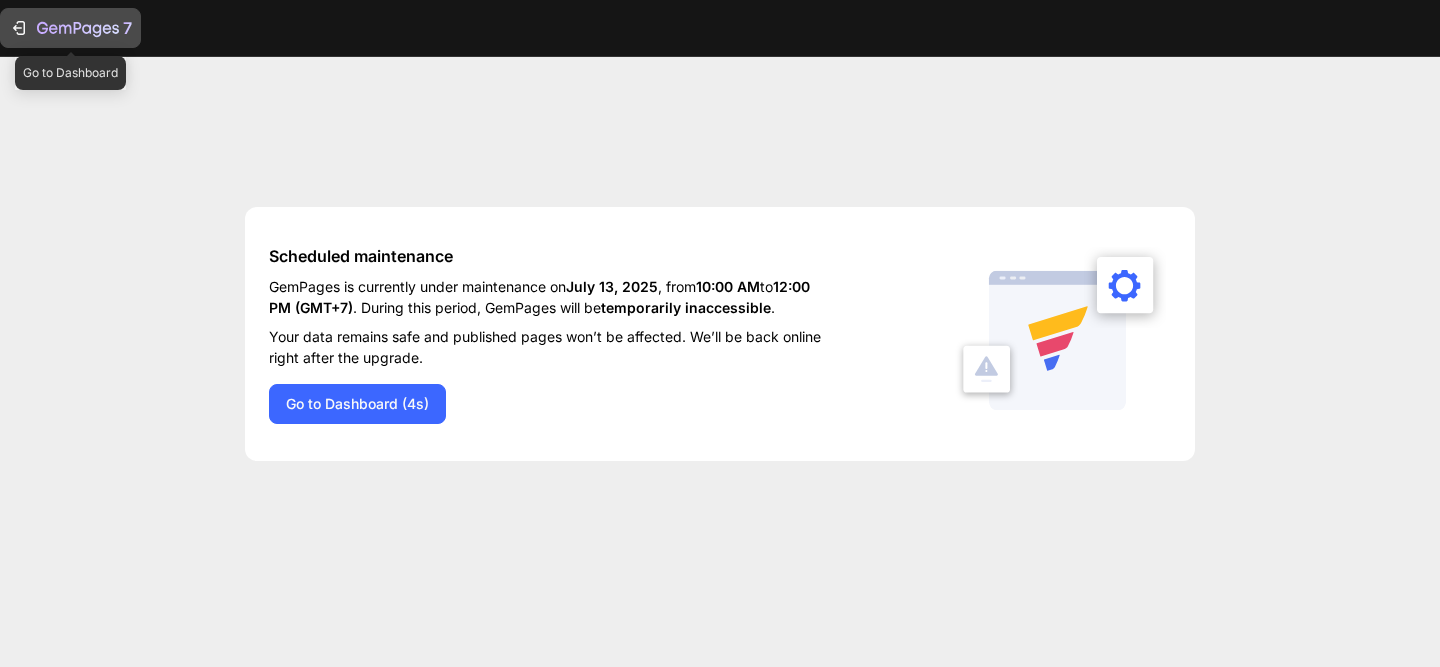 click on "7" 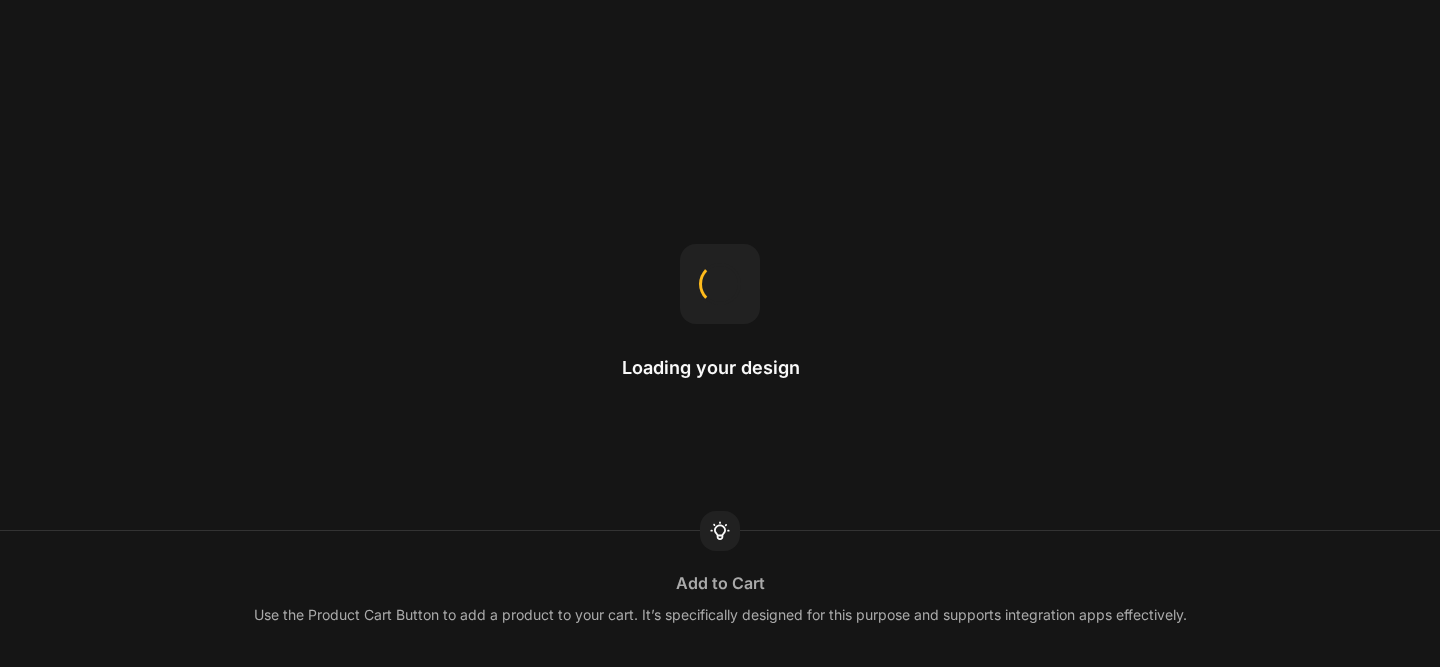 scroll, scrollTop: 0, scrollLeft: 0, axis: both 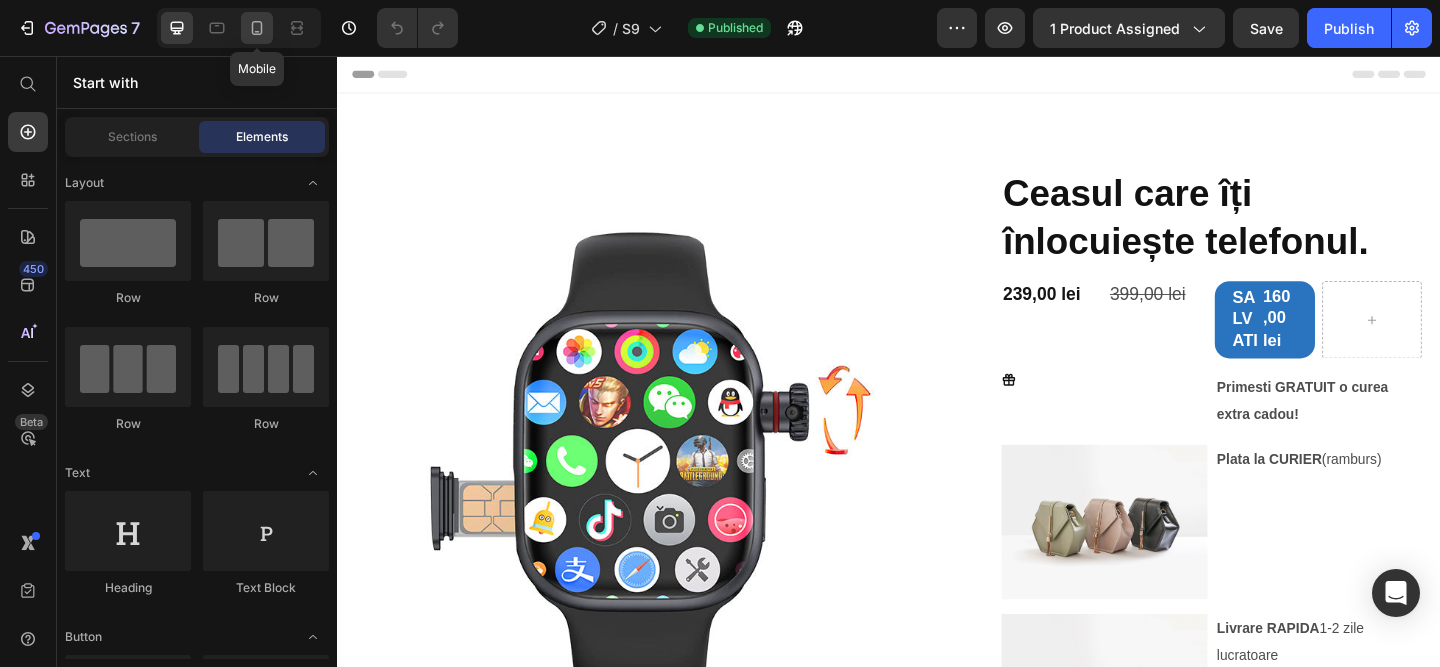 click 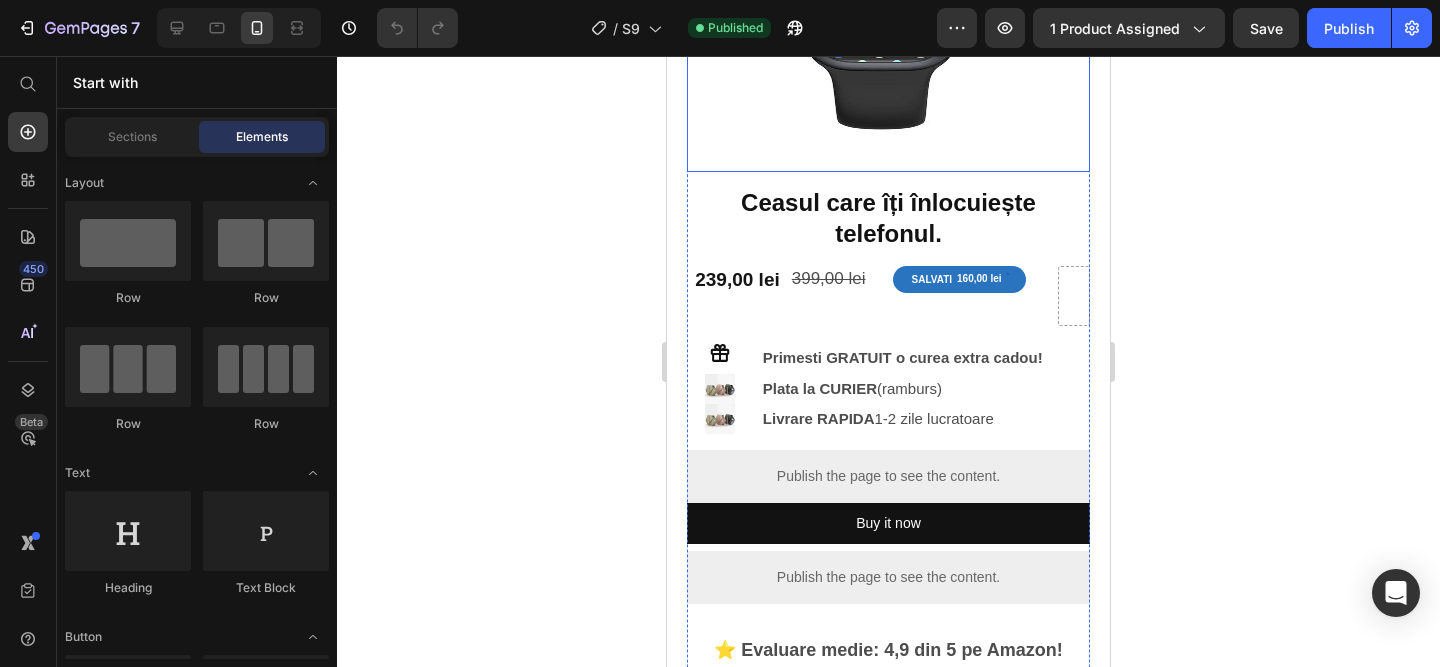 scroll, scrollTop: 413, scrollLeft: 0, axis: vertical 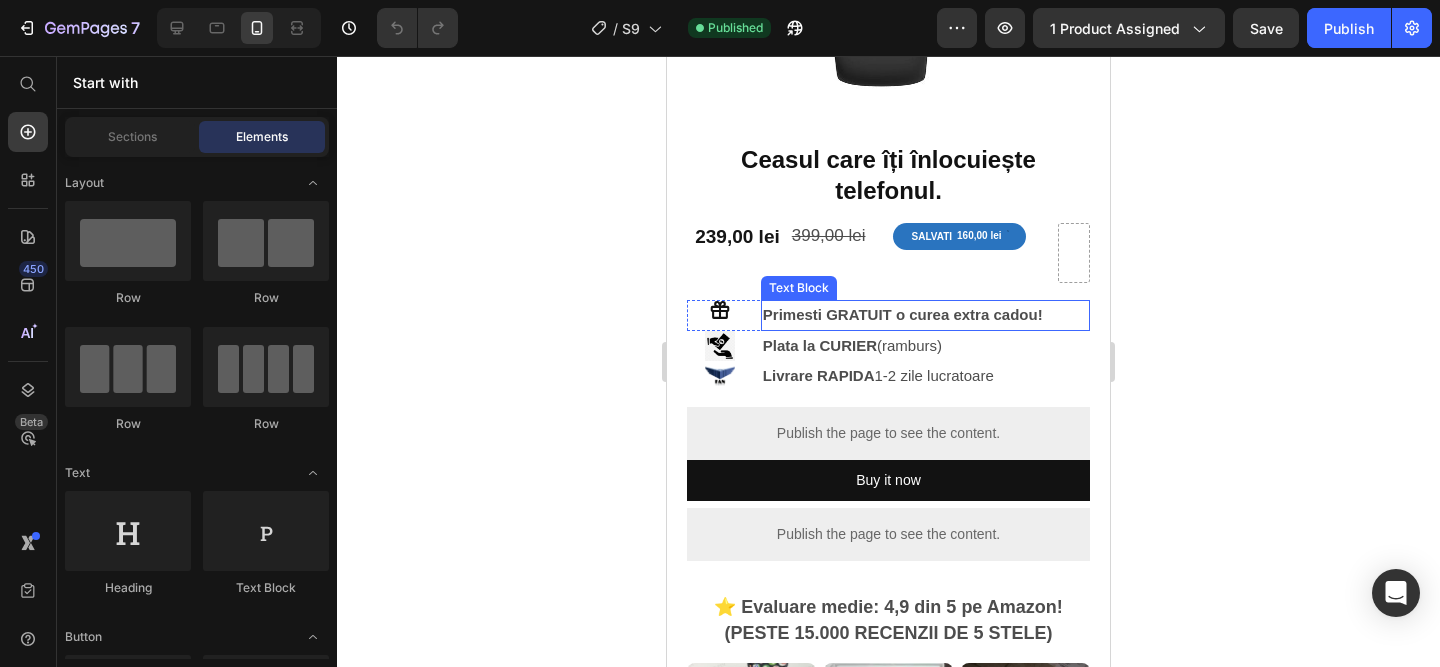 click on "Primesti GRATUIT o curea extra cadou!" at bounding box center [925, 315] 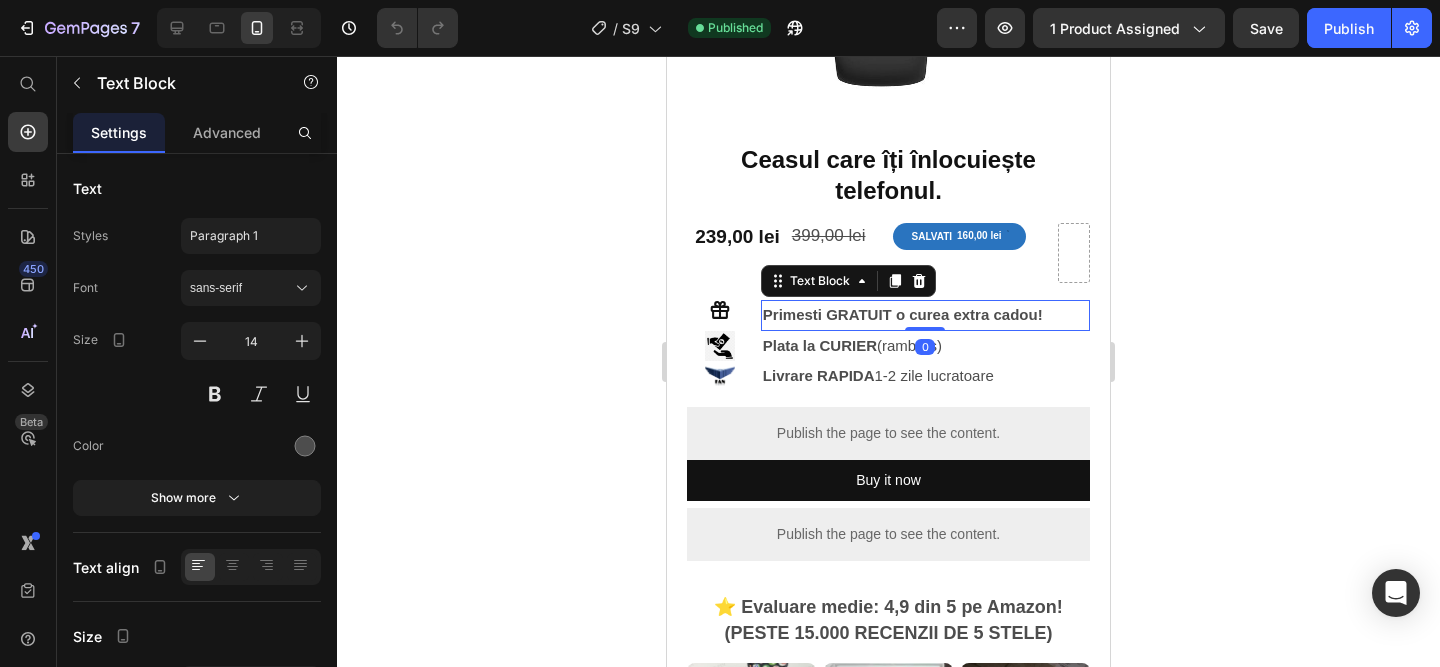 click on "Primesti GRATUIT o curea extra cadou!" at bounding box center [925, 315] 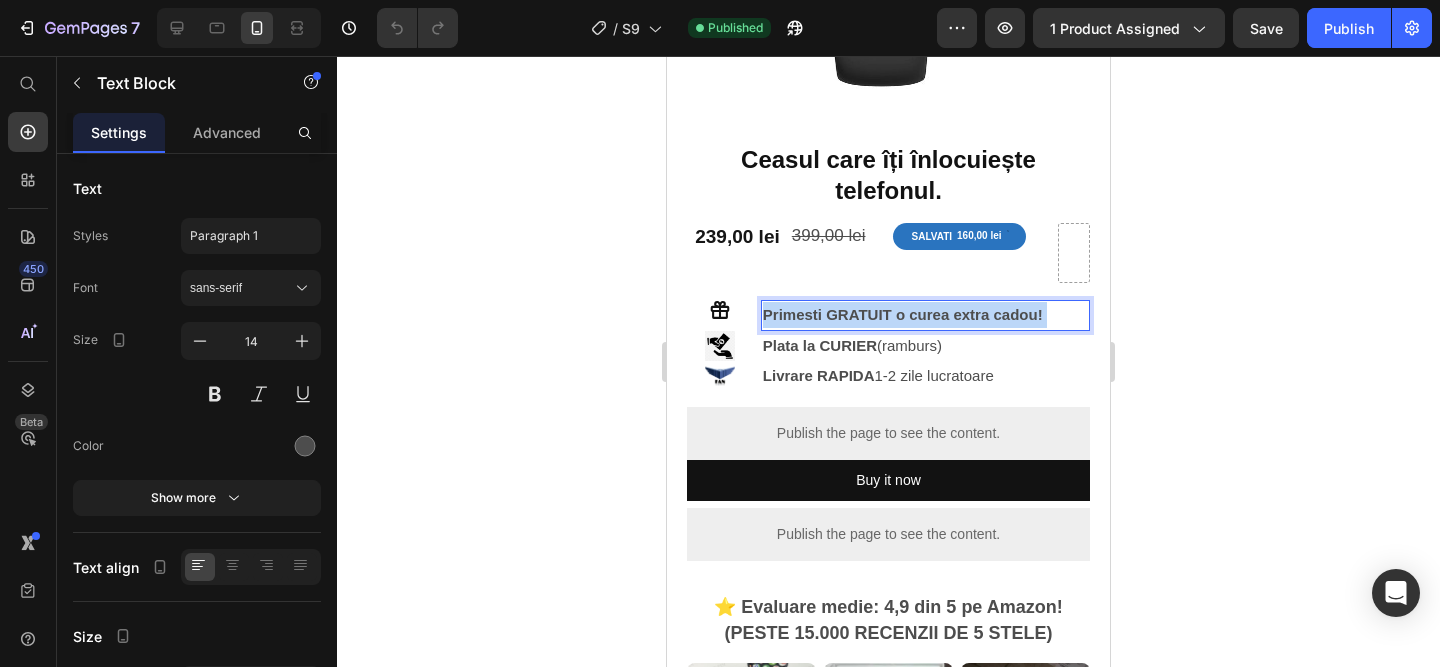 drag, startPoint x: 1049, startPoint y: 318, endPoint x: 785, endPoint y: 316, distance: 264.00757 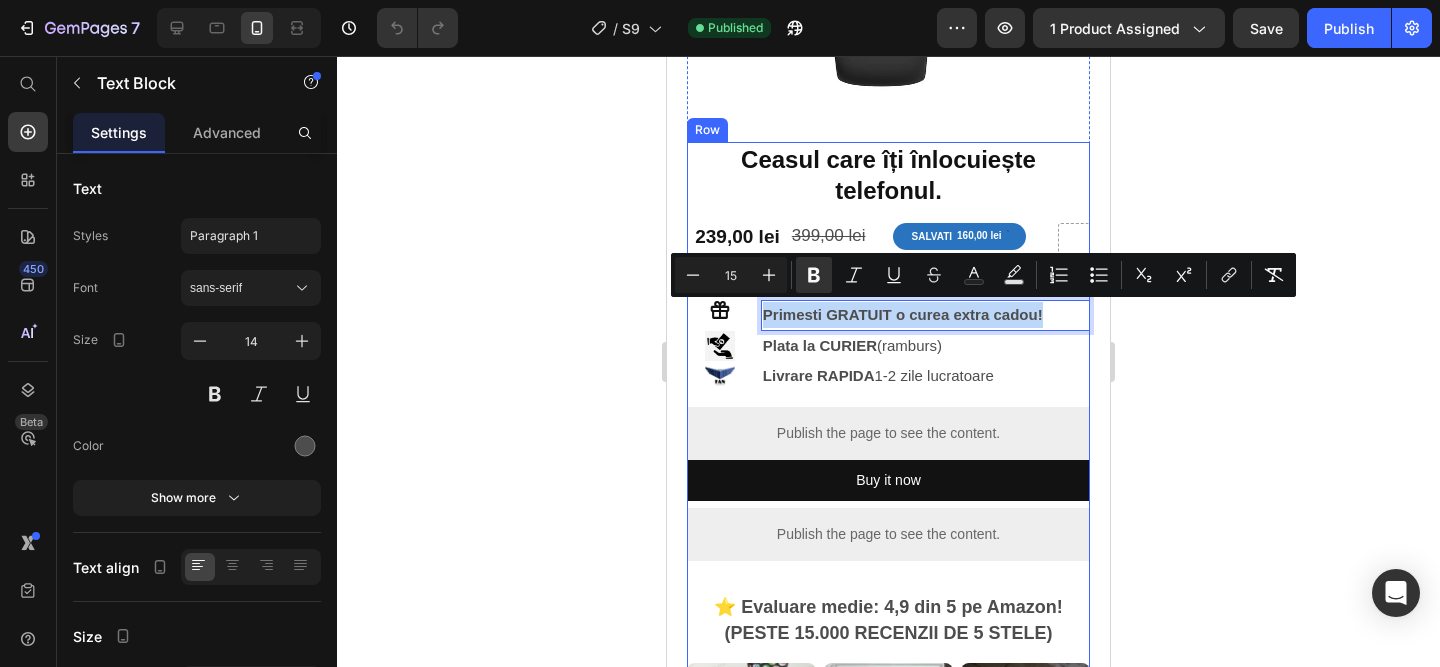 drag, startPoint x: 1048, startPoint y: 316, endPoint x: 757, endPoint y: 293, distance: 291.90753 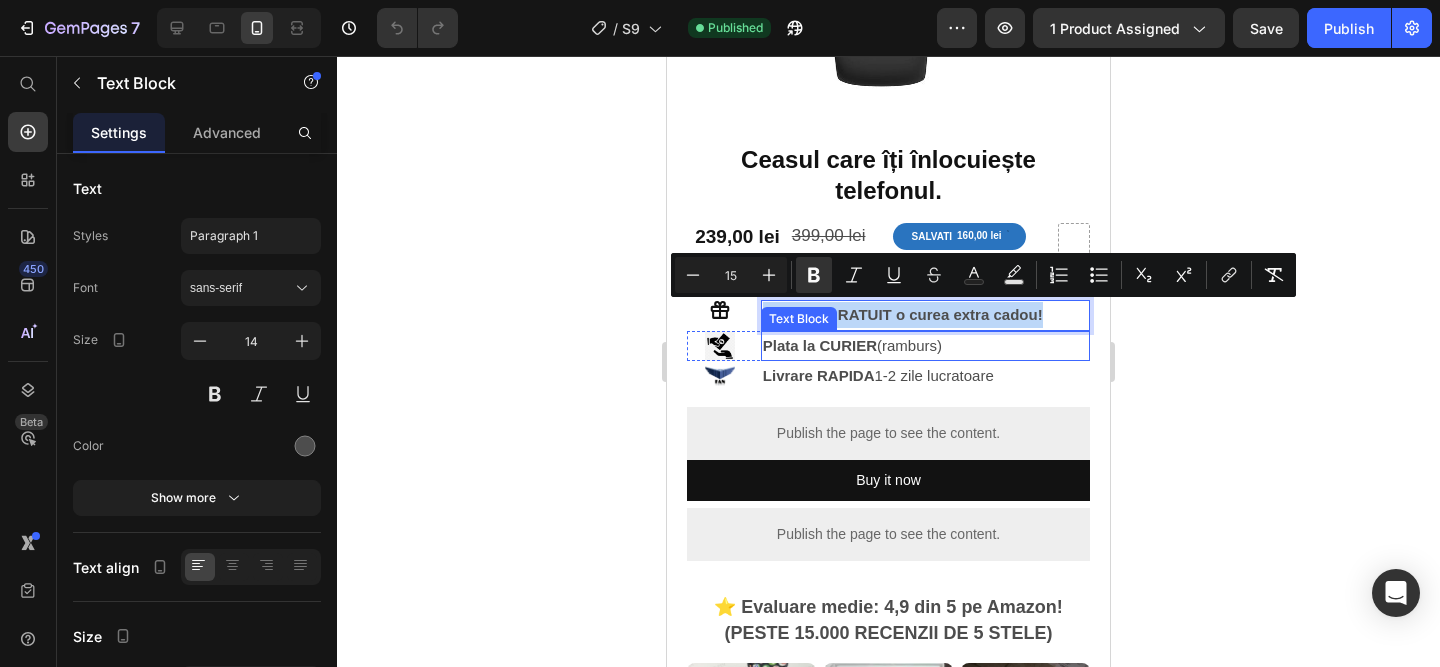 click on "Plata la CURIER  (ramburs)" at bounding box center (925, 346) 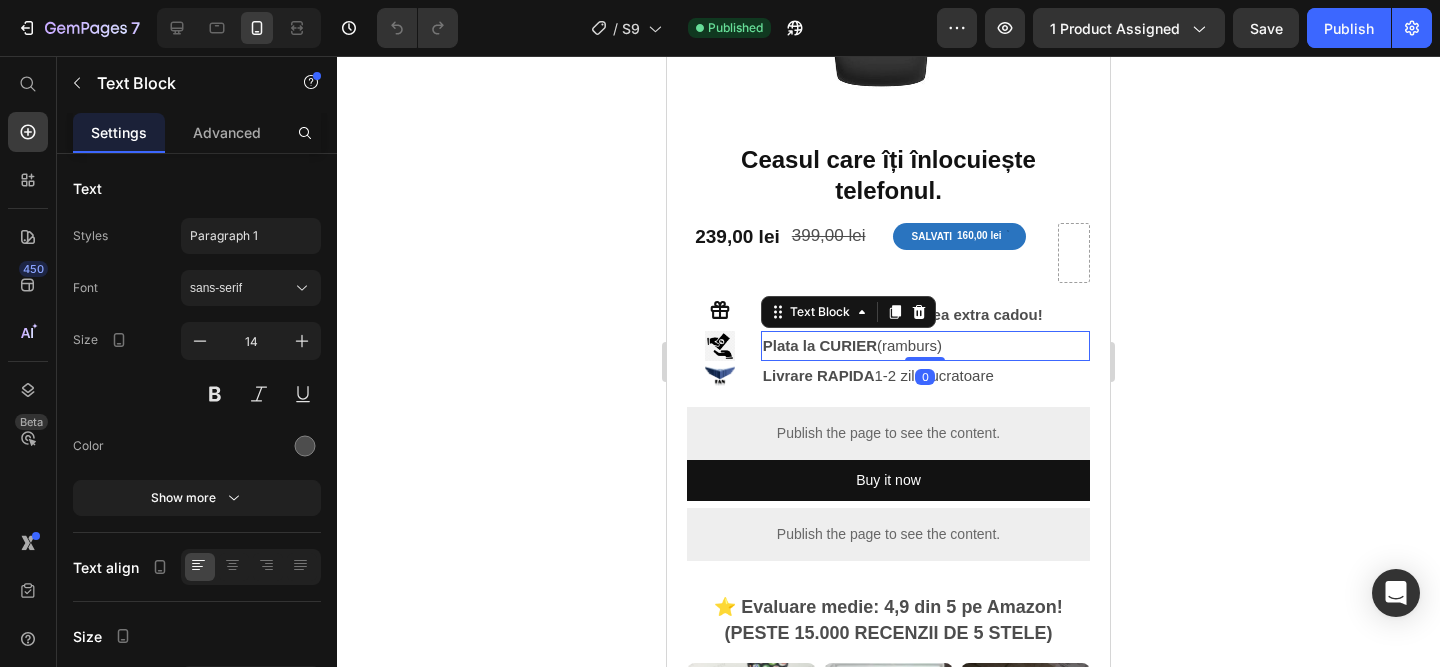 click on "Plata la CURIER  (ramburs)" at bounding box center [925, 346] 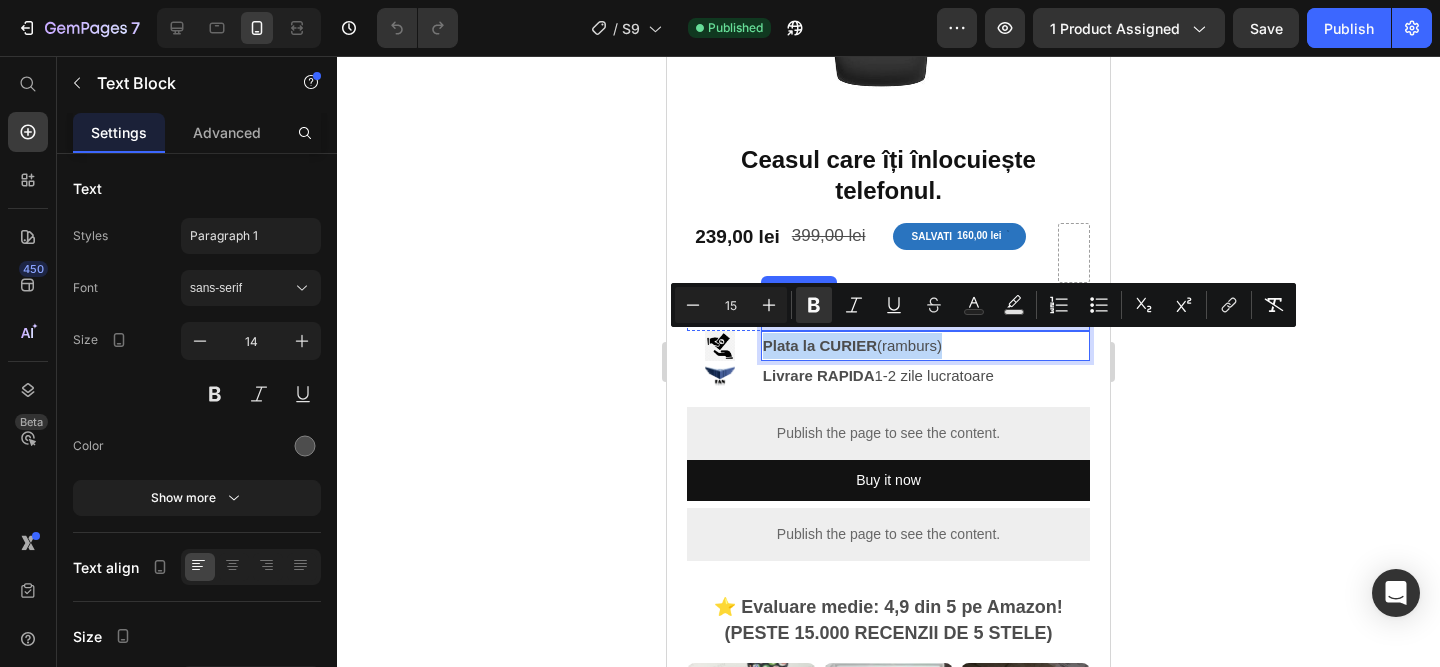 drag, startPoint x: 956, startPoint y: 343, endPoint x: 788, endPoint y: 325, distance: 168.96153 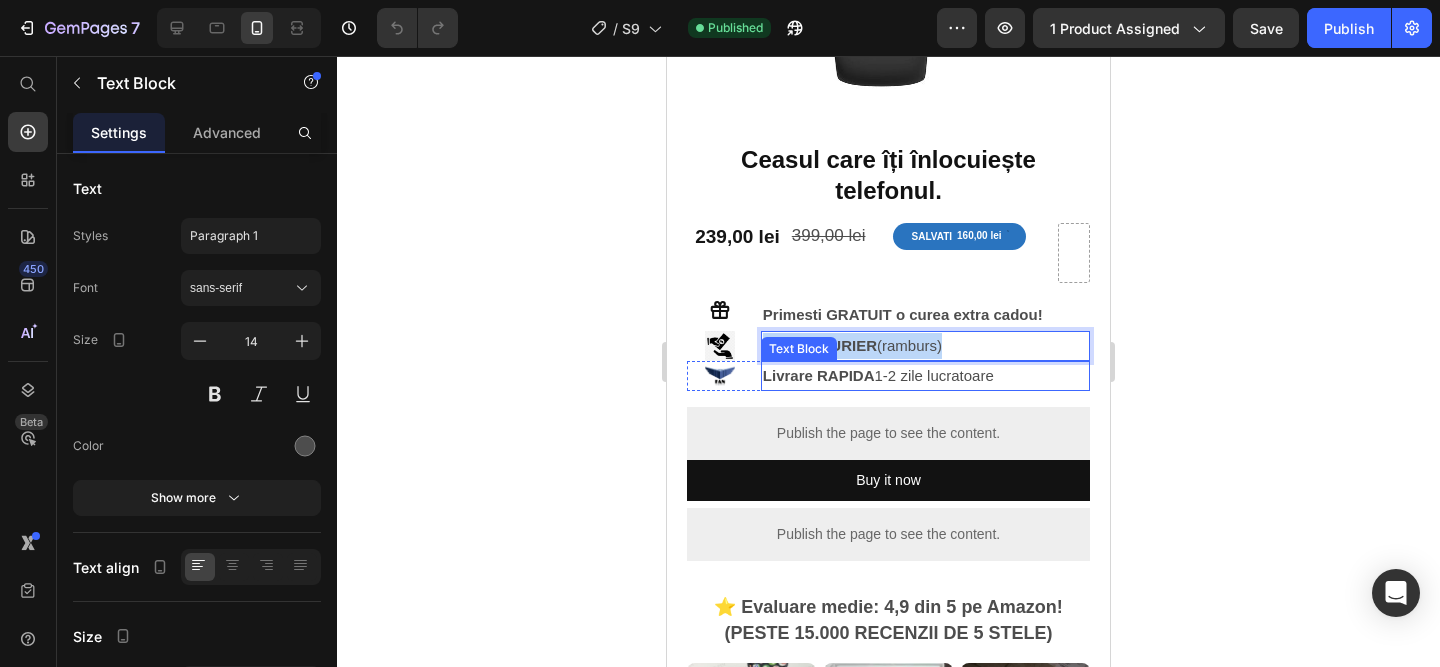 click on "Livrare RAPIDA  1-2 zile lucratoare" at bounding box center (925, 376) 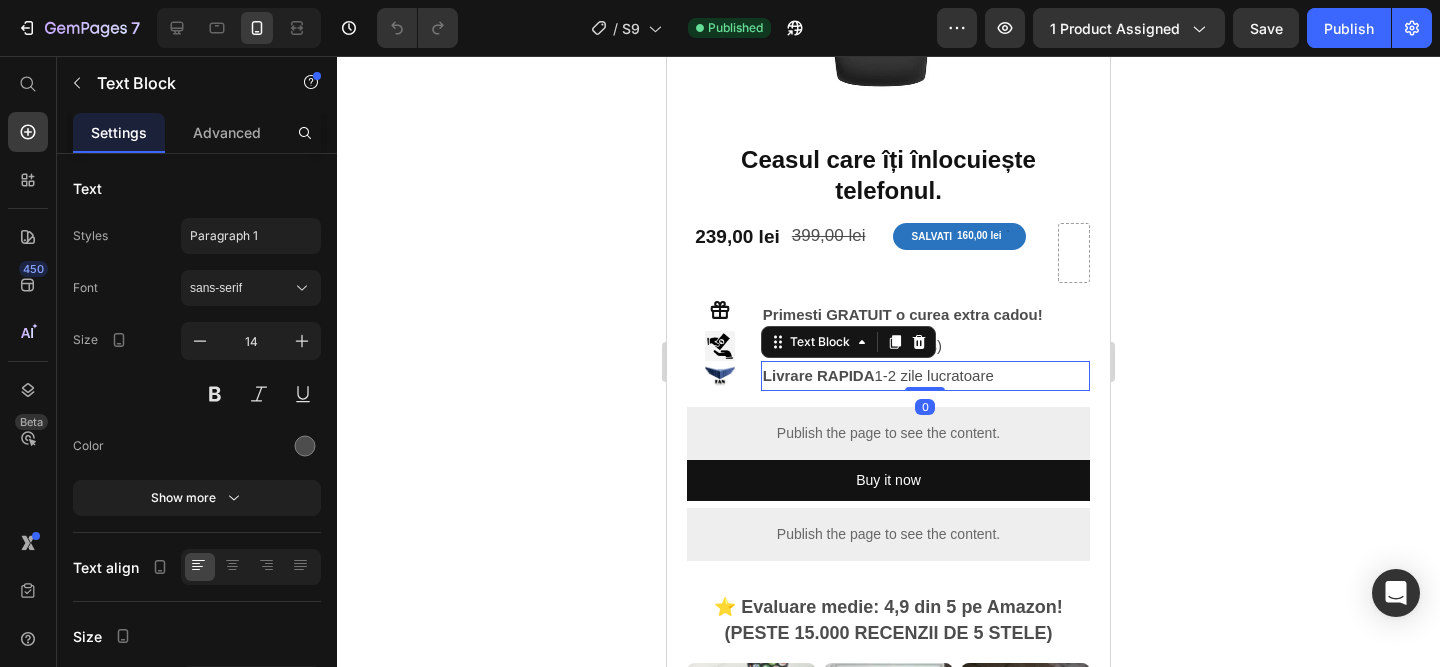 click on "Livrare RAPIDA  1-2 zile lucratoare" at bounding box center [925, 376] 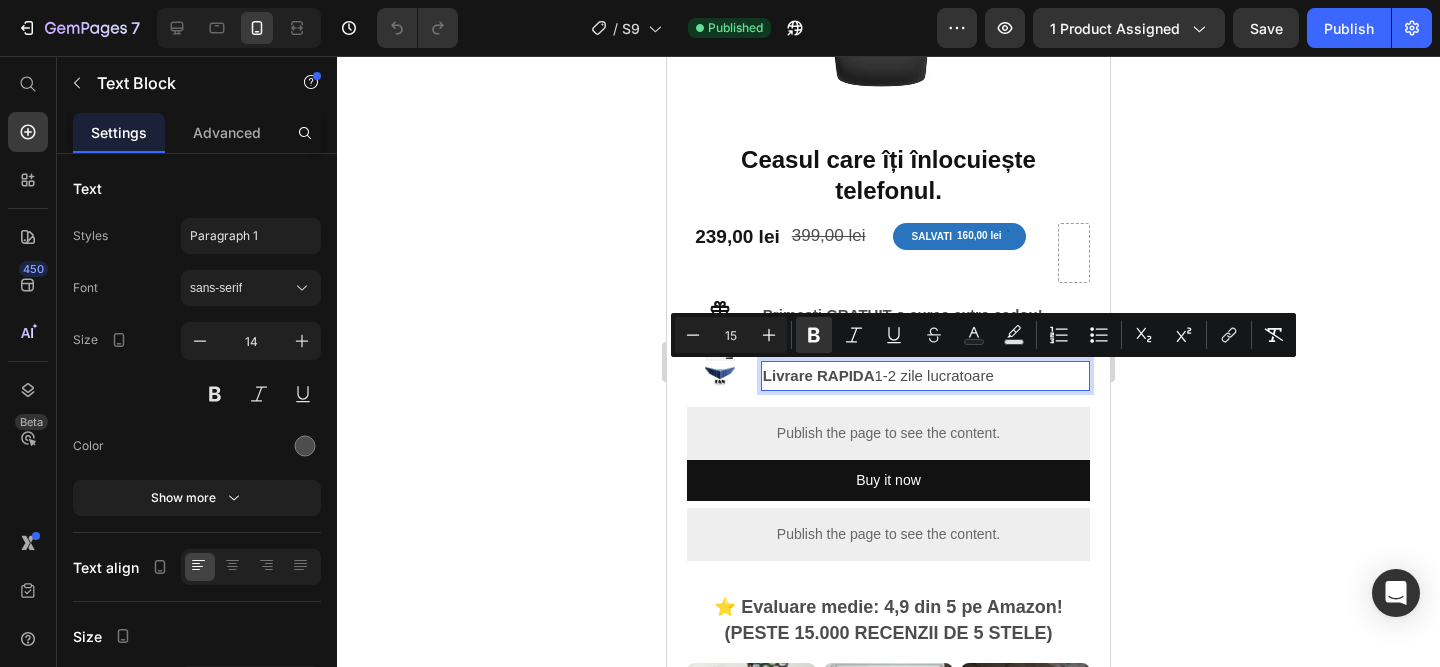 drag, startPoint x: 1006, startPoint y: 379, endPoint x: 761, endPoint y: 371, distance: 245.13058 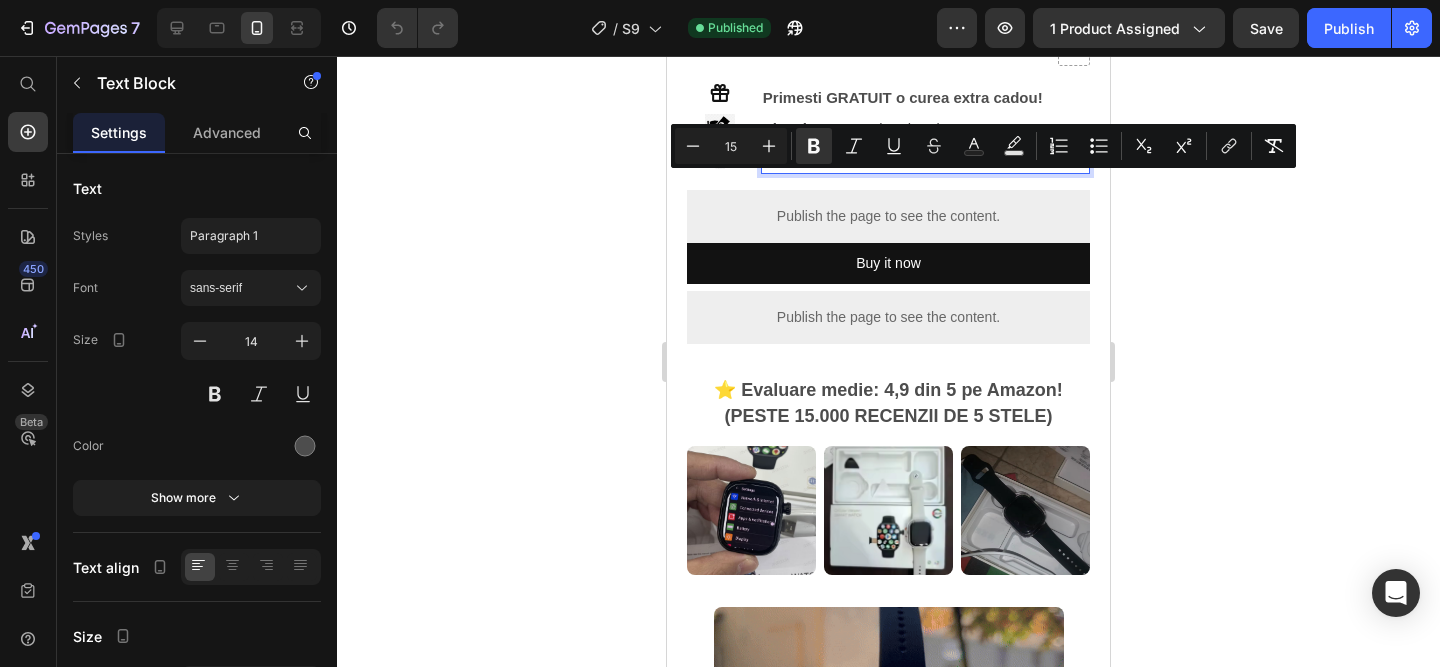 scroll, scrollTop: 645, scrollLeft: 0, axis: vertical 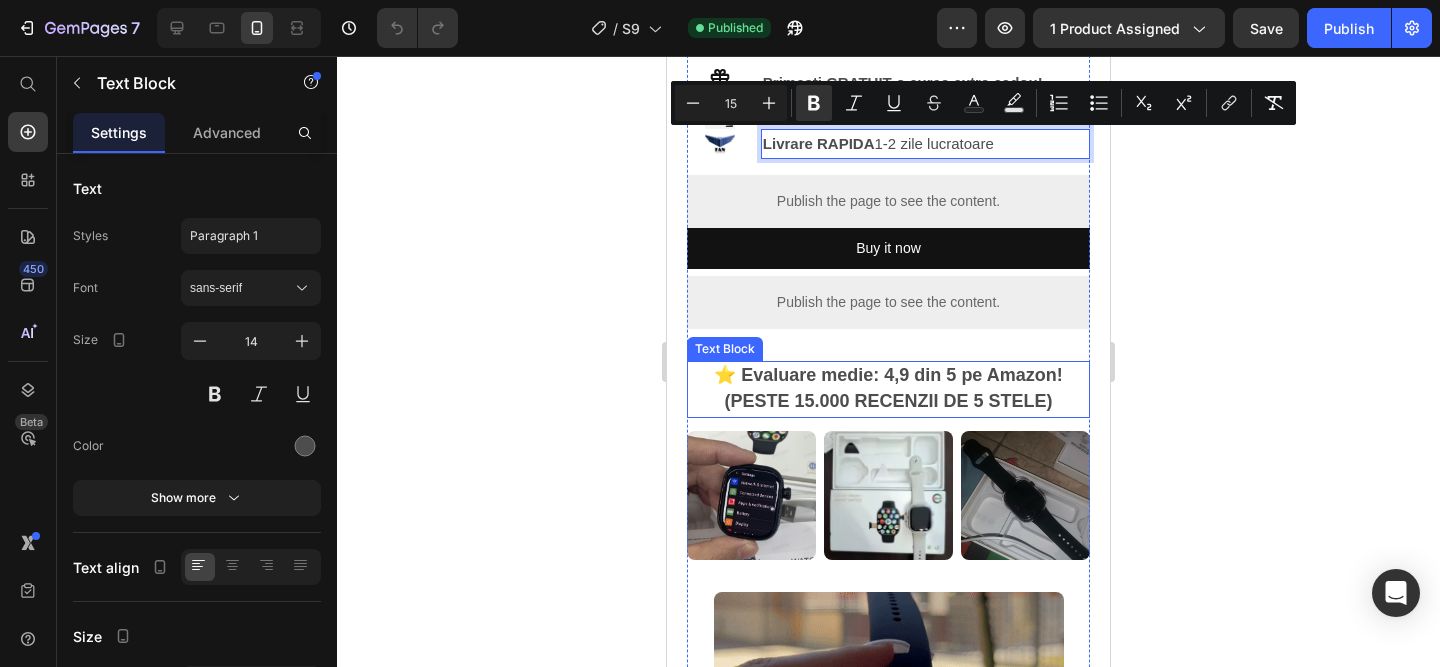 click on "(PESTE 15.000 RECENZII DE 5 STELE)" at bounding box center [888, 402] 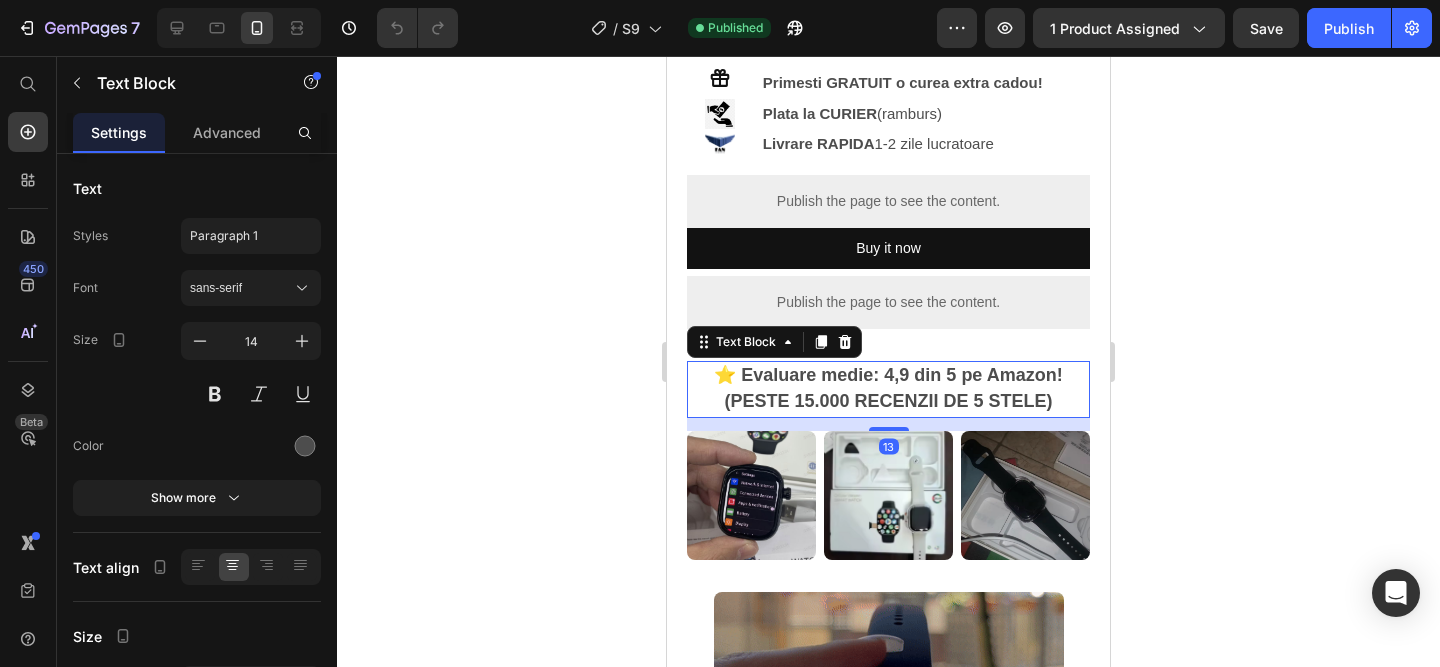click on "(PESTE 15.000 RECENZII DE 5 STELE)" at bounding box center (888, 402) 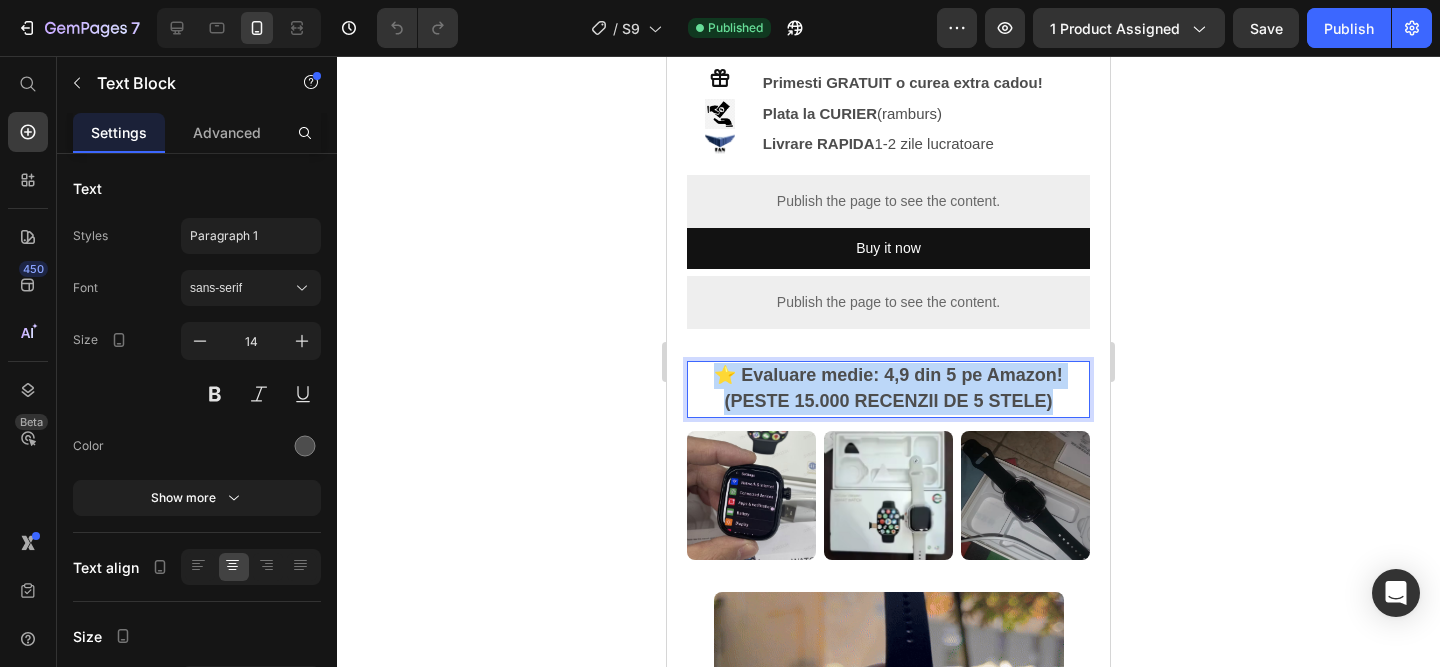drag, startPoint x: 1059, startPoint y: 398, endPoint x: 653, endPoint y: 337, distance: 410.55695 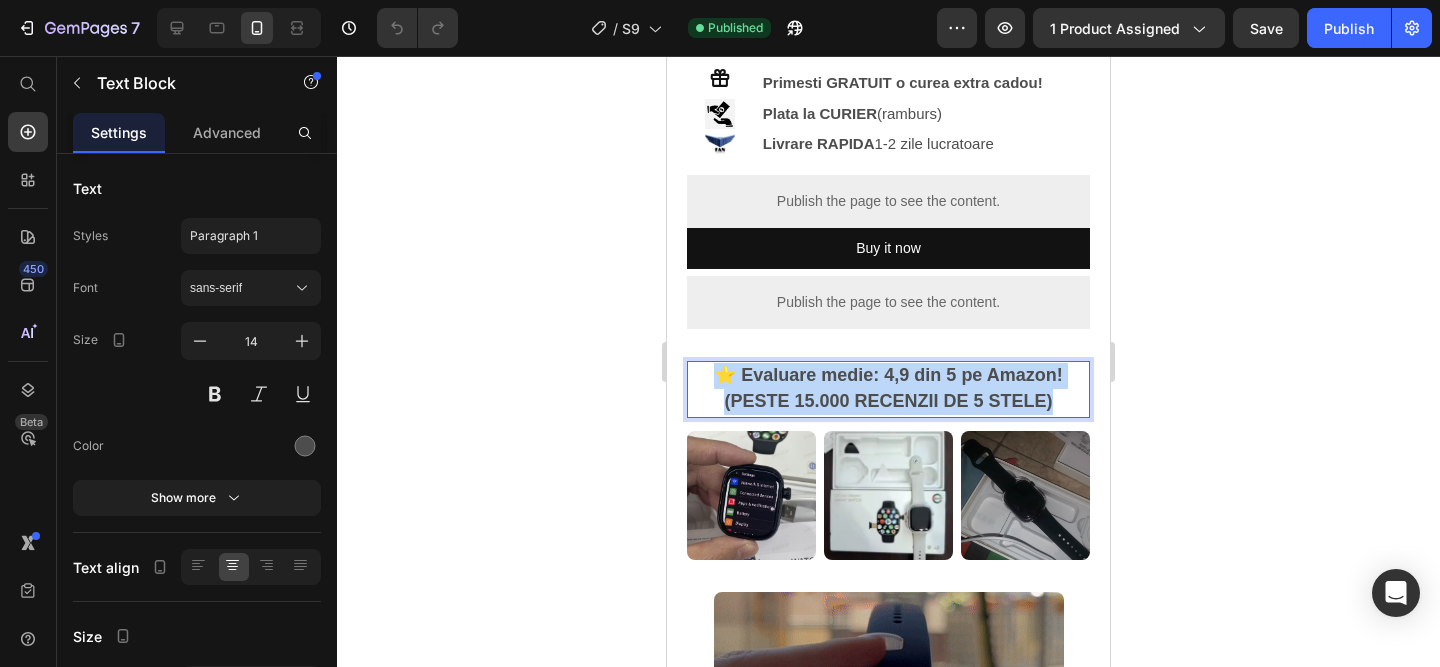 click on "Mobile  ( 443 px) iPhone 13 Mini iPhone 13 Pro iPhone 11 Pro Max iPhone 15 Pro Max Pixel 7 Galaxy S8+ Galaxy S20 Ultra iPad Mini iPad Air iPad Pro Header Product Images Ceasul care îți înlocuiește telefonul. Product Title 239,00 lei Product Price 399,00 lei Product Price SALVATI 160,00 lei Discount Tag
Row
Icon Primesti GRATUIT o curea extra cadou! Text Block Row Image Plata la CURIER  (ramburs) Text Block Row Image Livrare RAPIDA  1-2 zile lucratoare Text Block Row
Publish the page to see the content.
Custom Code Buy it now Dynamic Checkout
Publish the page to see the content.
Custom Code ⭐️ Evaluare medie: 4,9 din 5 pe Amazon!  (PESTE 15.000 RECENZII DE 5 STELE) Text Block   13 Image Image Image Row Image De ce merită să alegi  Smartwatch-ul S10? Text Block  •  Are toate functiile unui telefon 1000+  • Ideal dacă vrei să fii conectat, dar fără să stai lipit de telefon.  •   Funcționează  cu sau fără SIM ." at bounding box center (888, 1720) 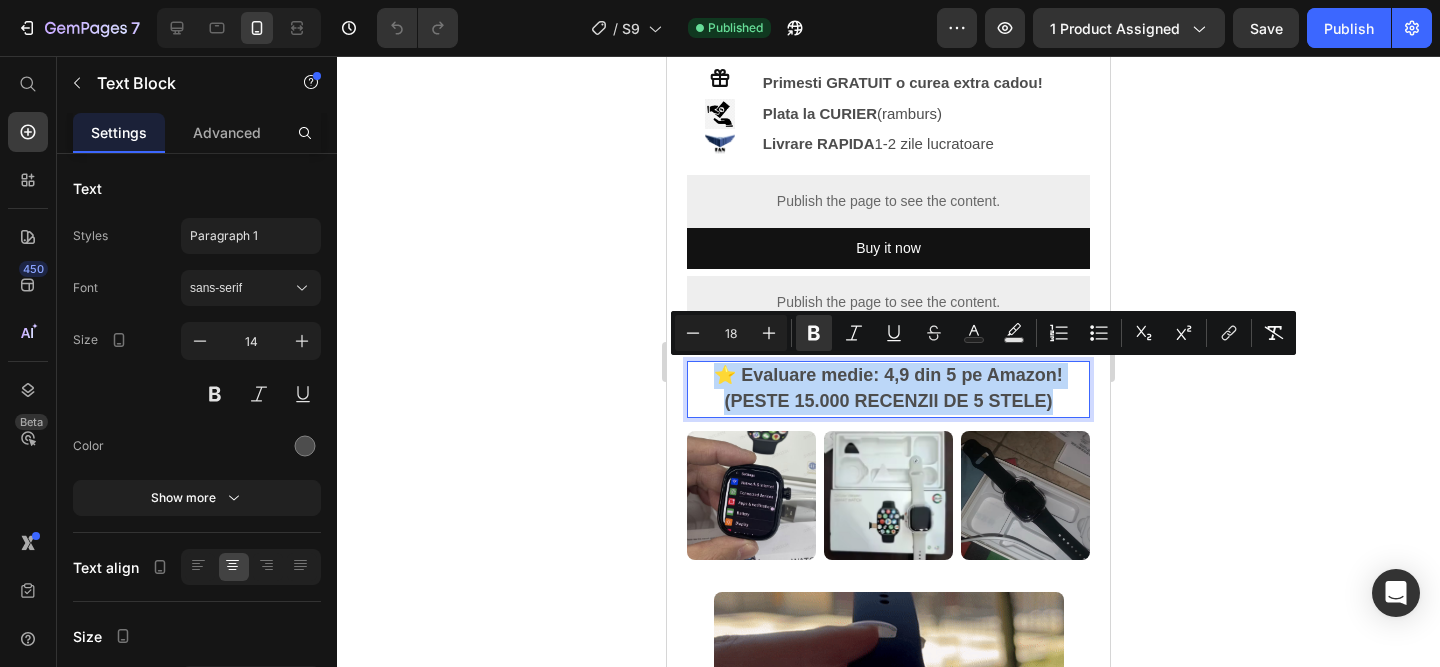 copy on "⭐️ Evaluare medie: 4,9 din 5 pe Amazon!  (PESTE 15.000 RECENZII DE 5 STELE)" 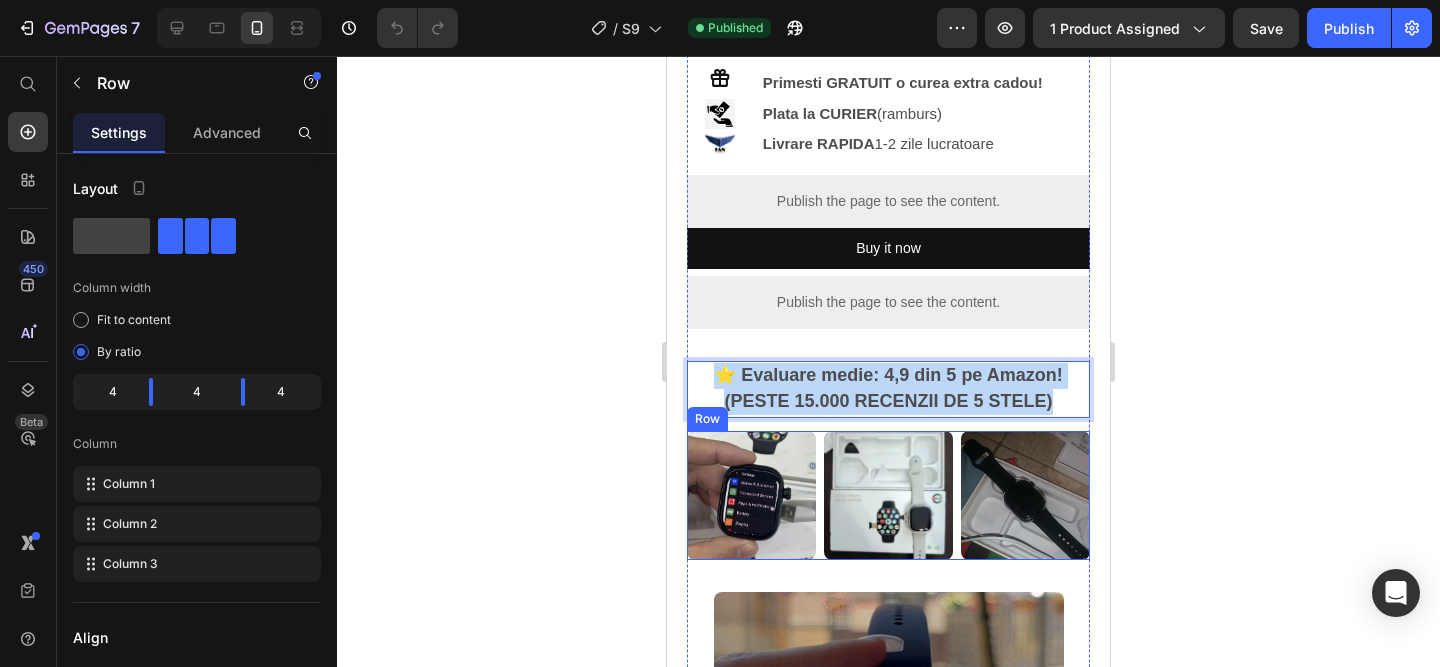 click on "Image Image Image Row" at bounding box center [888, 495] 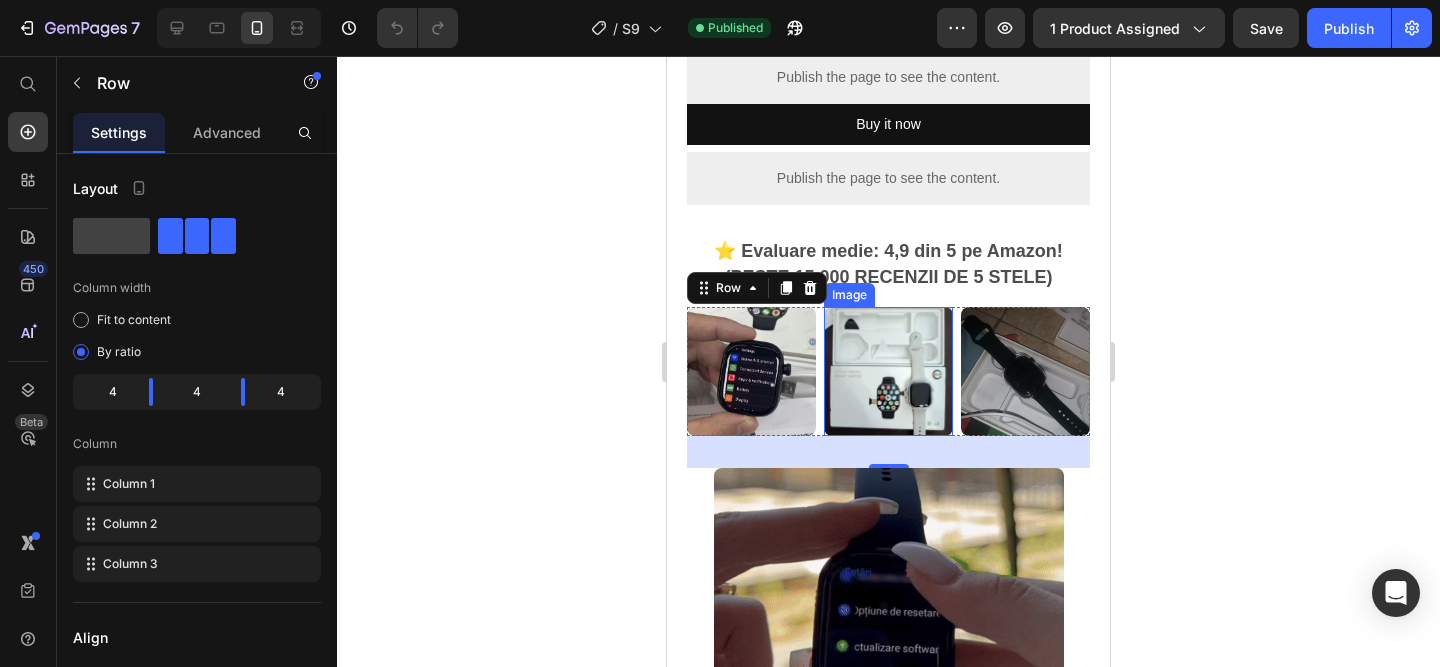 scroll, scrollTop: 775, scrollLeft: 0, axis: vertical 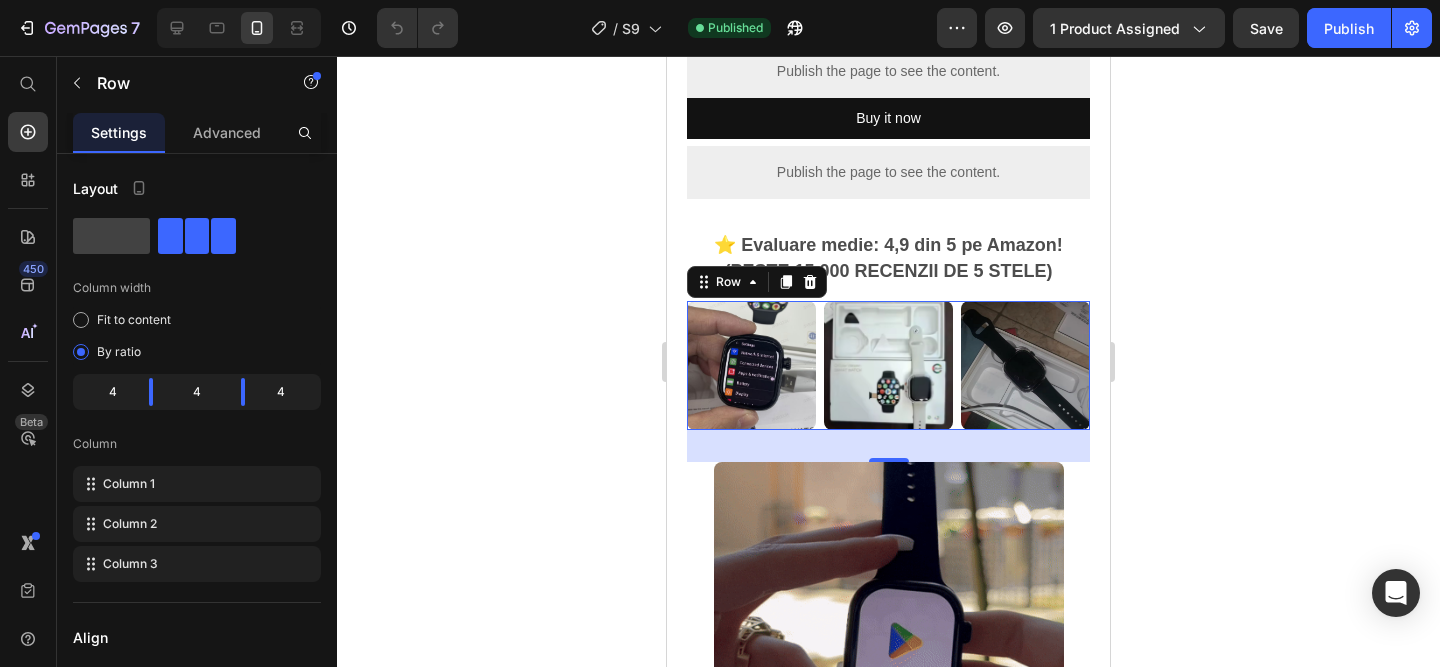 click 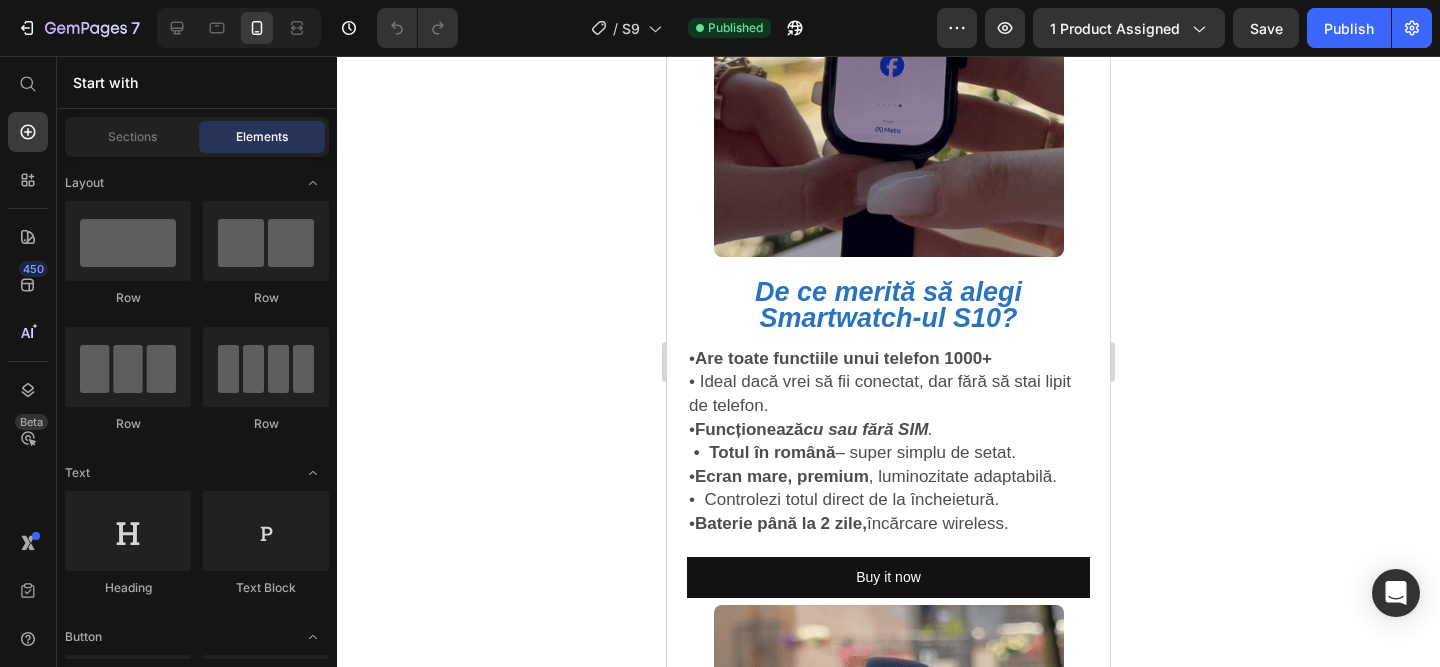 scroll, scrollTop: 1475, scrollLeft: 0, axis: vertical 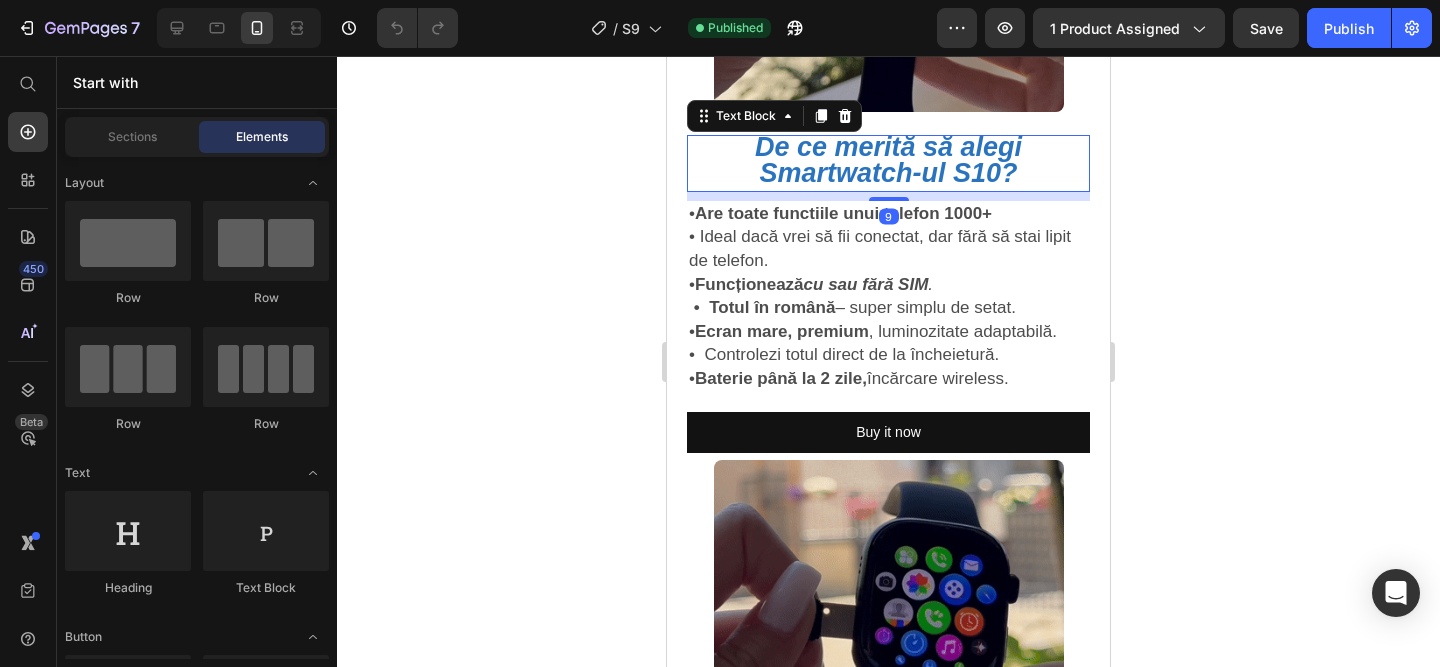 click on "Smartwatch-ul S10?" at bounding box center [888, 173] 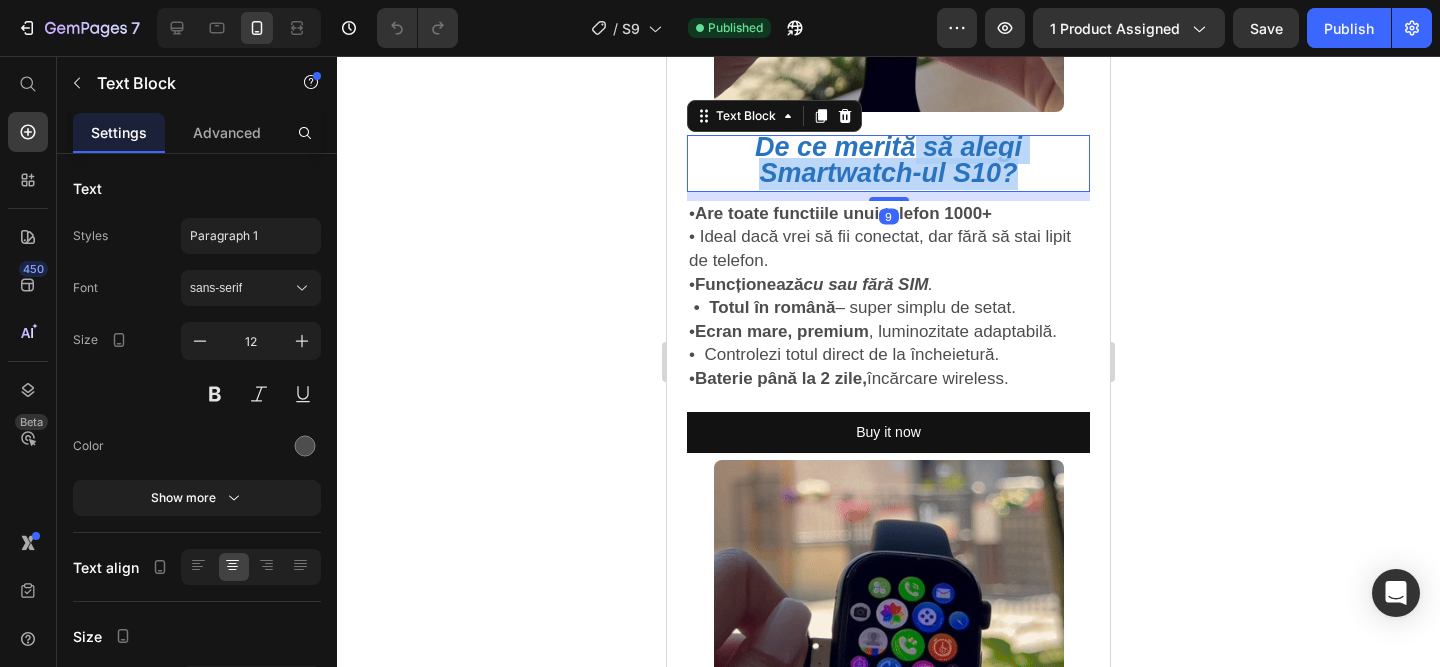 drag, startPoint x: 1019, startPoint y: 174, endPoint x: 911, endPoint y: 140, distance: 113.22544 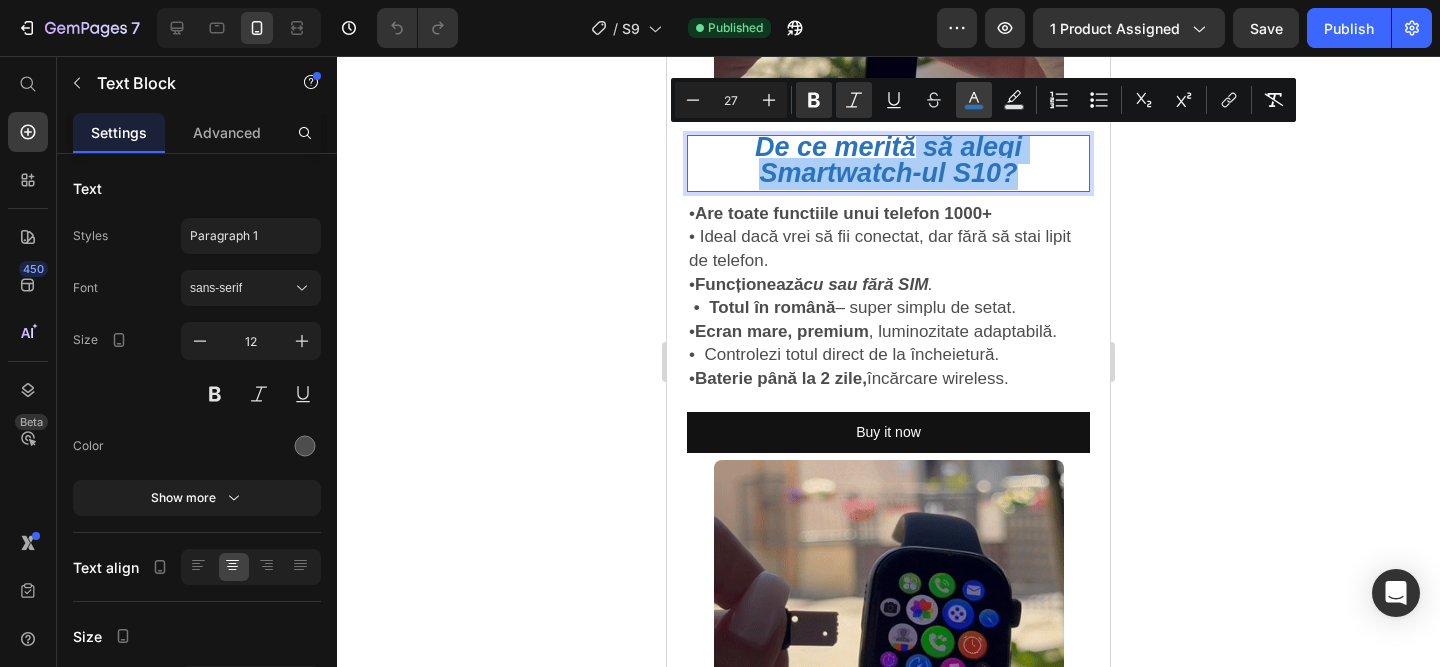 click 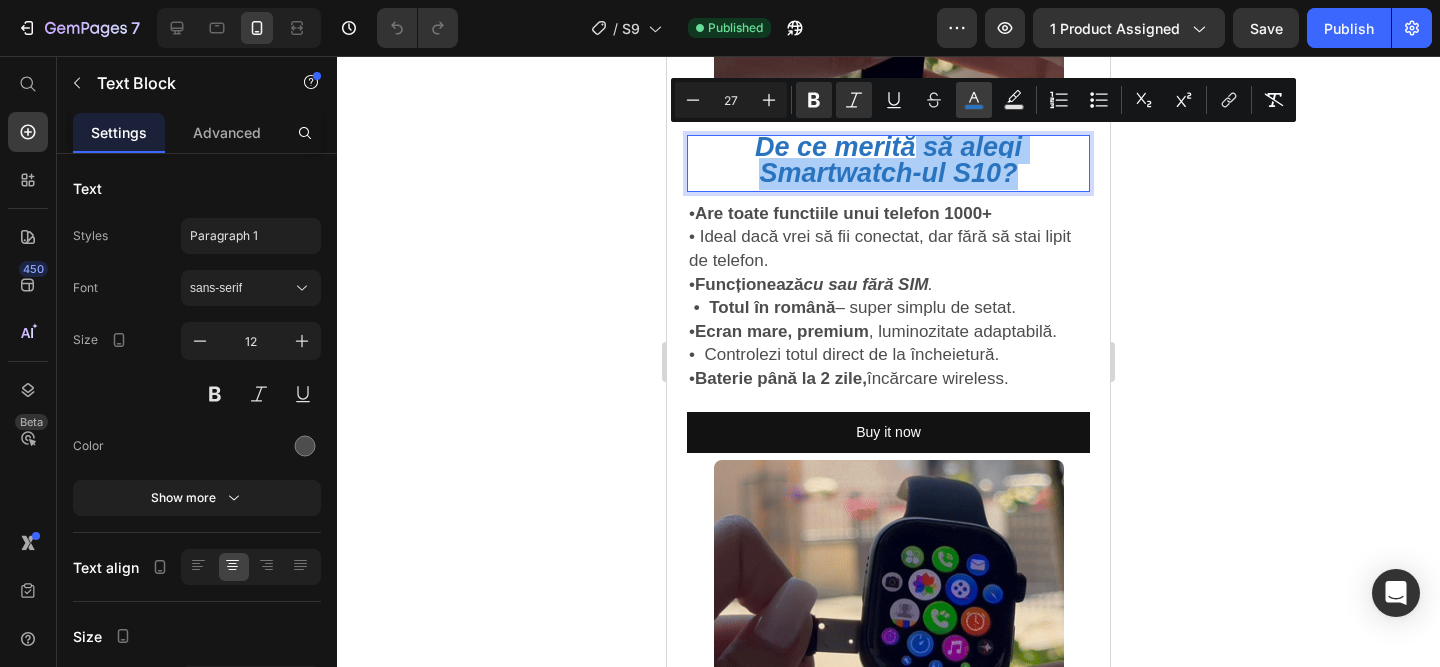 type on "2A74BF" 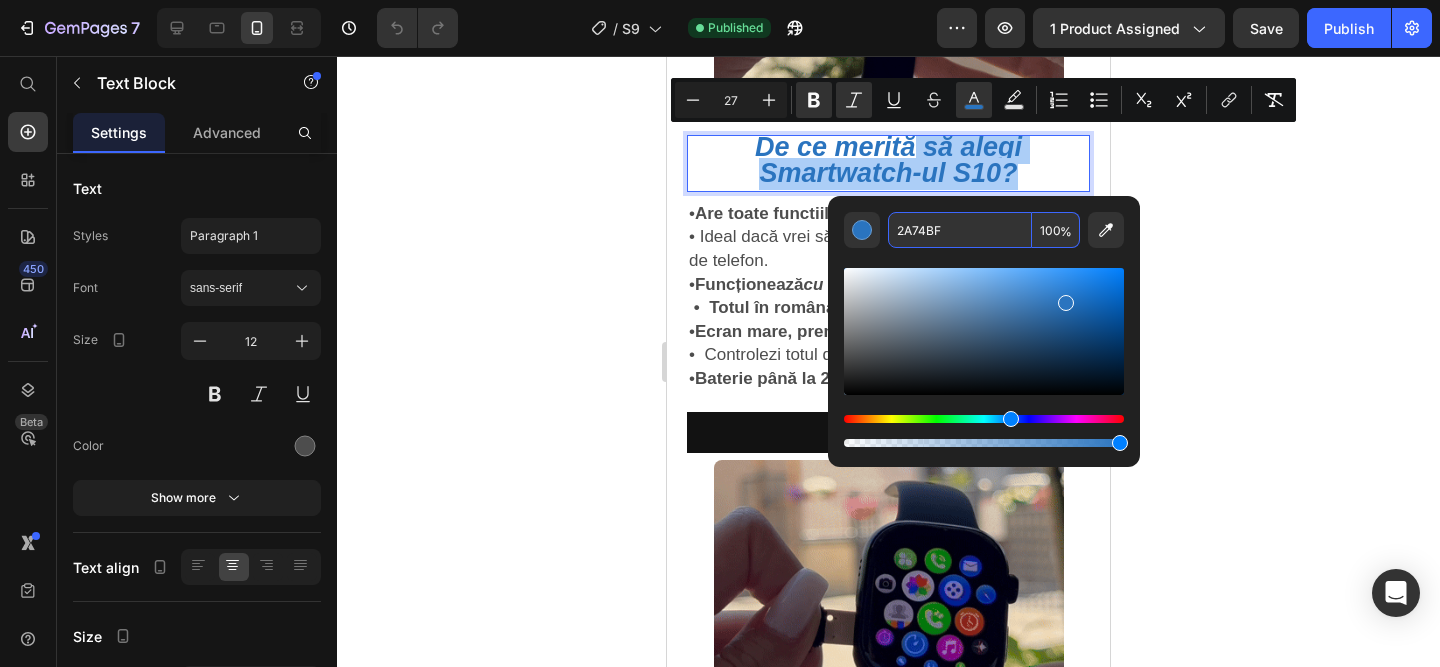 click on "2A74BF" at bounding box center (960, 230) 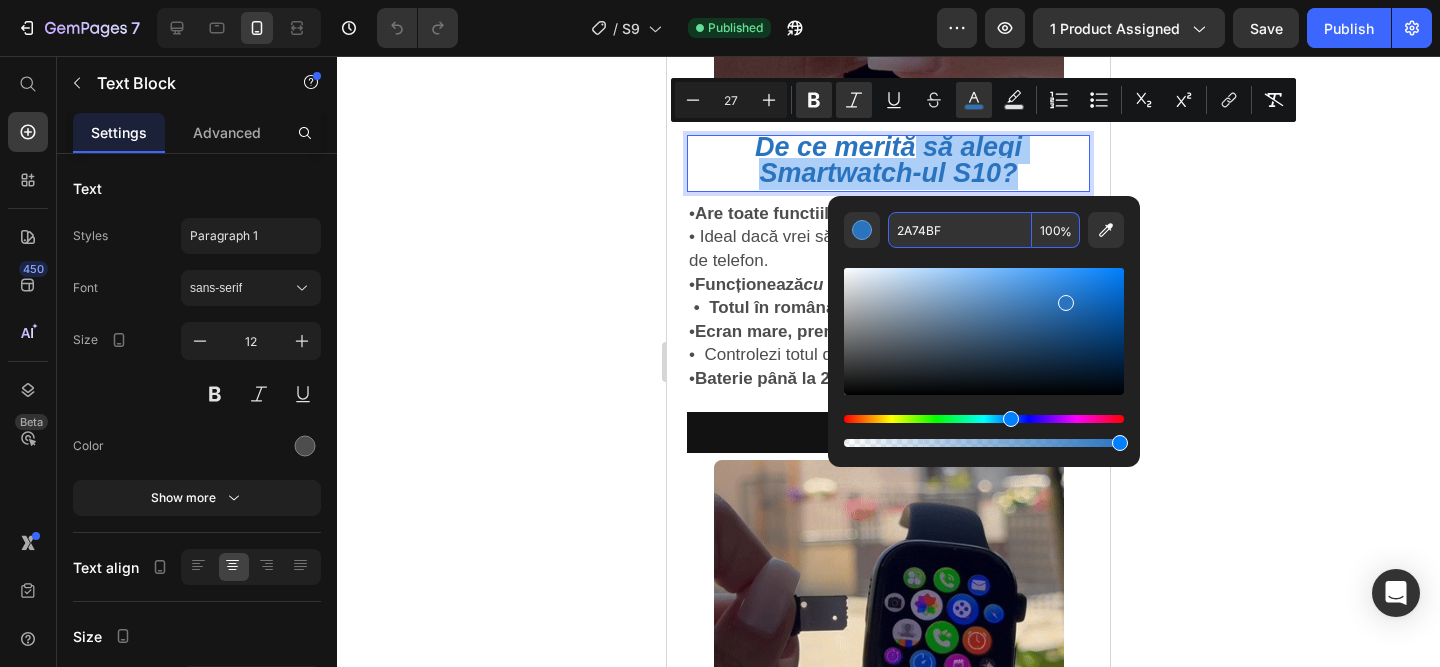 drag, startPoint x: 970, startPoint y: 237, endPoint x: 831, endPoint y: 225, distance: 139.51703 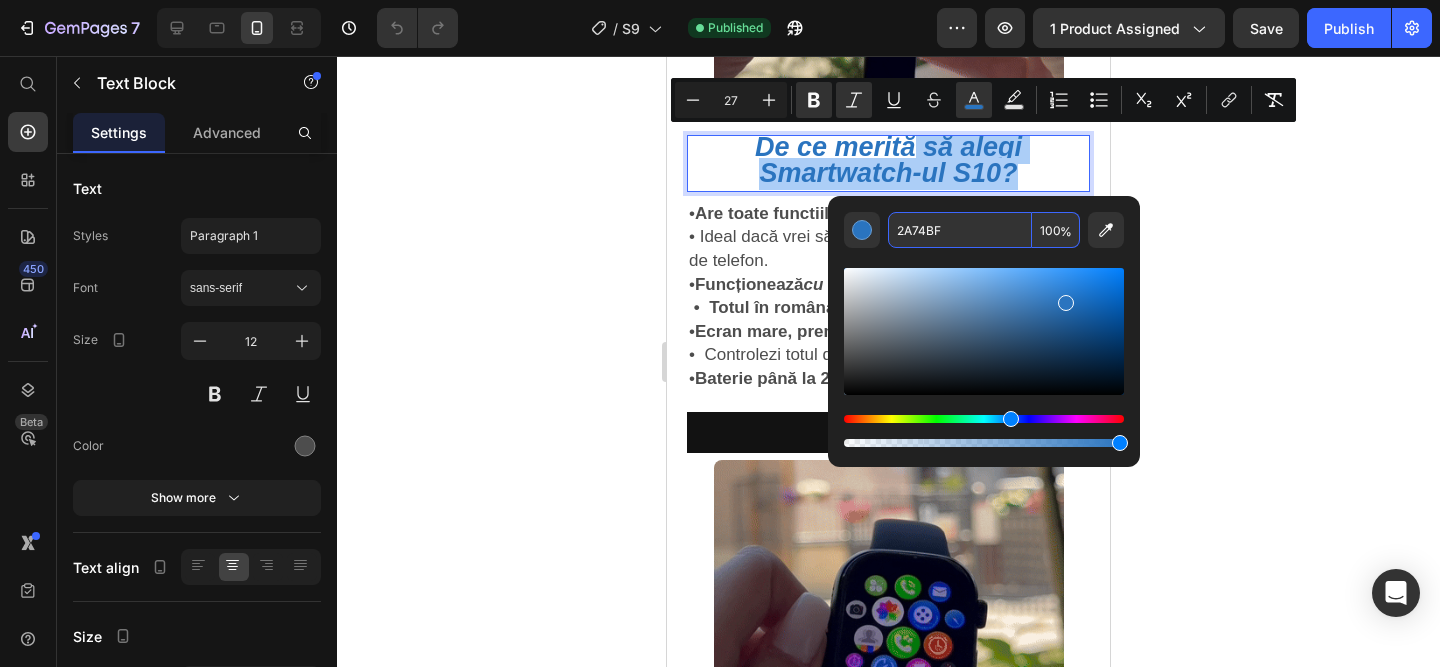 click on "2A74BF 100 %" at bounding box center (984, 323) 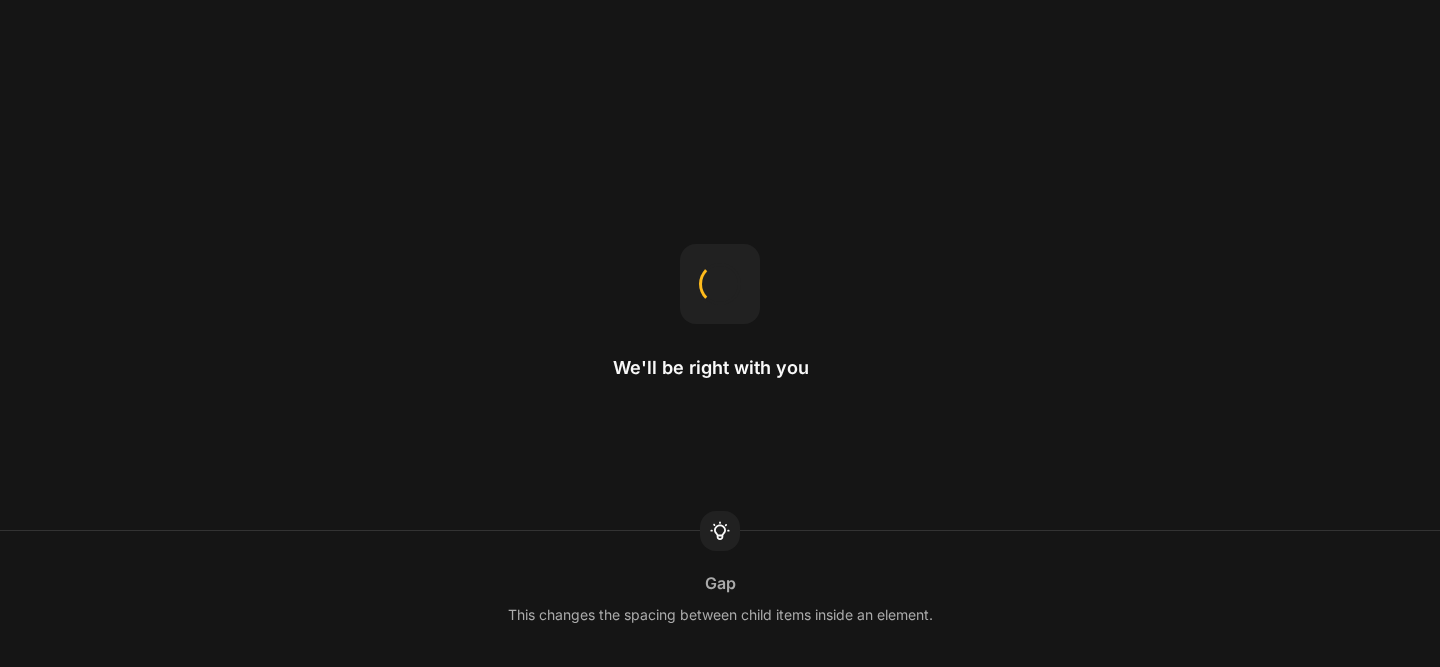 scroll, scrollTop: 0, scrollLeft: 0, axis: both 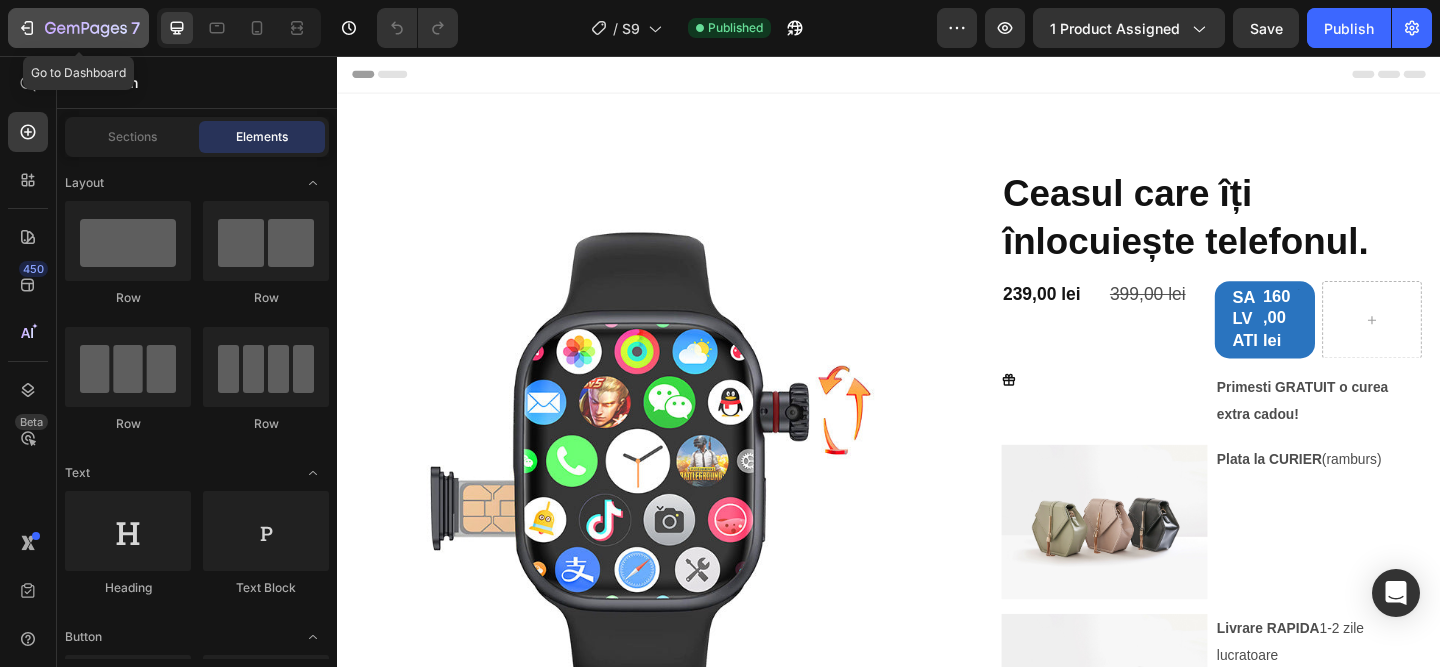click 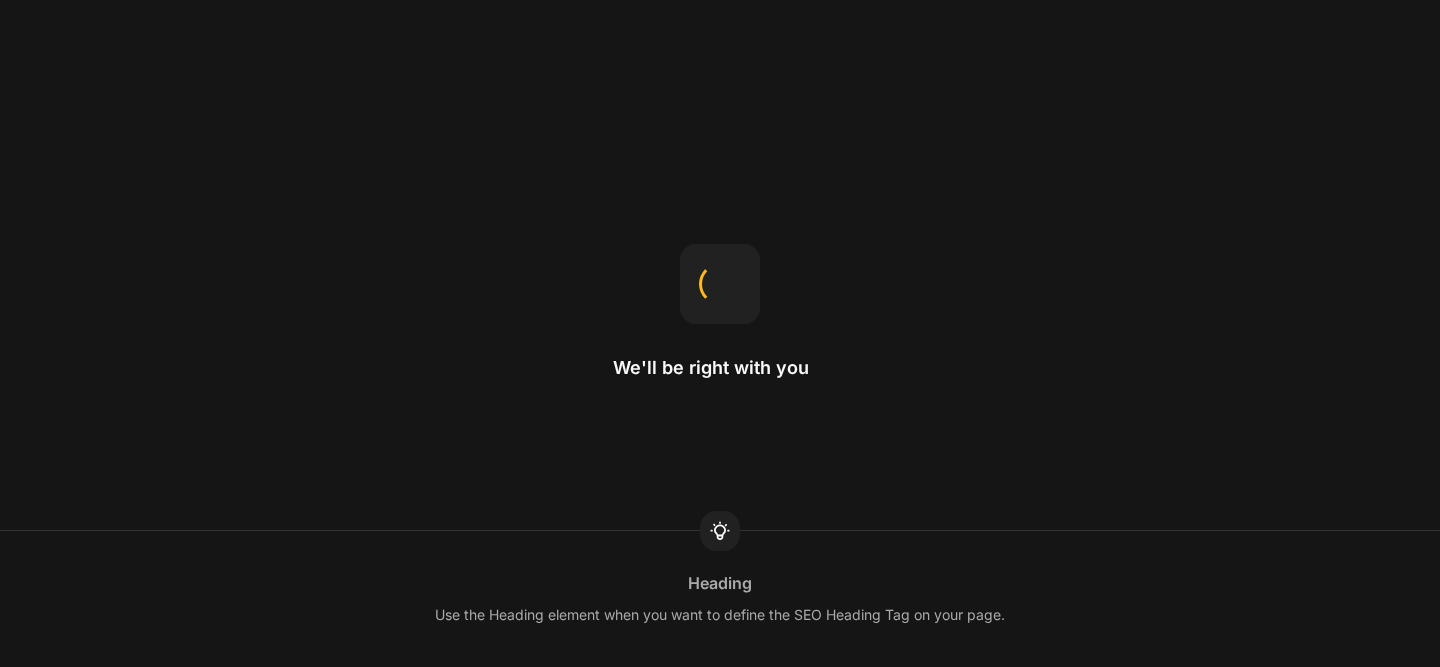 scroll, scrollTop: 0, scrollLeft: 0, axis: both 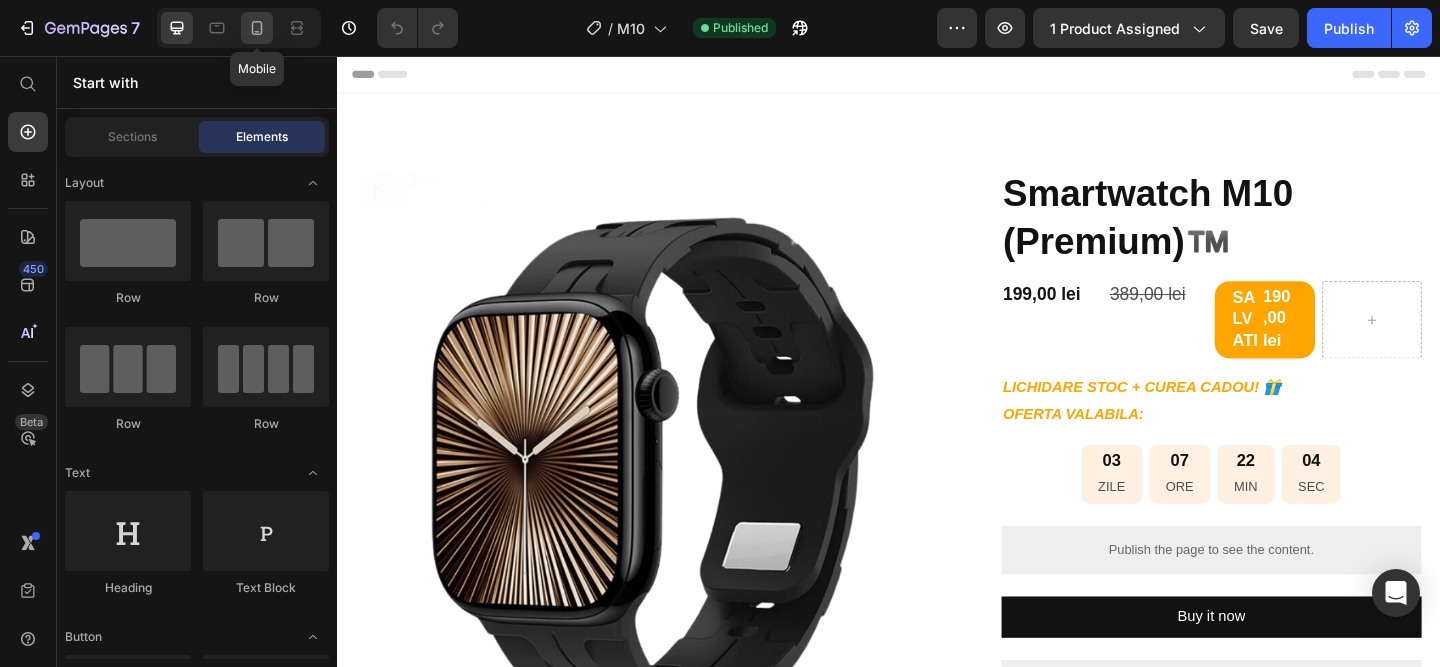 click 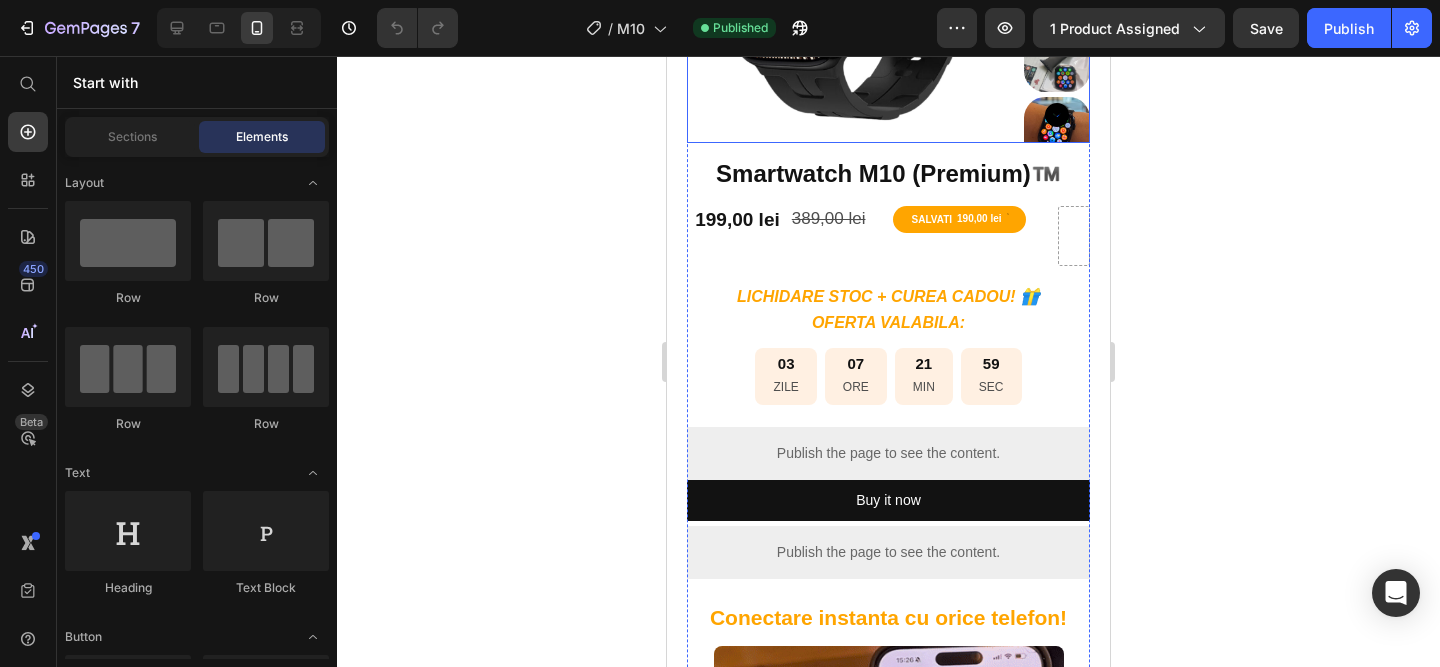 scroll, scrollTop: 327, scrollLeft: 0, axis: vertical 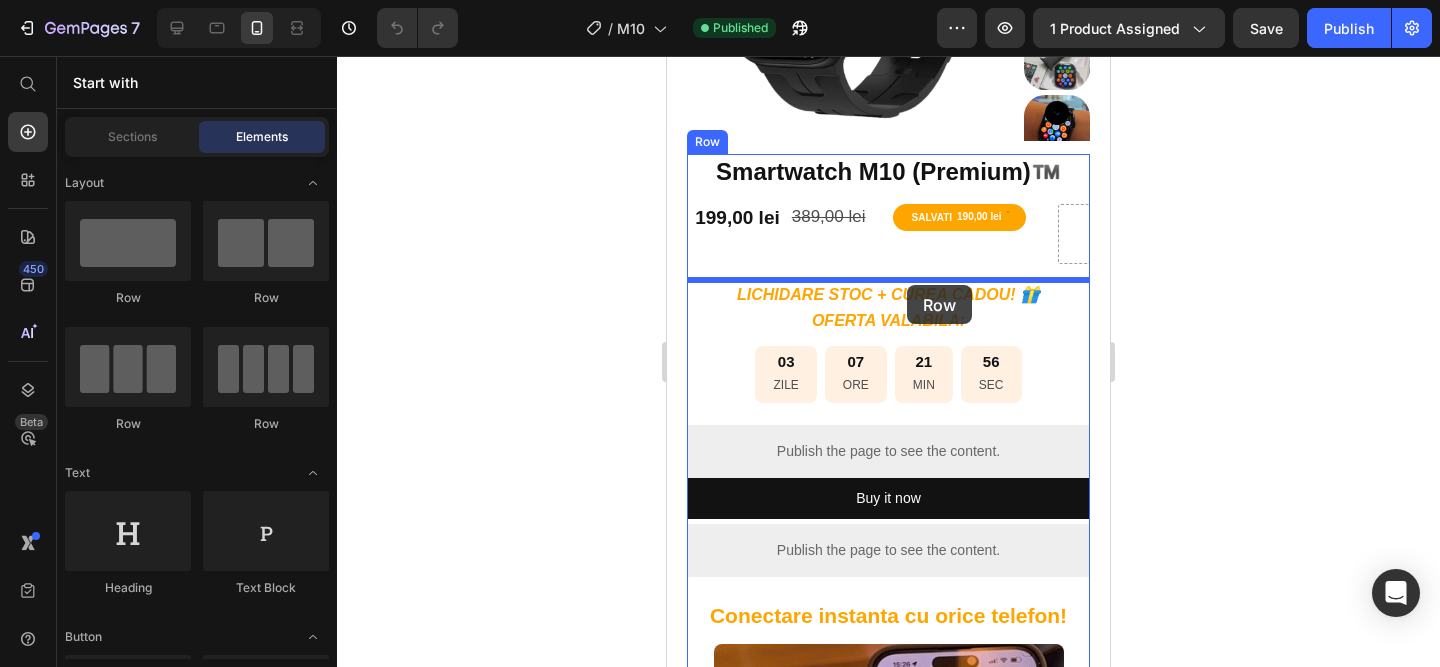drag, startPoint x: 935, startPoint y: 310, endPoint x: 907, endPoint y: 285, distance: 37.536648 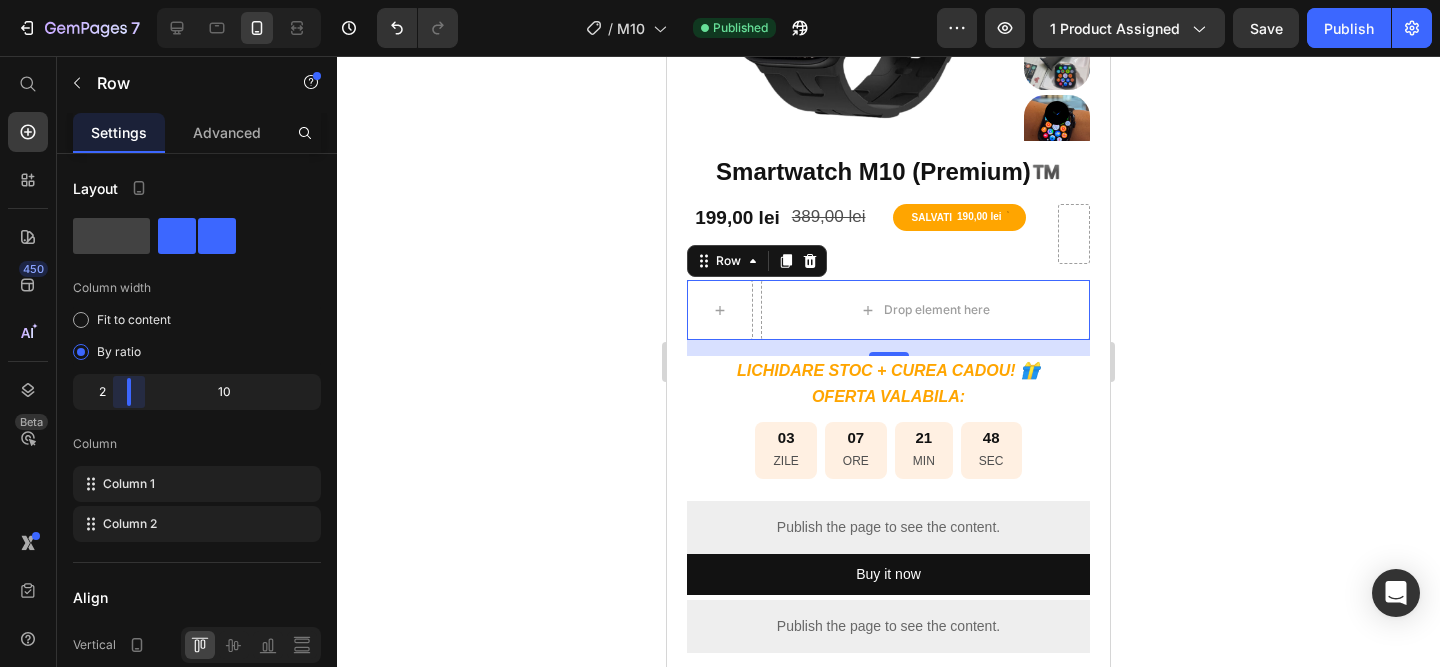 drag, startPoint x: 203, startPoint y: 397, endPoint x: 109, endPoint y: 397, distance: 94 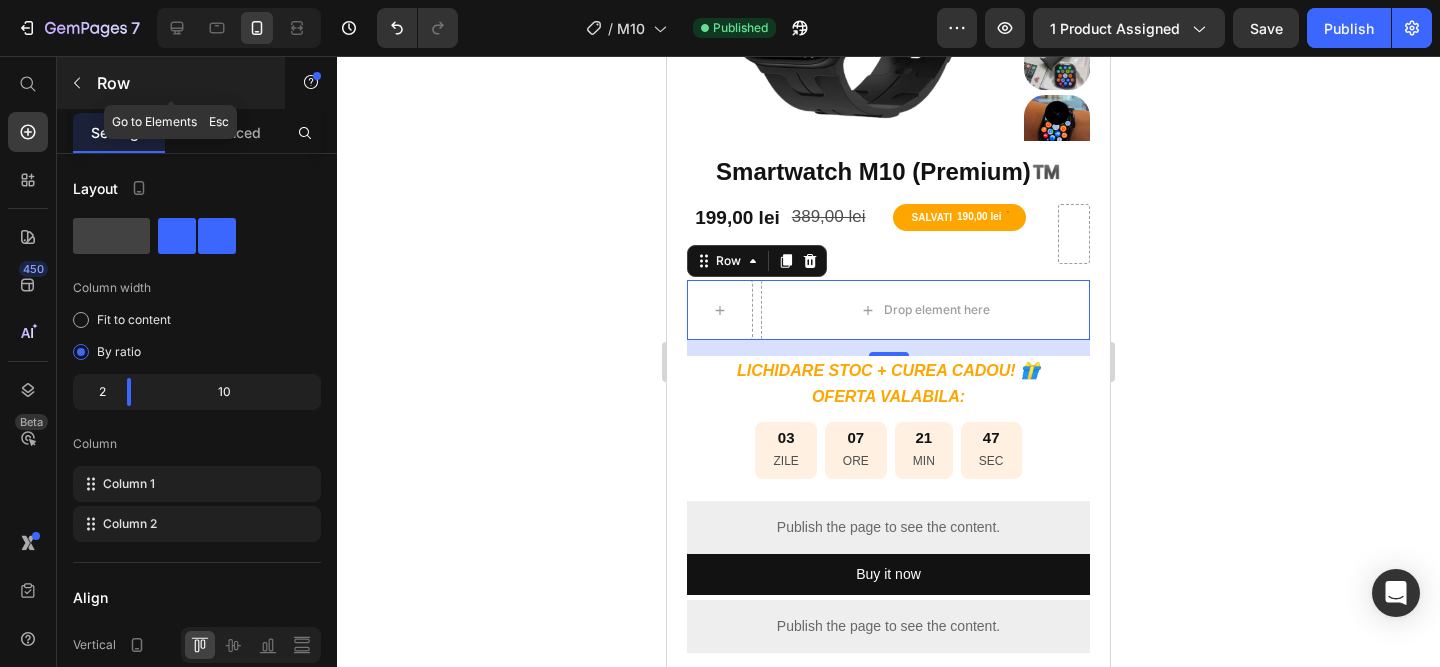 click 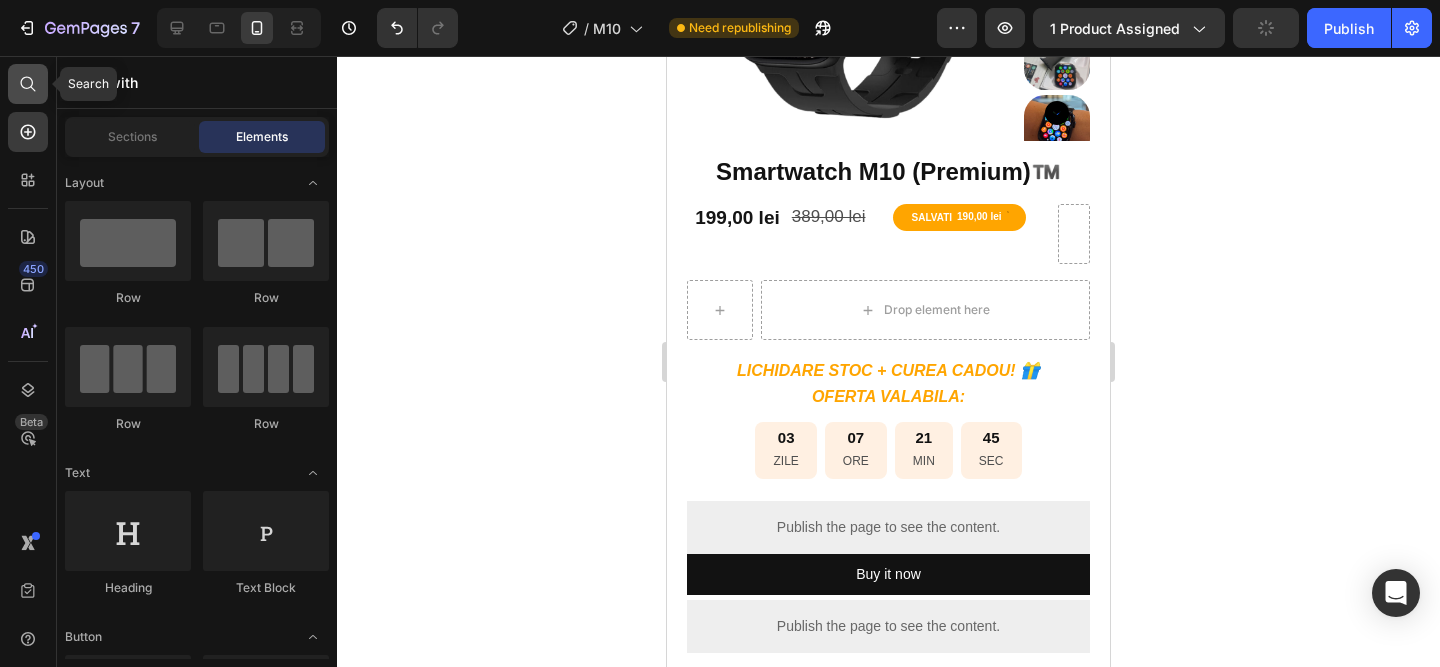 click 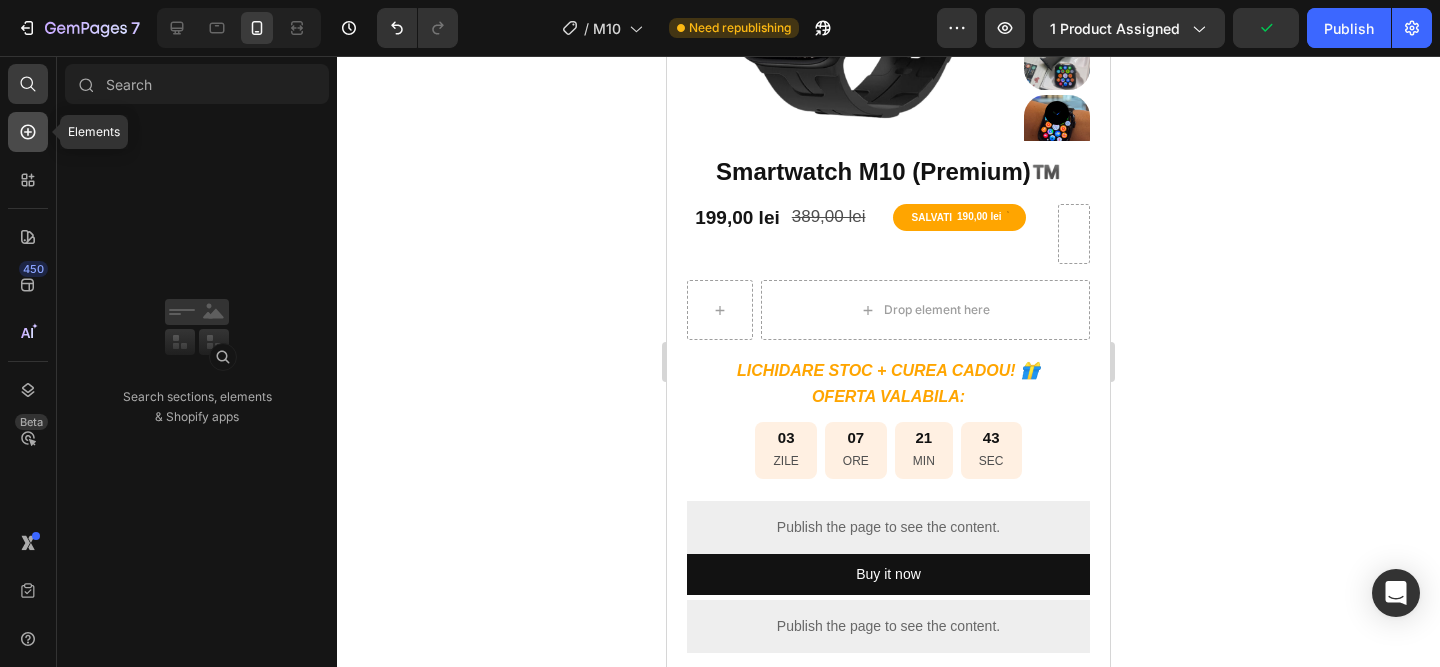 click 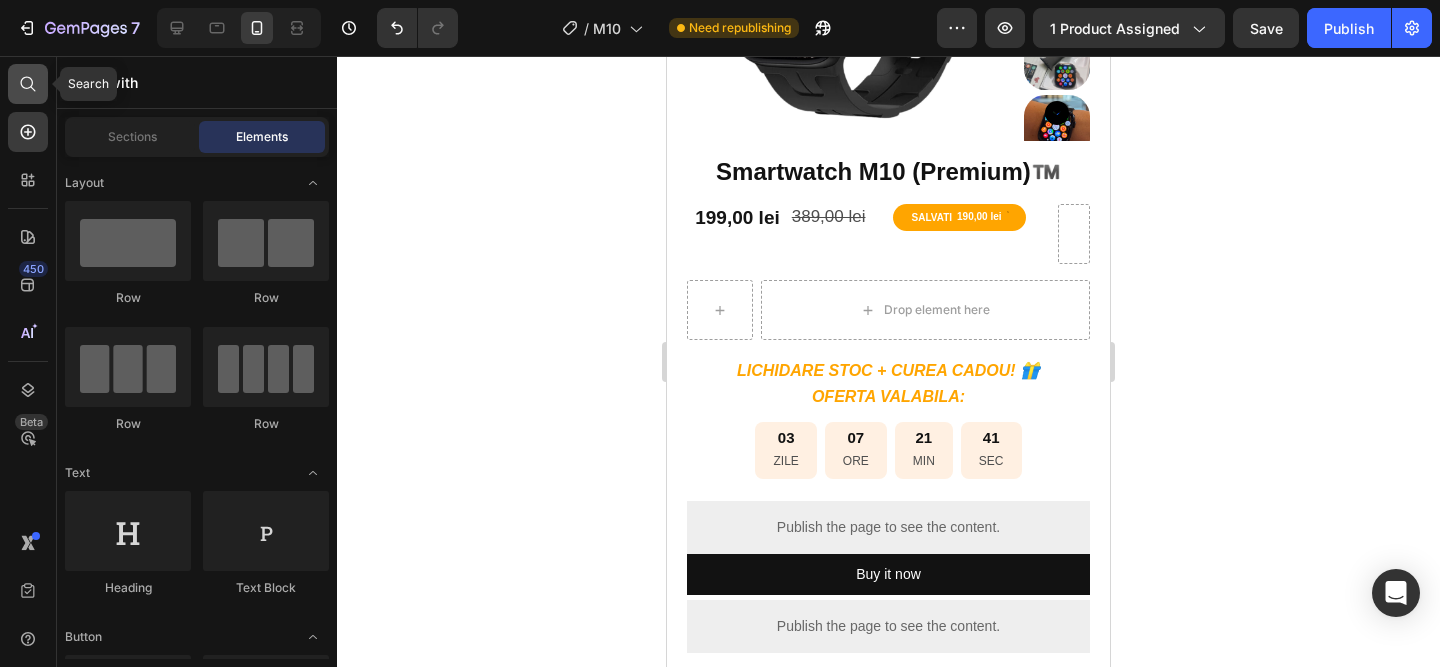 click 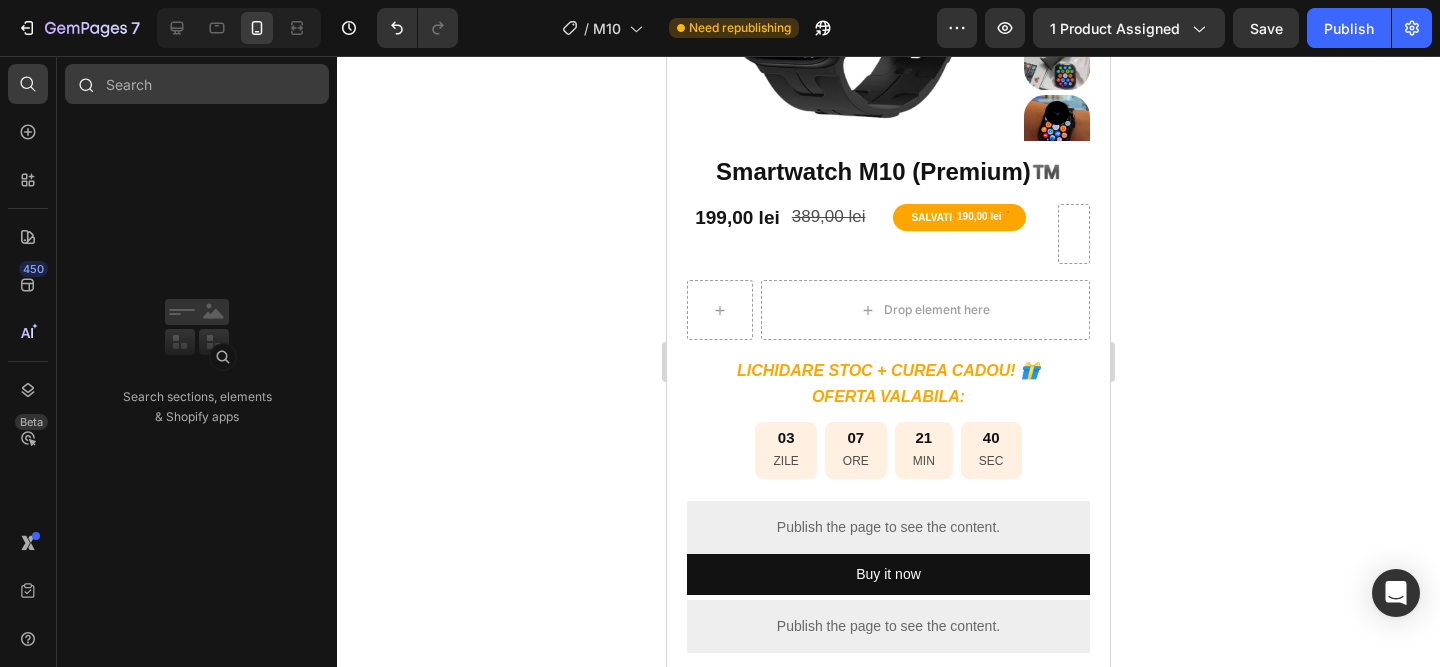 click at bounding box center [197, 84] 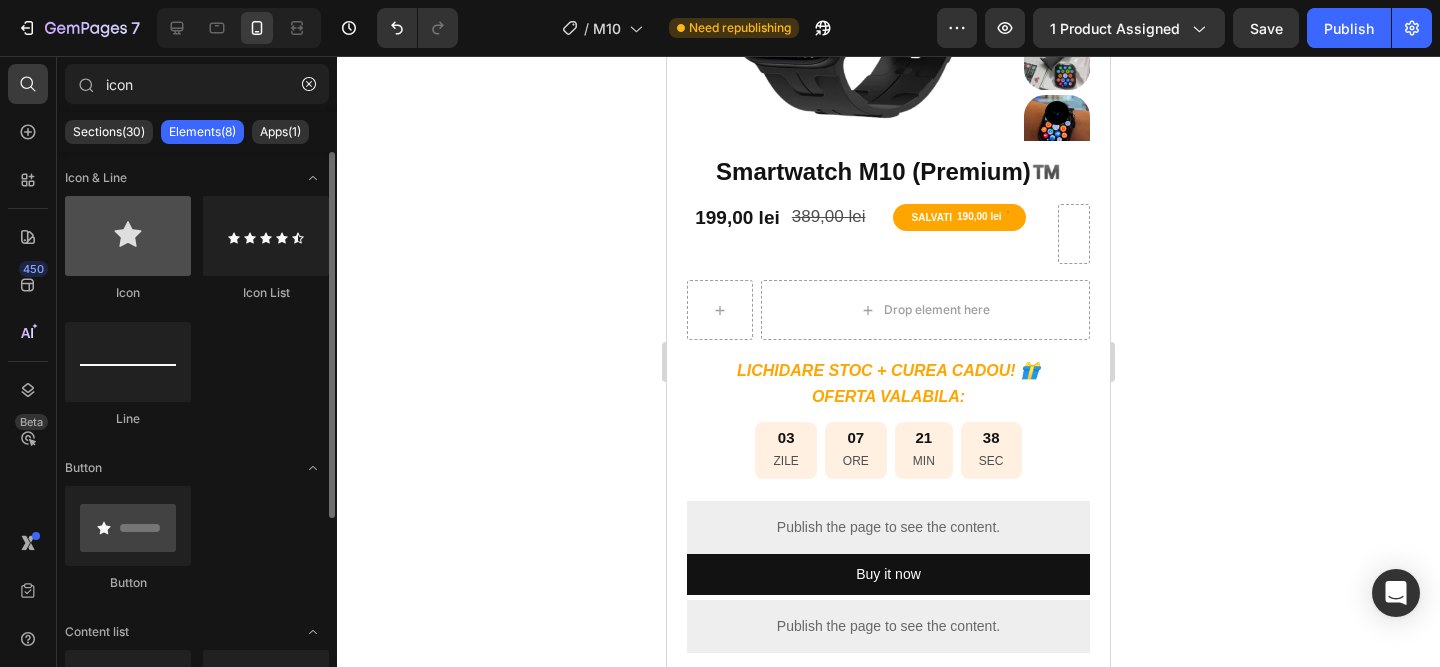 type on "icon" 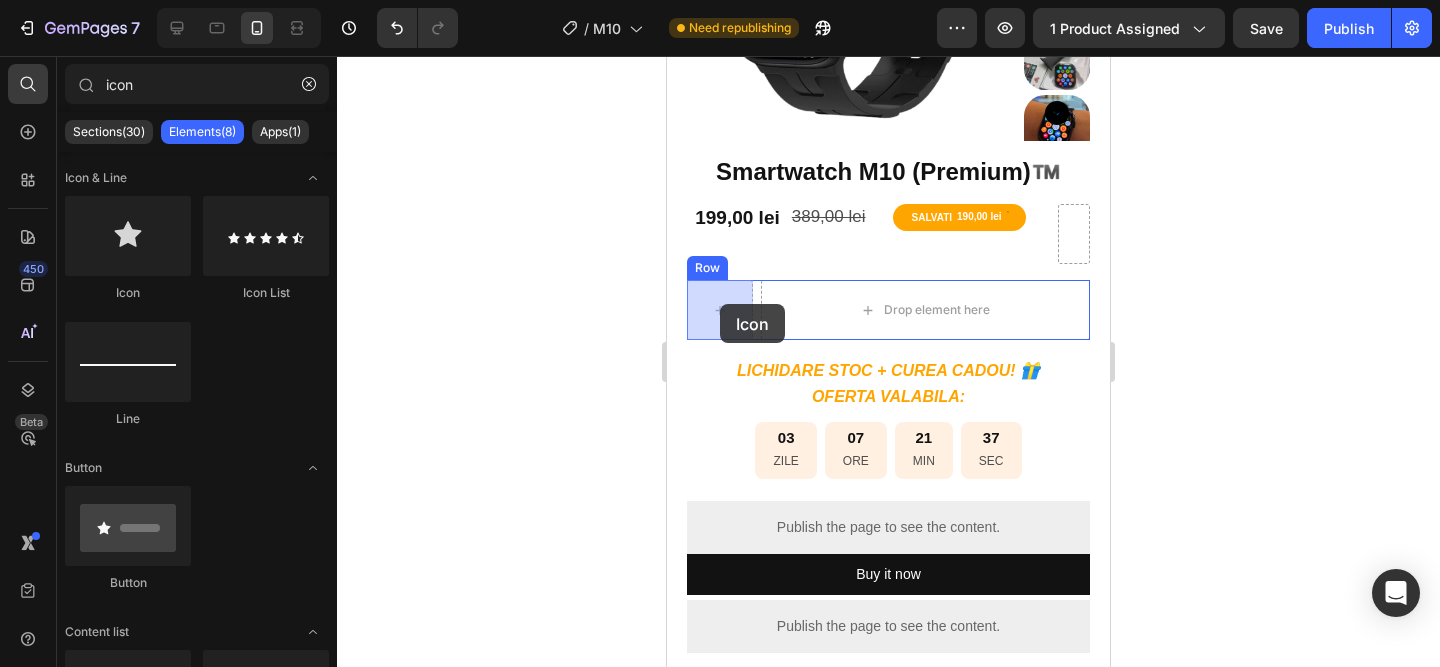 drag, startPoint x: 792, startPoint y: 276, endPoint x: 689, endPoint y: 299, distance: 105.53672 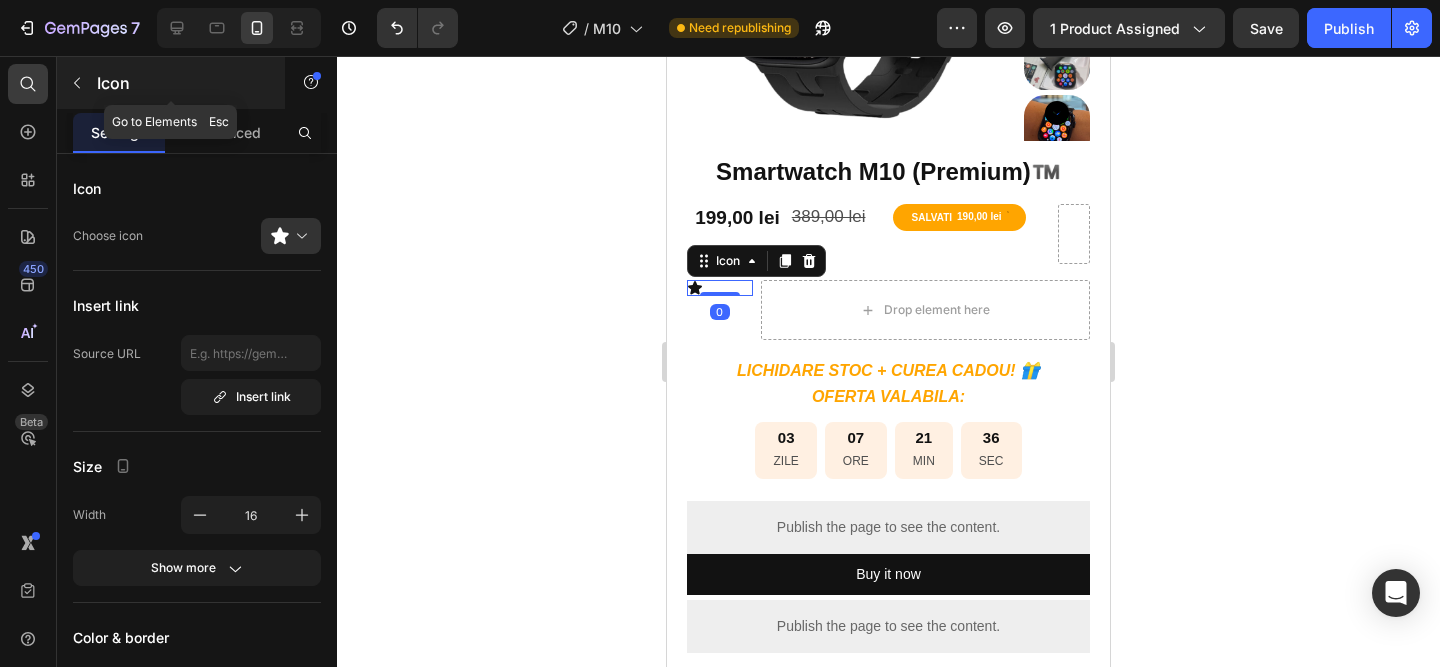 click 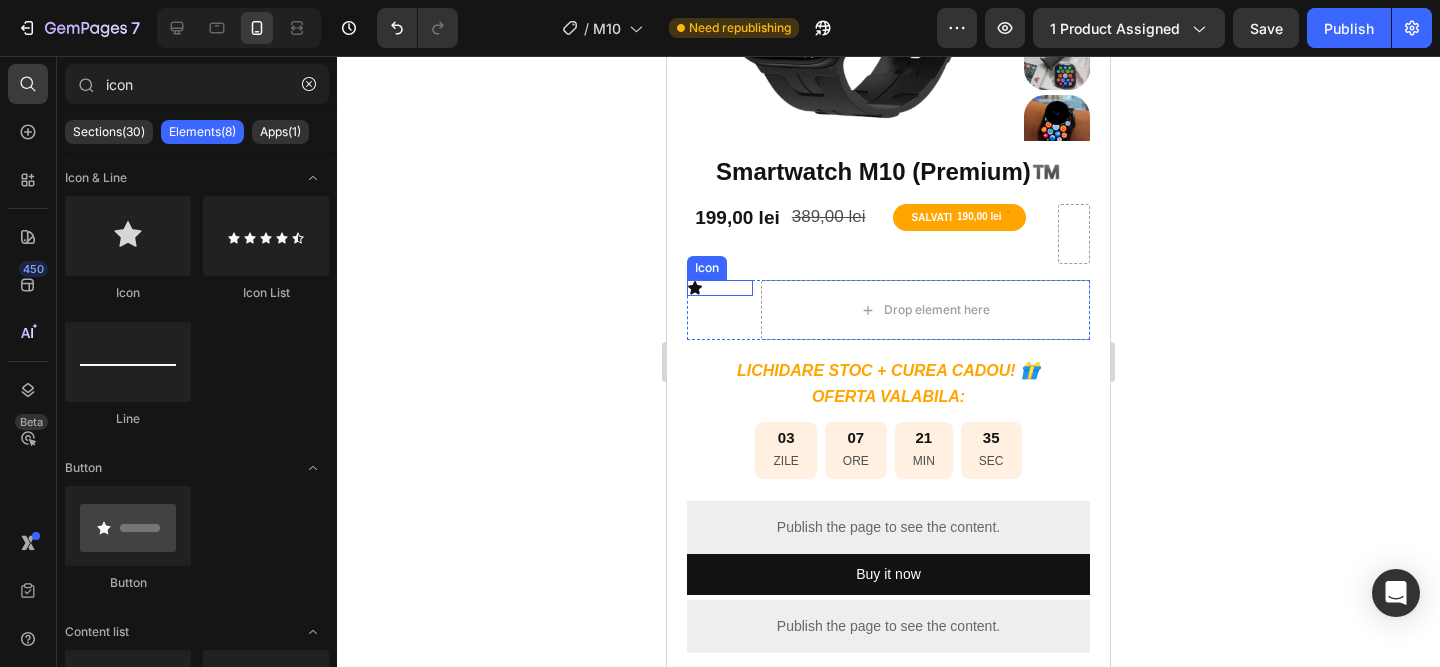 click 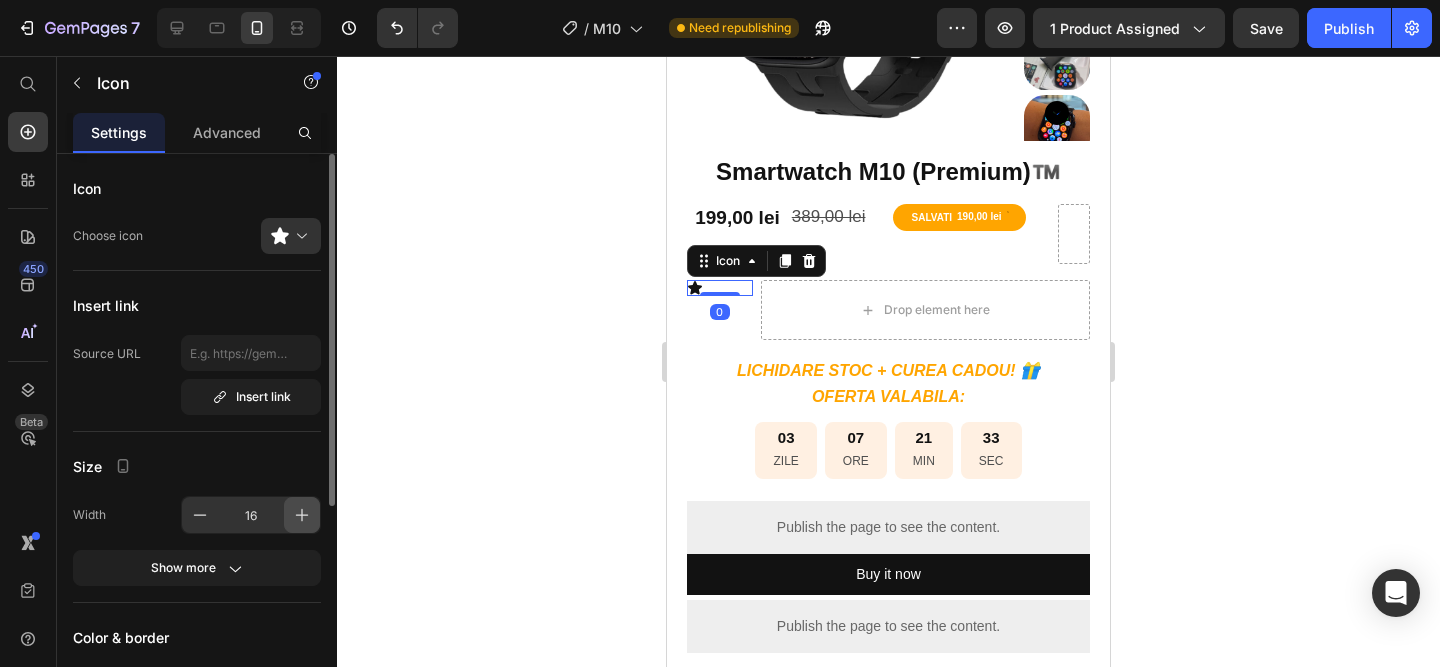 click at bounding box center [302, 515] 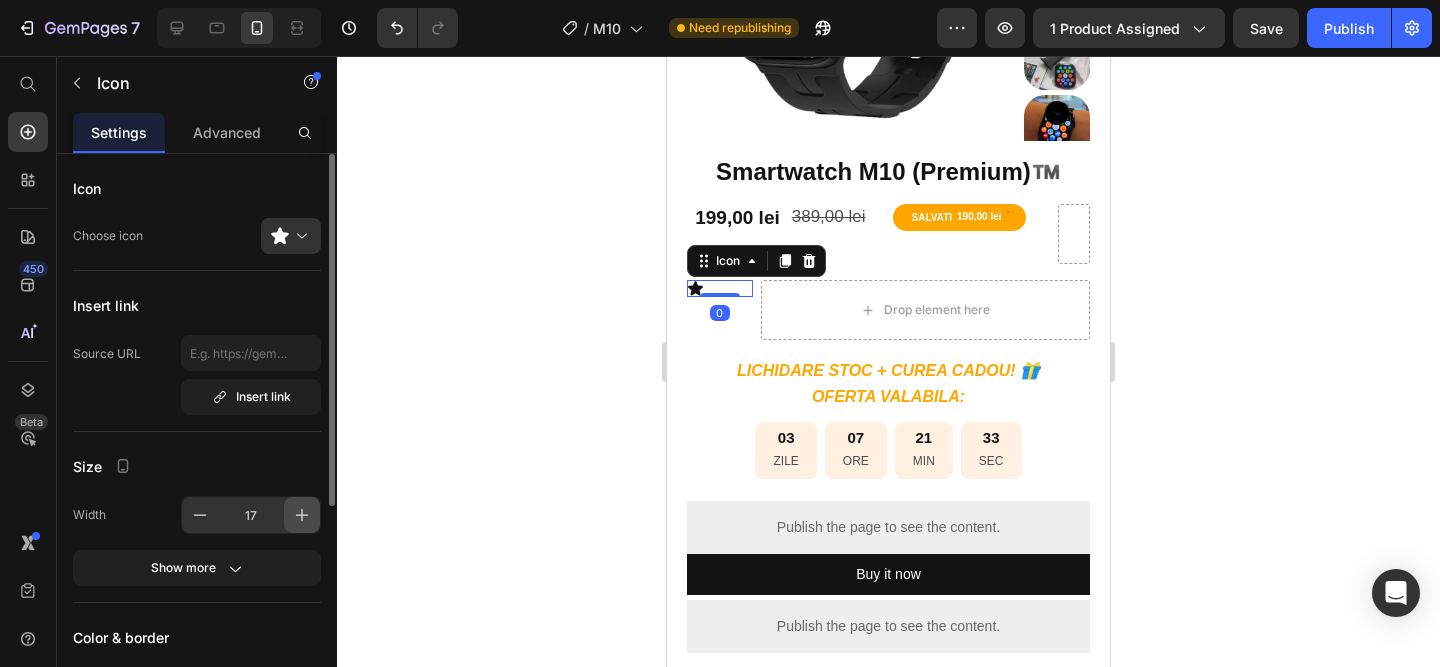 click at bounding box center (302, 515) 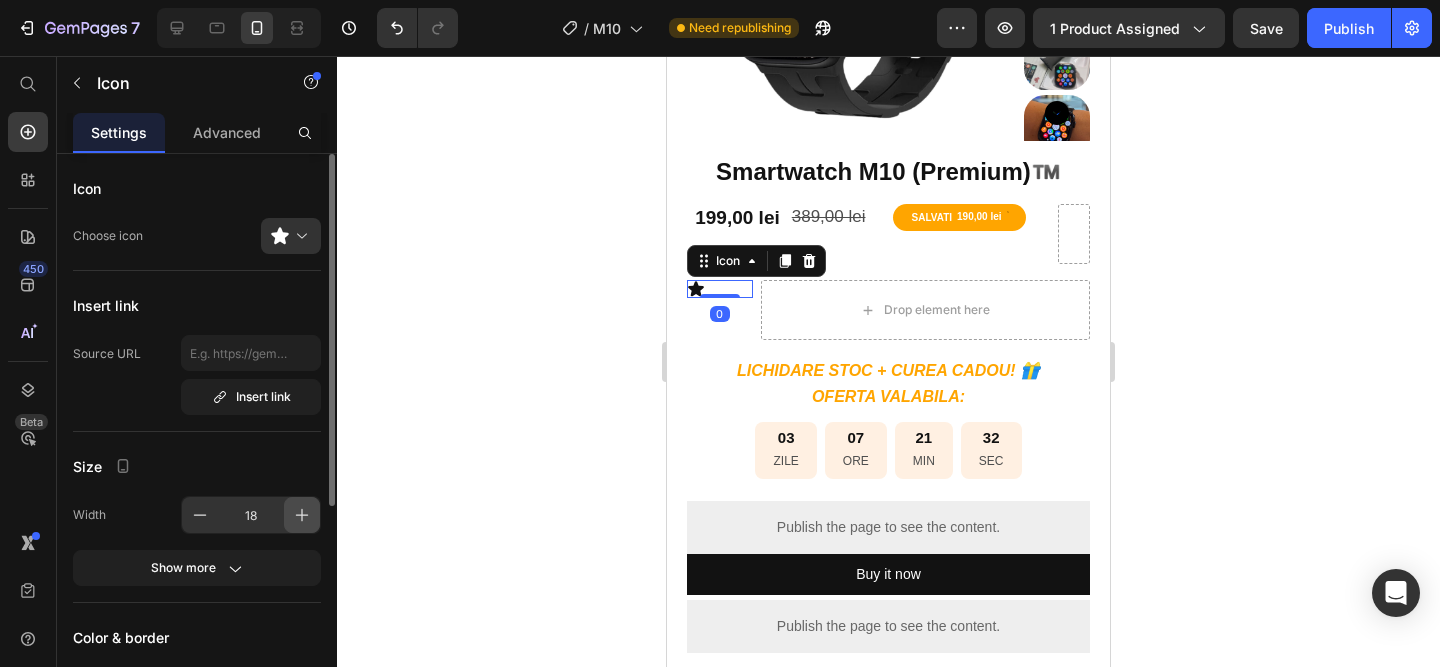 click at bounding box center (302, 515) 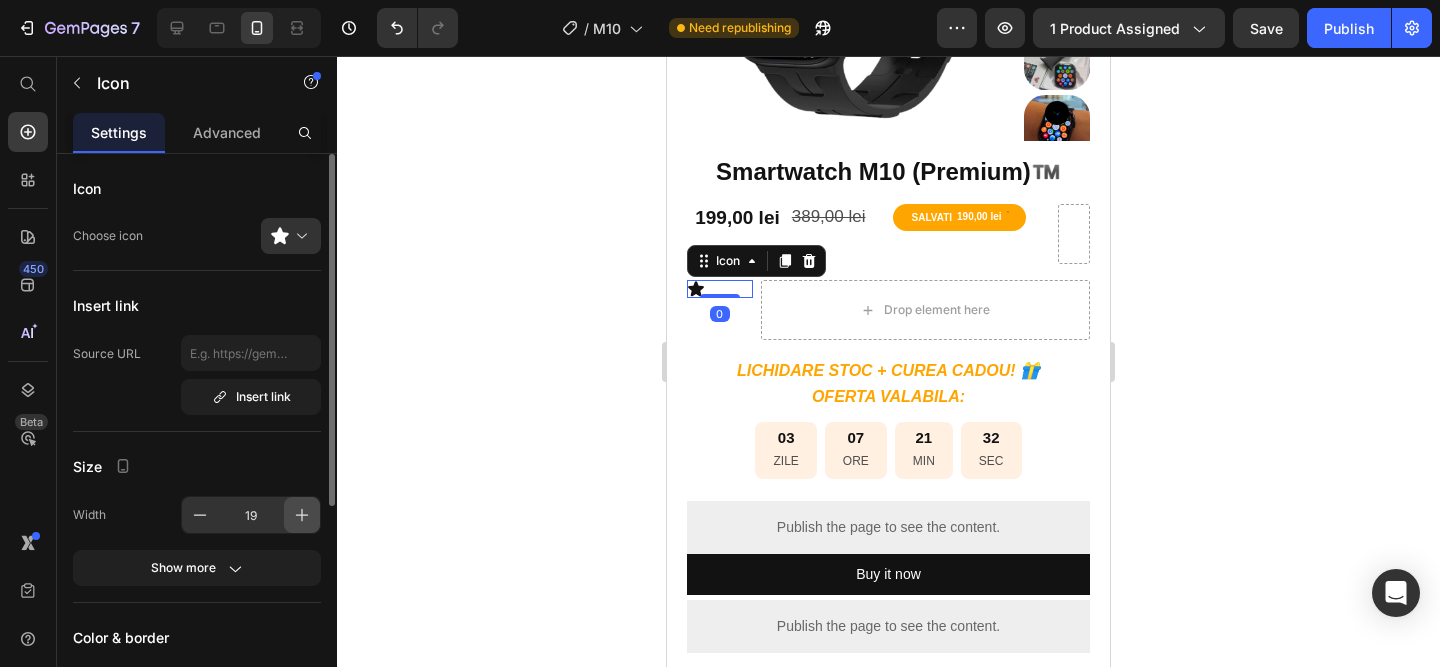 click at bounding box center [302, 515] 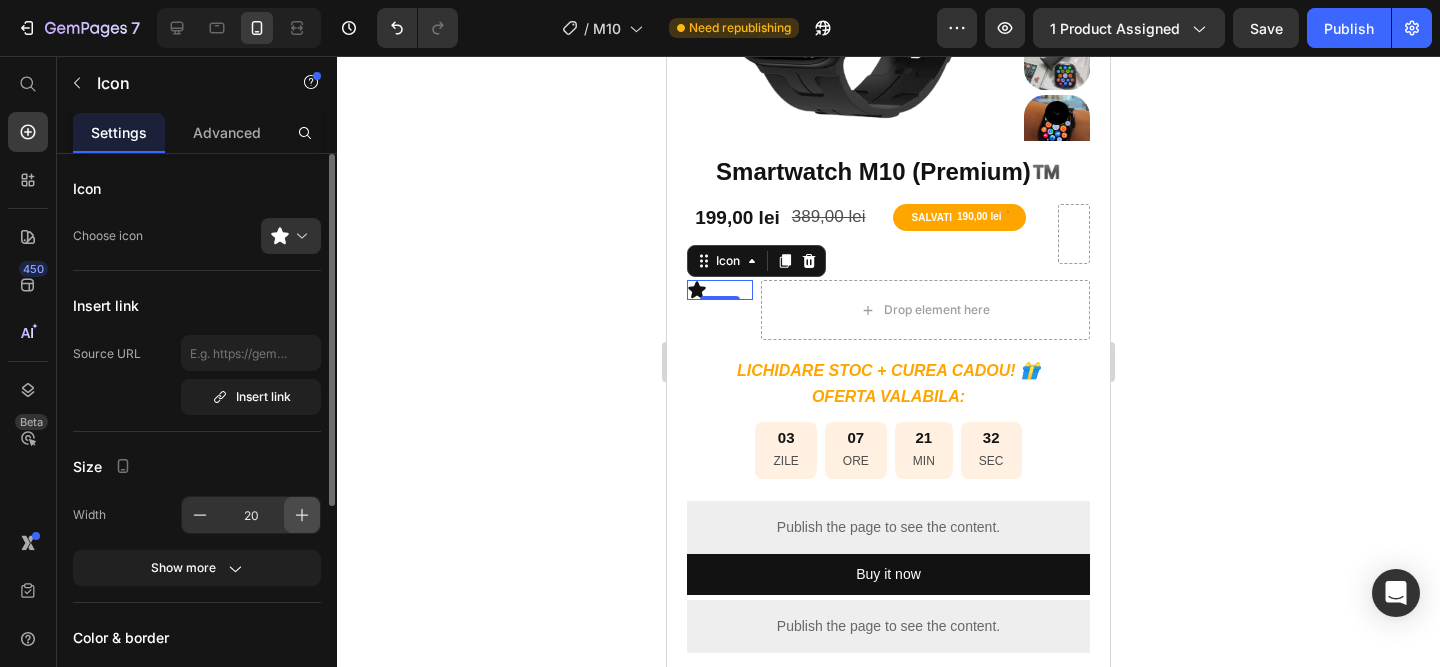 click at bounding box center [302, 515] 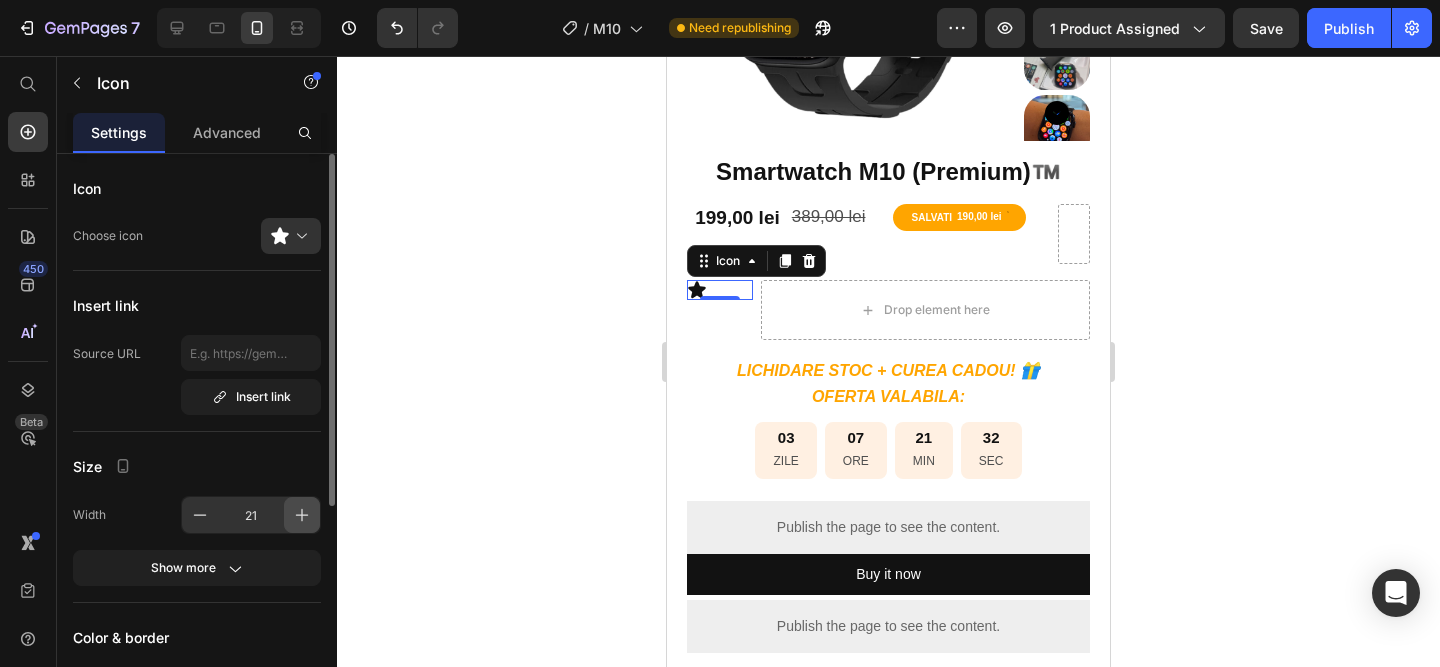 click at bounding box center [302, 515] 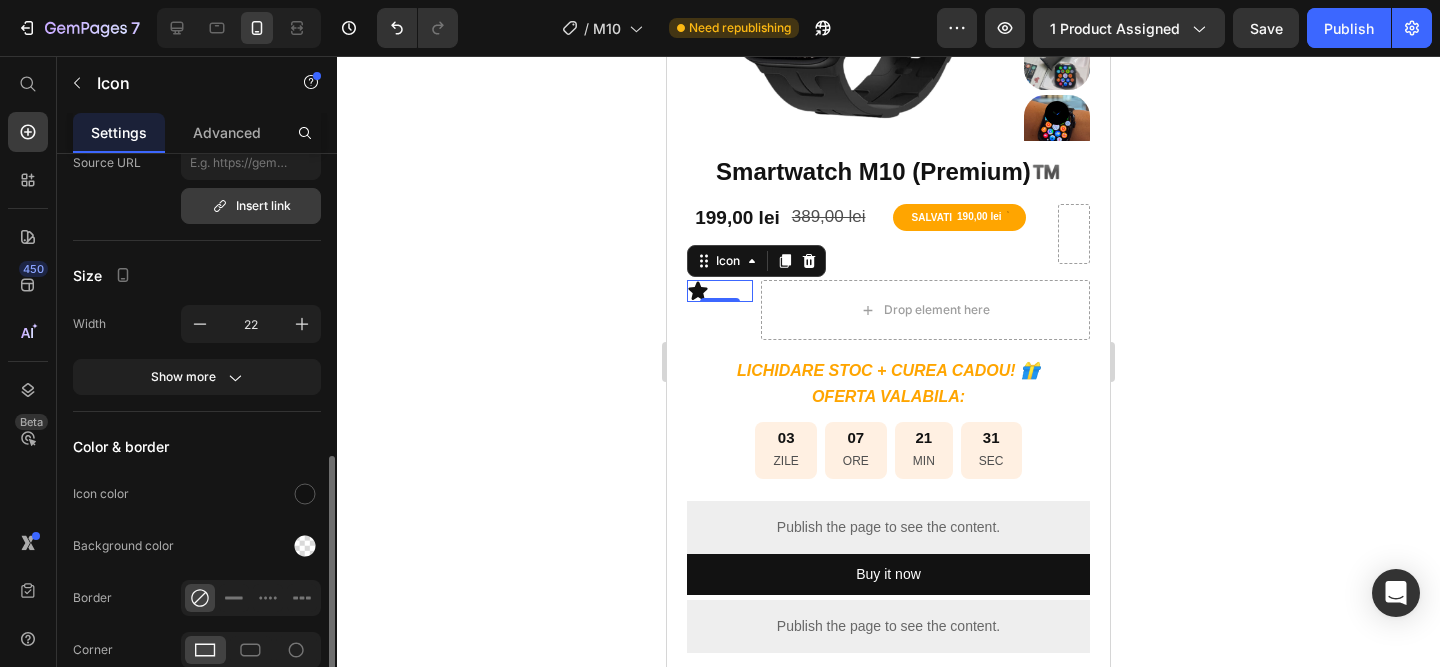 scroll, scrollTop: 352, scrollLeft: 0, axis: vertical 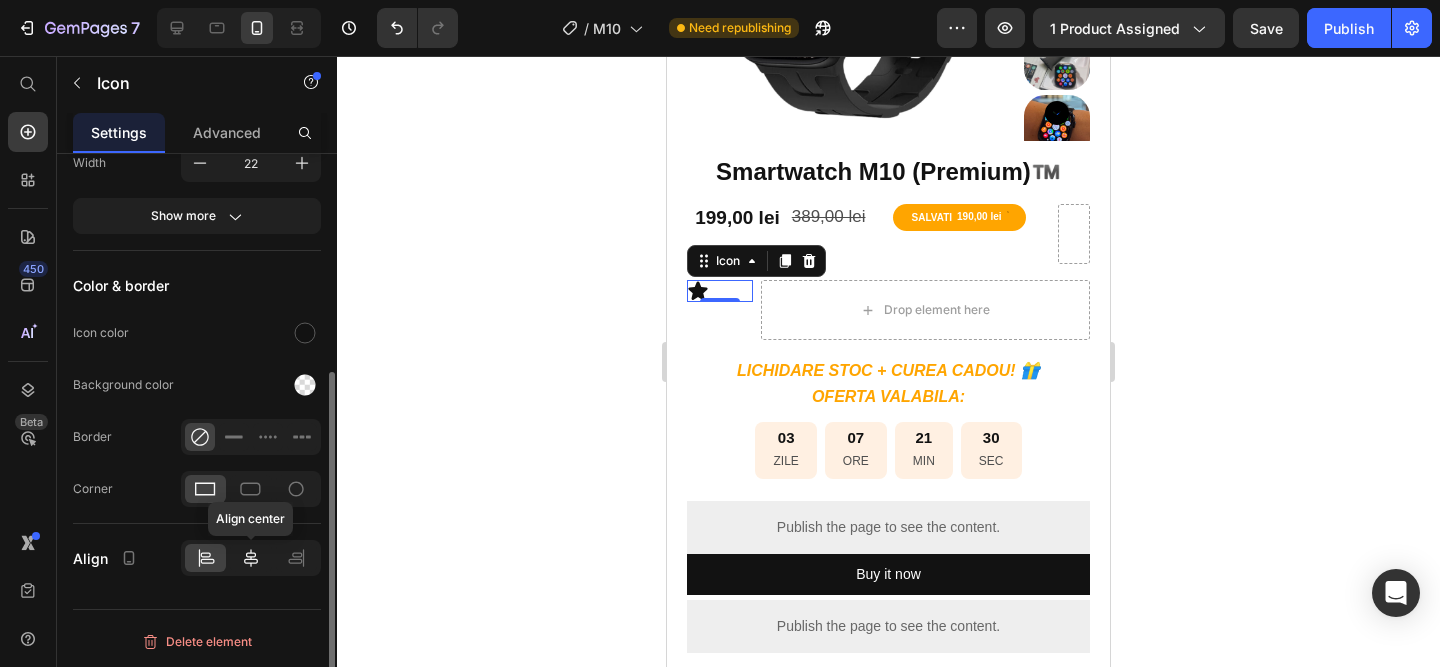 click 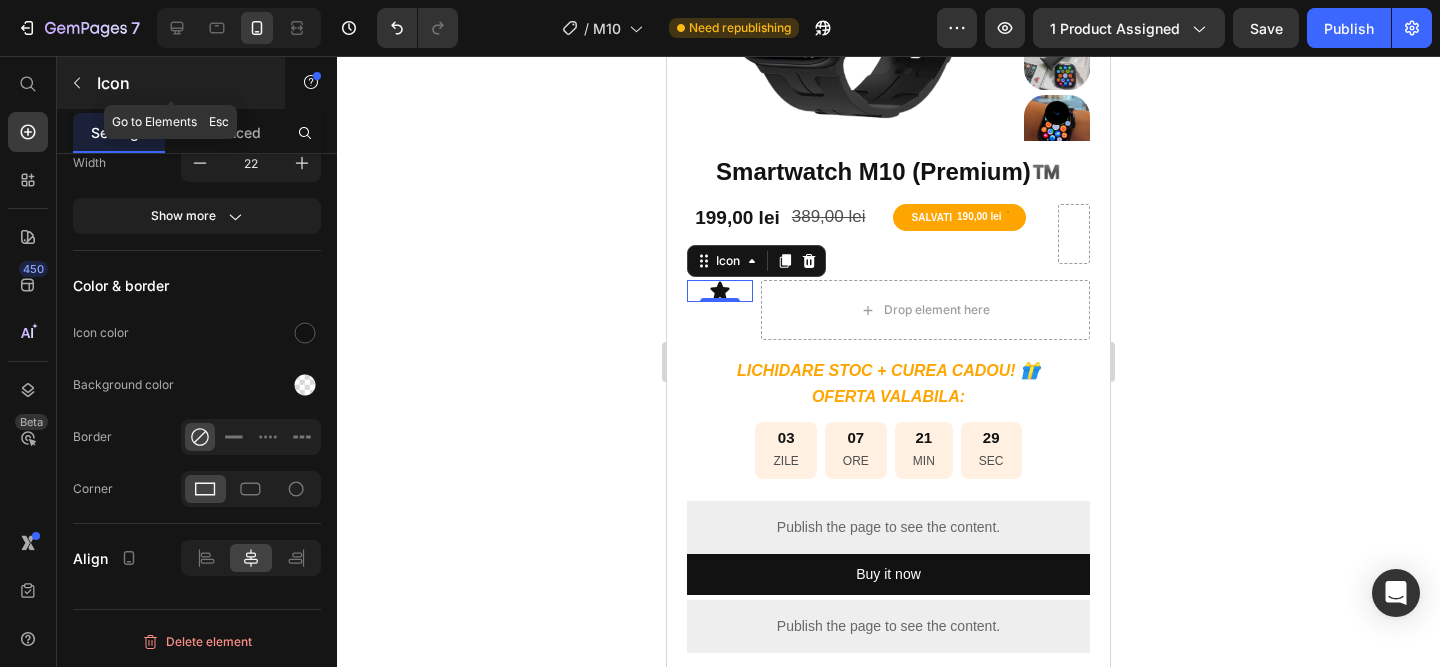 click 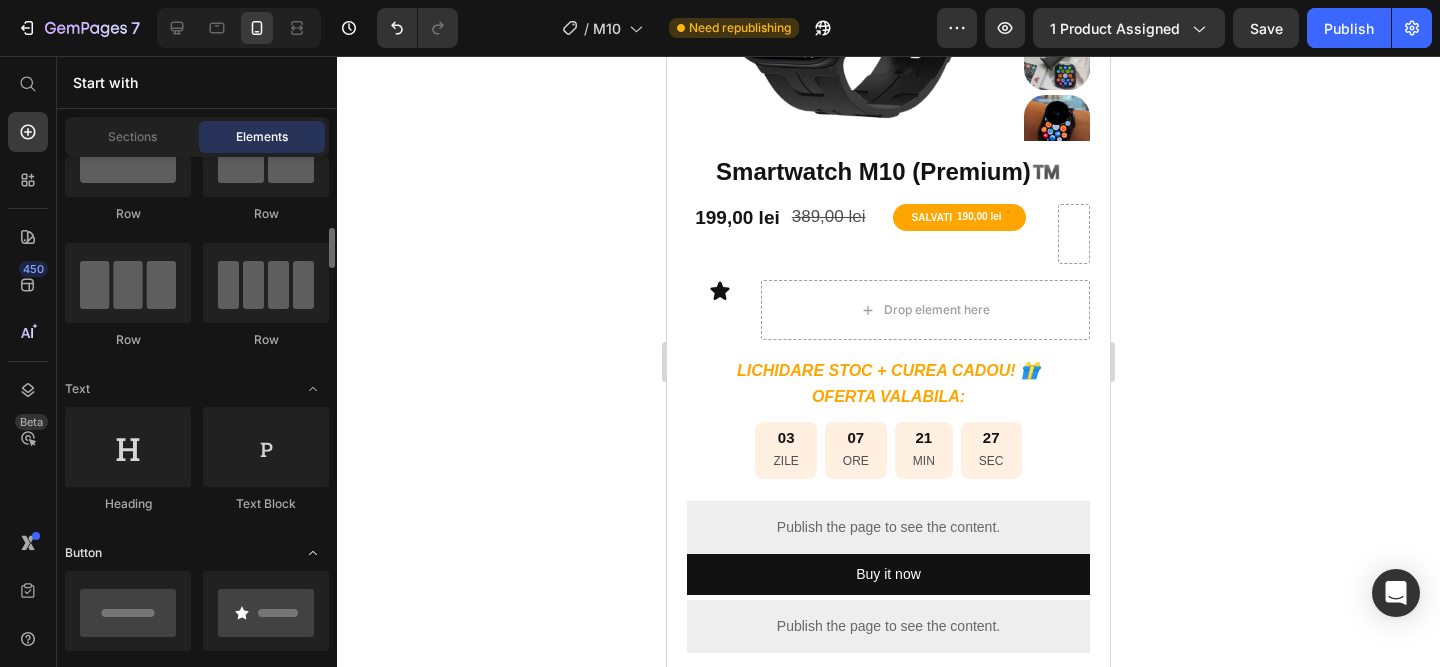 scroll, scrollTop: 144, scrollLeft: 0, axis: vertical 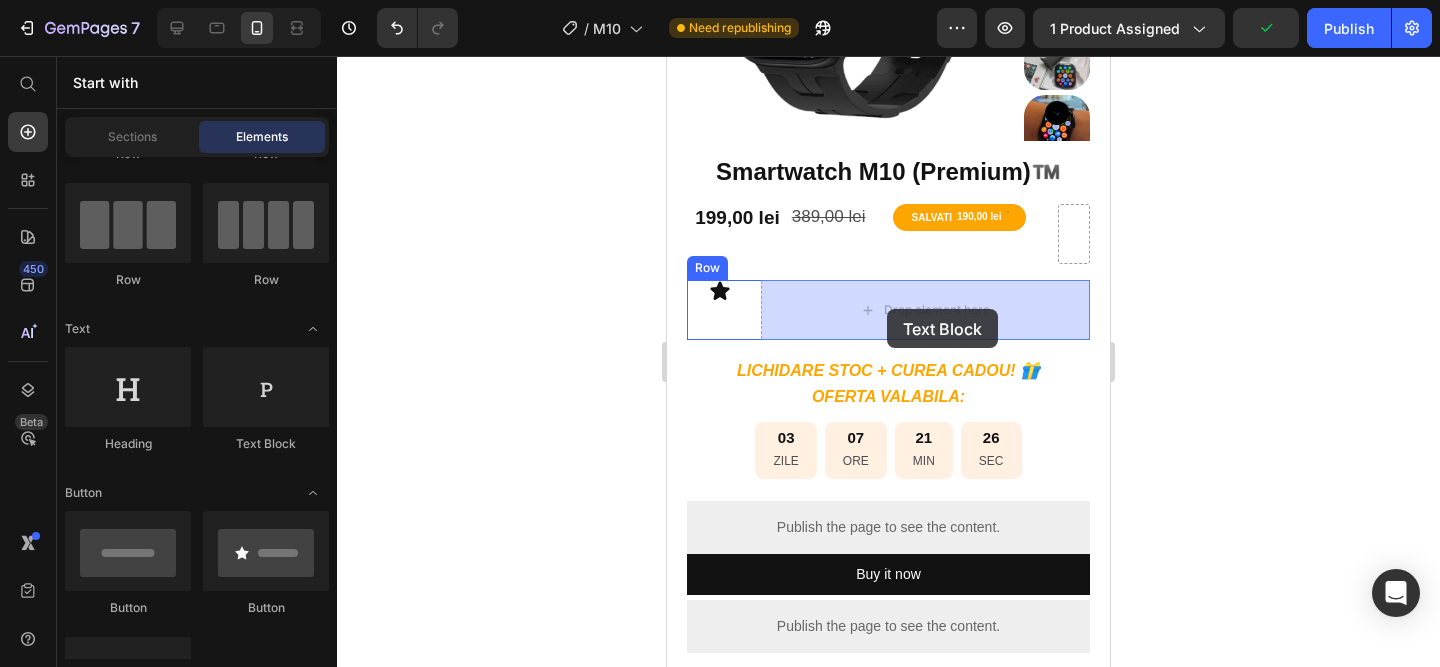 drag, startPoint x: 937, startPoint y: 463, endPoint x: 888, endPoint y: 307, distance: 163.51453 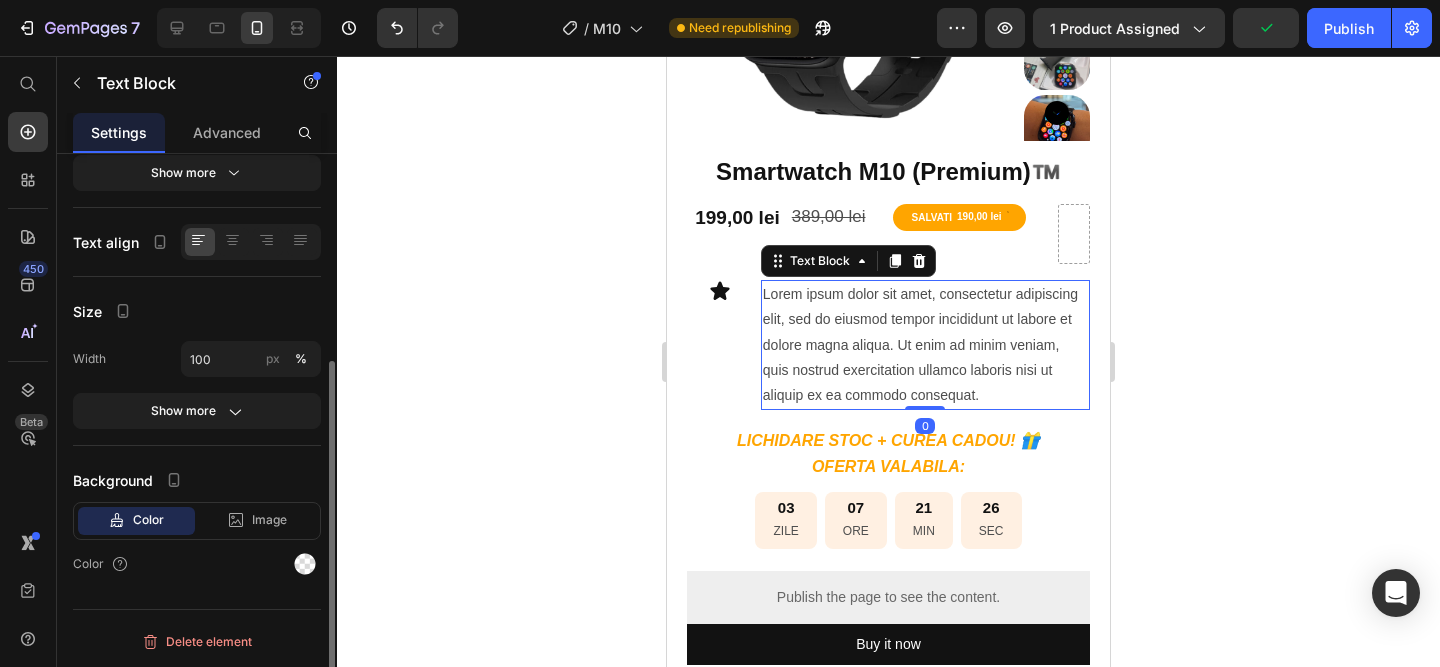 scroll, scrollTop: 0, scrollLeft: 0, axis: both 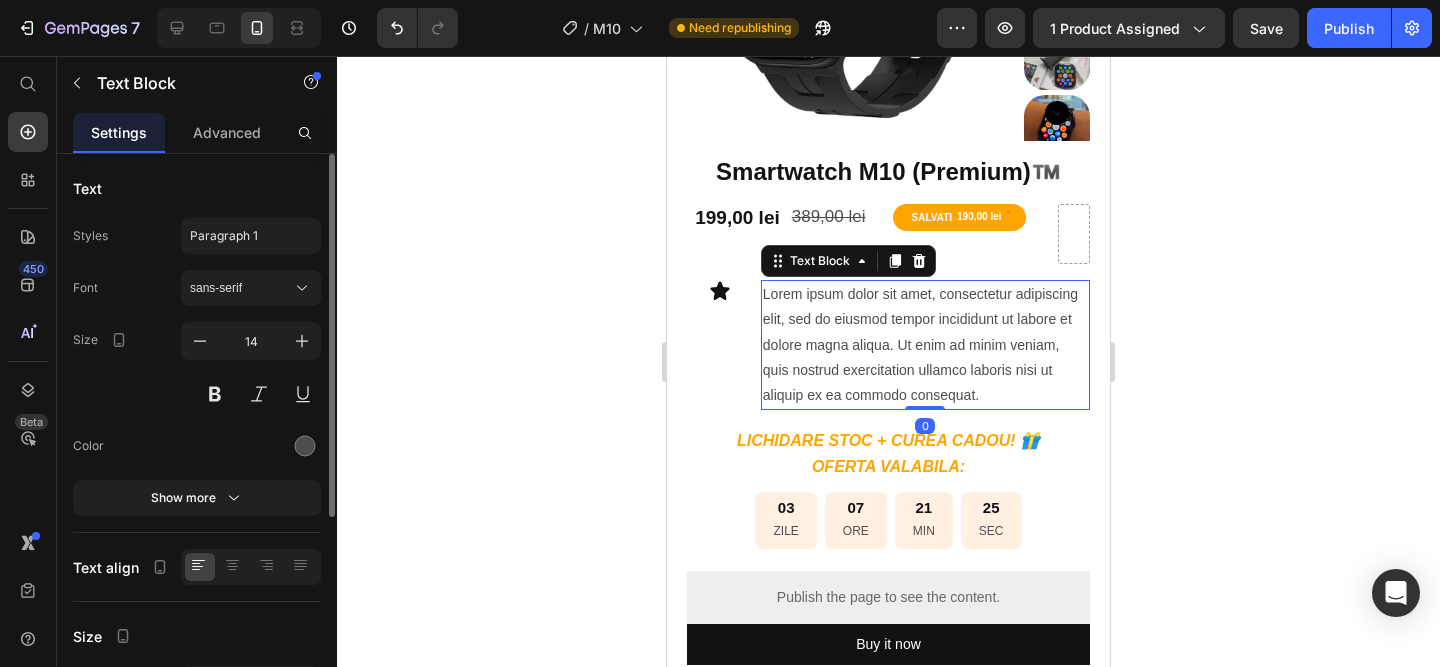 click on "Lorem ipsum dolor sit amet, consectetur adipiscing elit, sed do eiusmod tempor incididunt ut labore et dolore magna aliqua. Ut enim ad minim veniam, quis nostrud exercitation ullamco laboris nisi ut aliquip ex ea commodo consequat." at bounding box center [925, 345] 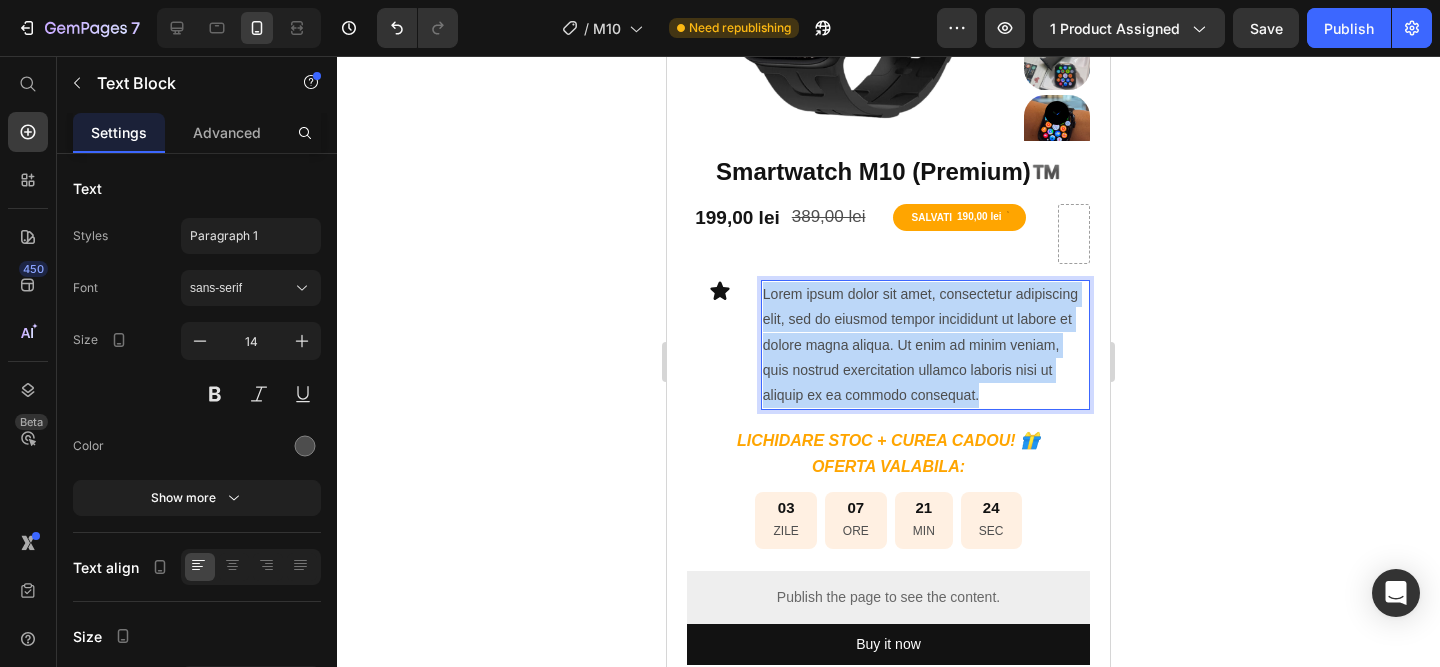 drag, startPoint x: 996, startPoint y: 393, endPoint x: 756, endPoint y: 295, distance: 259.23734 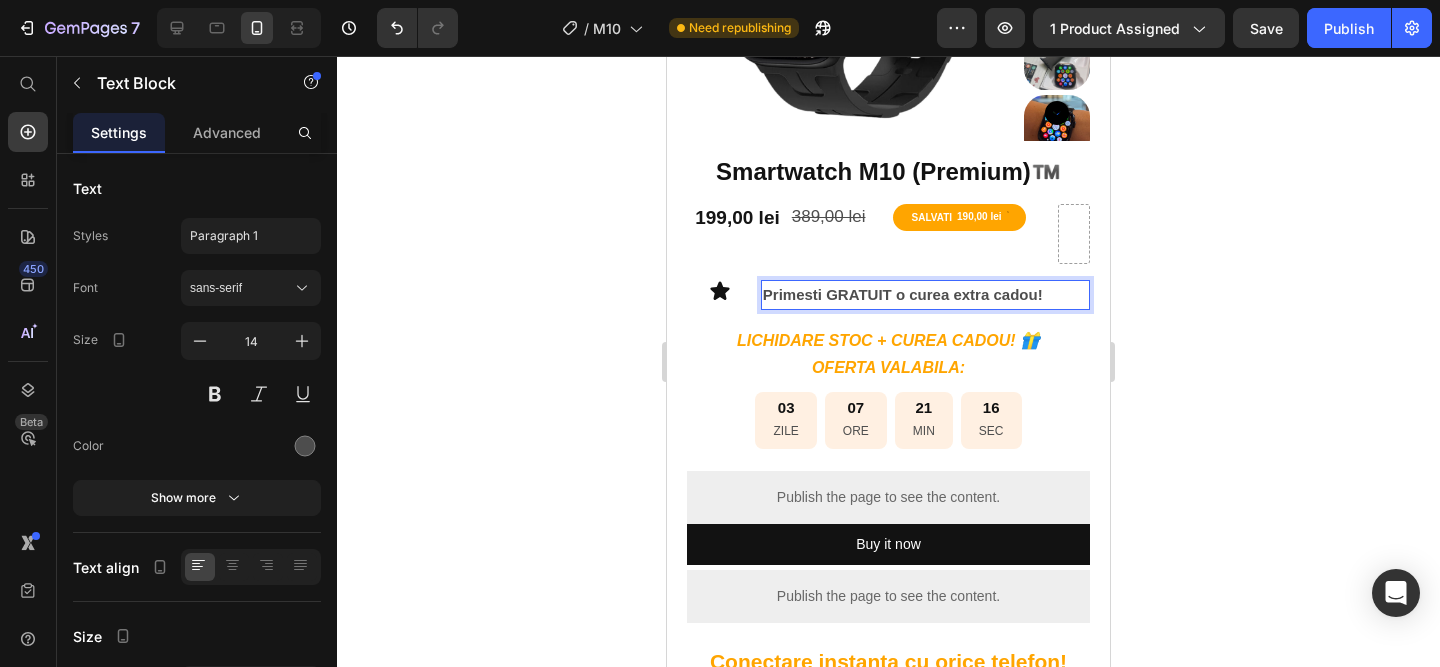 click on "Primesti GRATUIT o curea extra cadou!" at bounding box center [925, 295] 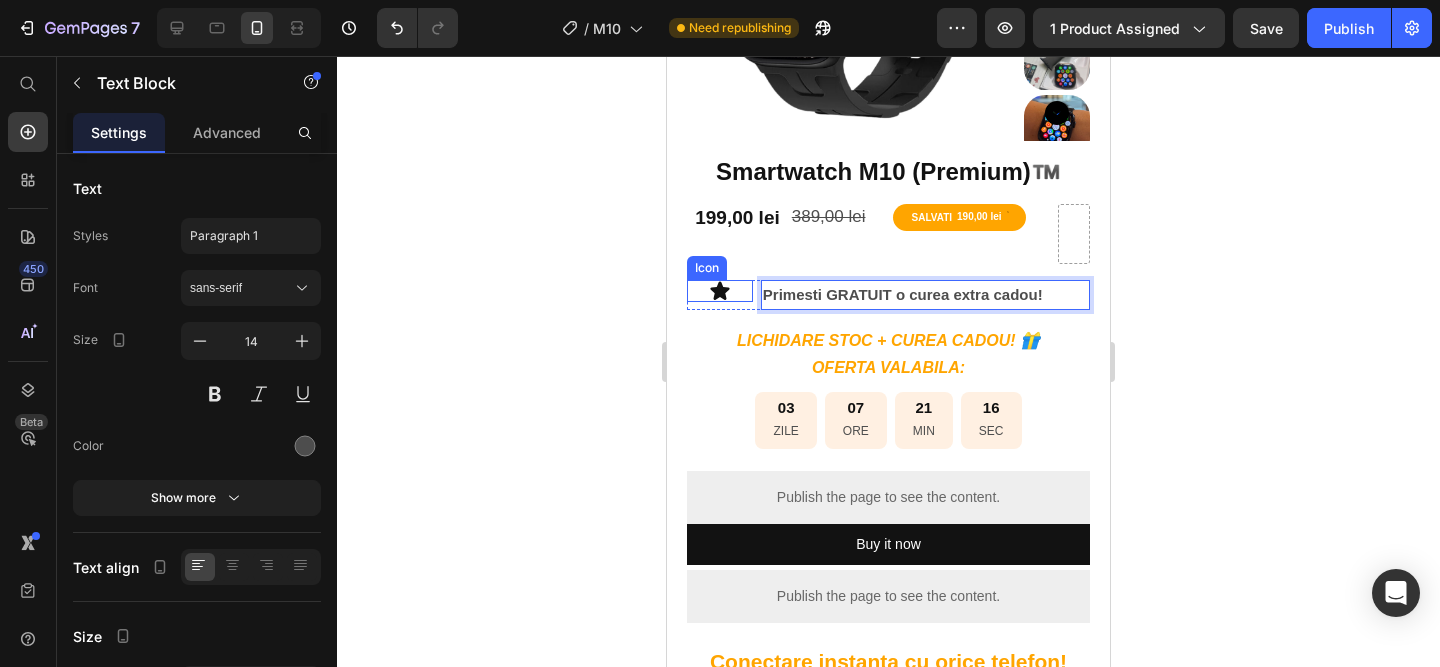click on "Icon" at bounding box center (720, 291) 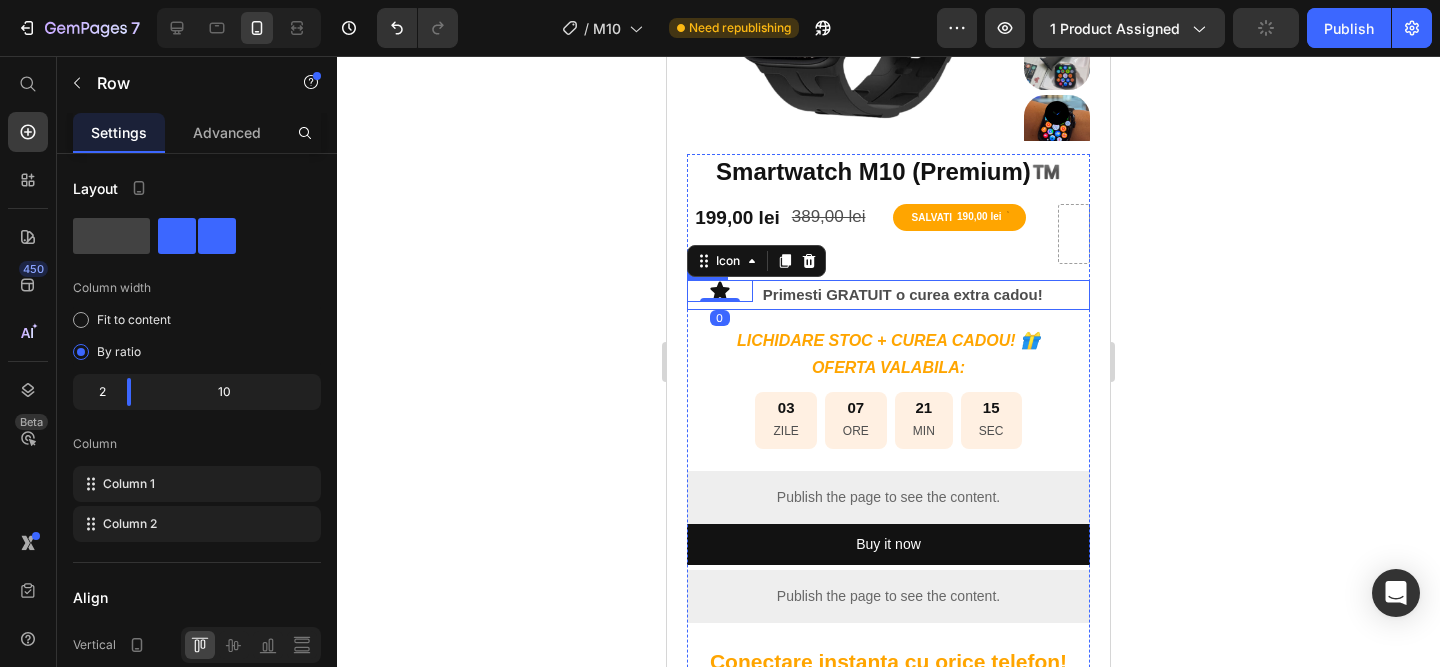 click on "Icon   0 Primesti GRATUIT o curea extra cadou! Text Block Row" at bounding box center (888, 295) 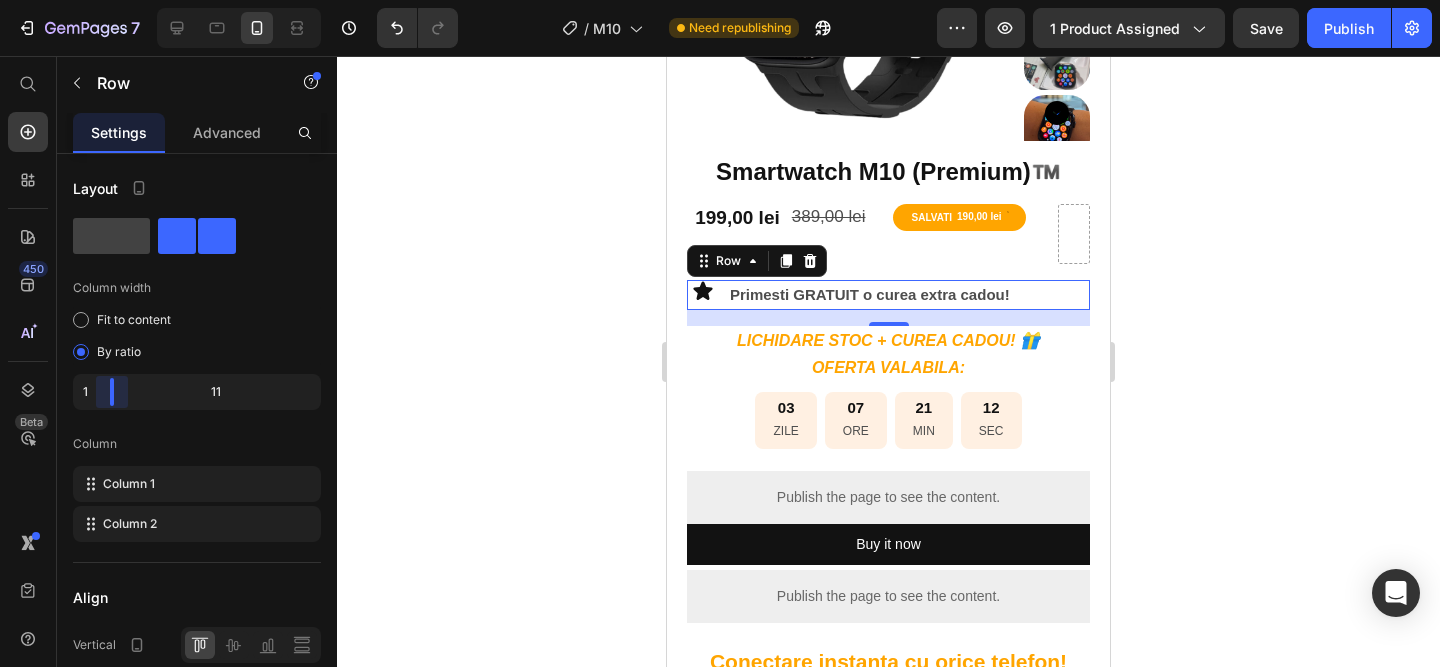 drag, startPoint x: 130, startPoint y: 383, endPoint x: 95, endPoint y: 384, distance: 35.014282 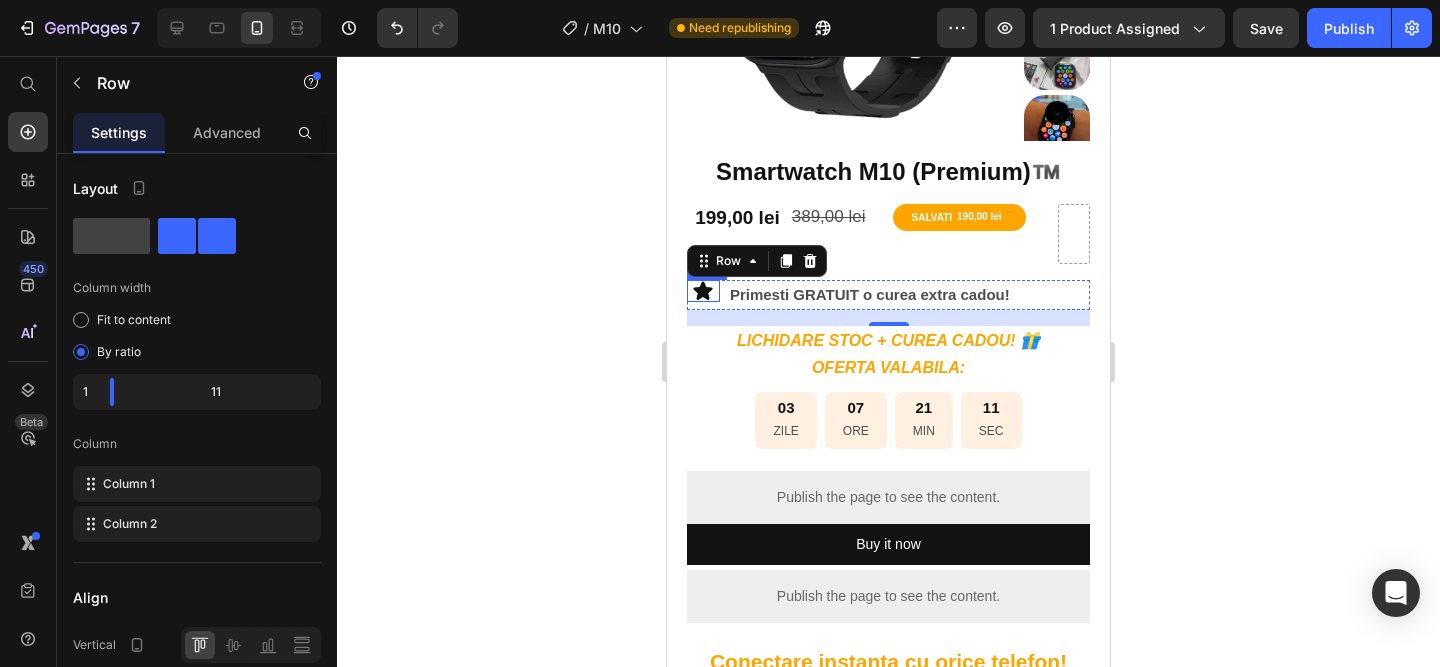 click 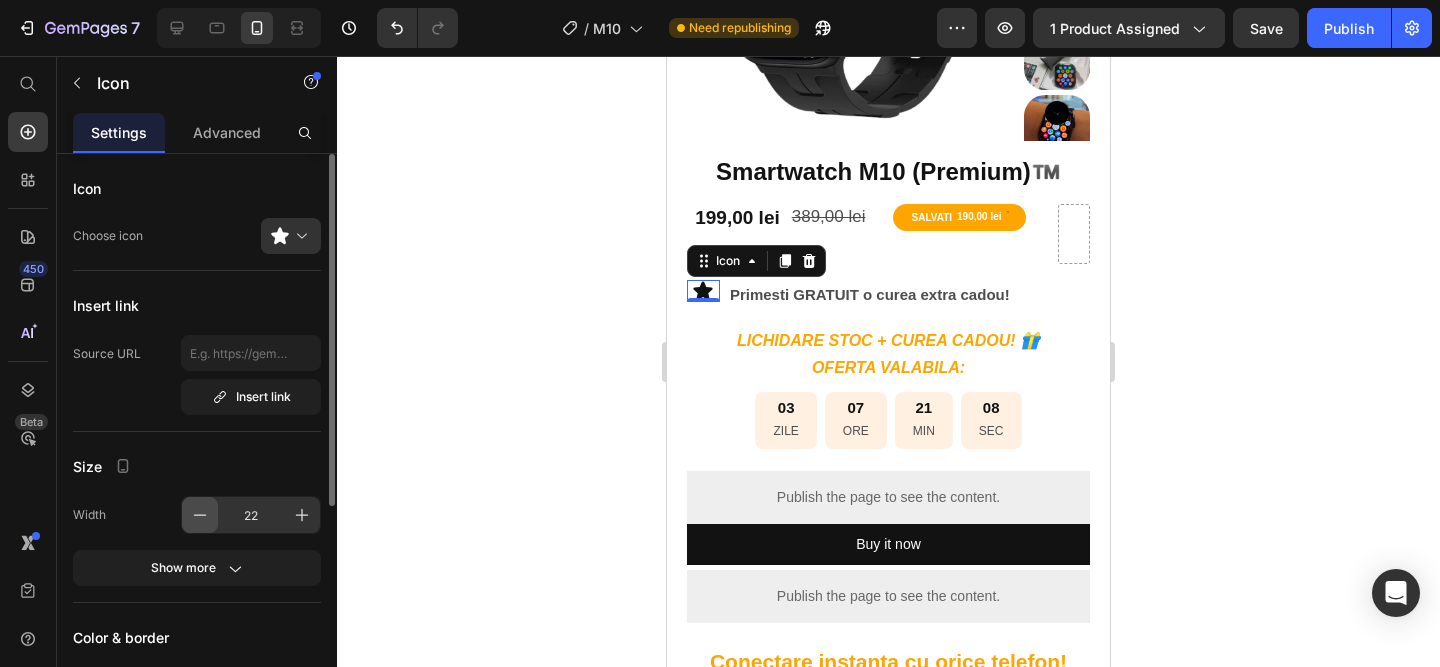 click 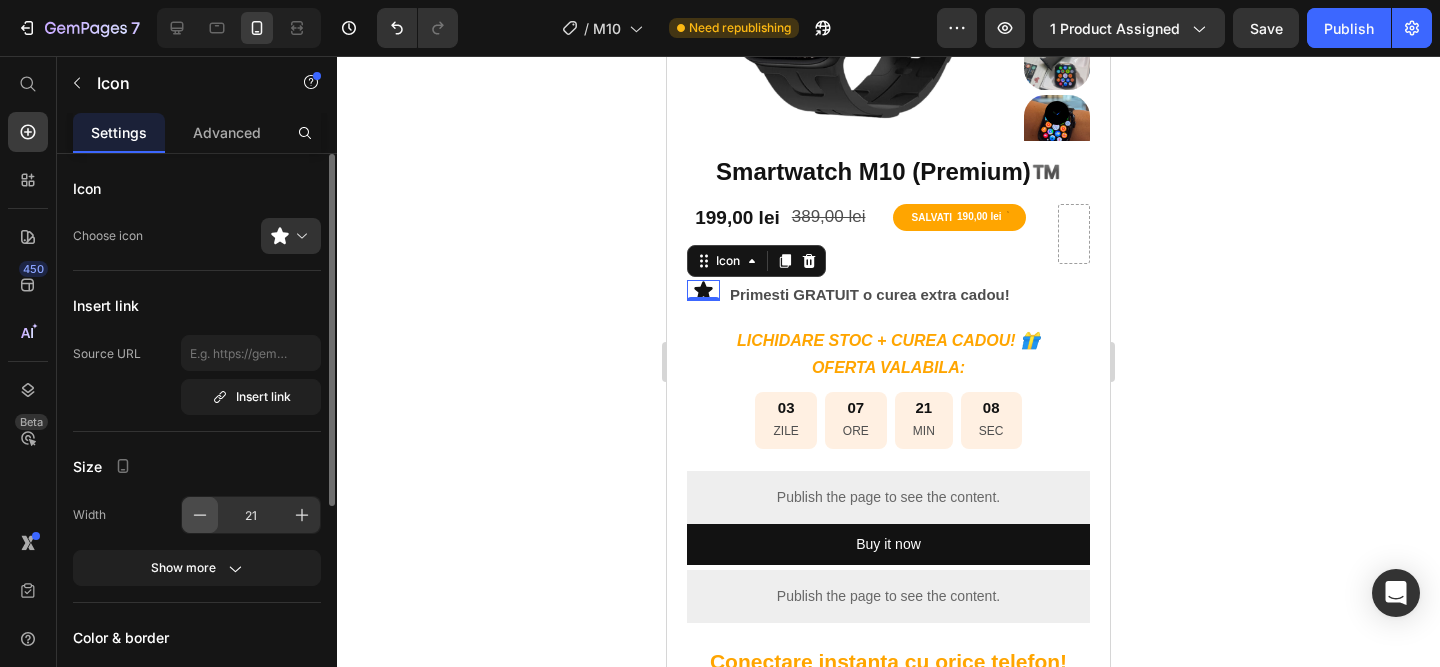 click 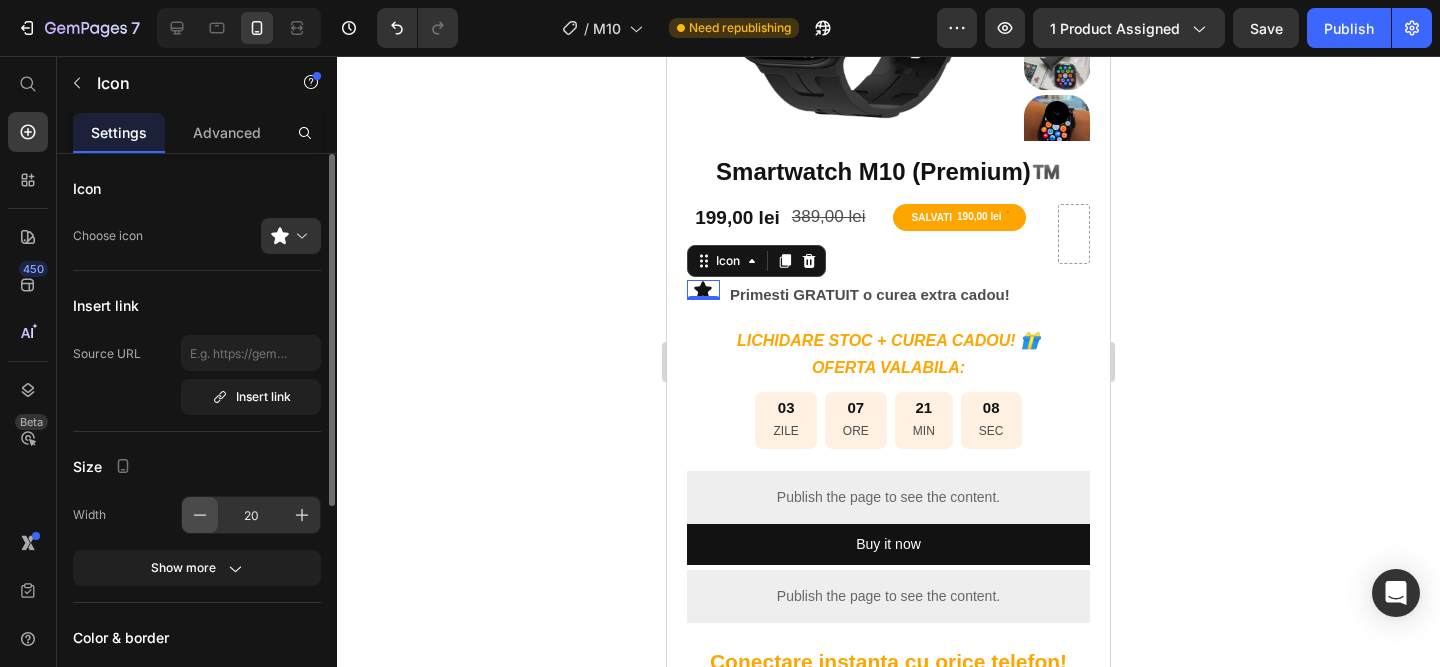 click 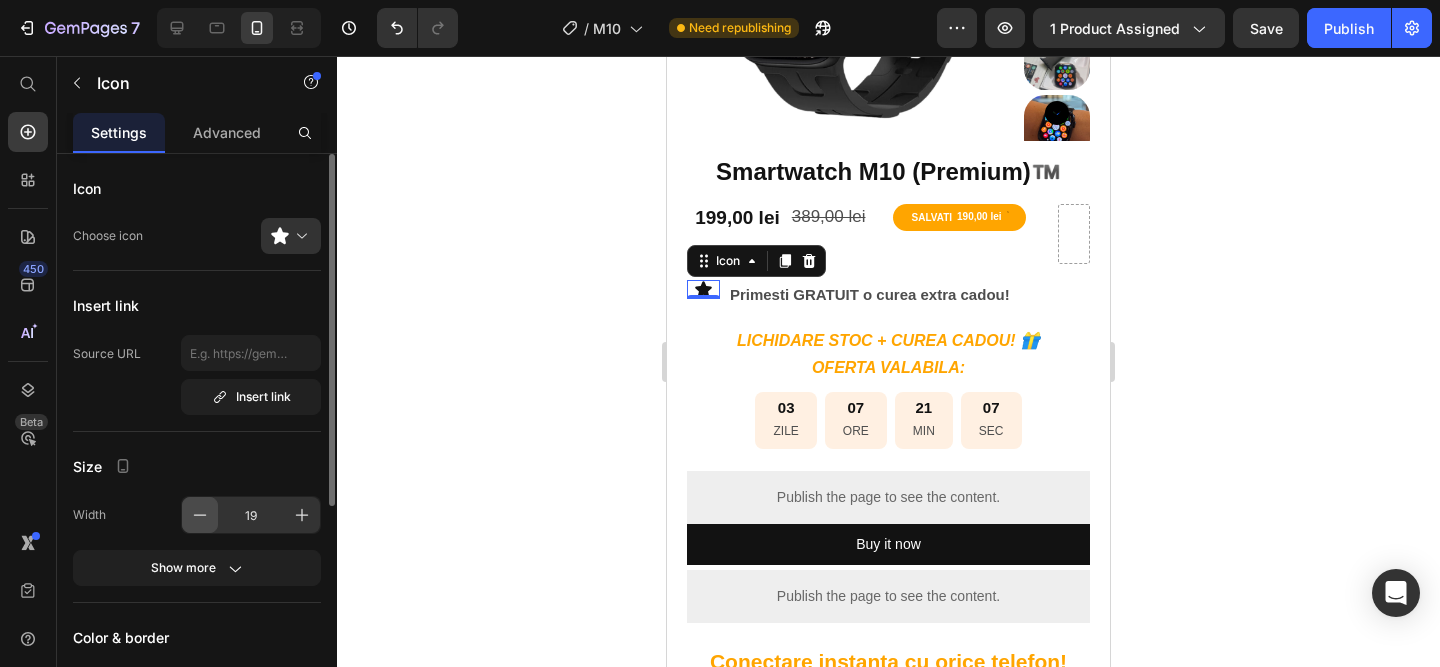 click 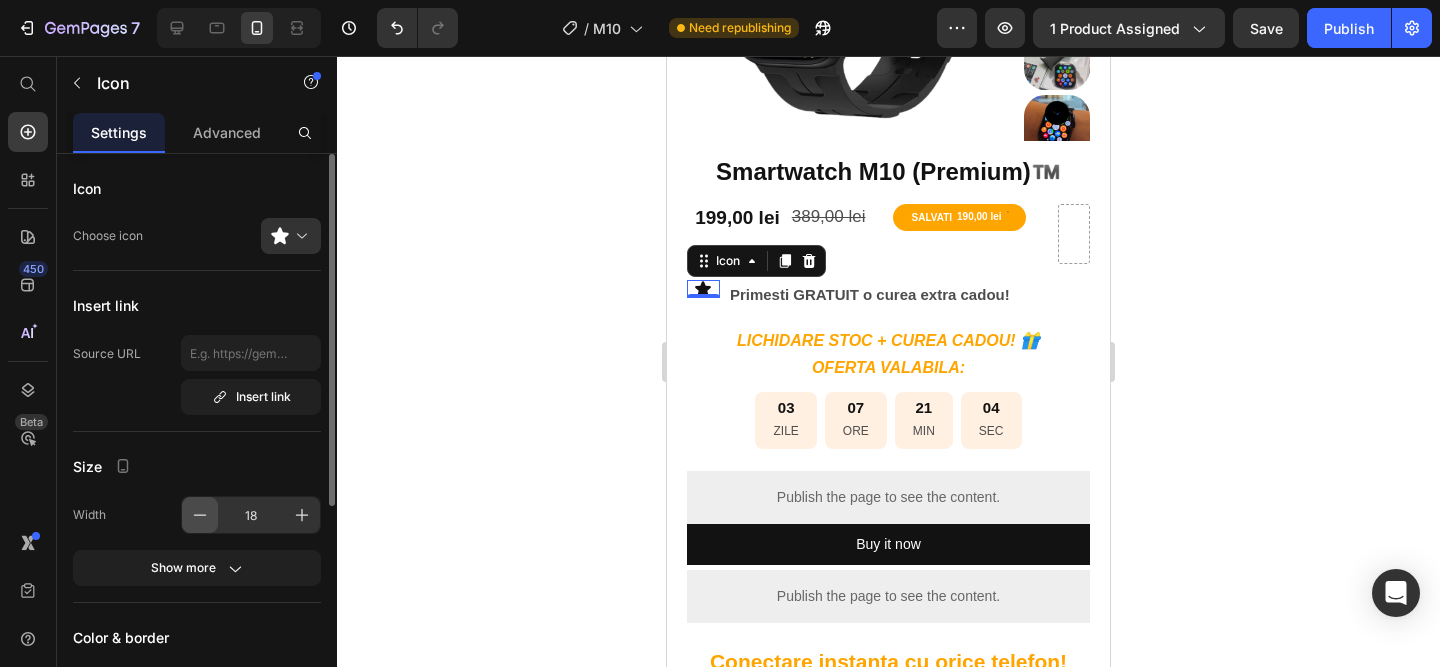 click 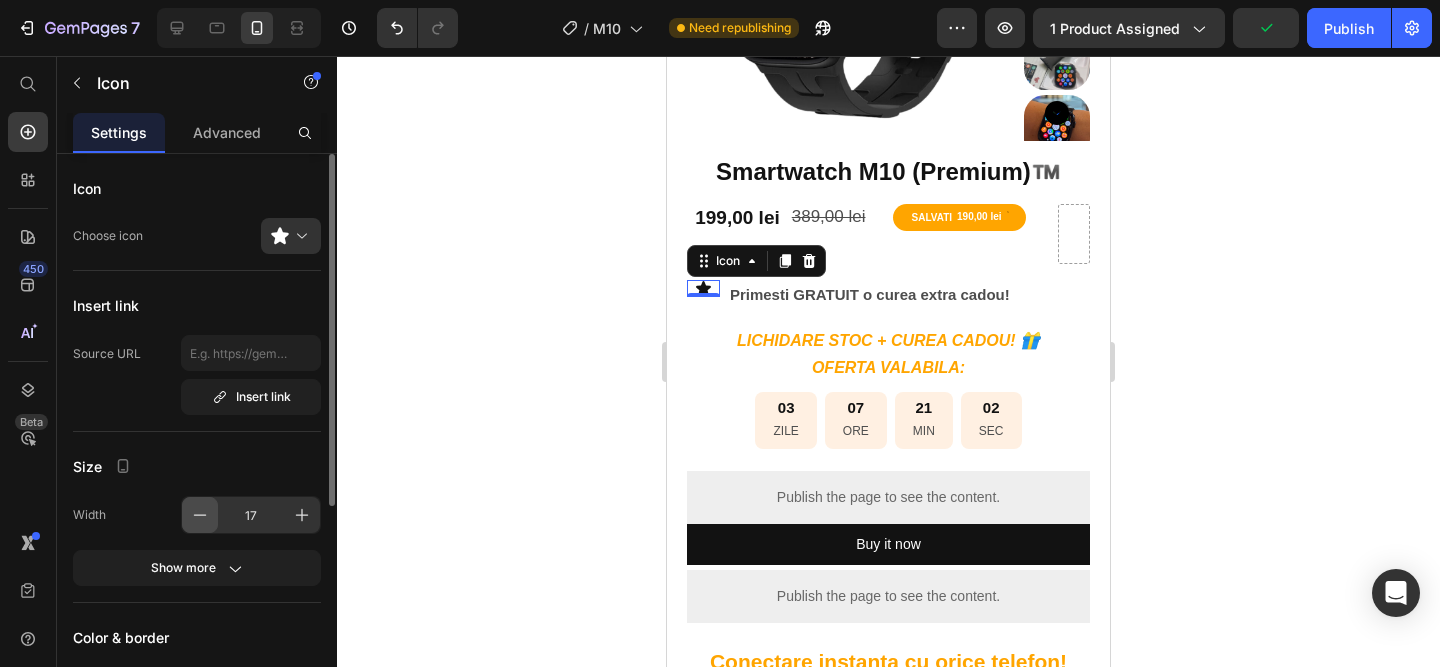 click 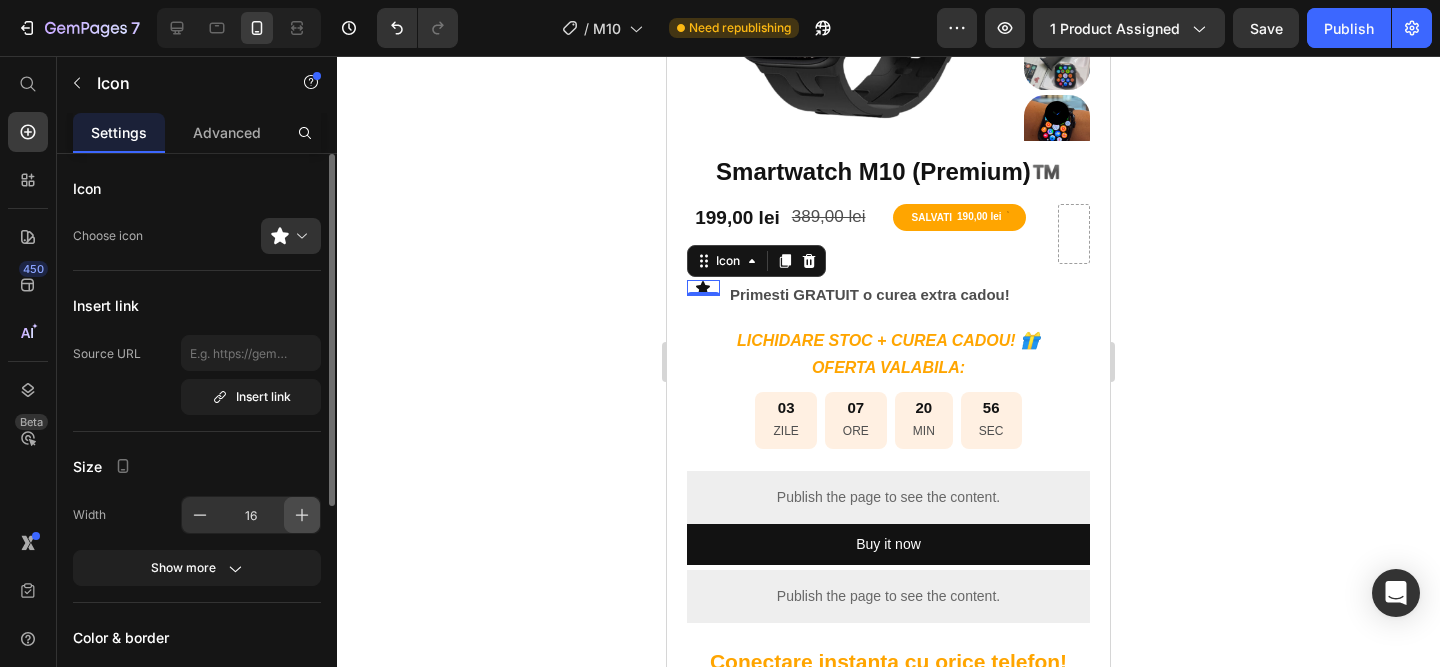 click at bounding box center [302, 515] 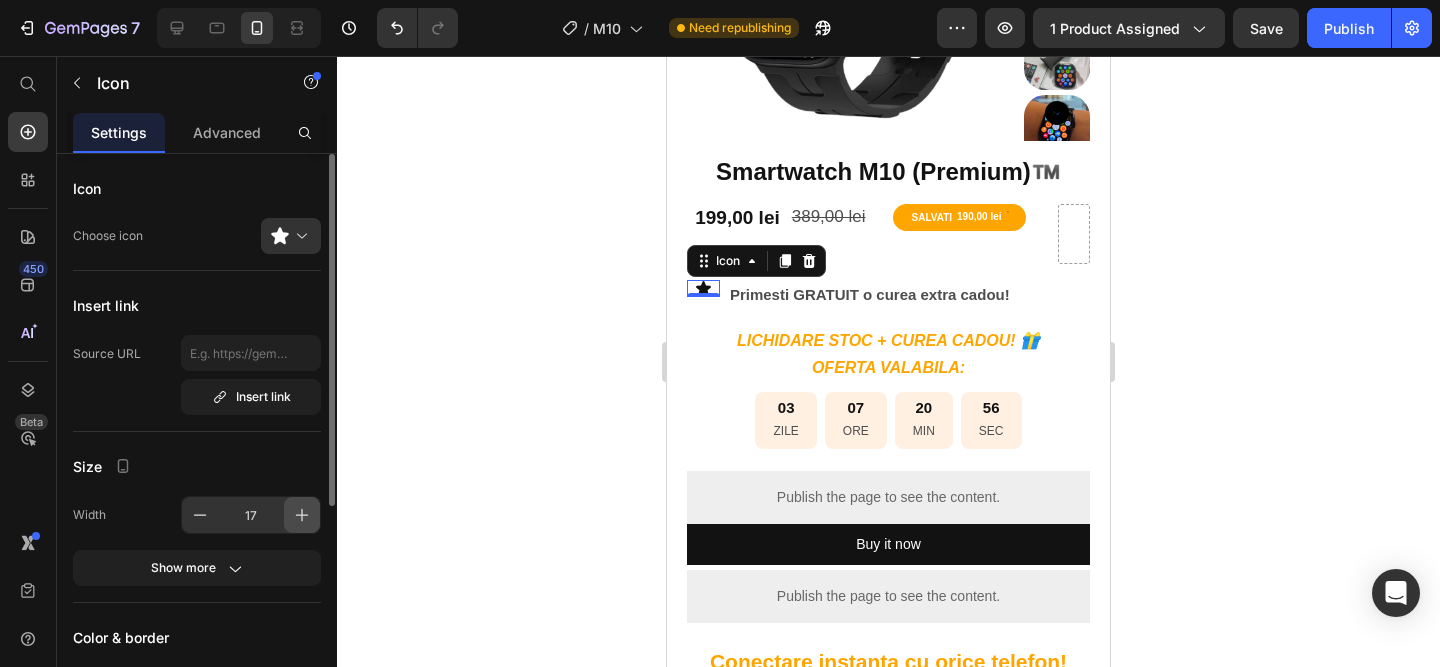 click at bounding box center [302, 515] 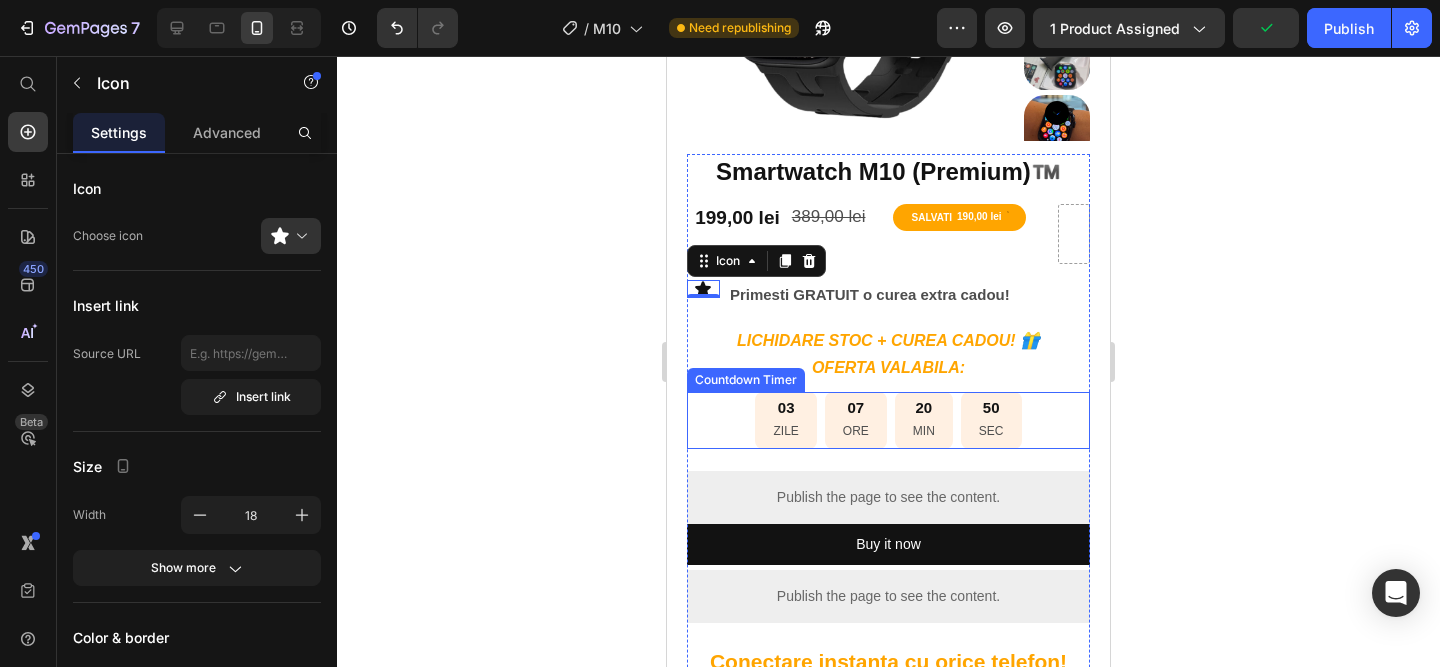 click on "03 ZILE 07 ORE 20 MIN 50 SEC" at bounding box center [888, 420] 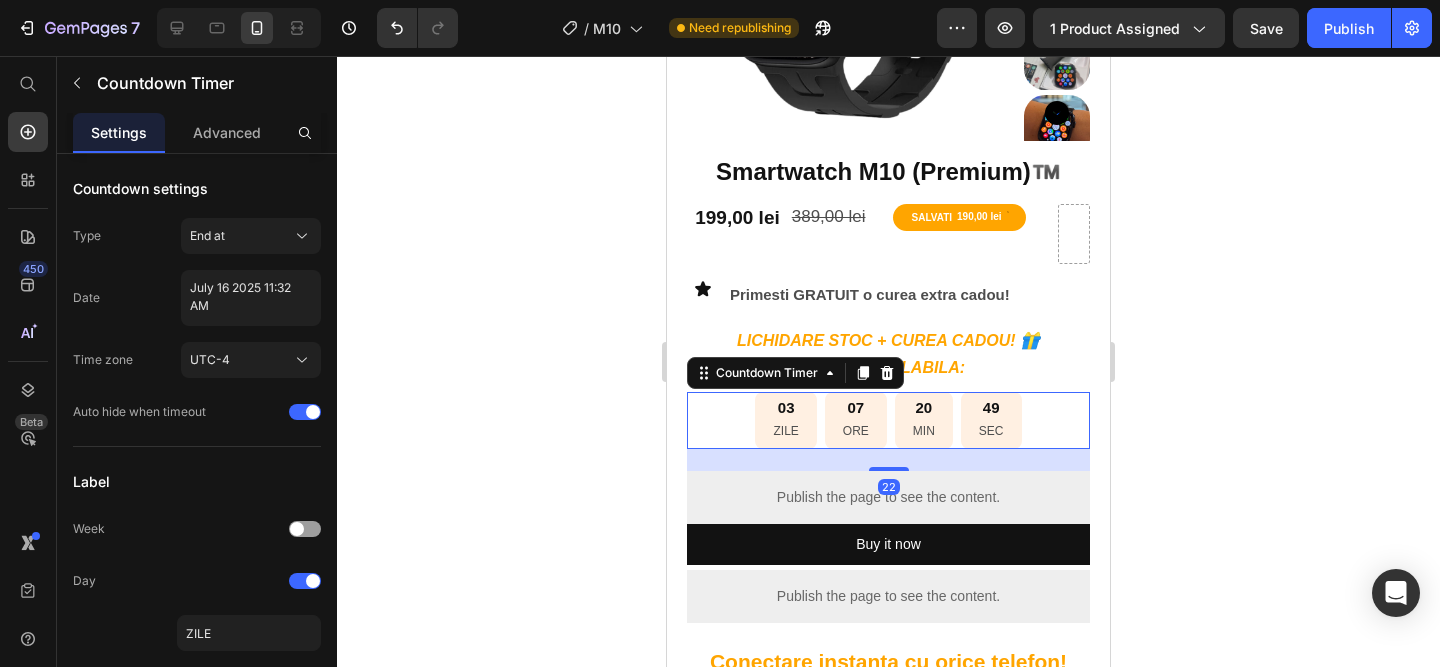 click 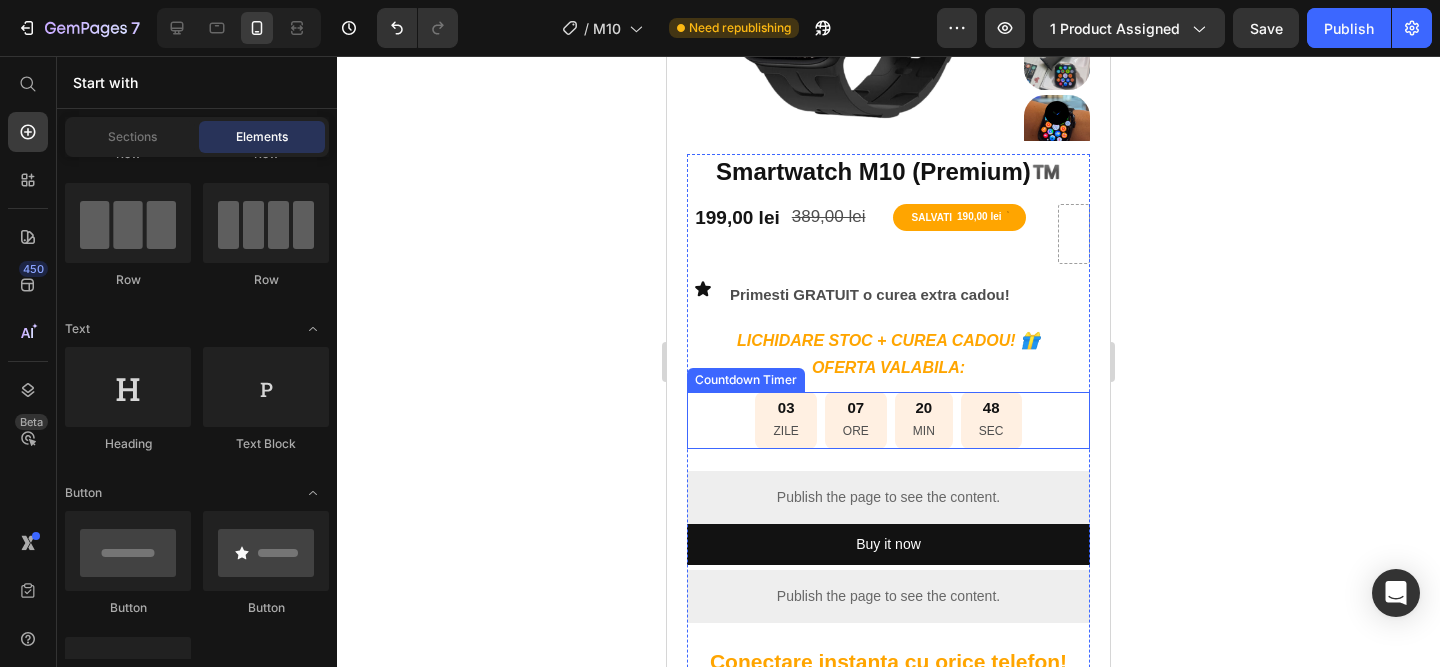 click on "03 ZILE 07 ORE 20 MIN 48 SEC" at bounding box center (888, 420) 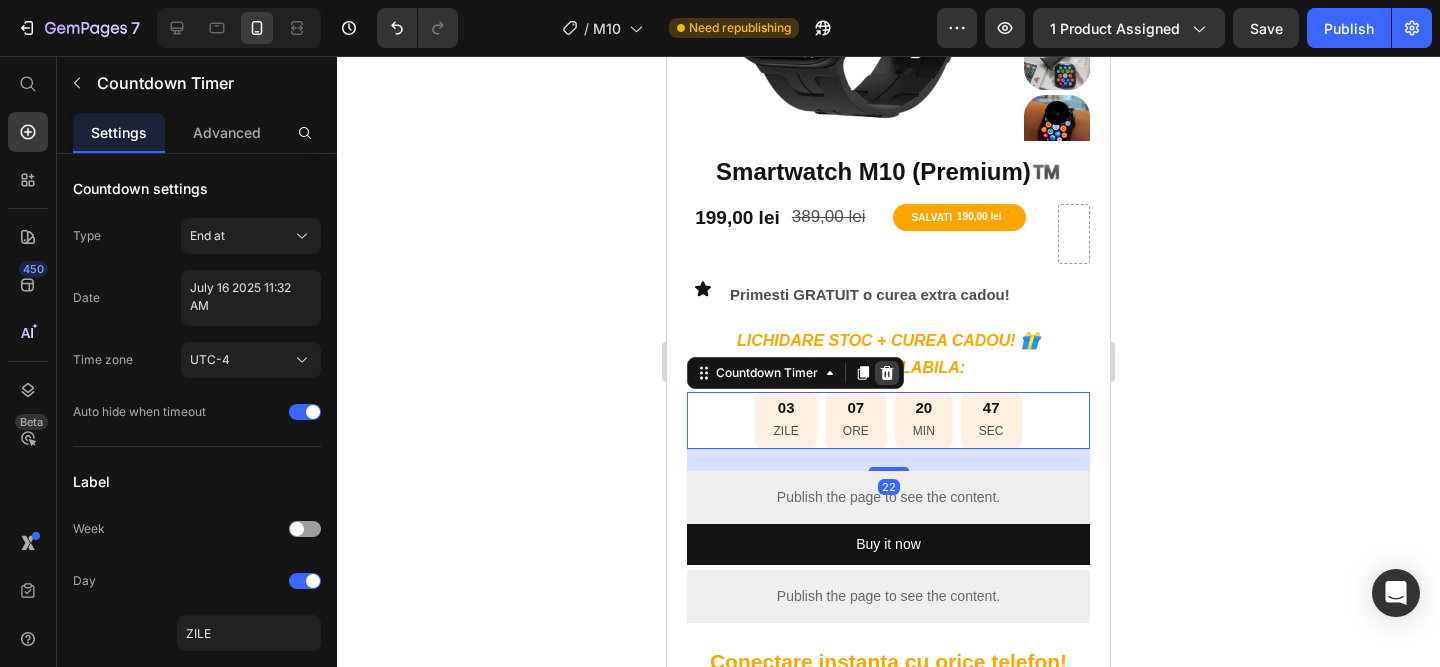 click 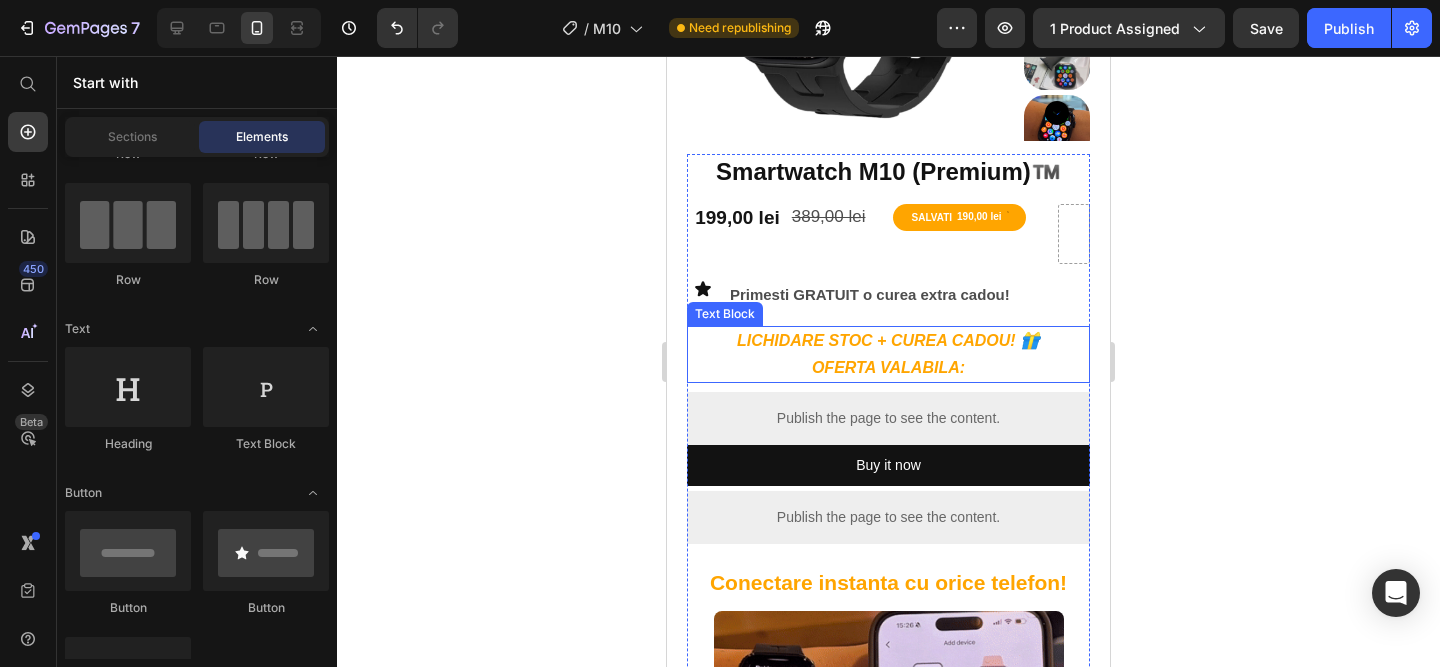 click on "OFERTA VALABILA:" at bounding box center [888, 367] 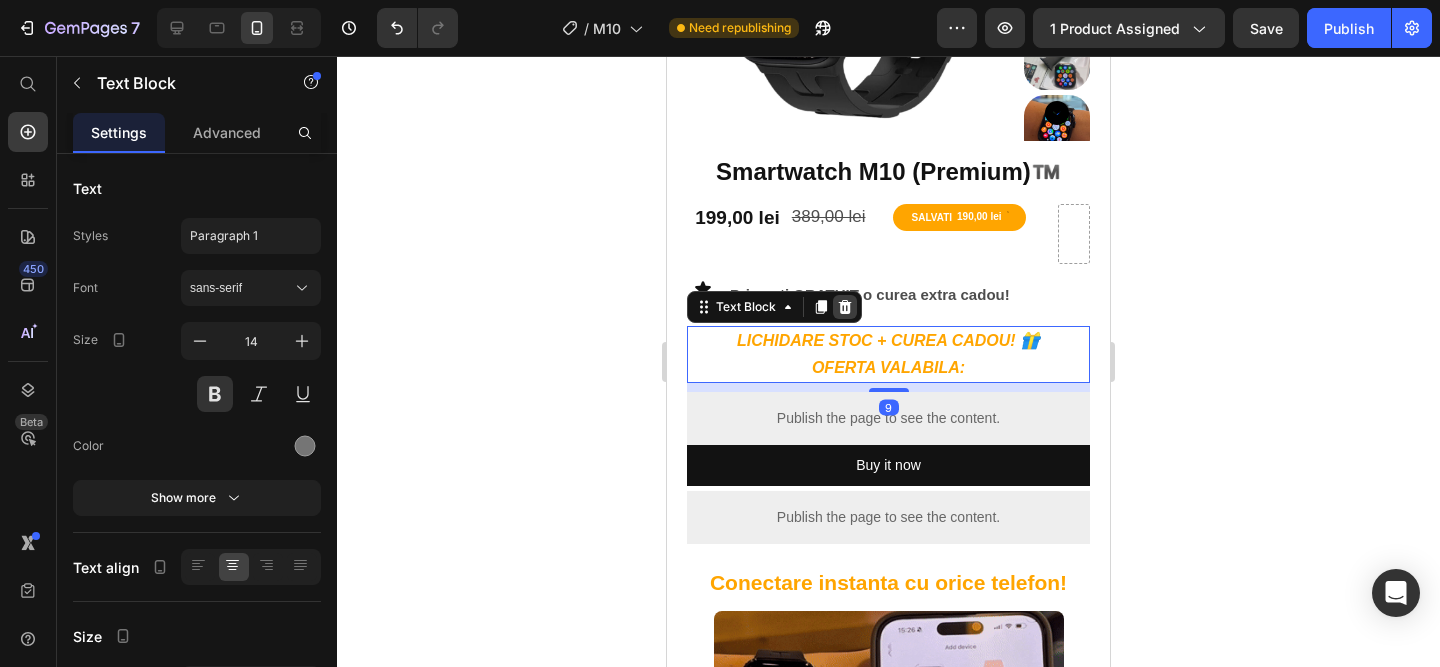 click 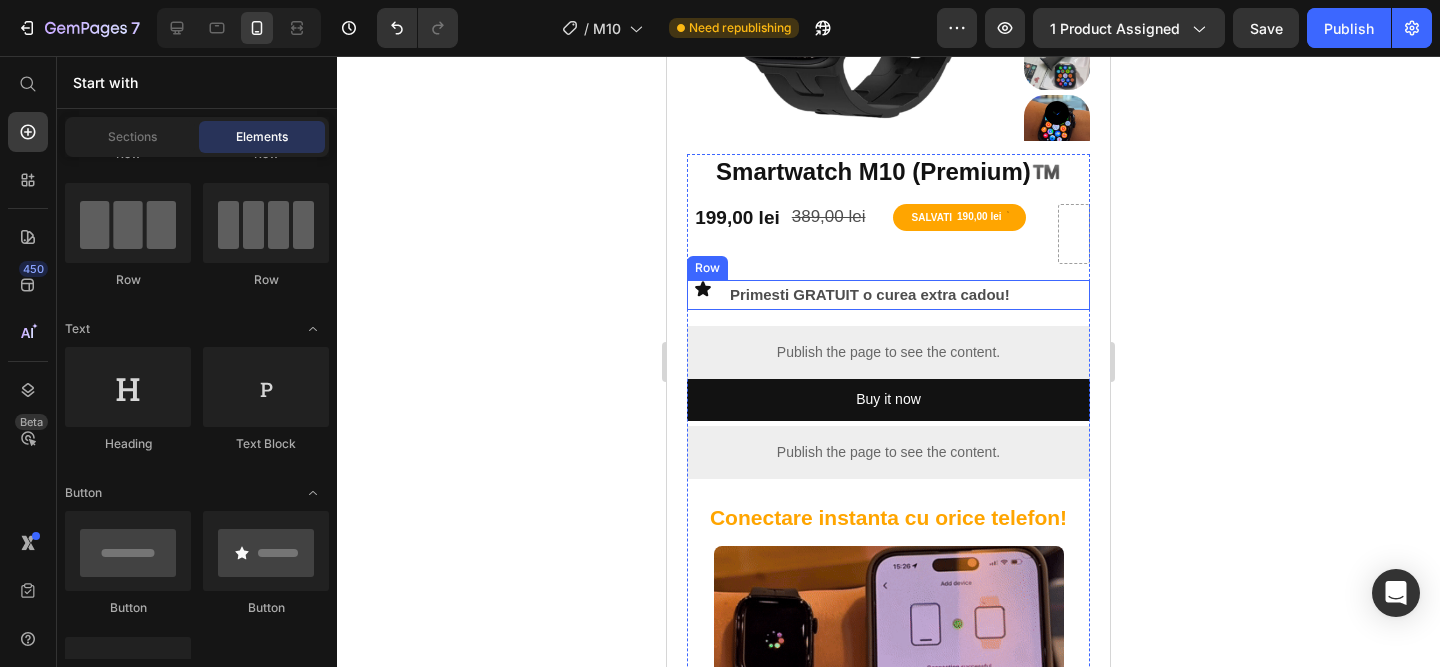 click on "Icon Primesti GRATUIT o curea extra cadou! Text Block Row" at bounding box center [888, 295] 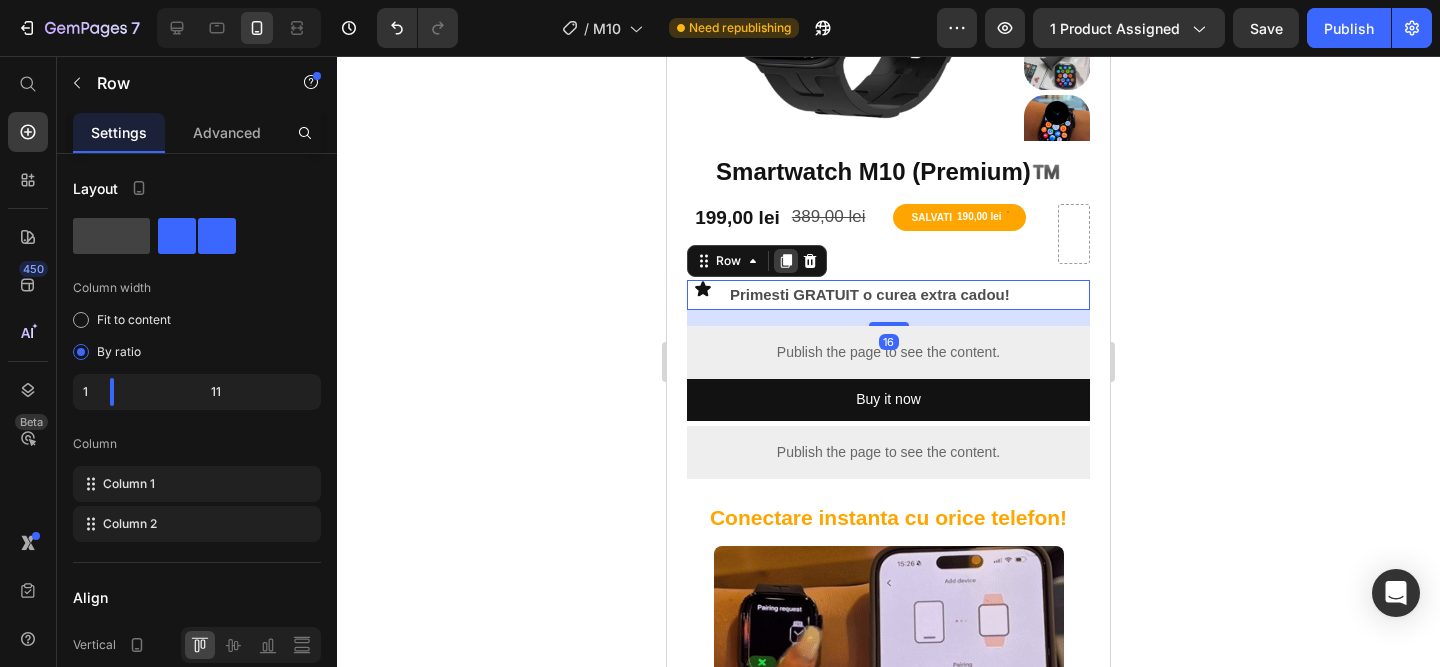 click 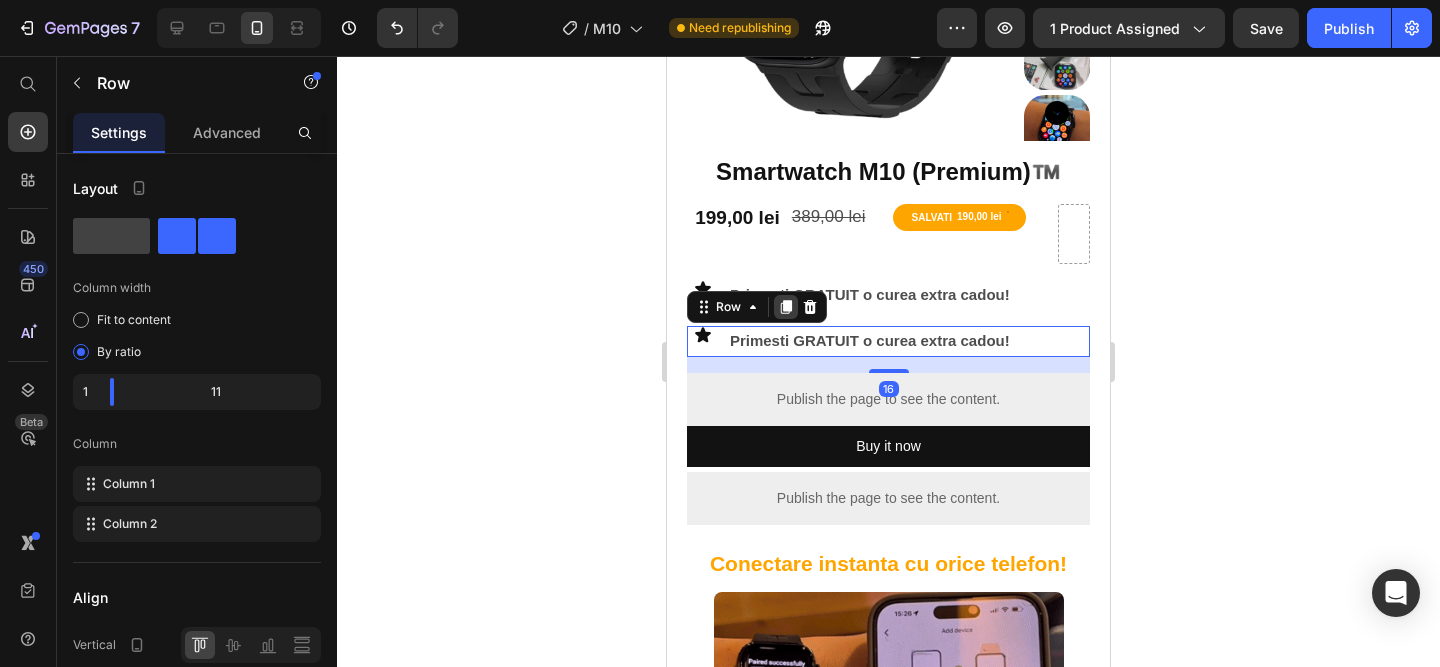 click 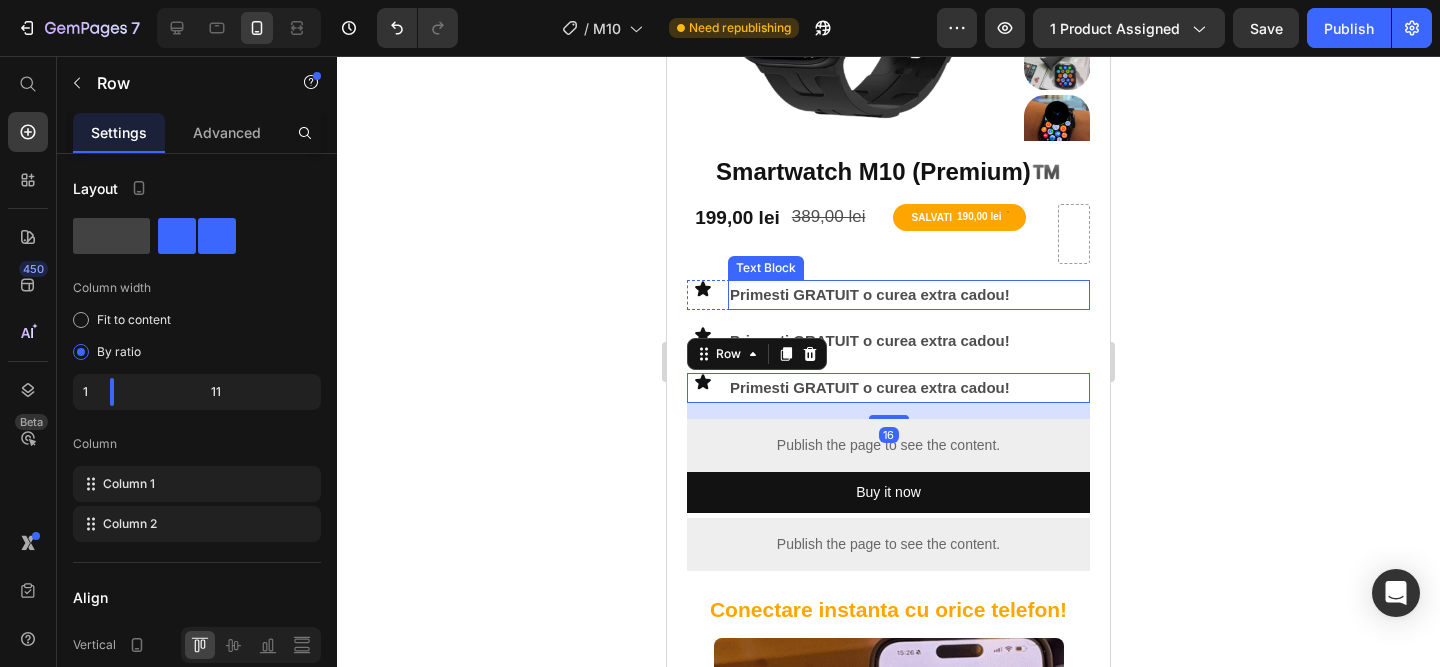 click on "Primesti GRATUIT o curea extra cadou!" at bounding box center [909, 295] 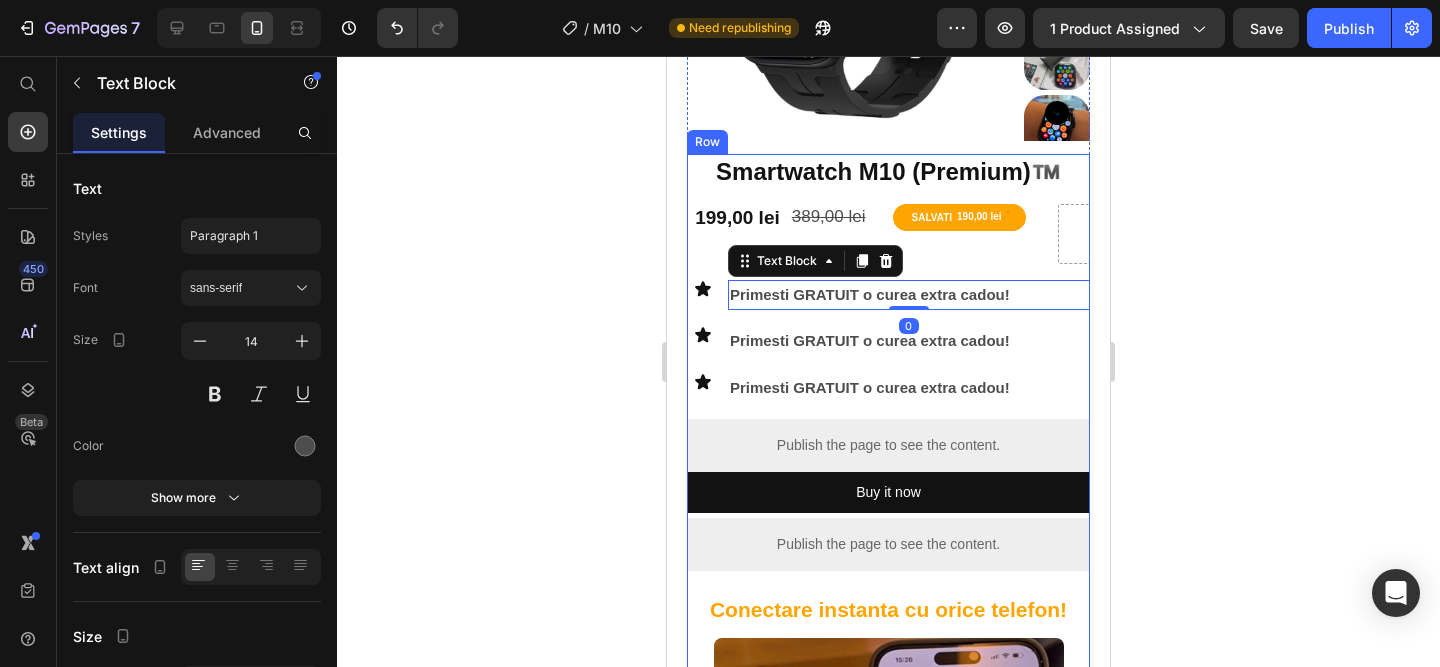 click on "Smartwatch M10 (Premium)™️ Product Title 199,00 lei Product Price 389,00 lei Product Price SALVATI 190,00 lei Discount Tag
Row
Icon Primesti GRATUIT o curea extra cadou! Text Block   0 Row
Icon Primesti GRATUIT o curea extra cadou! Text Block Row
Icon Primesti GRATUIT o curea extra cadou! Text Block Row
Publish the page to see the content.
Custom Code Buy it now Dynamic Checkout
Publish the page to see the content.
Custom Code Conectare instanta cu orice telefon! Text Block Image De ce merită să alegi Smartwatch-ul M10?     • Design premium, 41 mm – modern, elegant, ușor de asortat.     • Compatibil cu orice telefon – se conectează rapid prin aplicație.     • Performanță fluentă – meniuri fără lag, ecran clar, luminozitate reglabilă.     • Totul gata instalat – aplicații utile: apeluri, notificări, sport, muzică, puls, somn. Text Block Image Text Block" at bounding box center [888, 980] 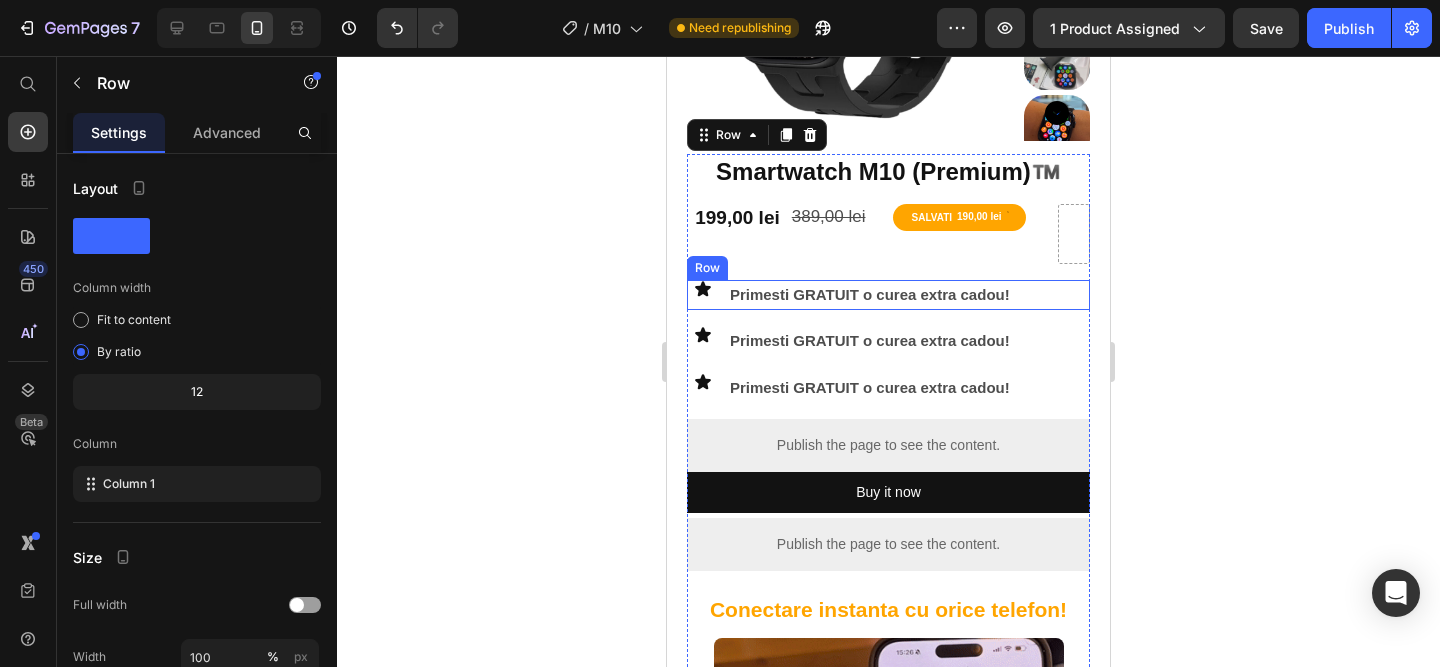 click on "Icon" at bounding box center [703, 295] 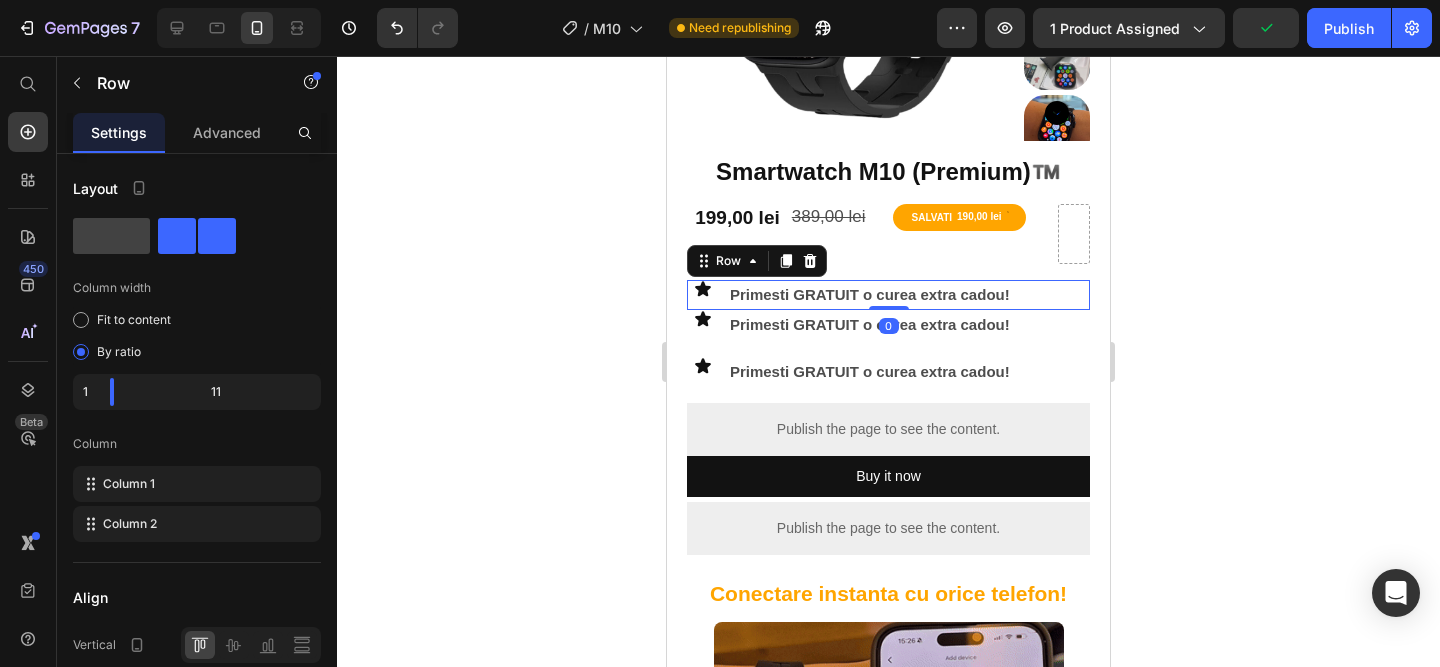 drag, startPoint x: 885, startPoint y: 322, endPoint x: 885, endPoint y: 280, distance: 42 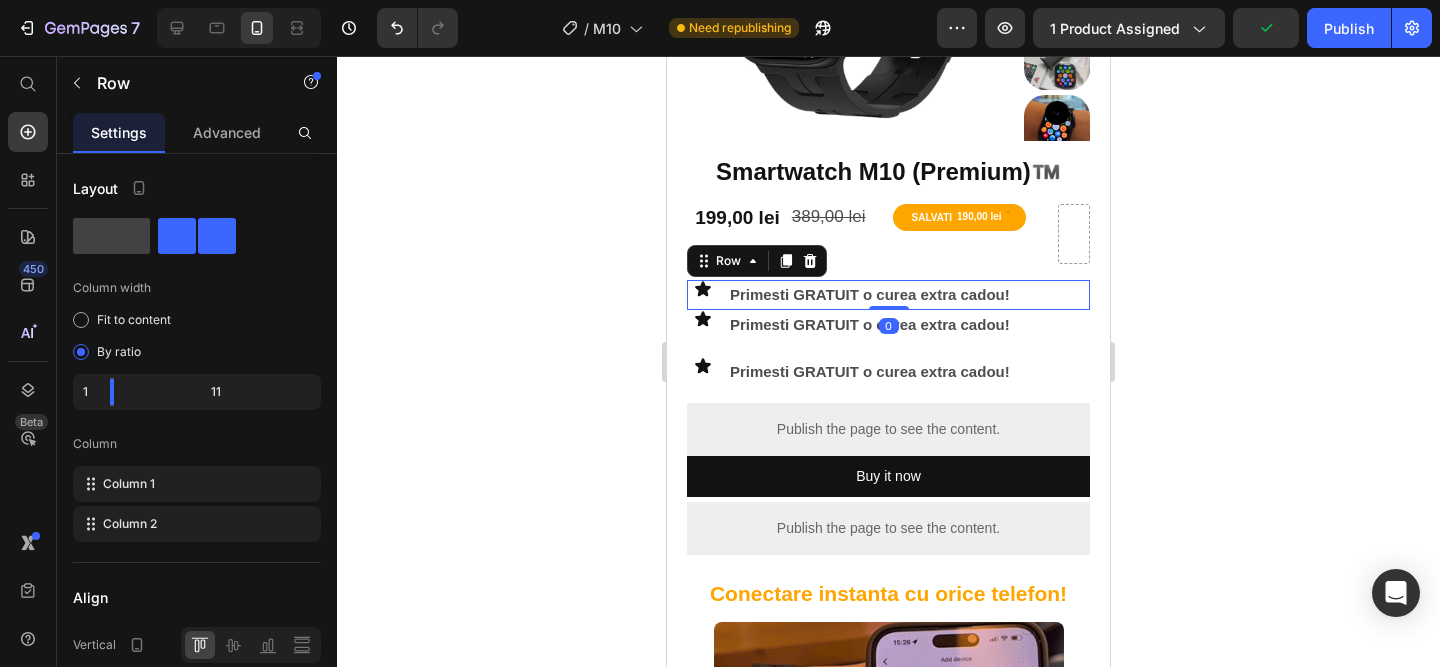 click on "Icon Primesti GRATUIT o curea extra cadou! Text Block Row   0" at bounding box center [888, 295] 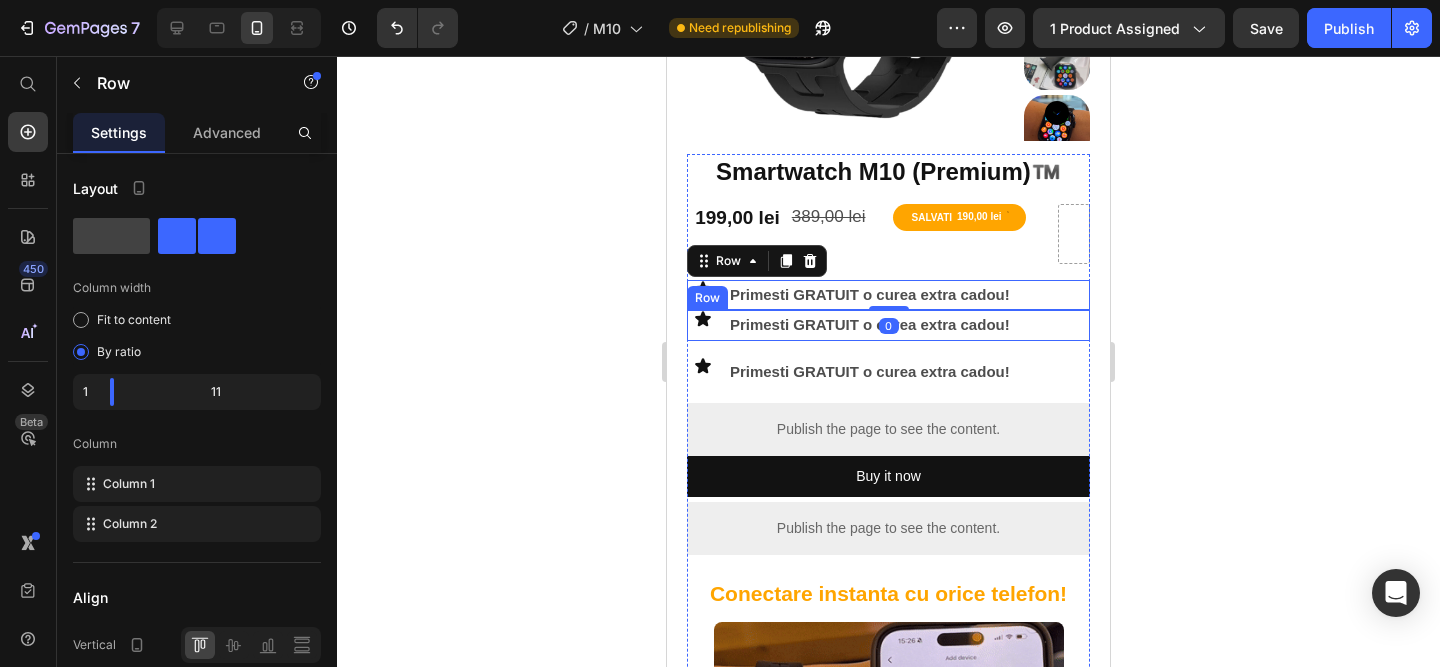 click on "Icon Primesti GRATUIT o curea extra cadou! Text Block Row" at bounding box center [888, 325] 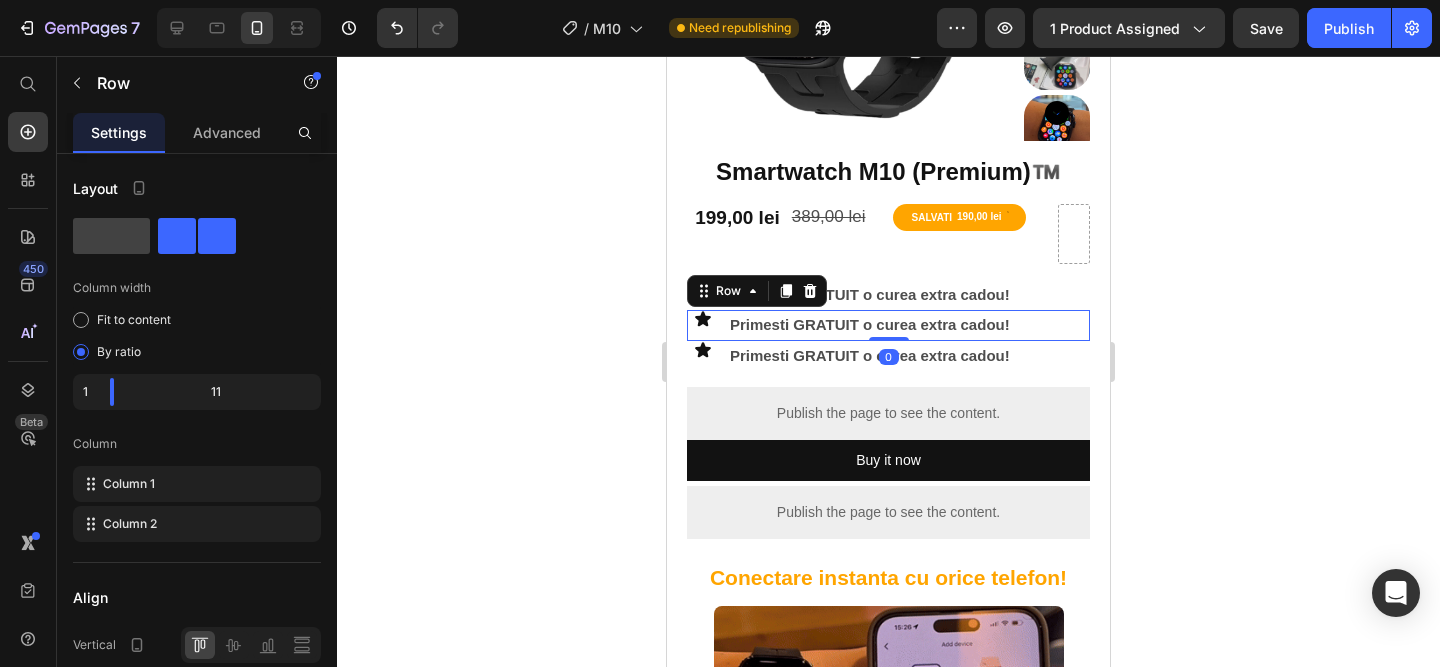 drag, startPoint x: 891, startPoint y: 350, endPoint x: 893, endPoint y: 297, distance: 53.037724 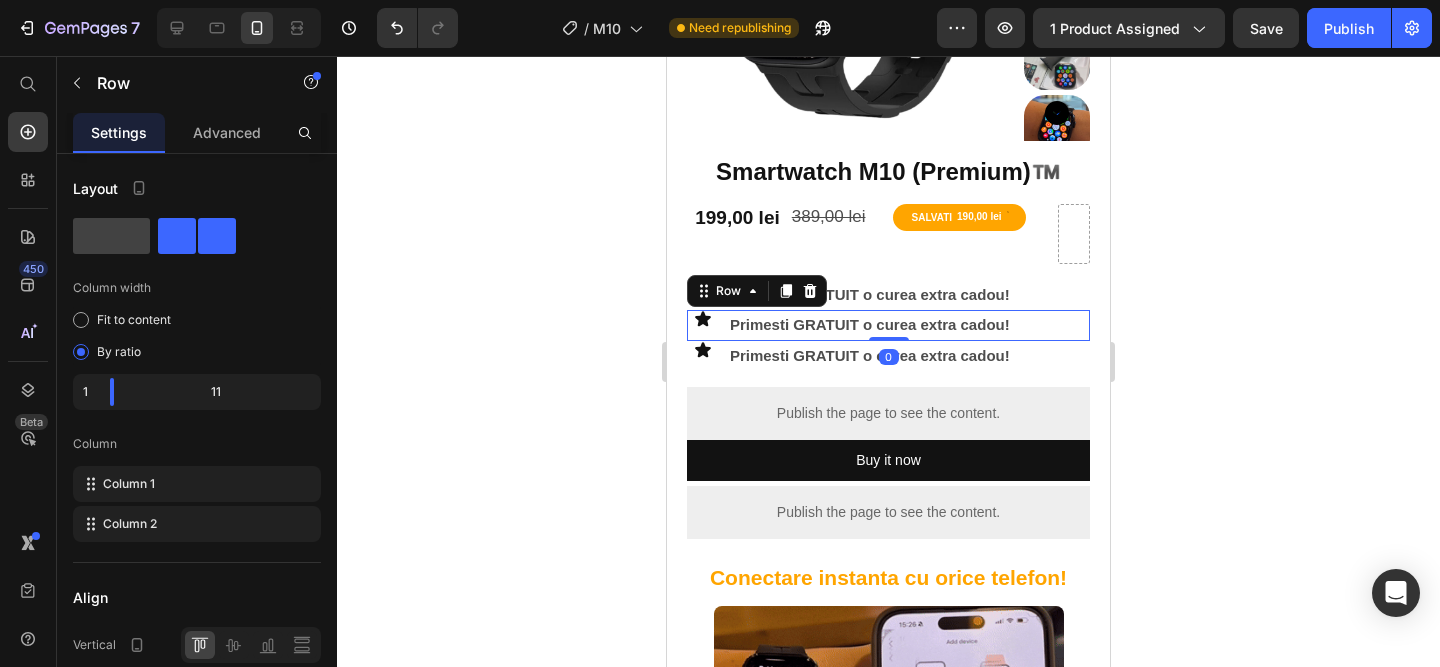 click on "Smartwatch M10 (Premium)™️ Product Title 199,00 lei Product Price 389,00 lei Product Price SALVATI 190,00 lei Discount Tag
Row
Icon Primesti GRATUIT o curea extra cadou! Text Block Row
Icon Primesti GRATUIT o curea extra cadou! Text Block Row   0
Icon Primesti GRATUIT o curea extra cadou! Text Block Row
Publish the page to see the content.
Custom Code Buy it now Dynamic Checkout
Publish the page to see the content.
Custom Code Conectare instanta cu orice telefon! Text Block Image De ce merită să alegi Smartwatch-ul M10?     • Design premium, 41 mm – modern, elegant, ușor de asortat.     • Compatibil cu orice telefon – se conectează rapid prin aplicație.     • Performanță fluentă – meniuri fără lag, ecran clar, luminozitate reglabilă.     • Totul gata instalat – aplicații utile: apeluri, notificări, sport, muzică, puls, somn. Text Block Image Text Block" at bounding box center (888, 964) 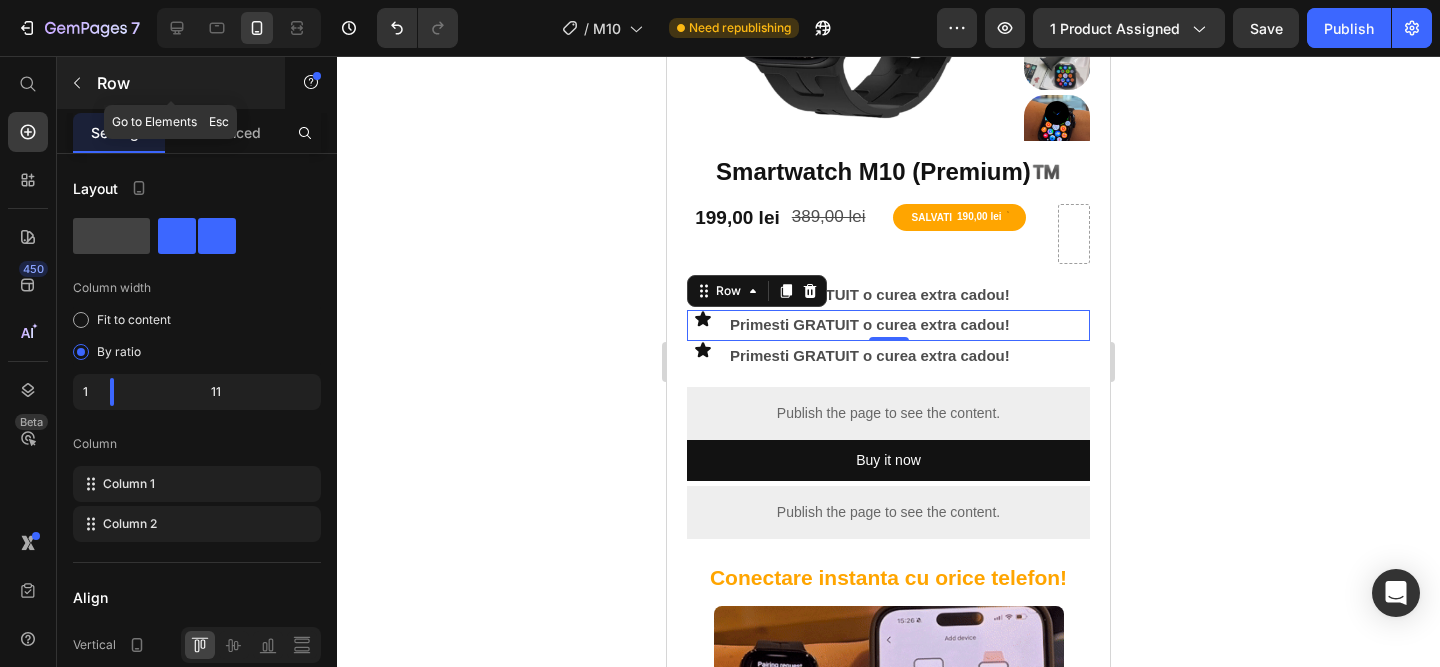 click 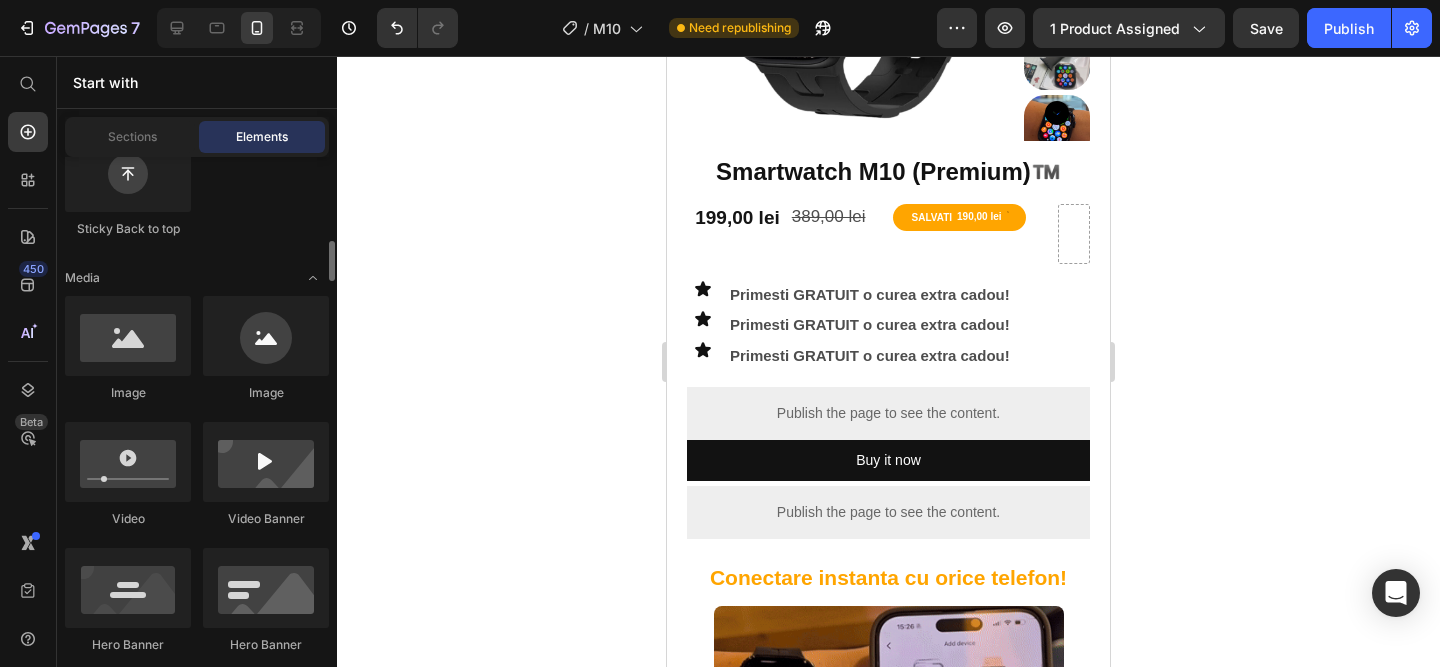 scroll, scrollTop: 678, scrollLeft: 0, axis: vertical 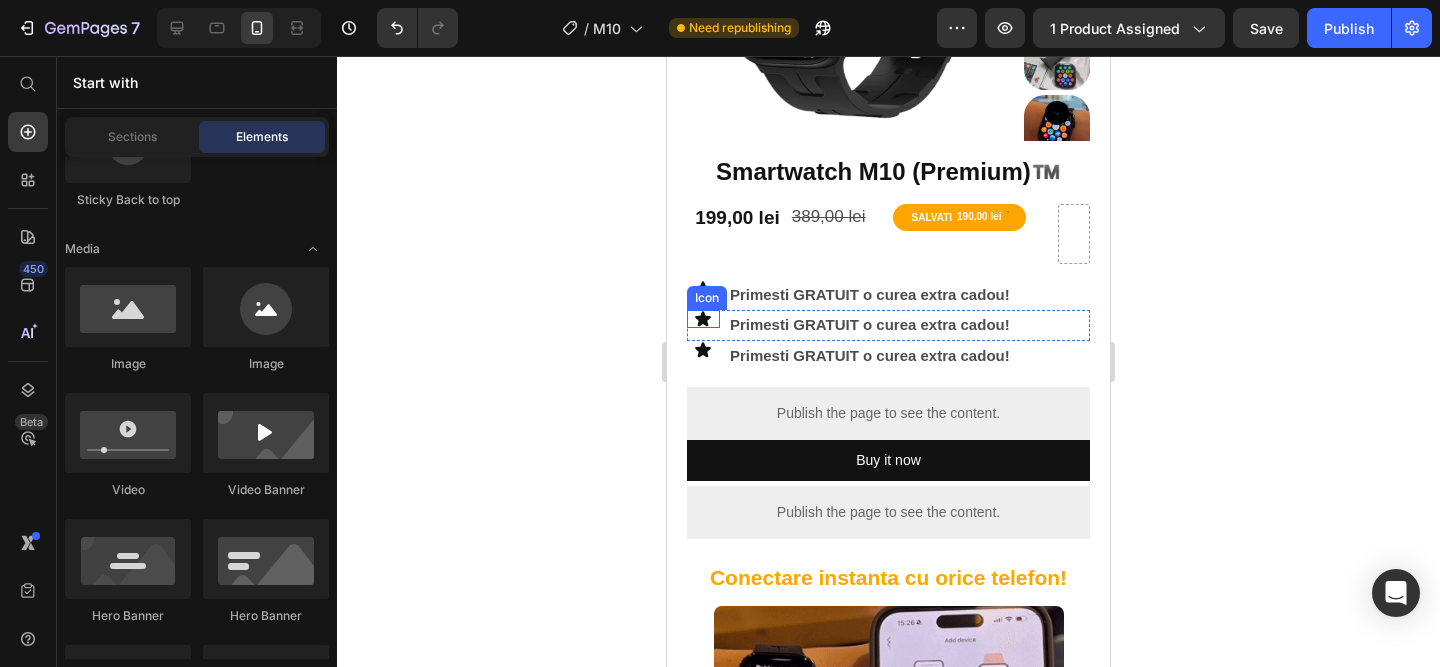 click 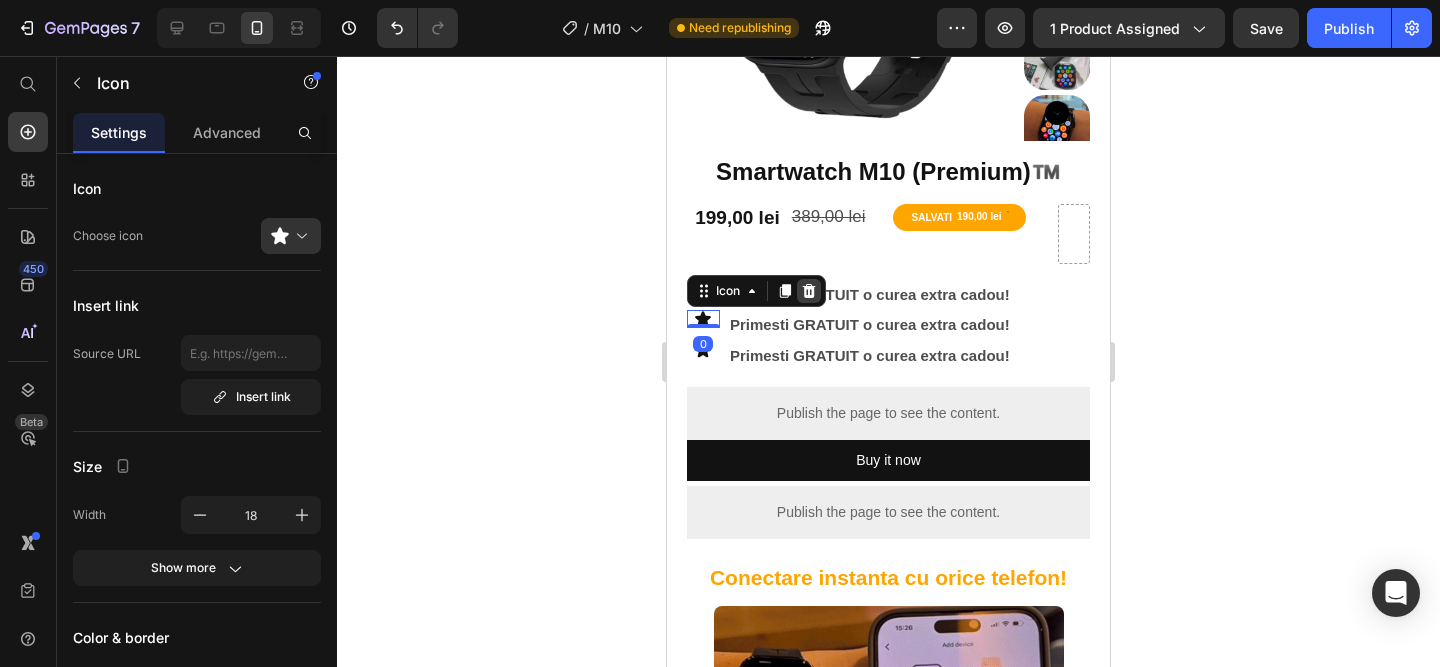 click 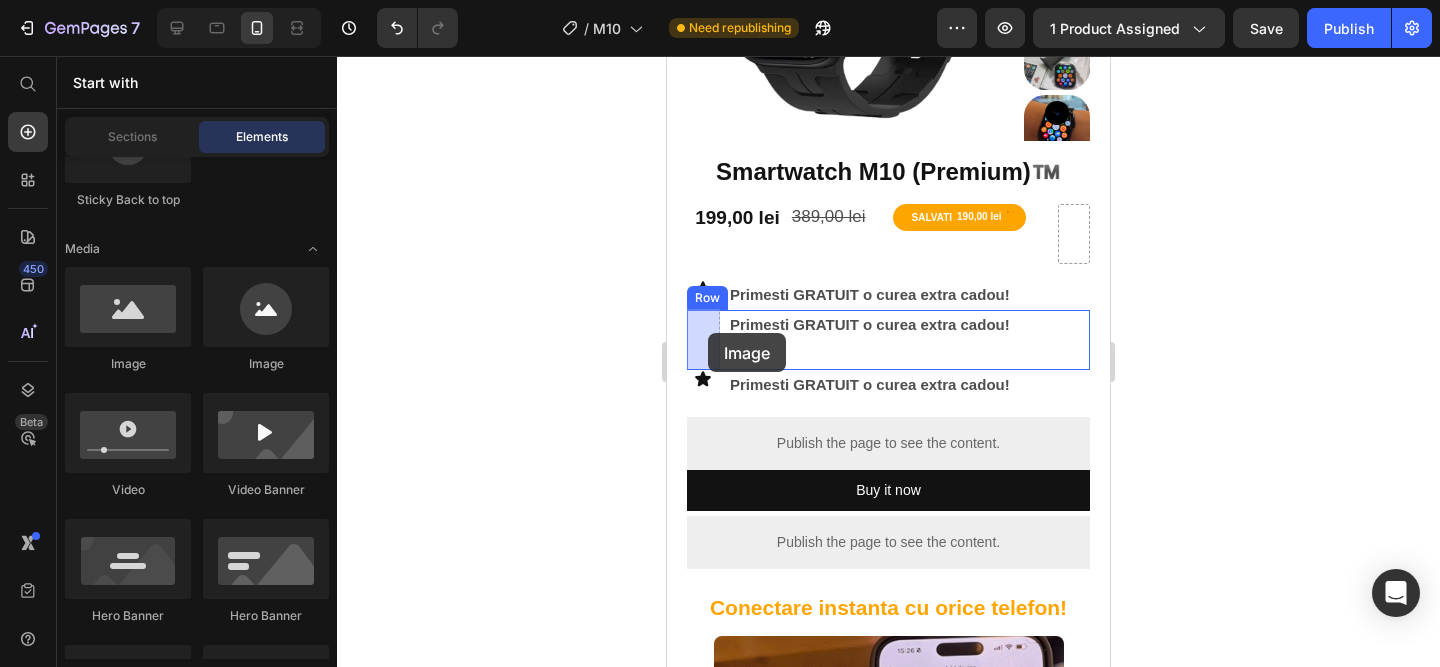 drag, startPoint x: 800, startPoint y: 395, endPoint x: 708, endPoint y: 333, distance: 110.94143 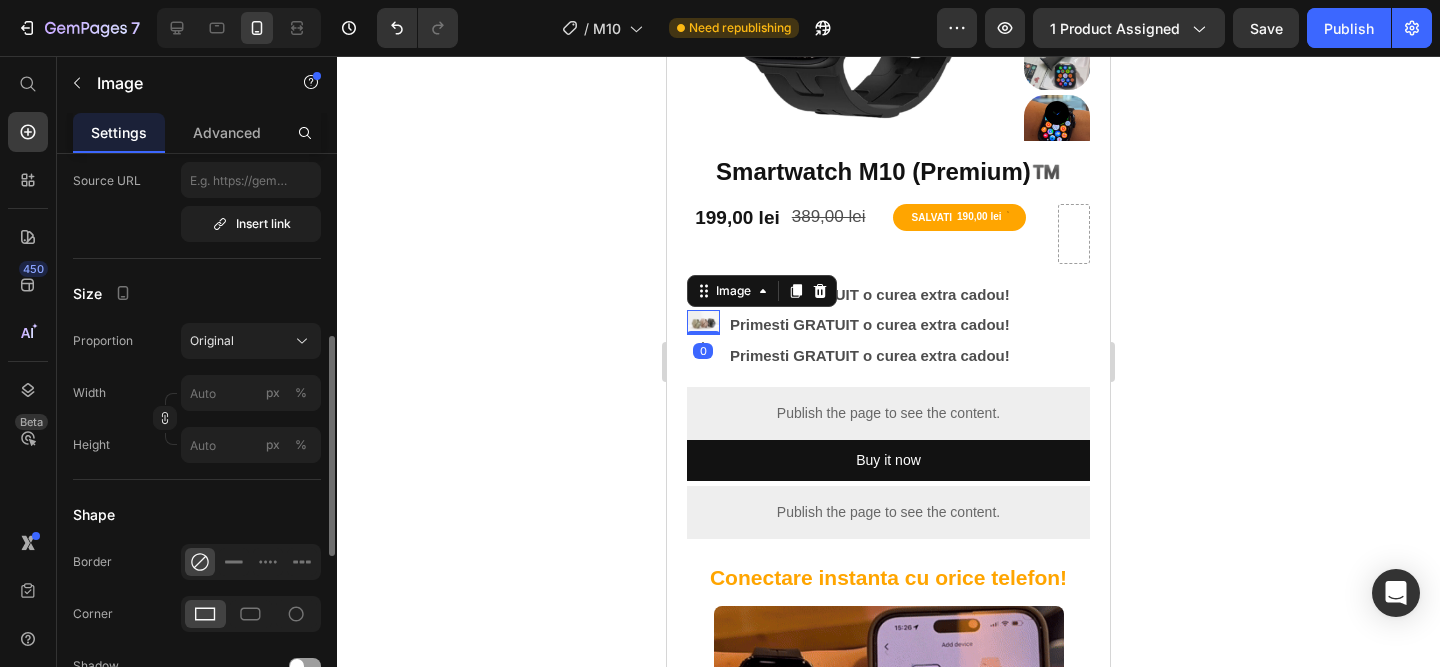 scroll, scrollTop: 471, scrollLeft: 0, axis: vertical 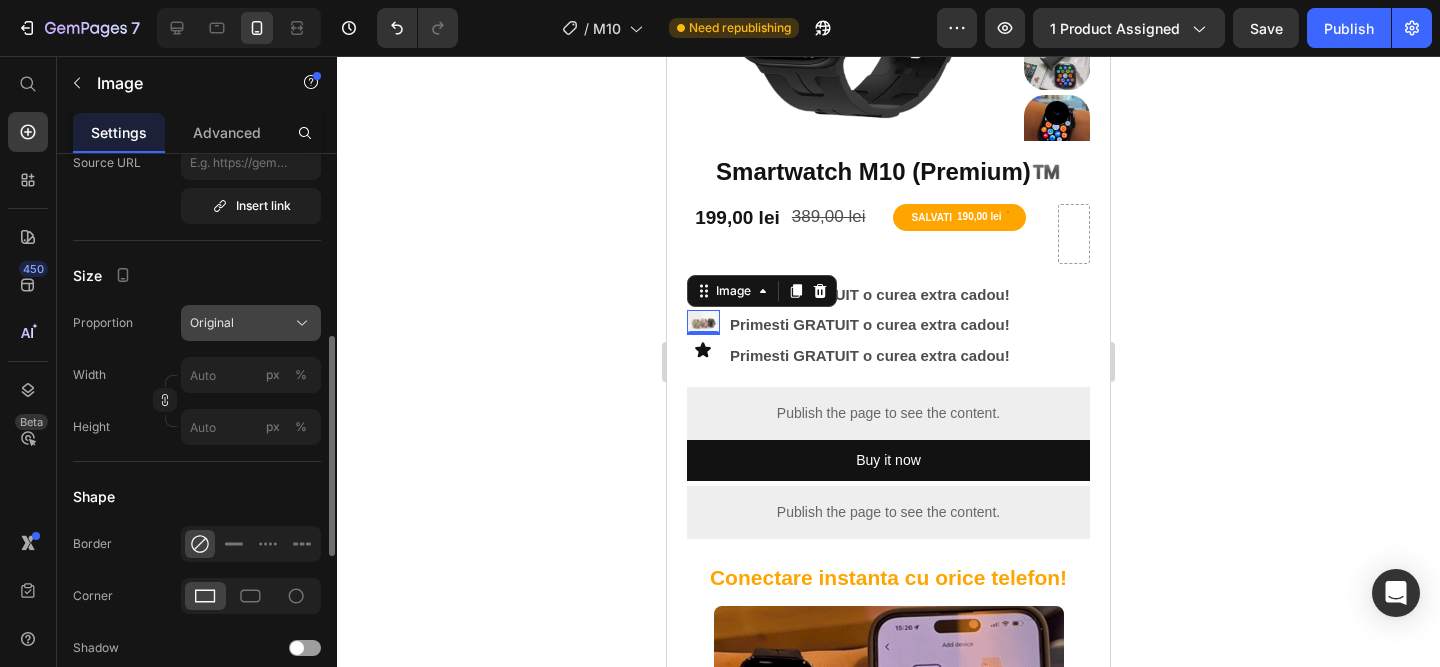 click on "Original" 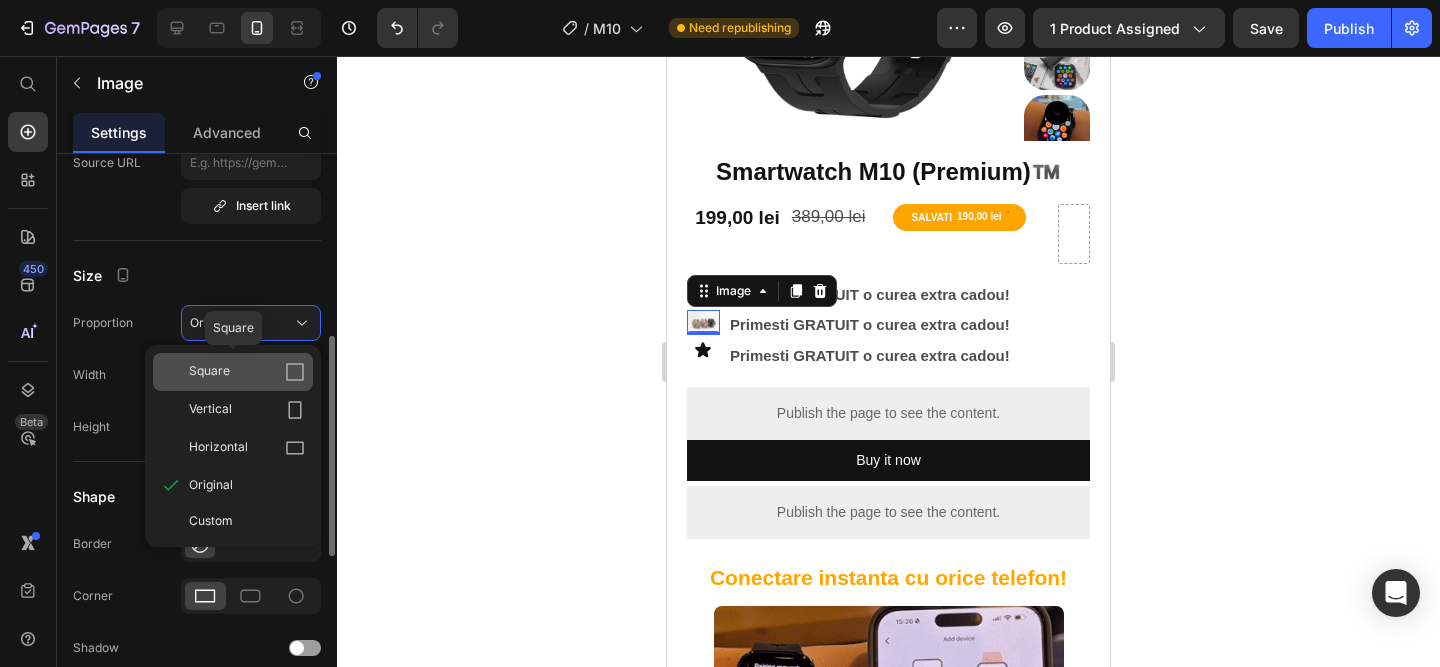 click on "Square" at bounding box center (209, 372) 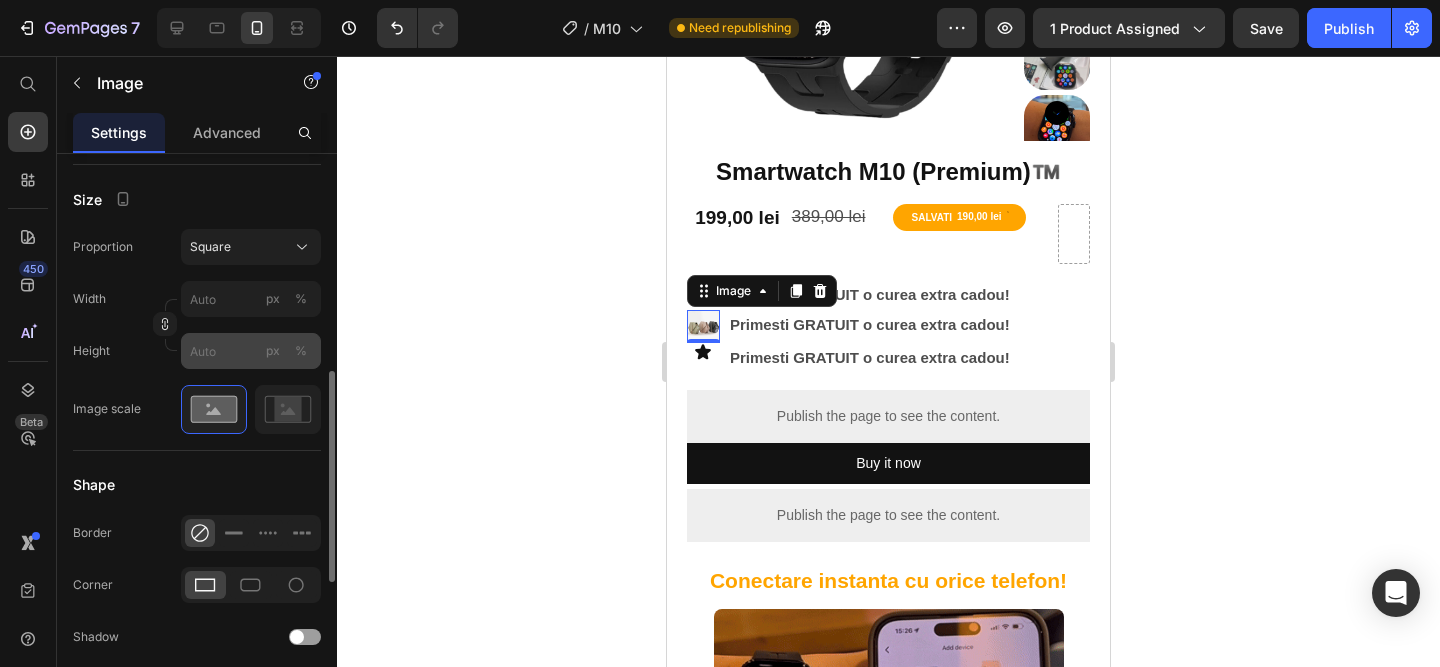 scroll, scrollTop: 560, scrollLeft: 0, axis: vertical 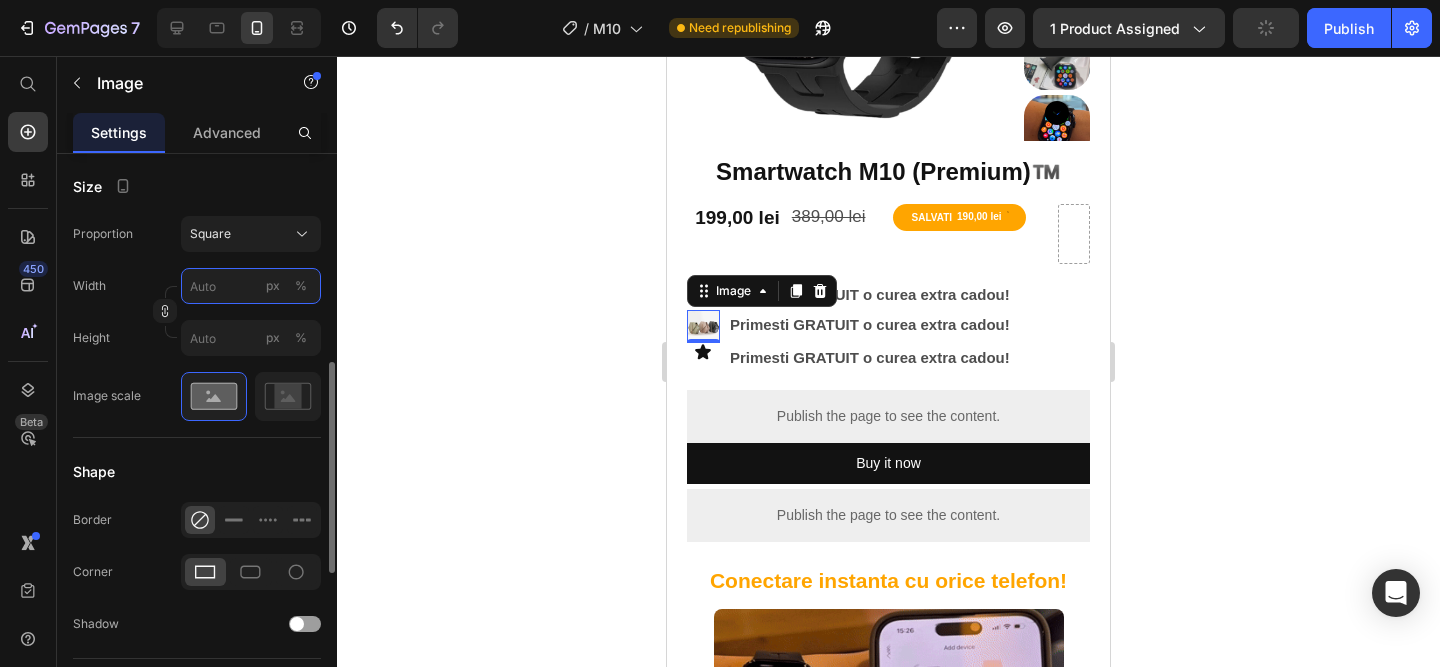 click on "px %" at bounding box center (251, 286) 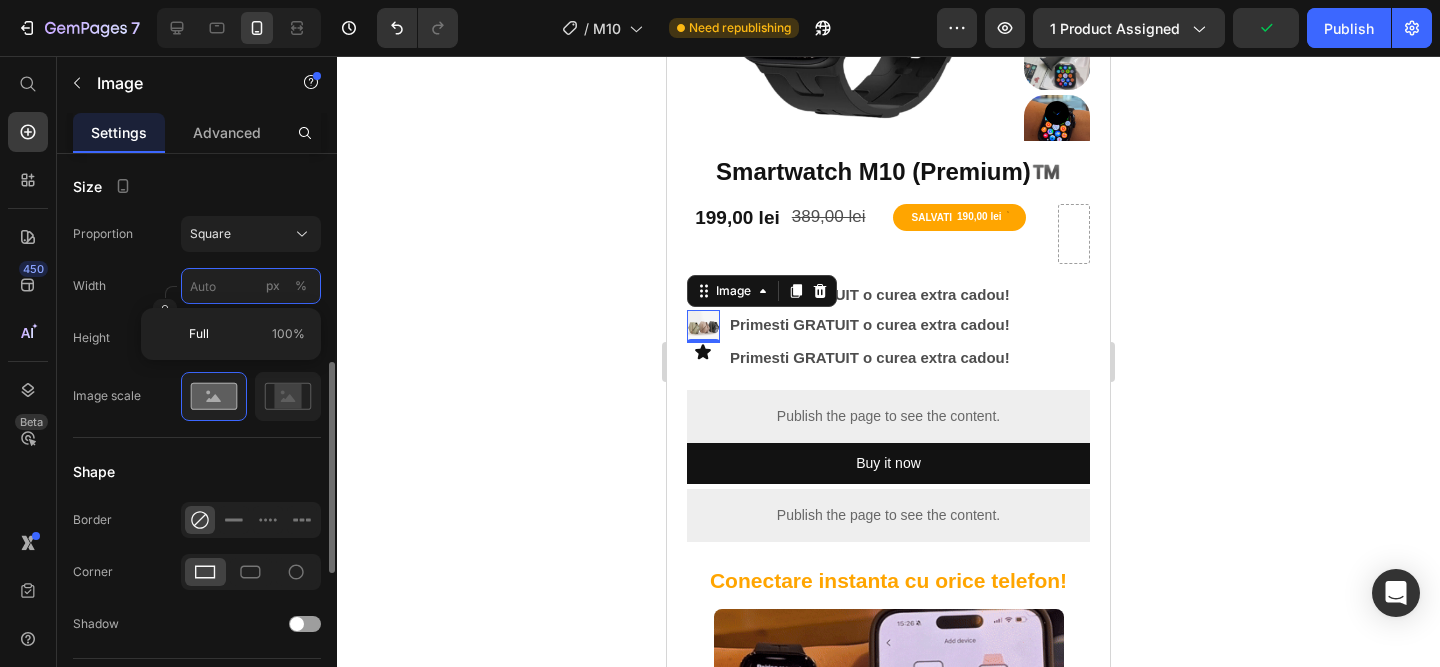 type on "3" 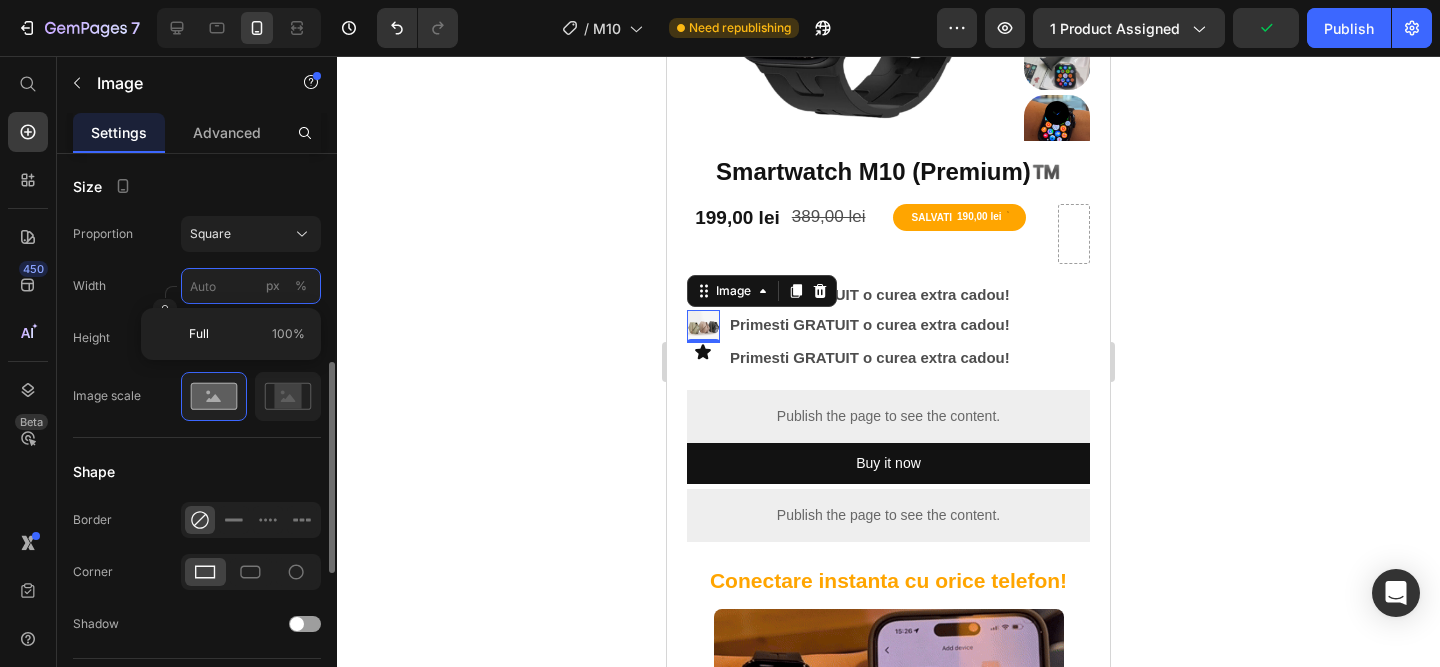 type on "3" 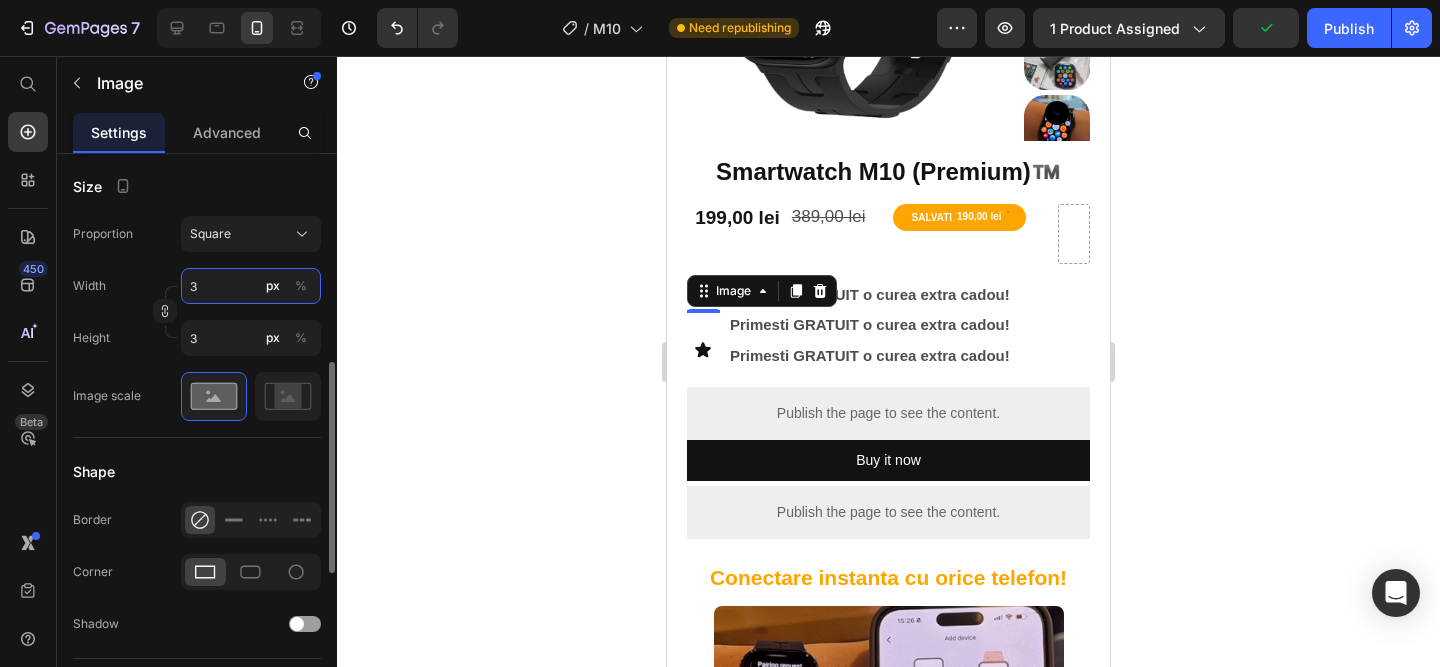 type on "35" 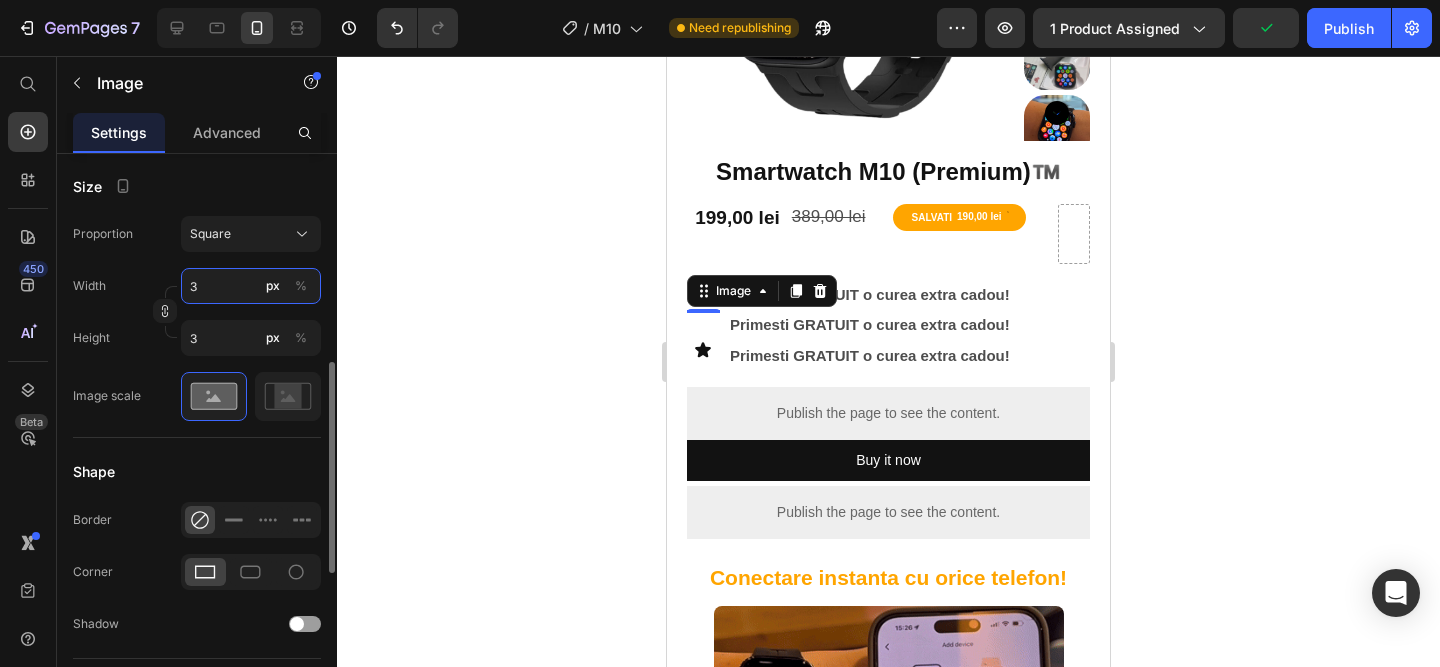 type on "35" 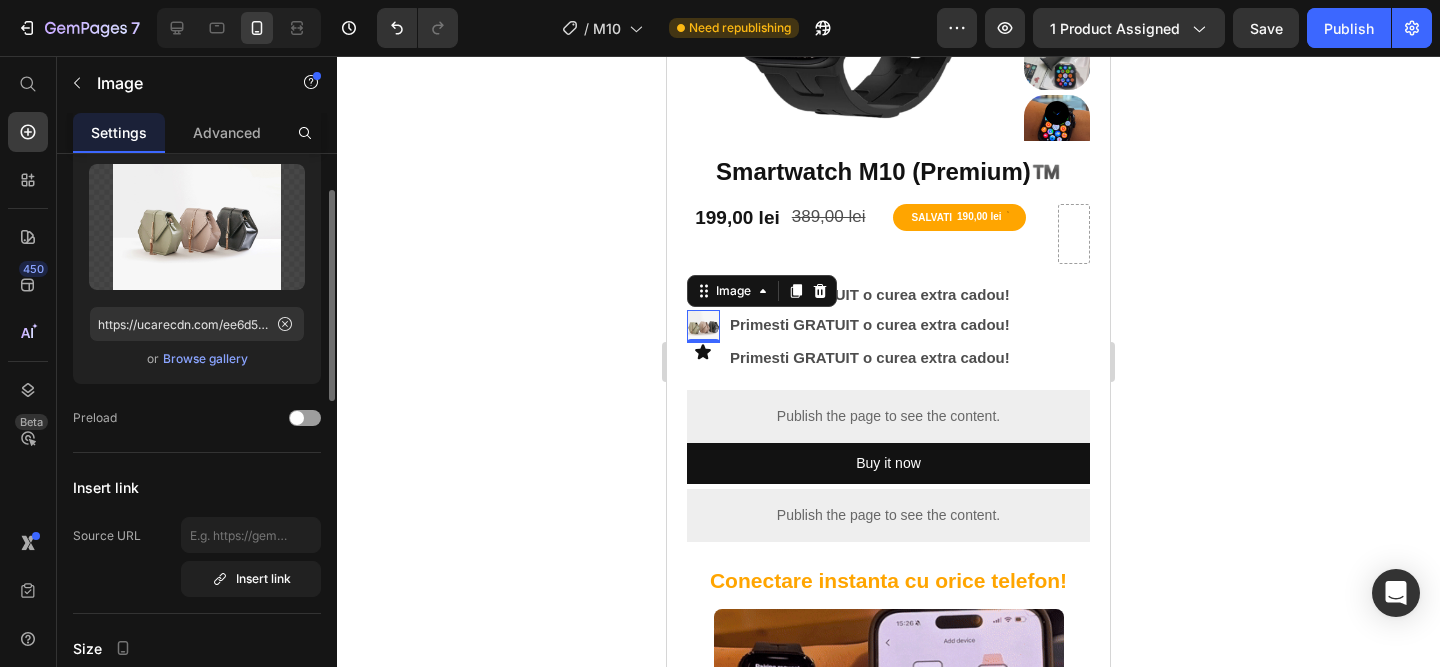 scroll, scrollTop: 0, scrollLeft: 0, axis: both 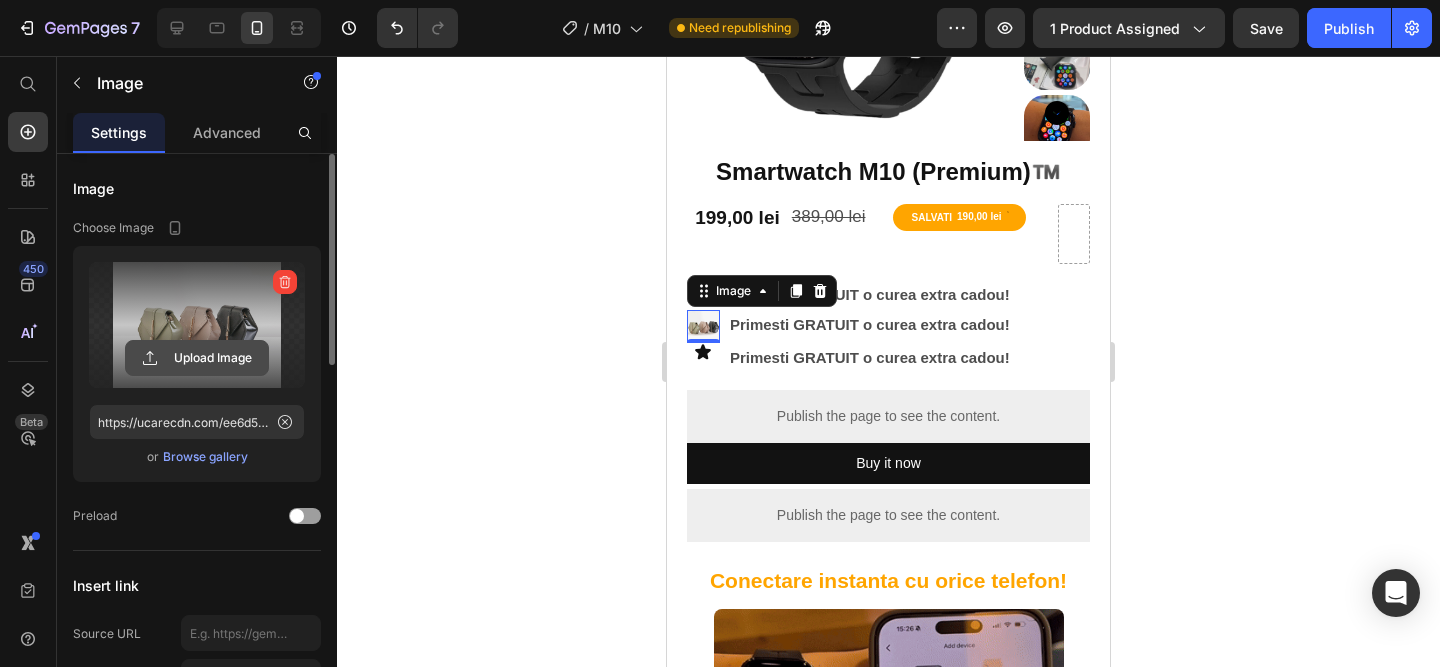 type on "35" 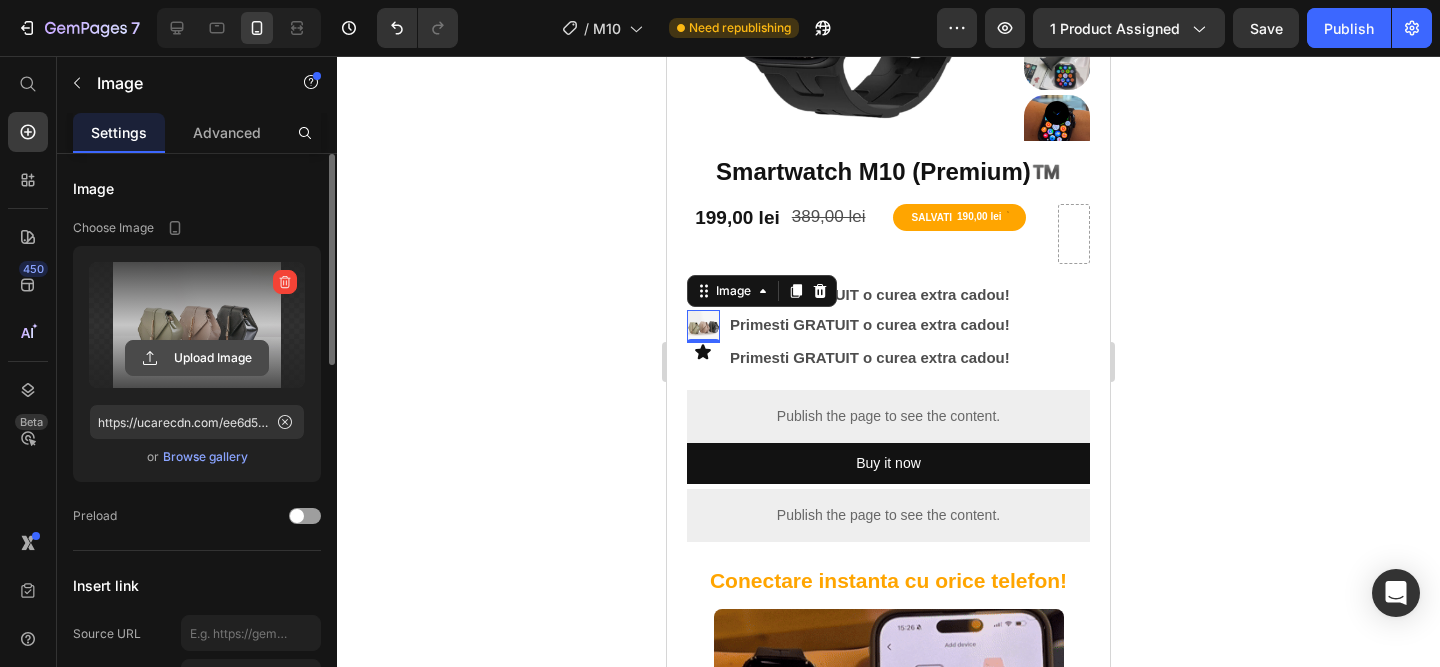 click 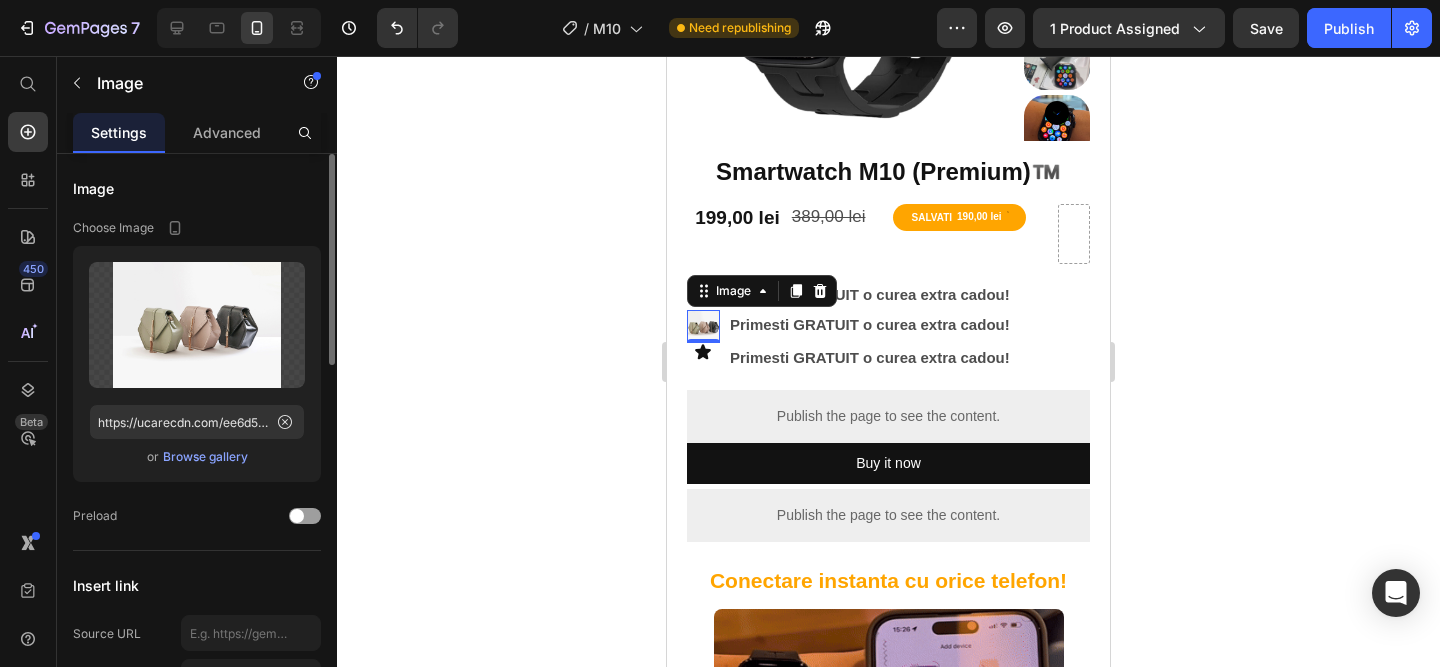 click on "Browse gallery" at bounding box center [205, 457] 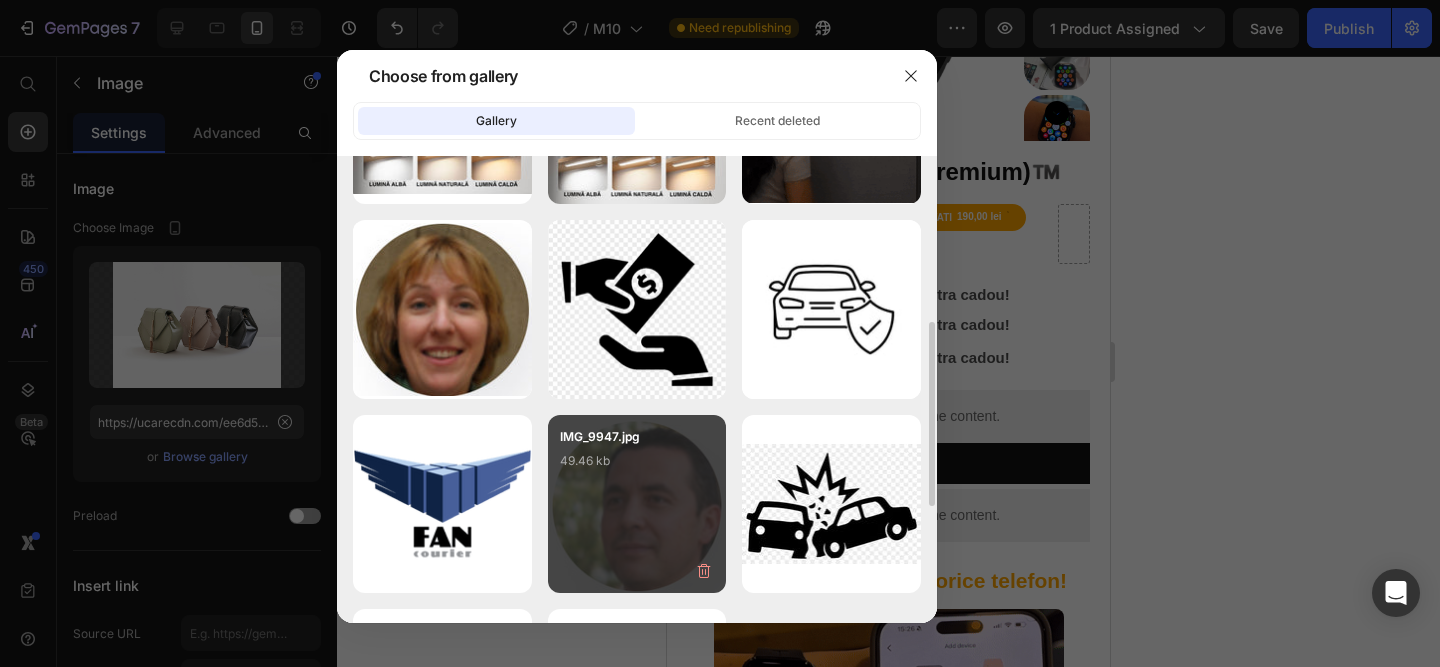scroll, scrollTop: 560, scrollLeft: 0, axis: vertical 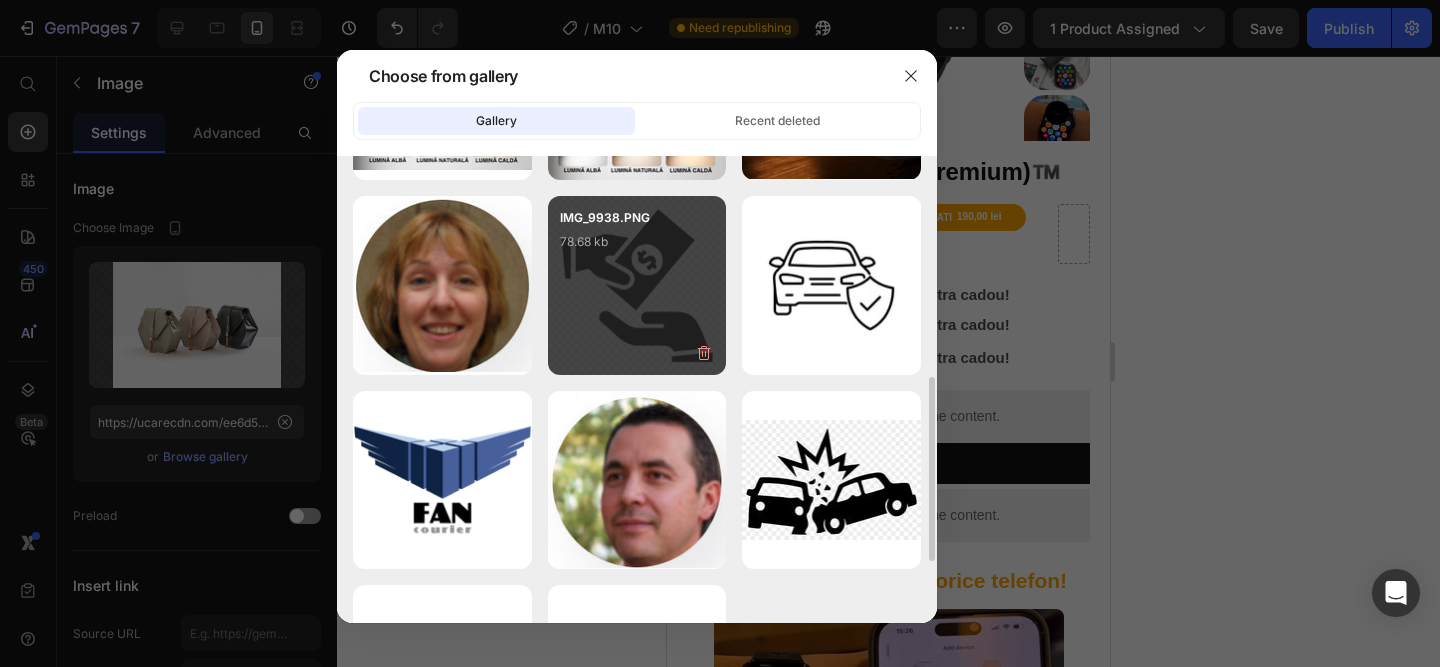 click on "IMG_9938.PNG 78.68 kb" at bounding box center [637, 285] 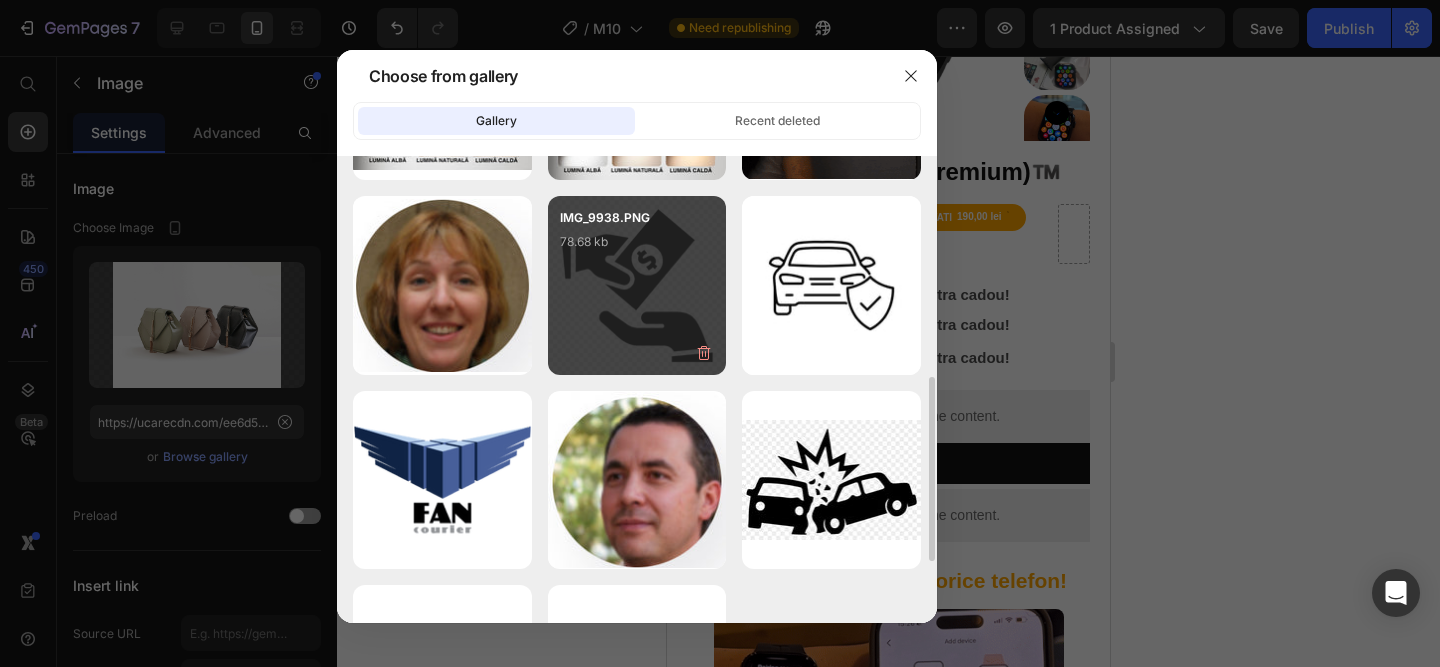 type on "https://cdn.shopify.com/s/files/1/0958/3322/7602/files/gempages_564062814327538483-d315813e-5a2e-45f2-bb01-96709bcc688b.png" 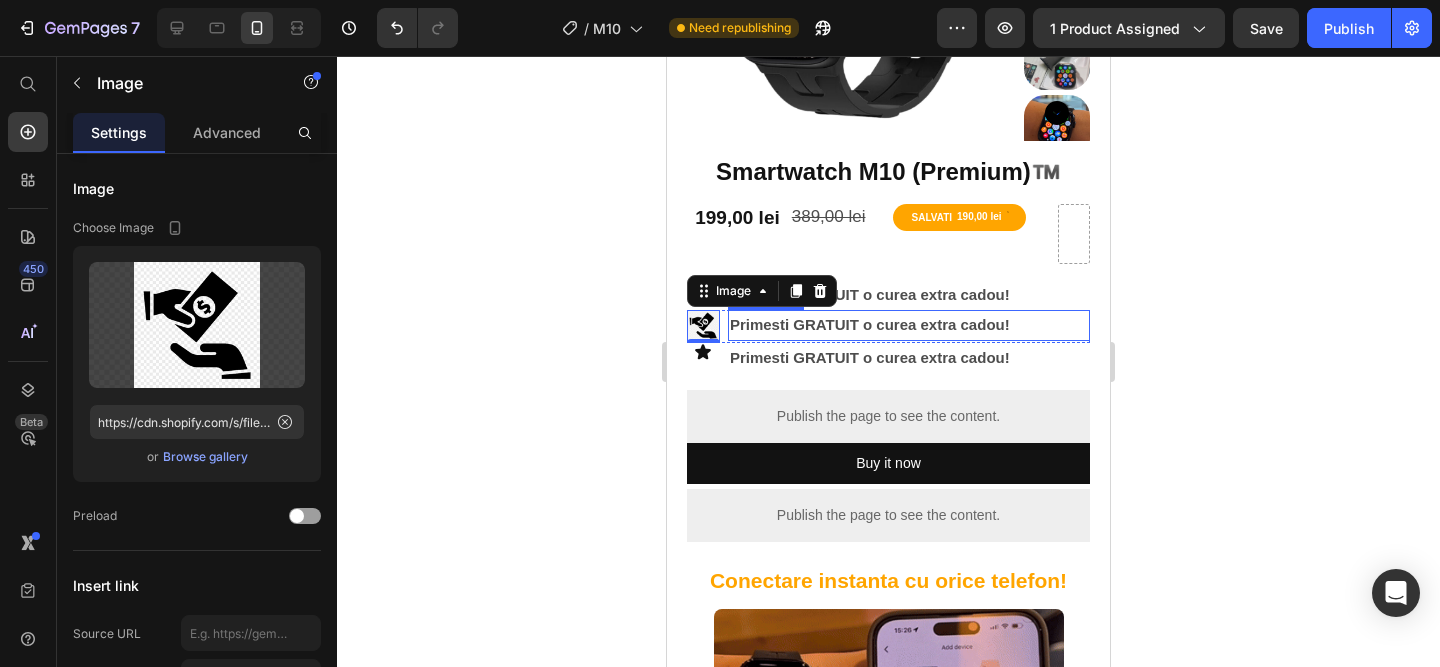 click on "Primesti GRATUIT o curea extra cadou!" at bounding box center (909, 325) 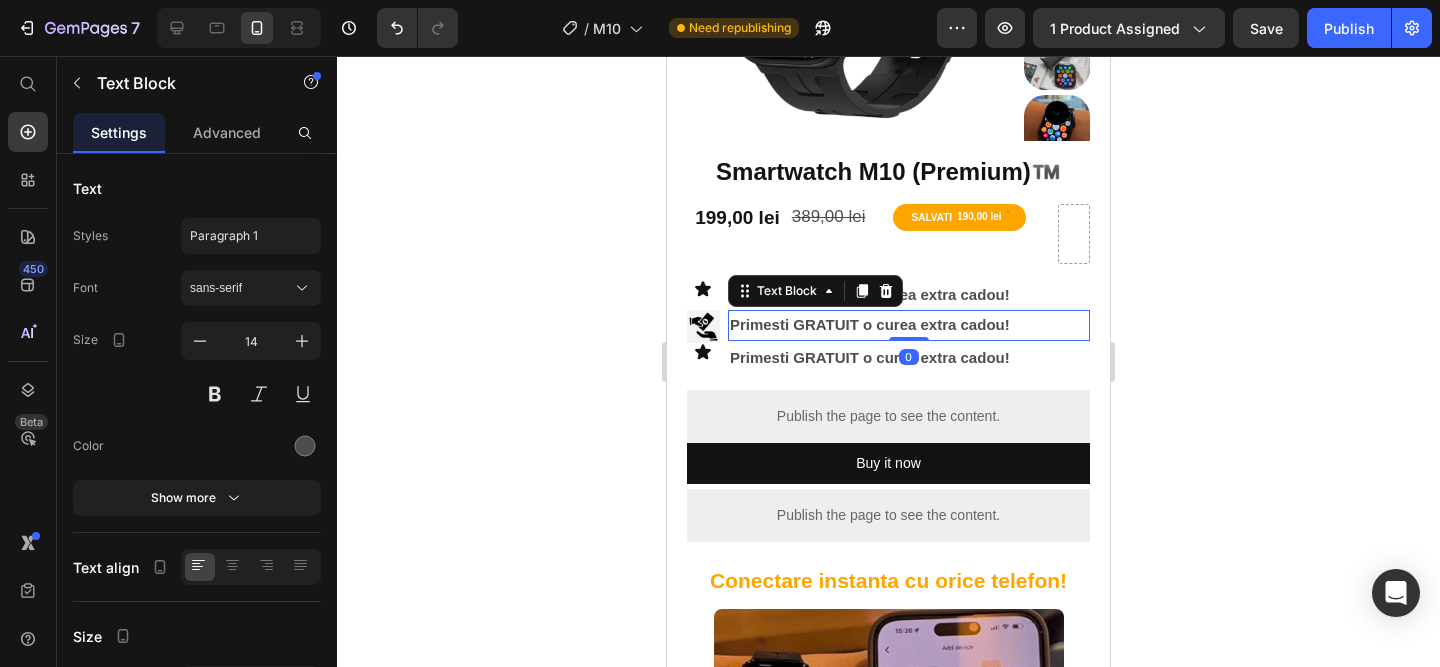 click on "Primesti GRATUIT o curea extra cadou!" at bounding box center (909, 325) 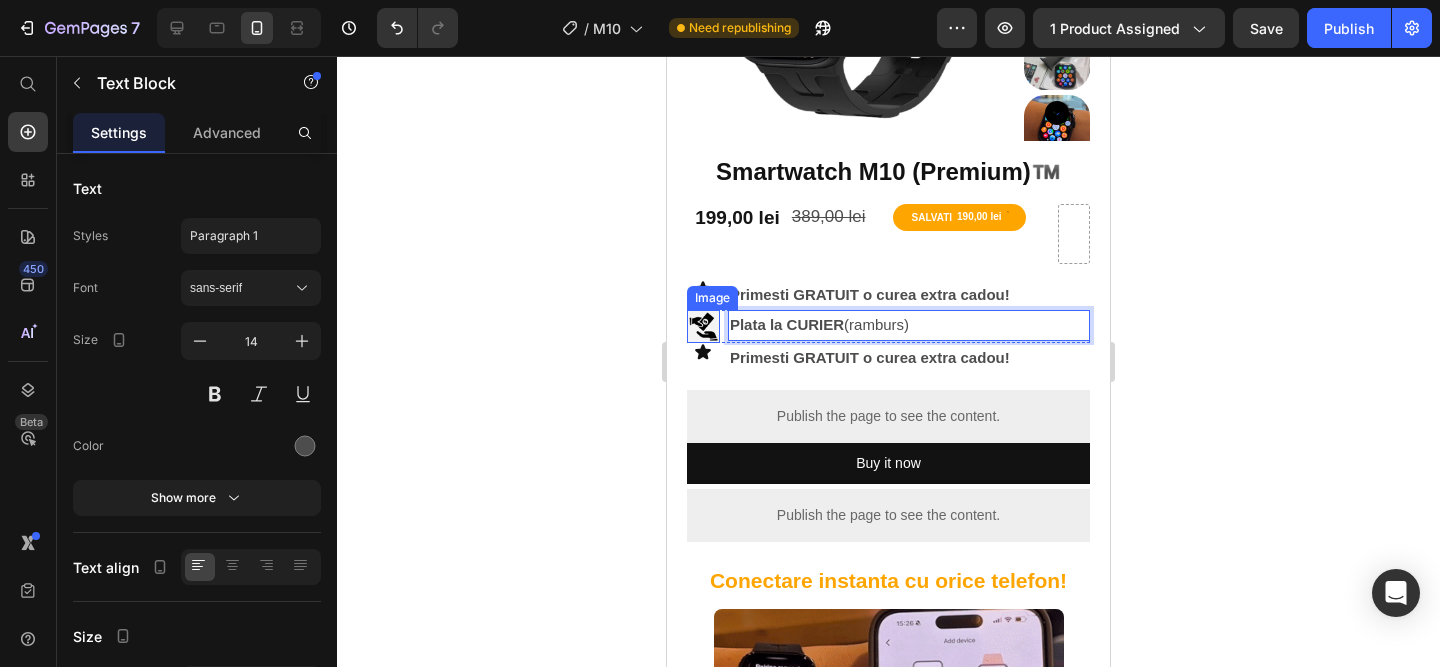 click at bounding box center [703, 326] 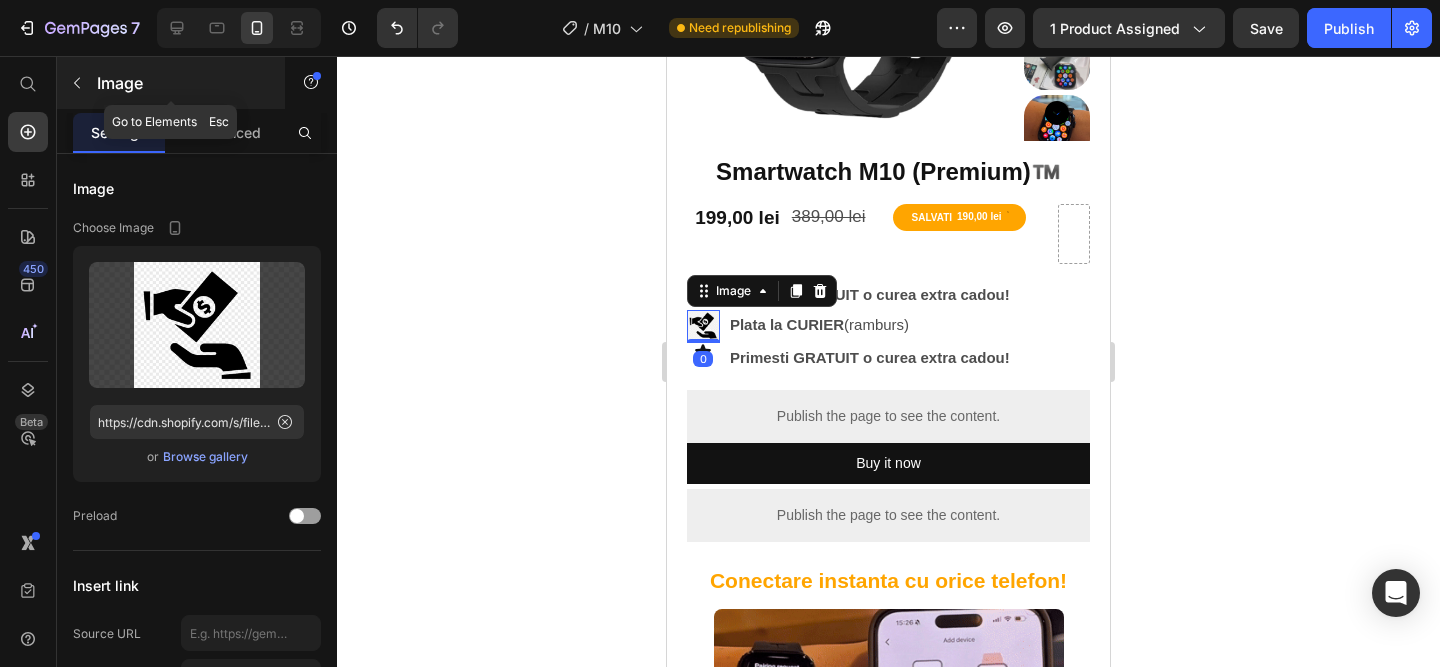 click 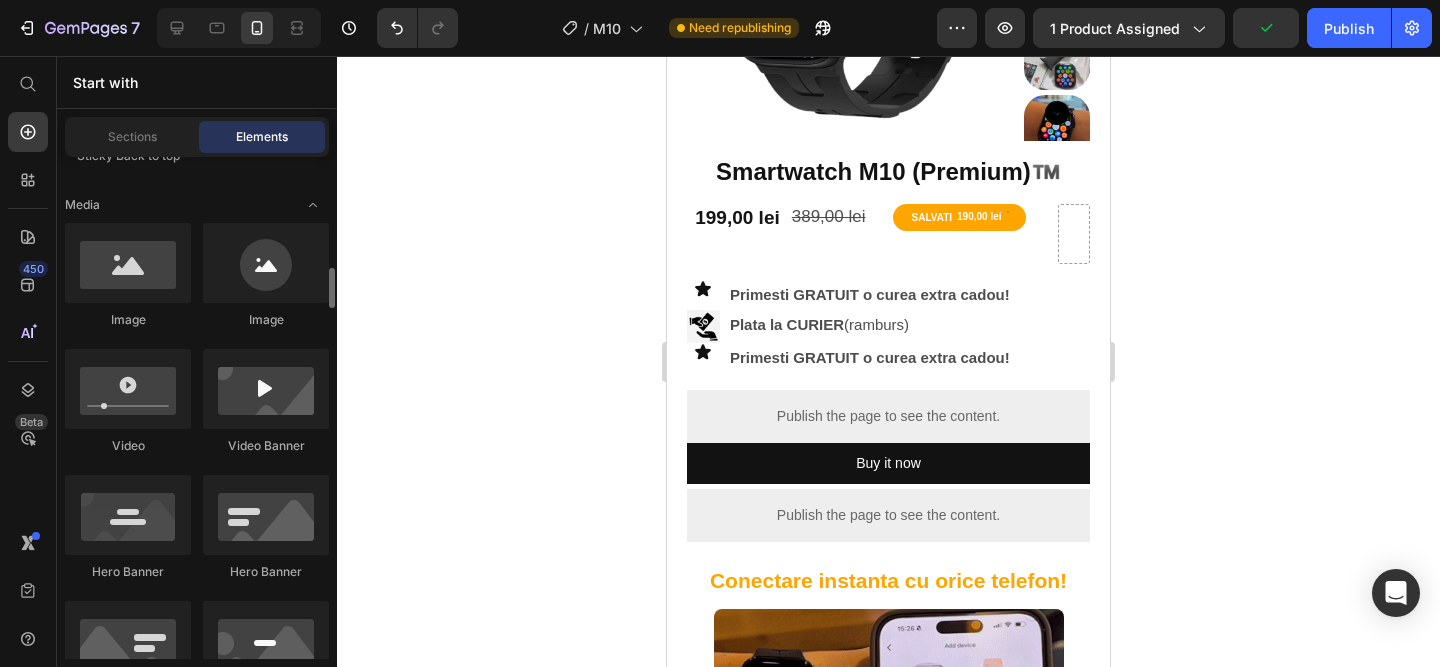 scroll, scrollTop: 771, scrollLeft: 0, axis: vertical 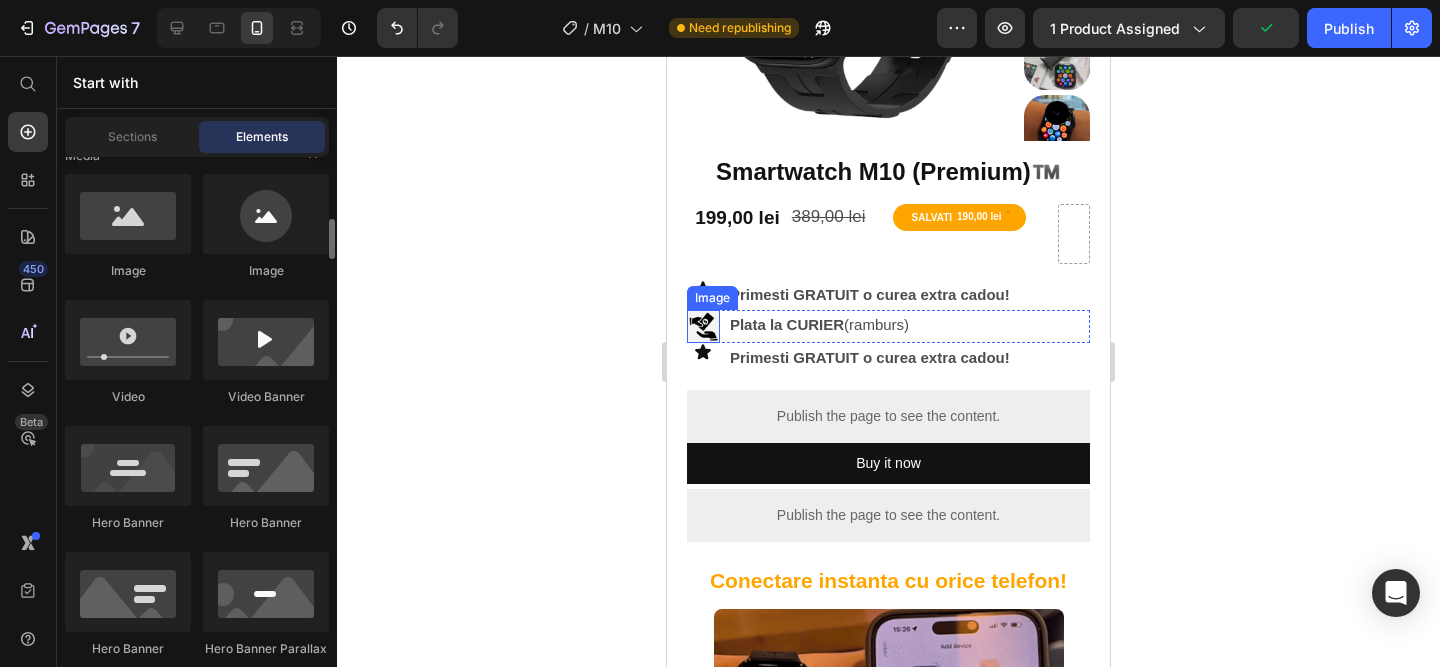 click at bounding box center [703, 326] 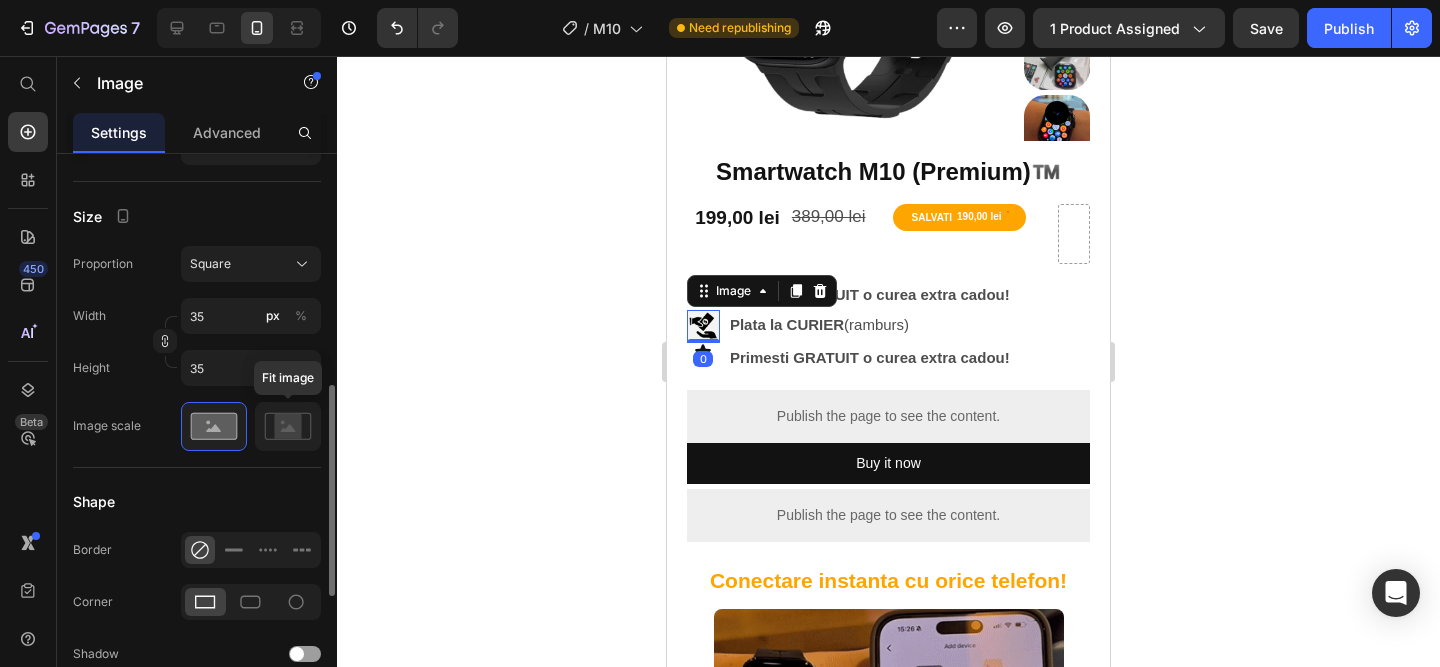 scroll, scrollTop: 555, scrollLeft: 0, axis: vertical 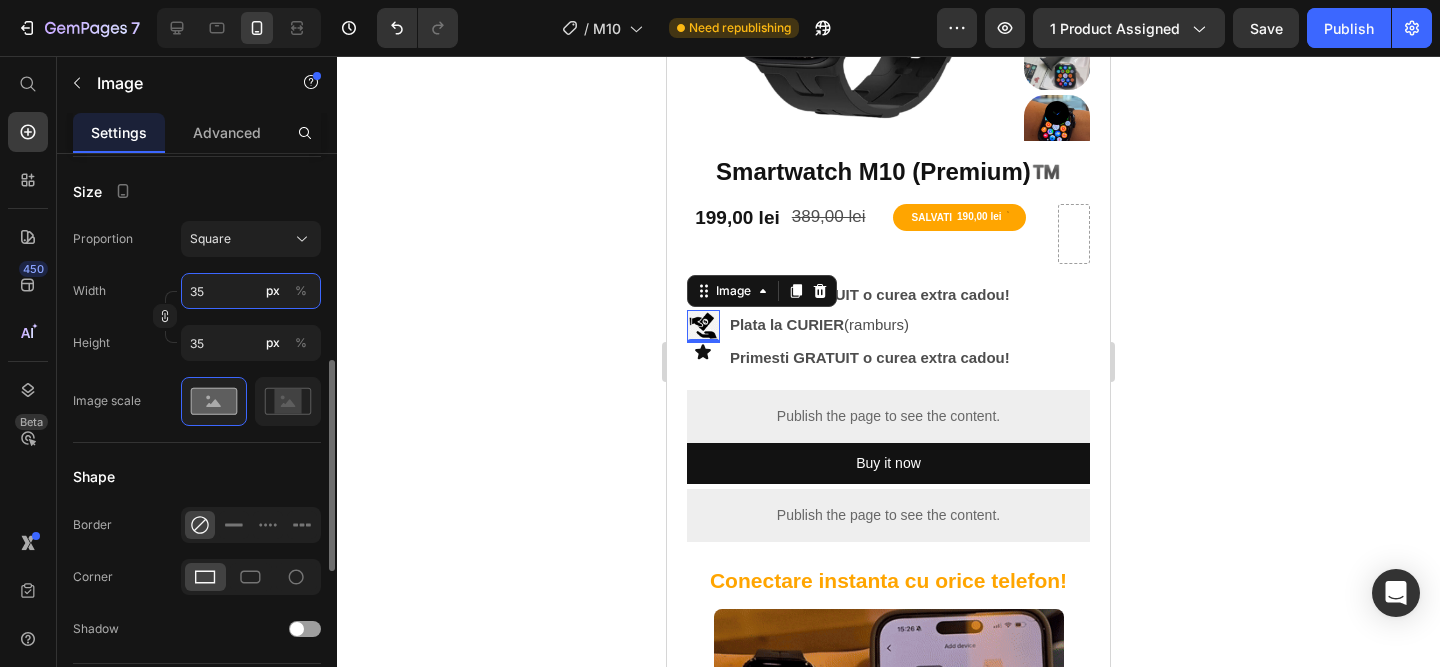 click on "35" at bounding box center (251, 291) 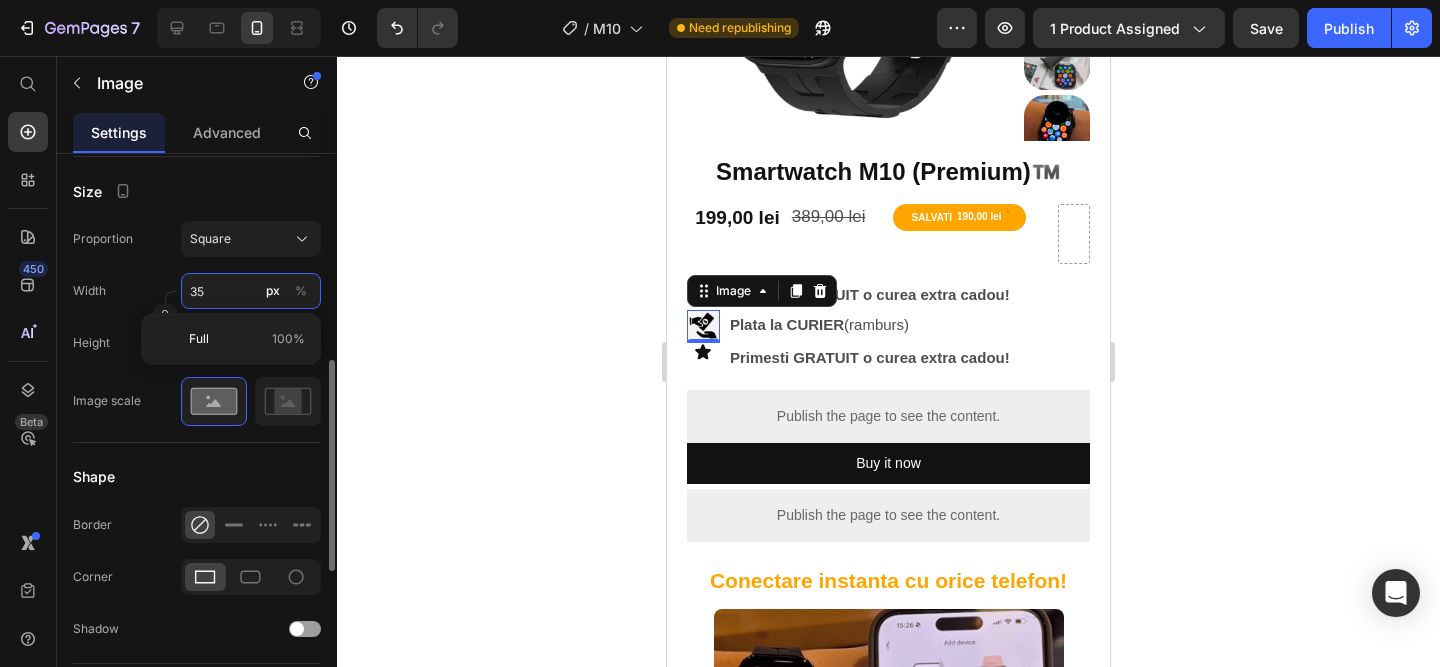 click on "35" at bounding box center [251, 291] 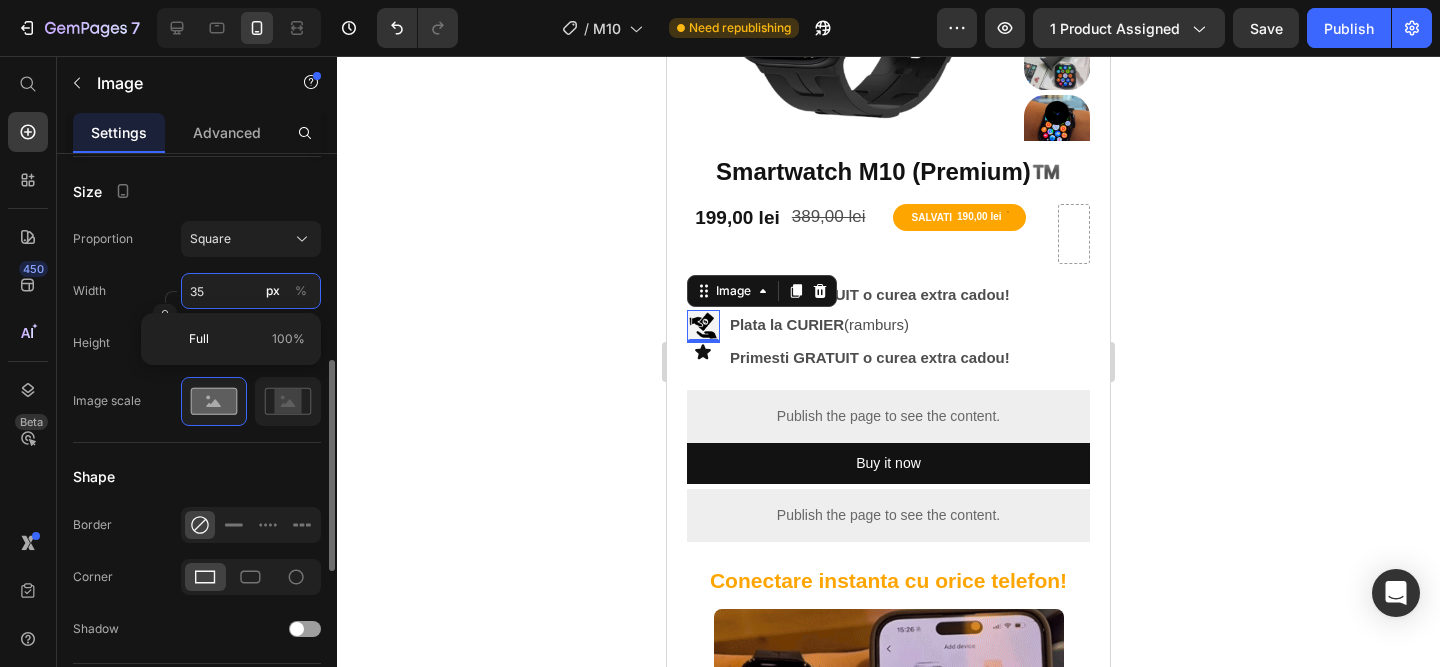 click on "35" at bounding box center [251, 291] 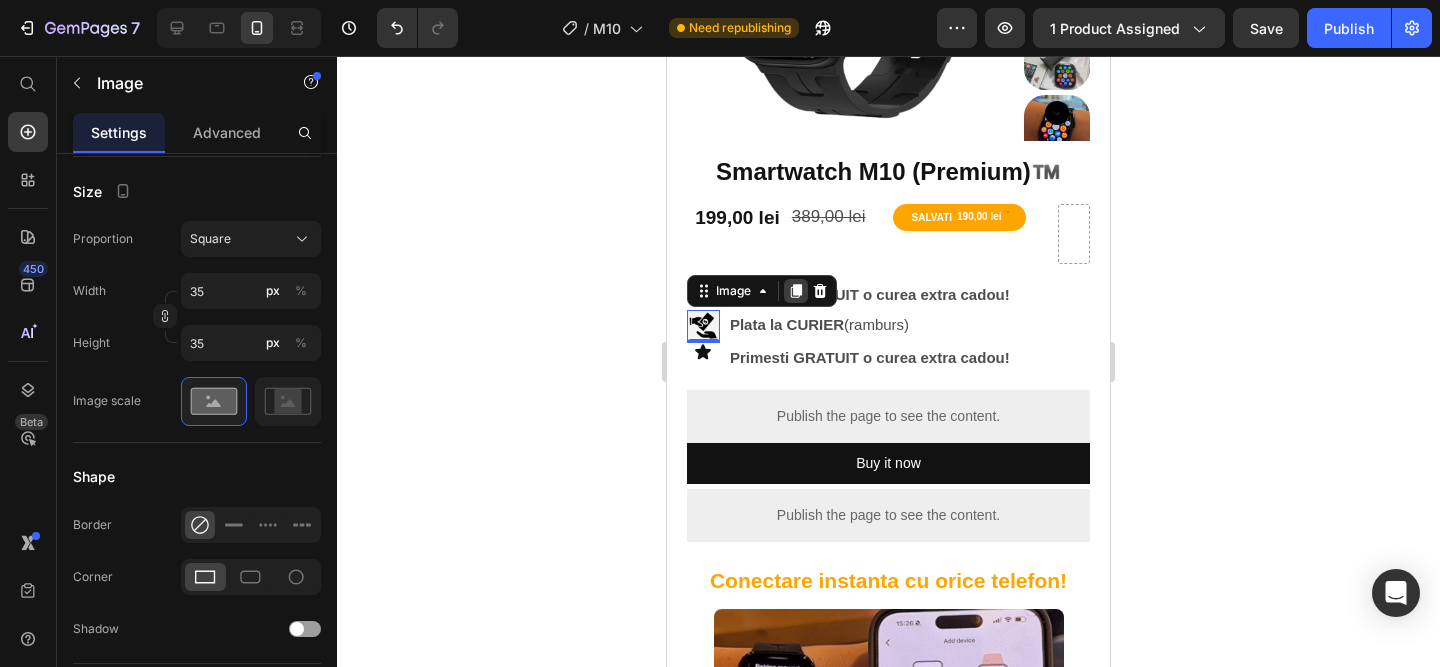 click 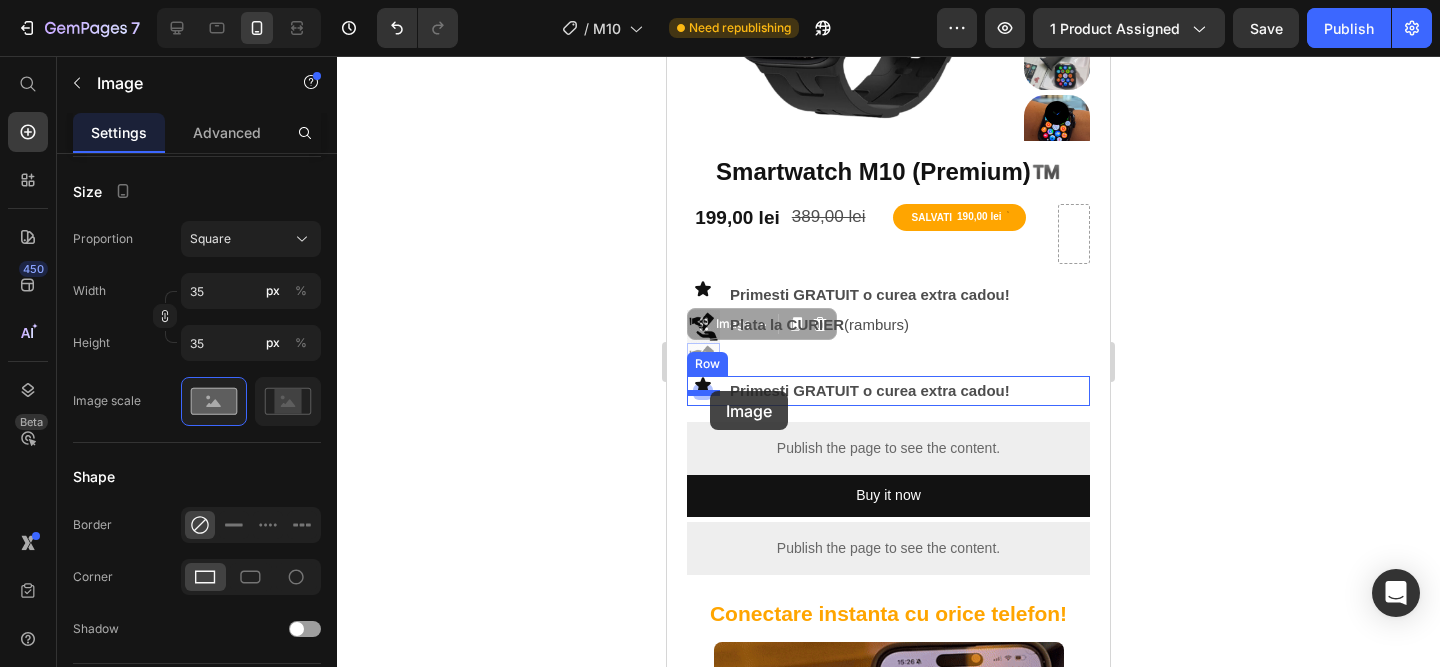 drag, startPoint x: 711, startPoint y: 359, endPoint x: 710, endPoint y: 391, distance: 32.01562 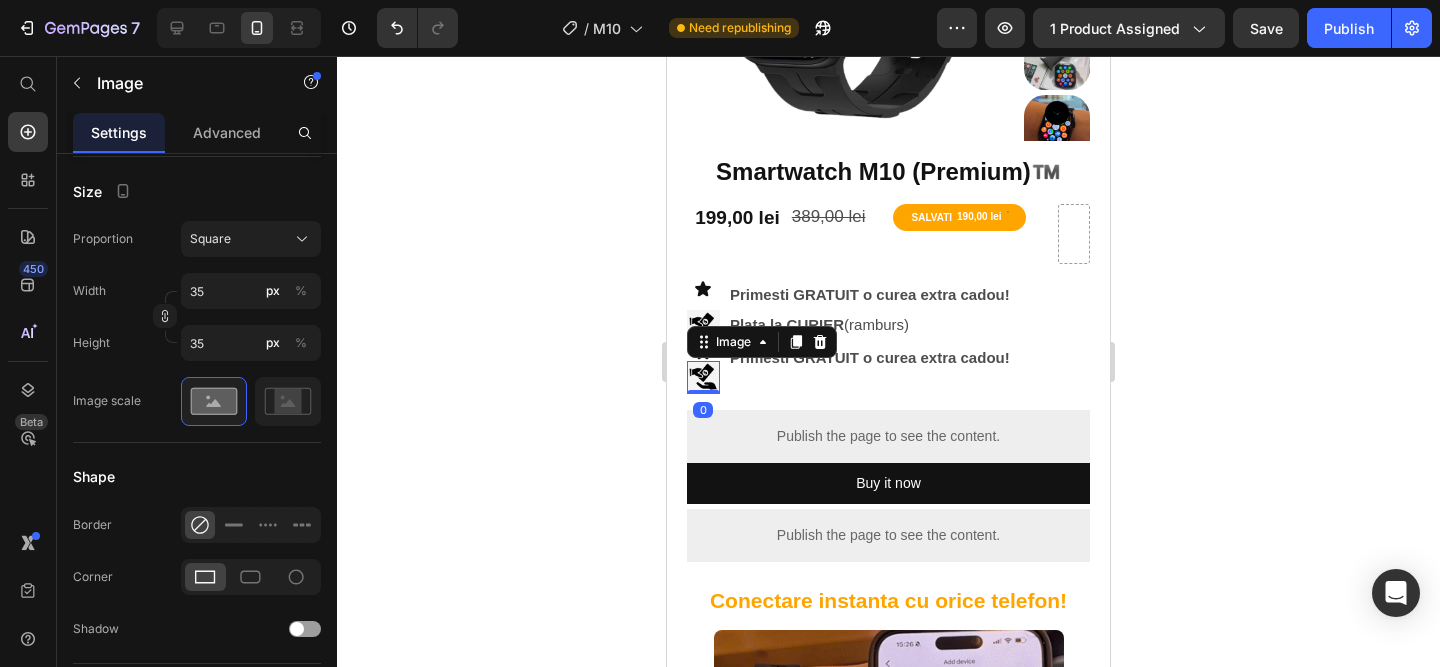 drag, startPoint x: 1223, startPoint y: 337, endPoint x: 398, endPoint y: 289, distance: 826.3952 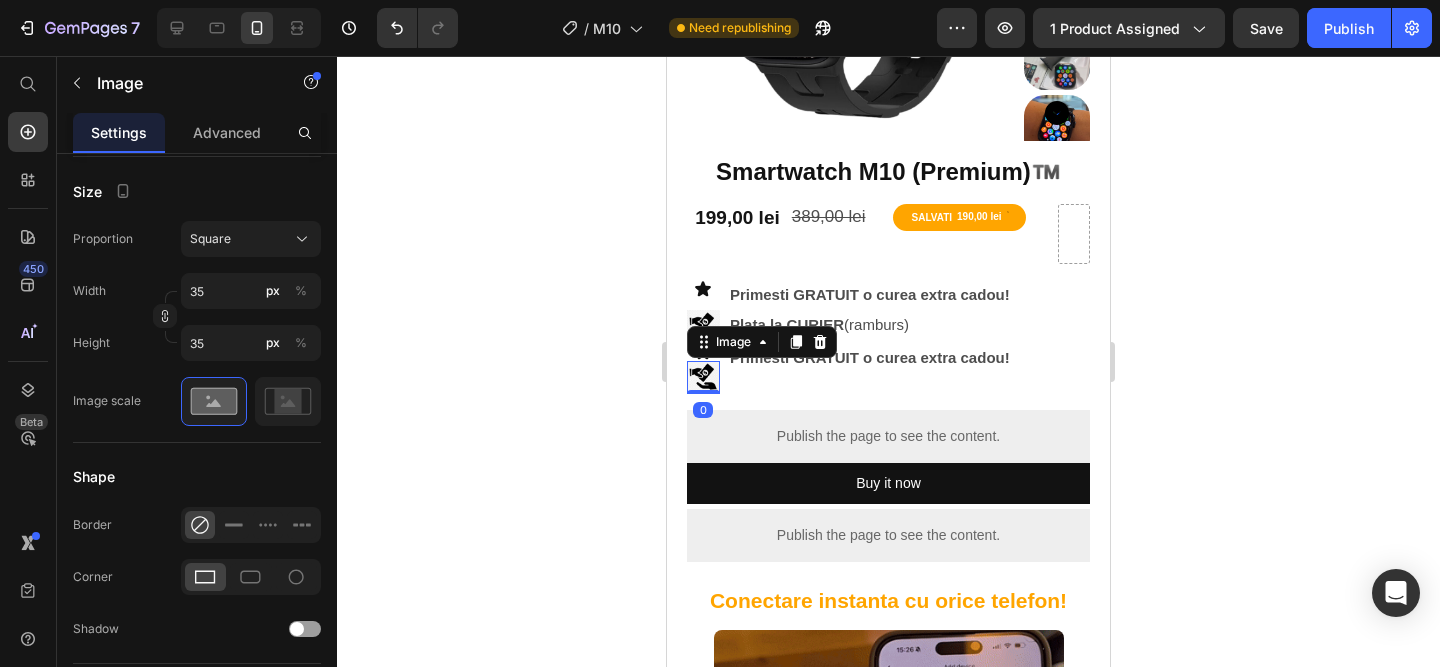 click 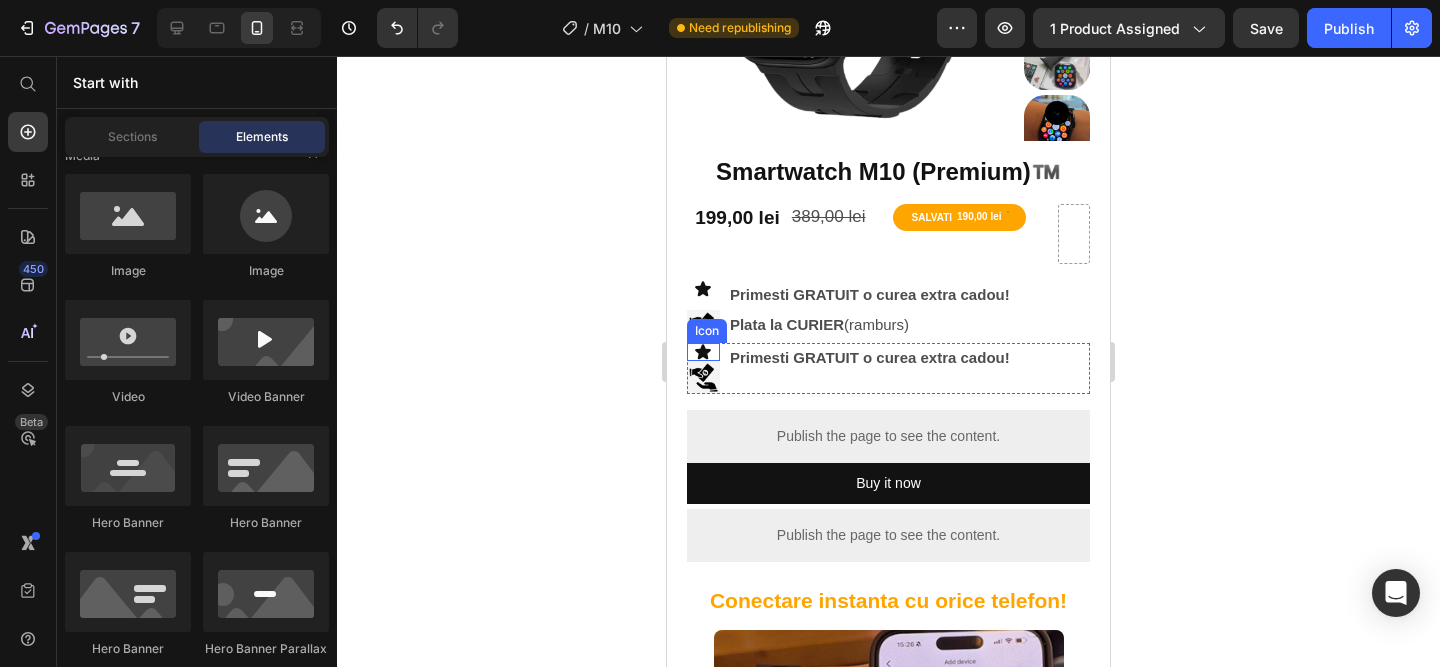 click 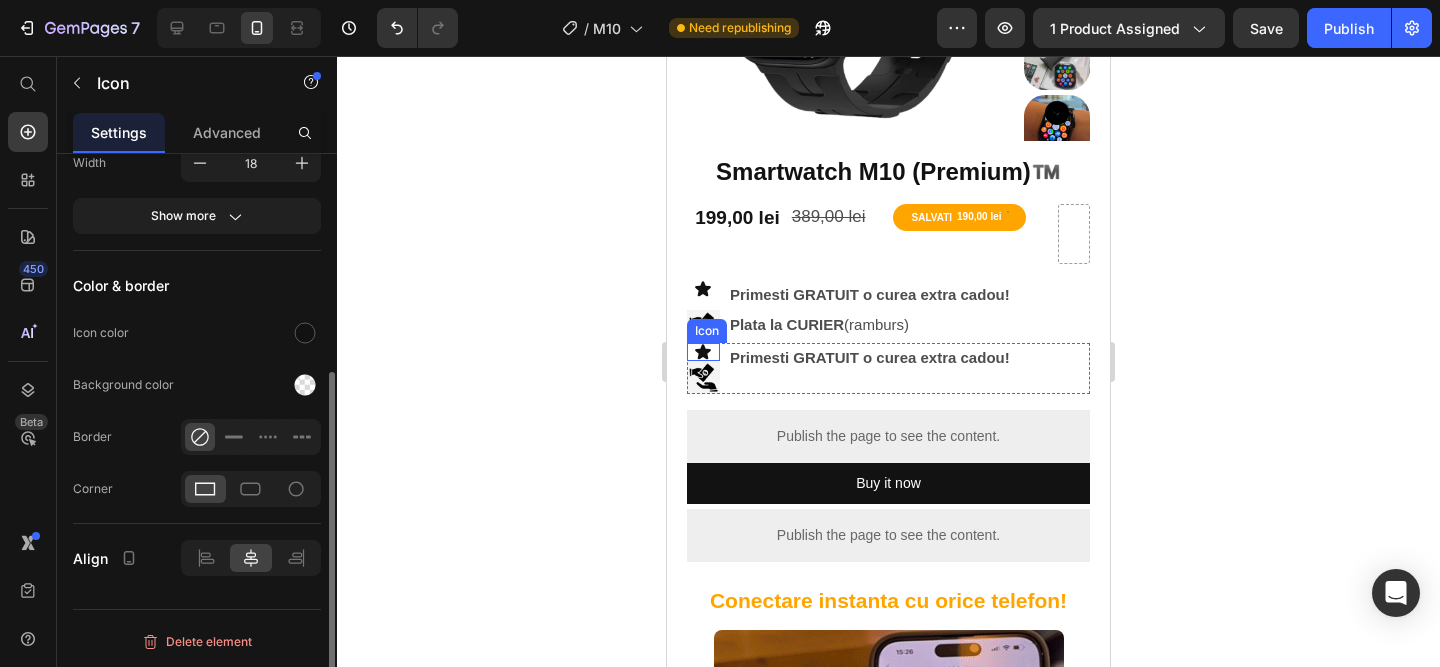 scroll, scrollTop: 0, scrollLeft: 0, axis: both 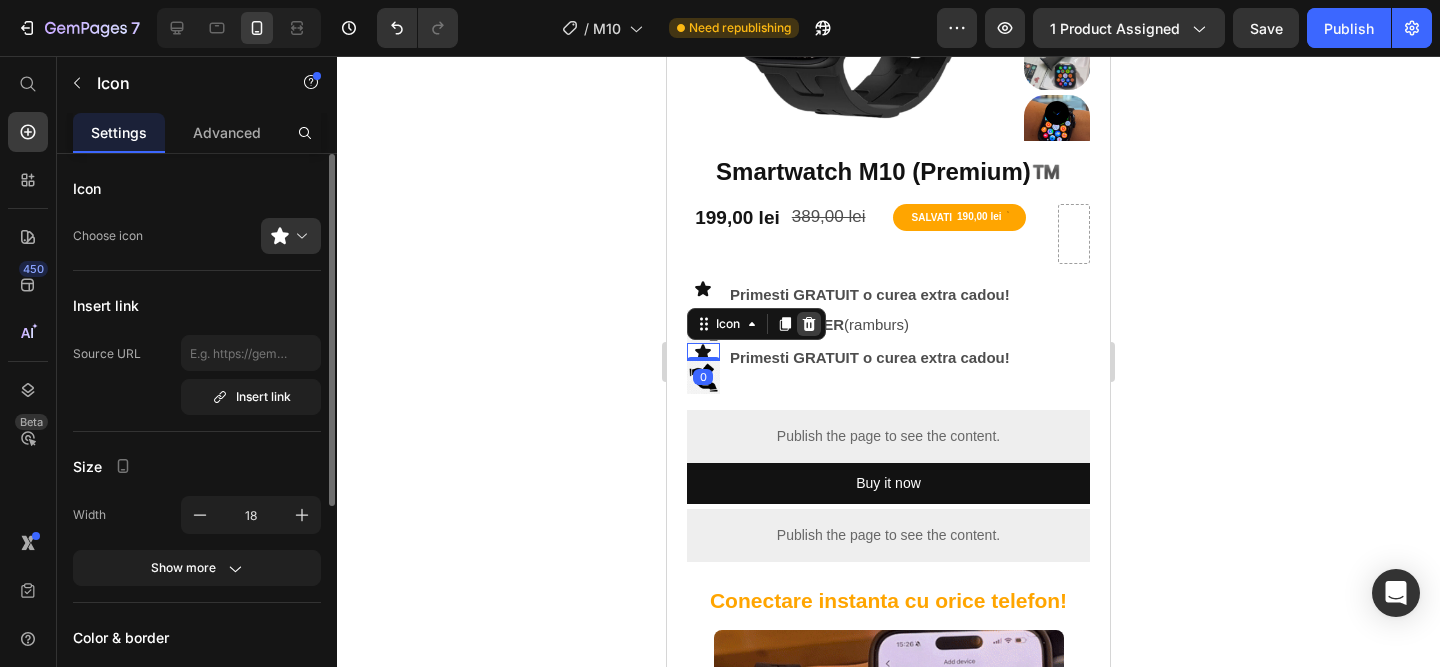 click at bounding box center [809, 324] 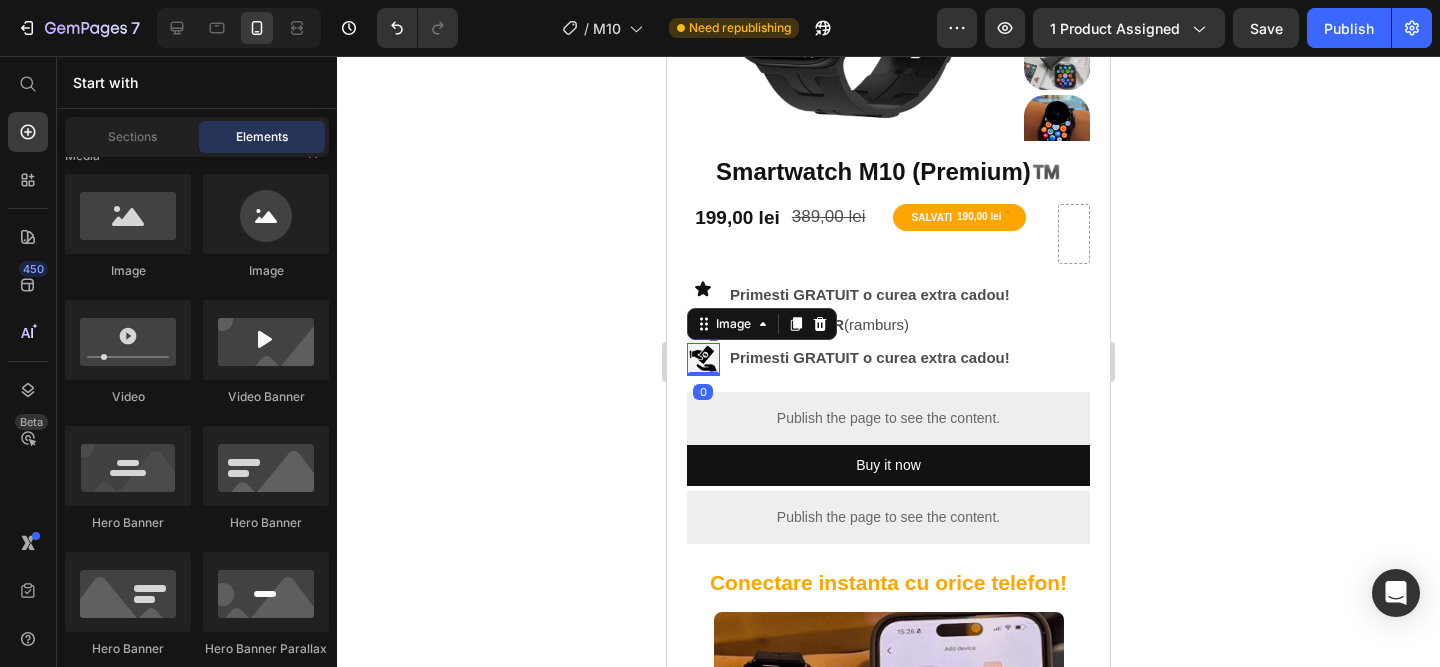 click at bounding box center (703, 359) 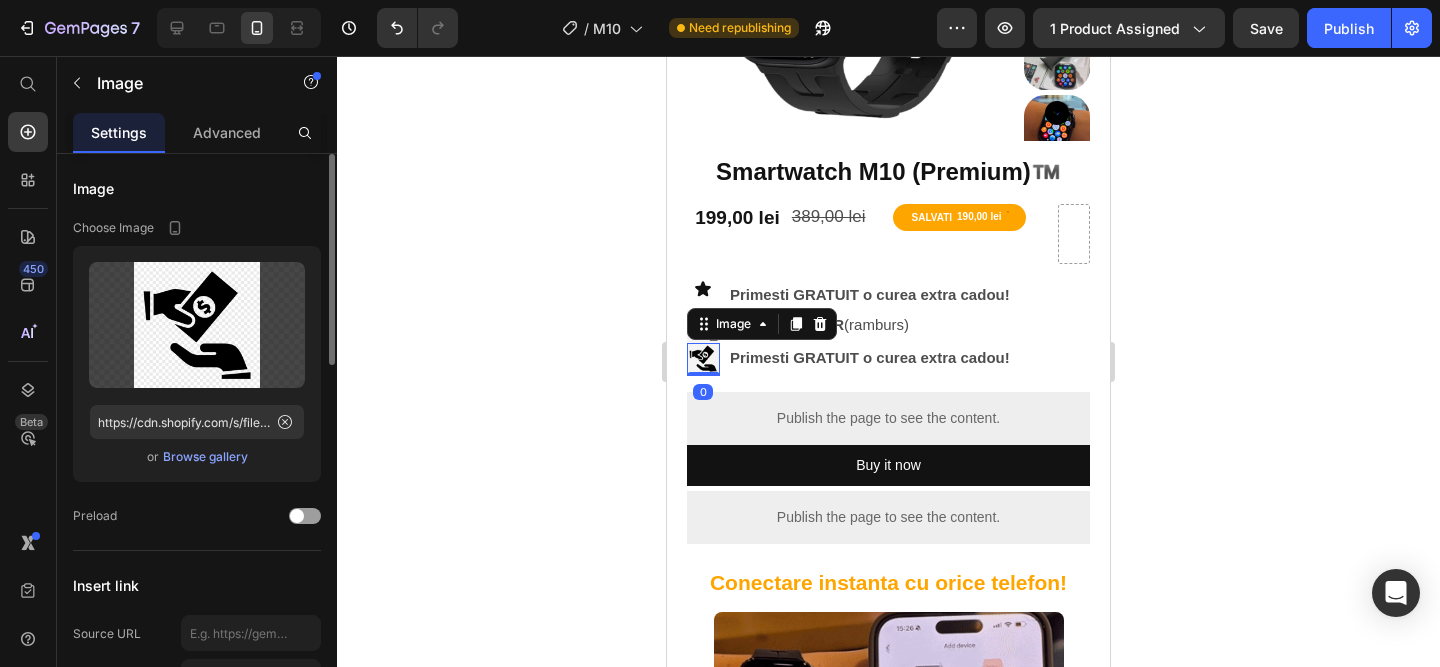 click on "Browse gallery" at bounding box center [205, 457] 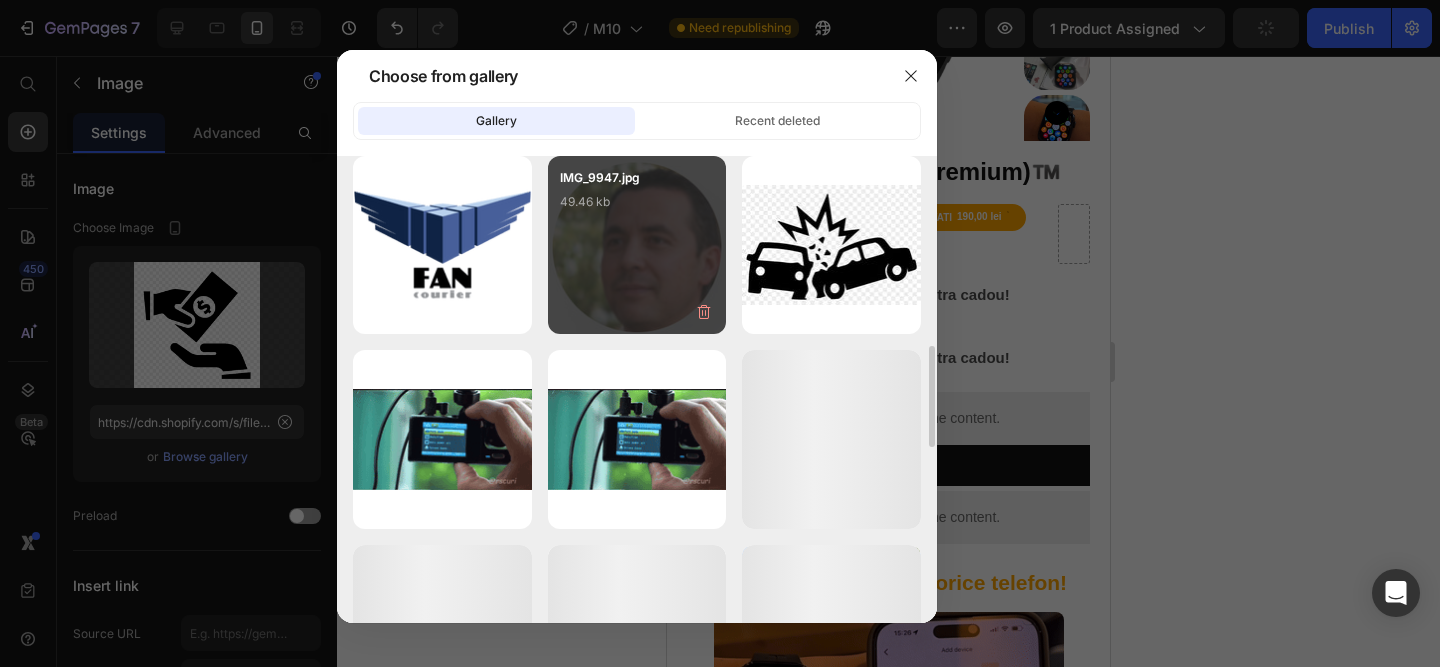 scroll, scrollTop: 817, scrollLeft: 0, axis: vertical 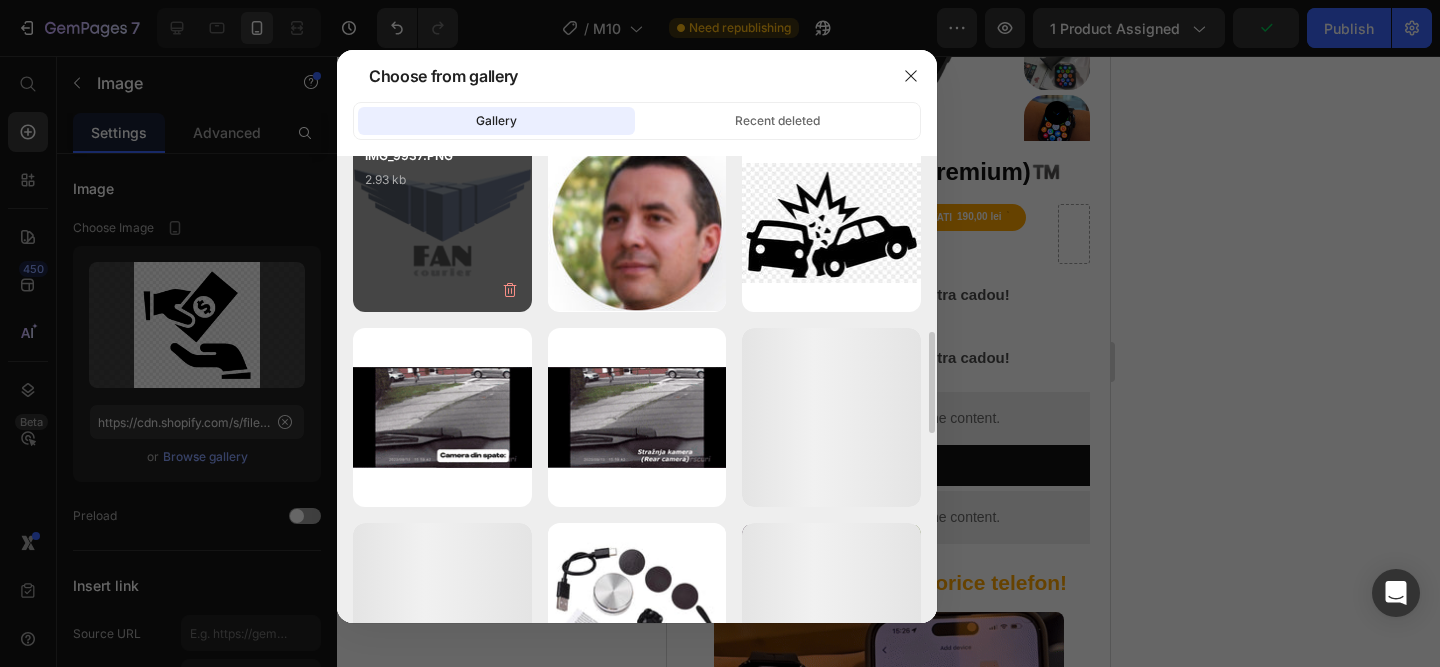 click on "IMG_9937.PNG 2.93 kb" at bounding box center [442, 223] 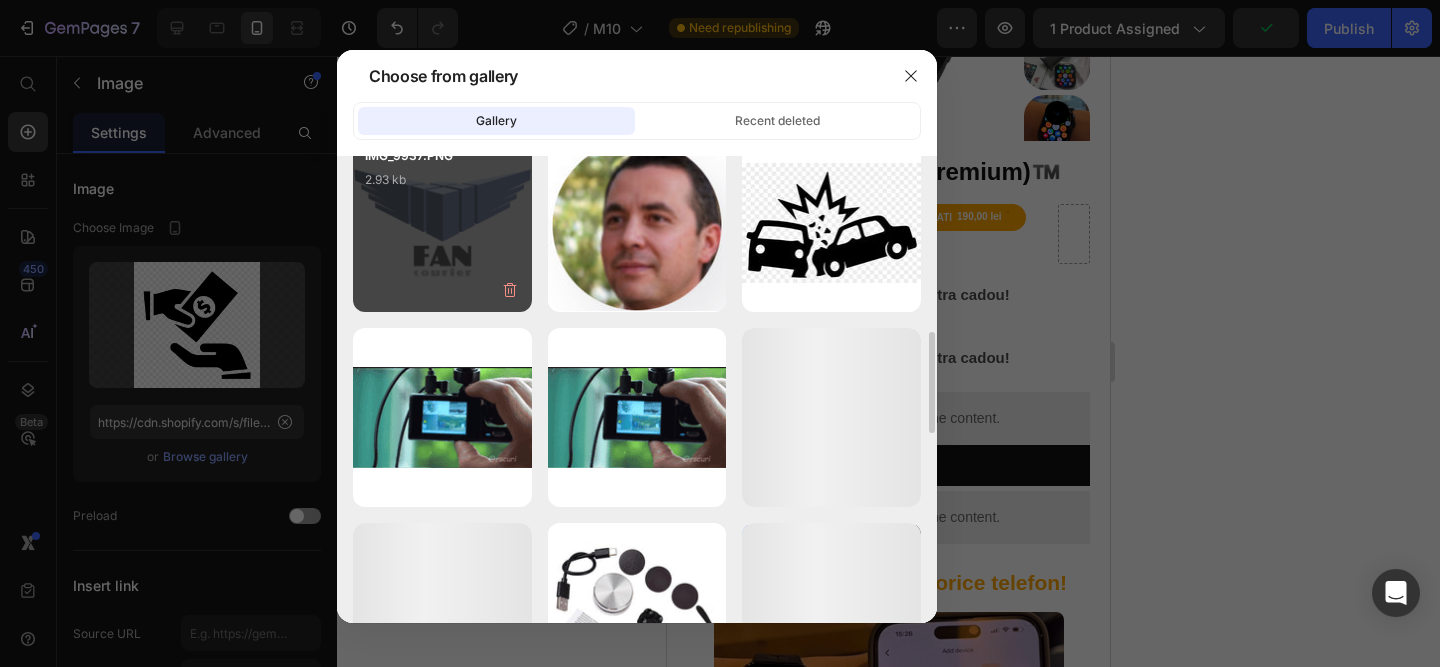 type on "https://cdn.shopify.com/s/files/1/0958/3322/7602/files/gempages_564062814327538483-da3a4d08-b7cf-4e4d-962e-4439d839d9bf.png" 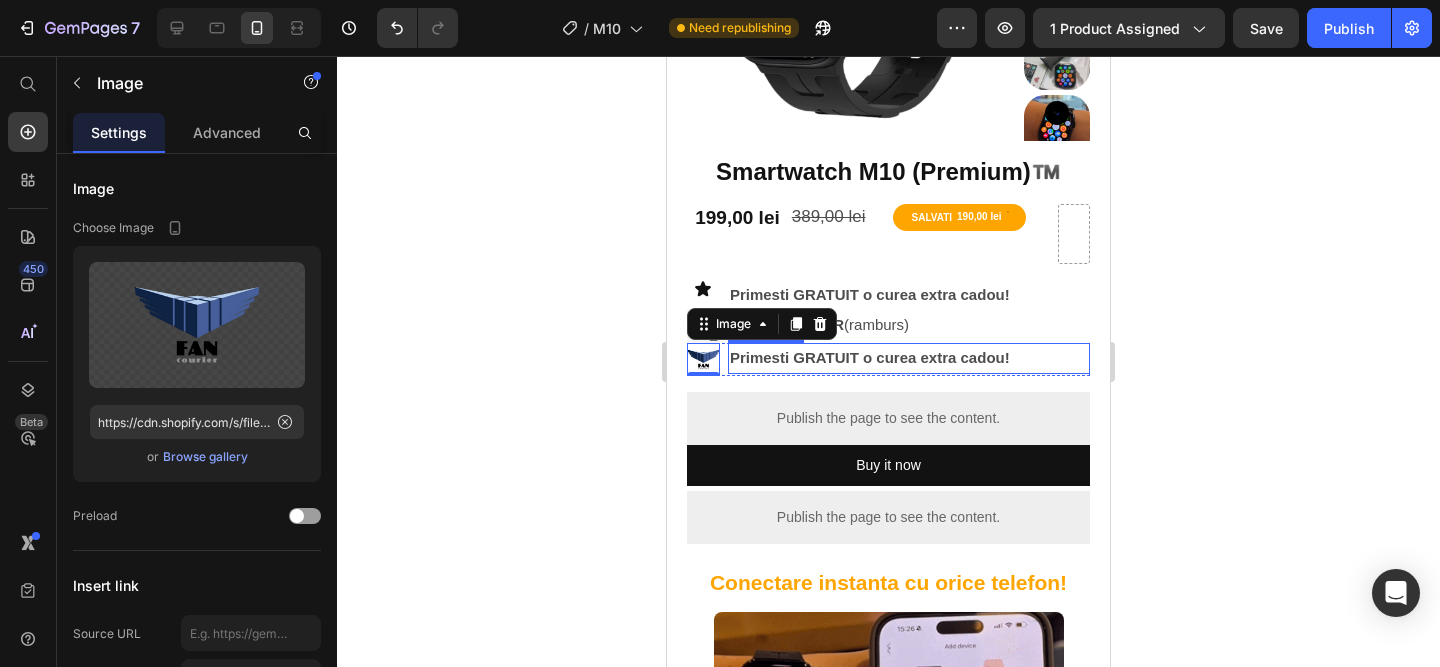 click on "Primesti GRATUIT o curea extra cadou!" at bounding box center (909, 358) 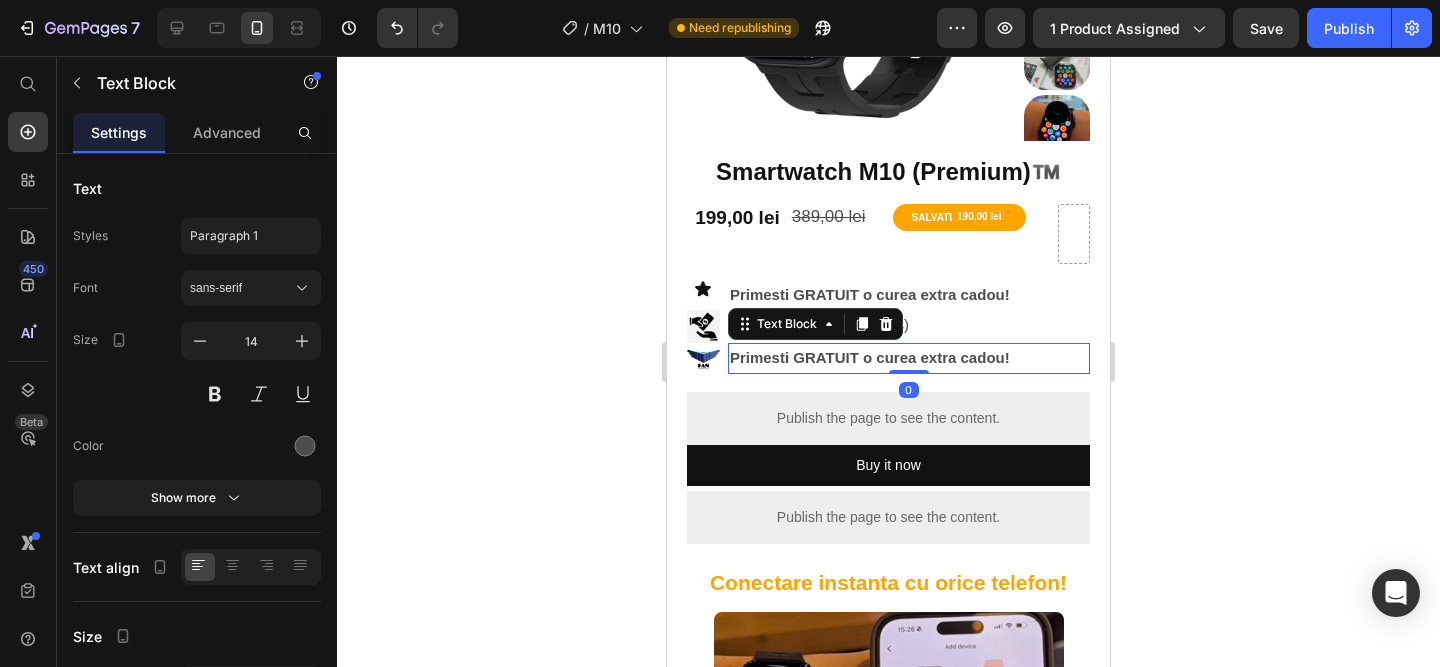 click on "Primesti GRATUIT o curea extra cadou!" at bounding box center [909, 358] 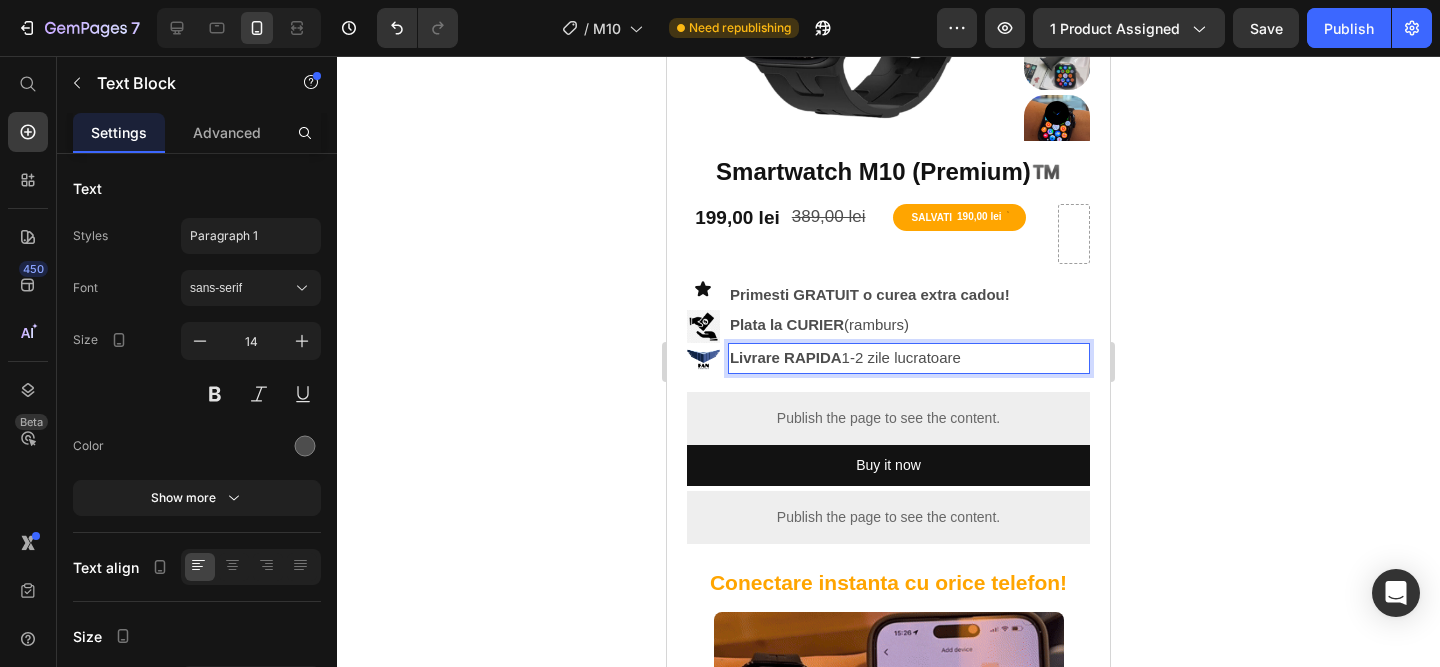 click 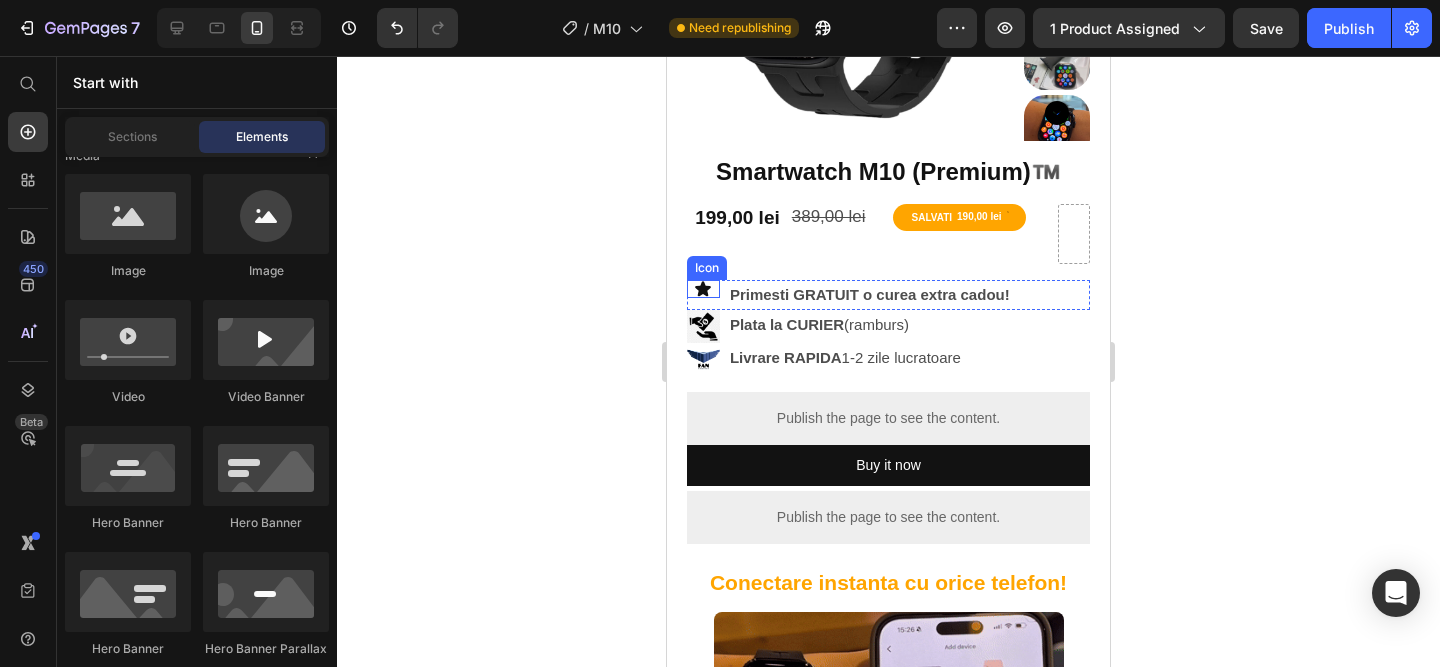 click 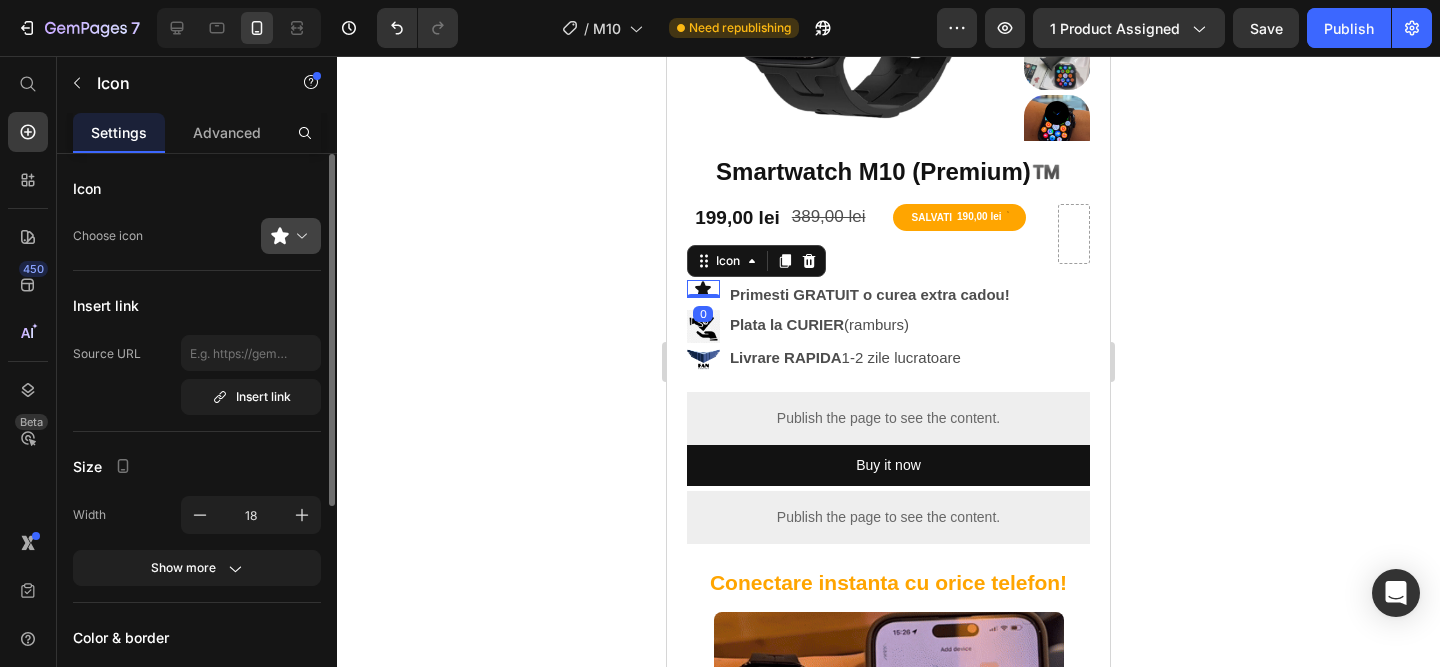 click at bounding box center [299, 236] 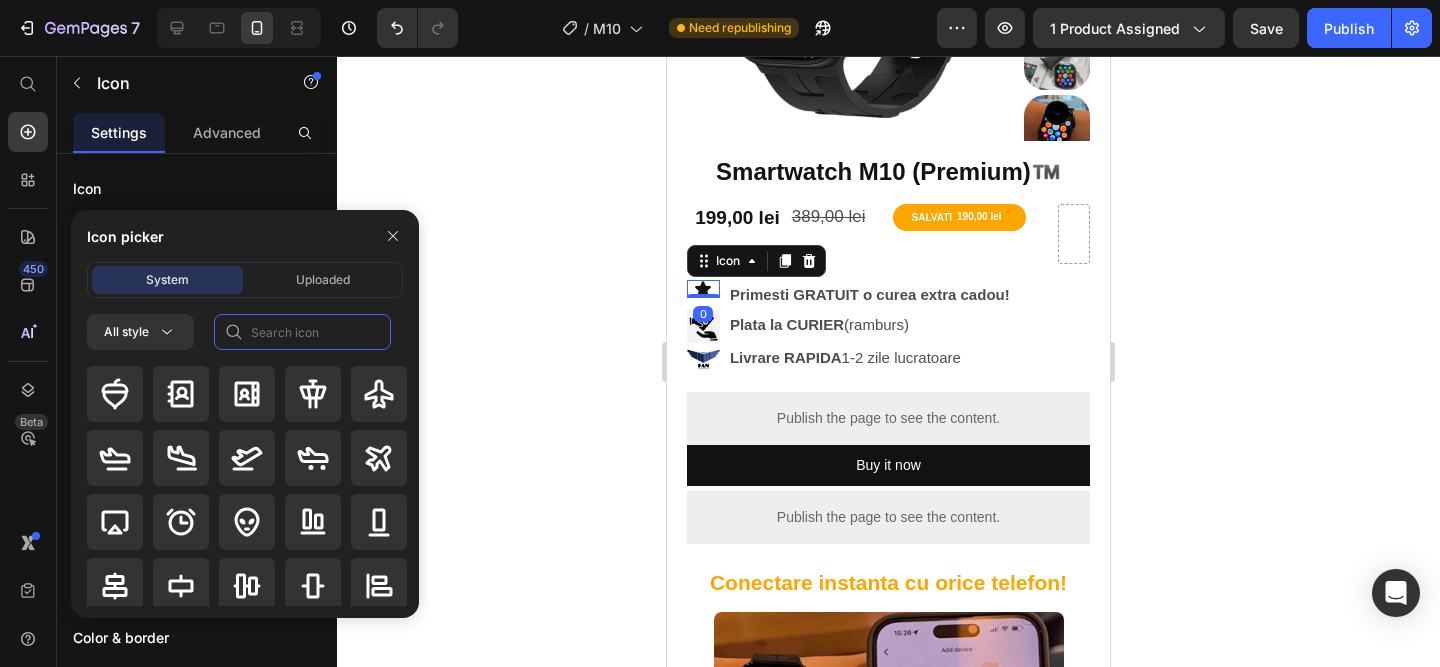 click 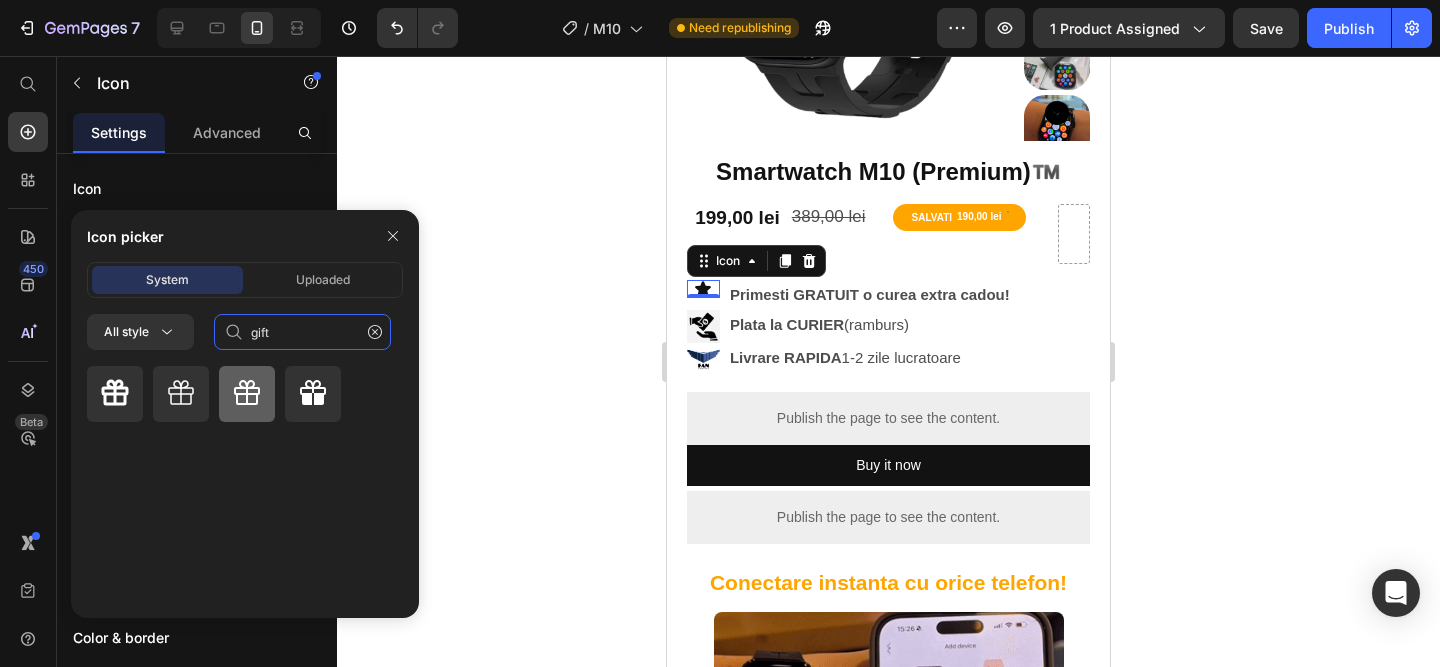 type on "gift" 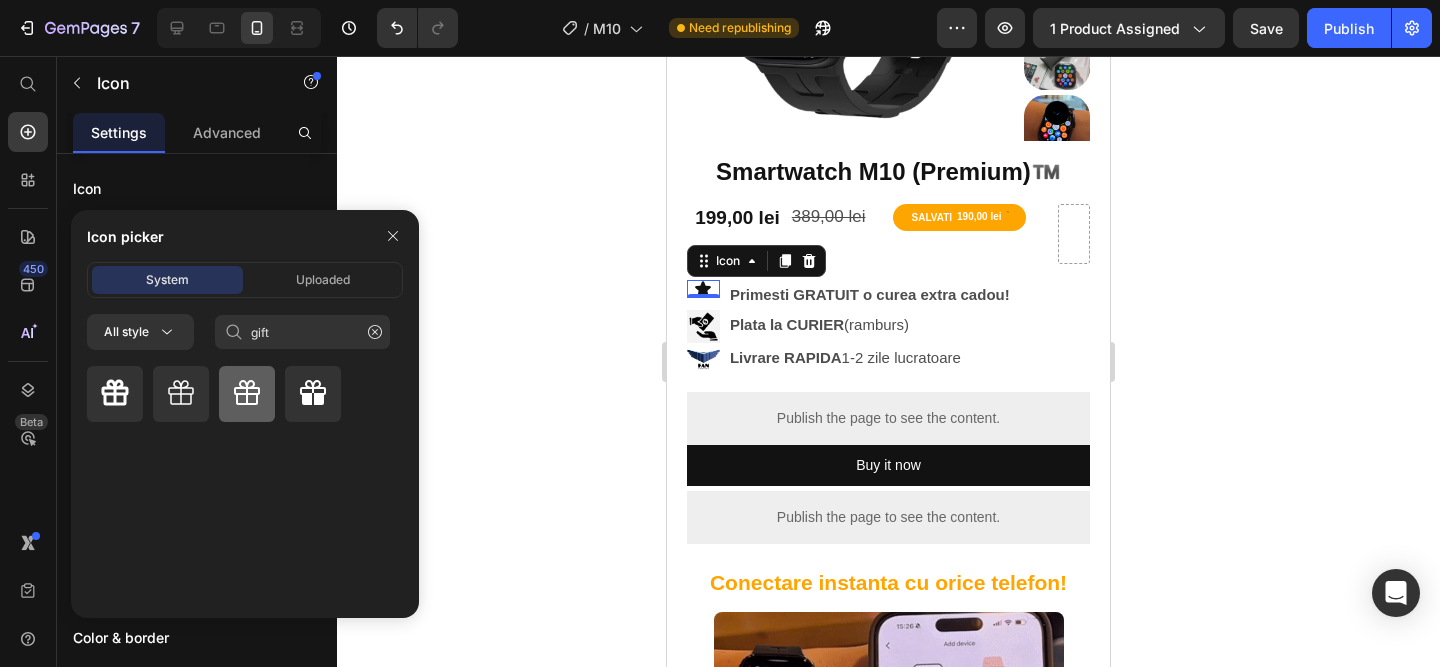click 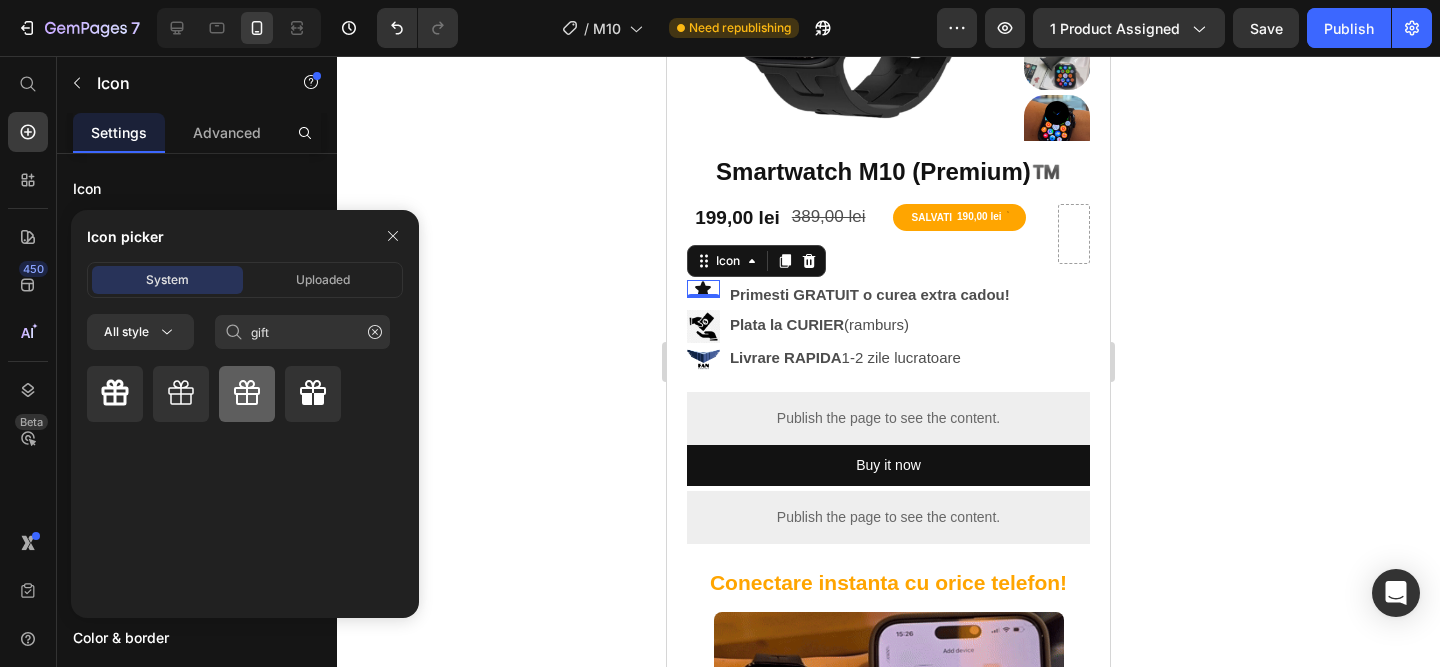 type 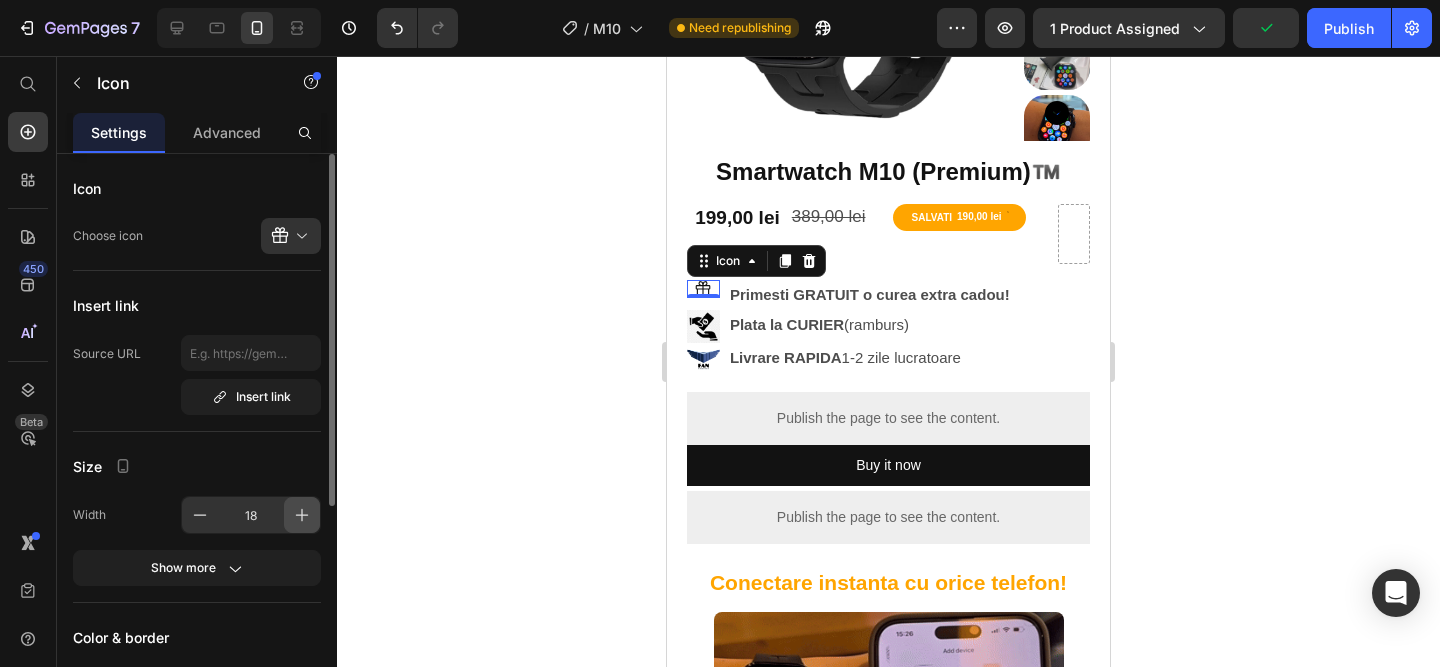 click 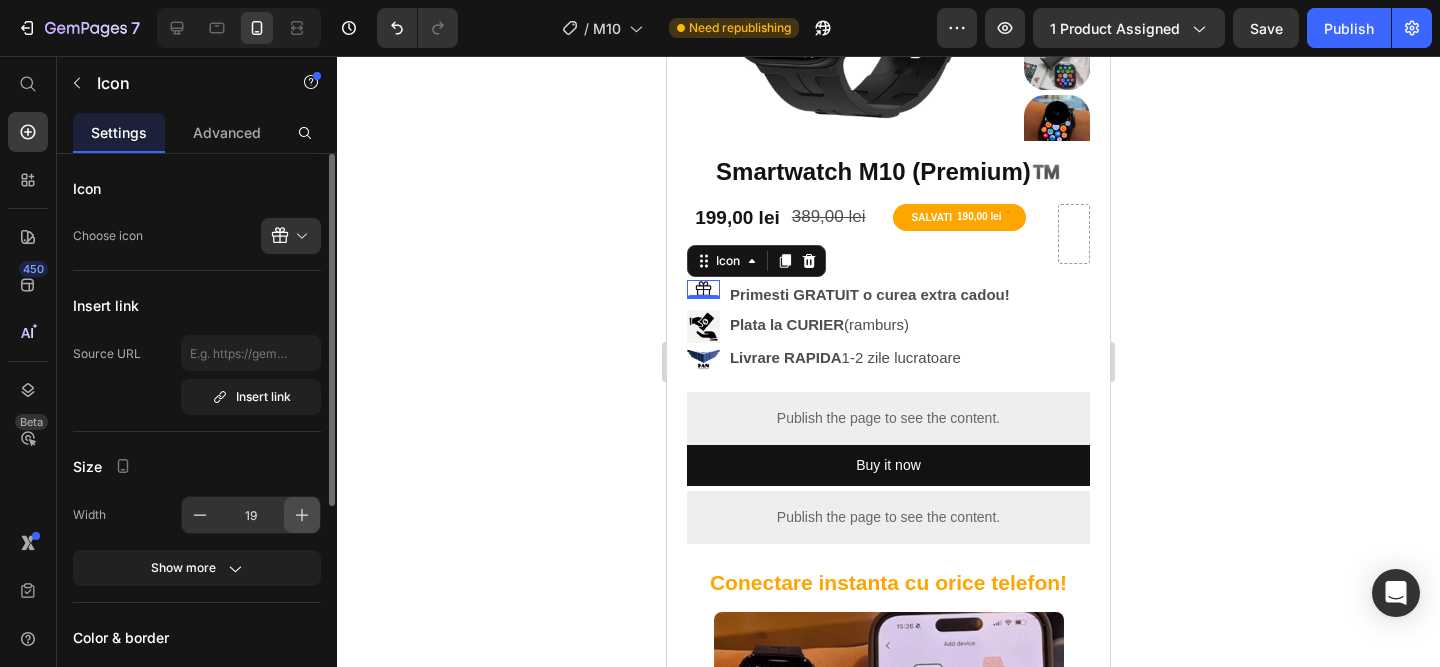 click 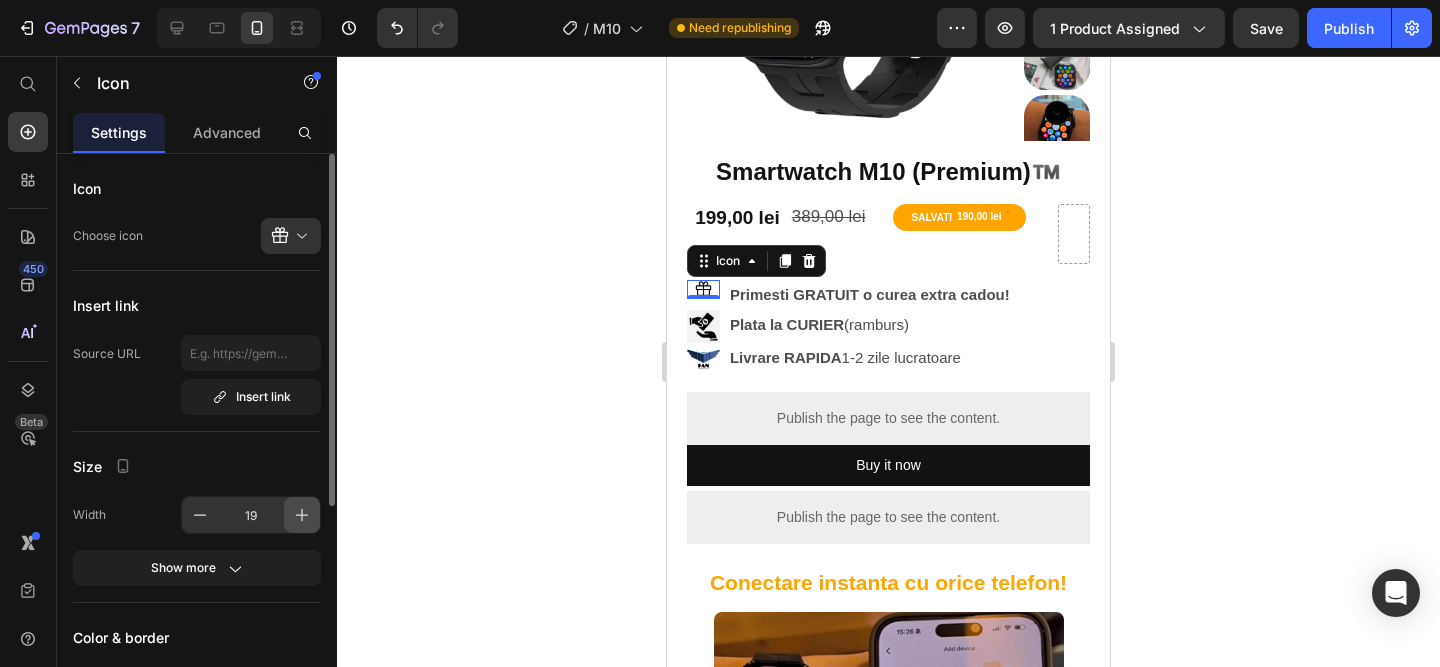 type on "20" 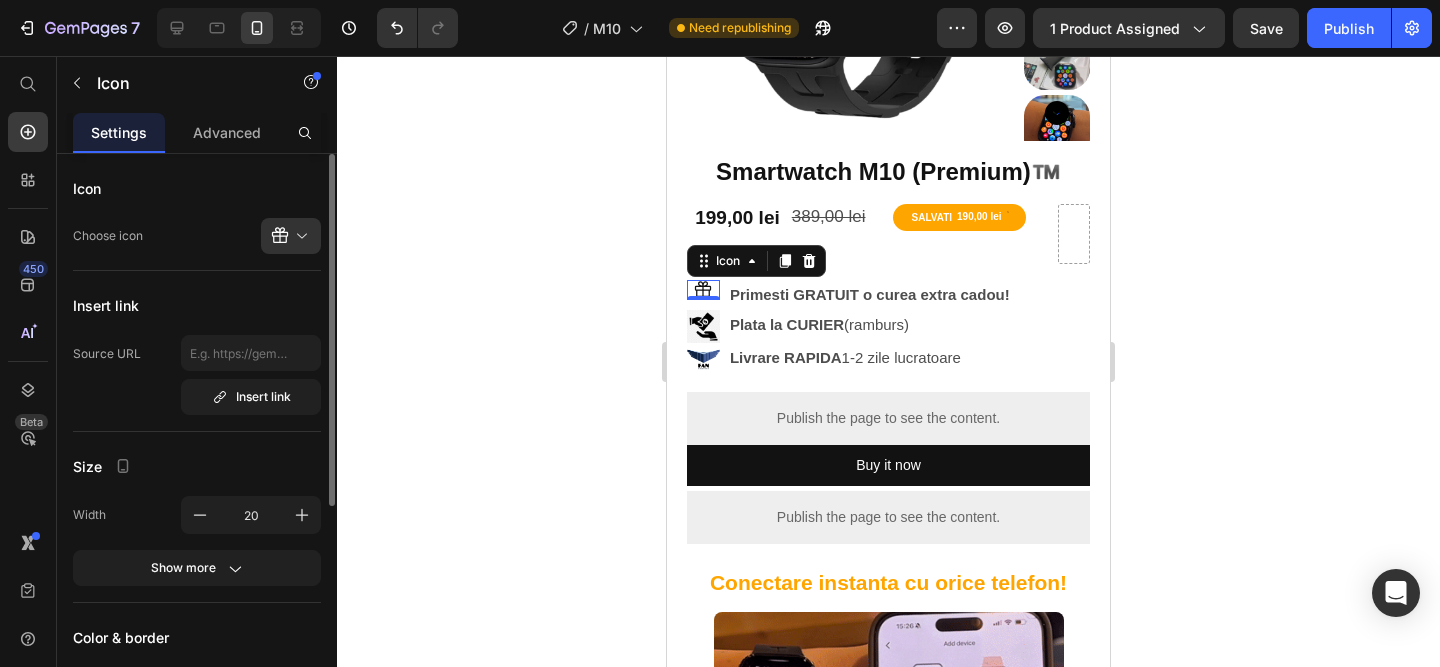 click on "Icon Choose icon" 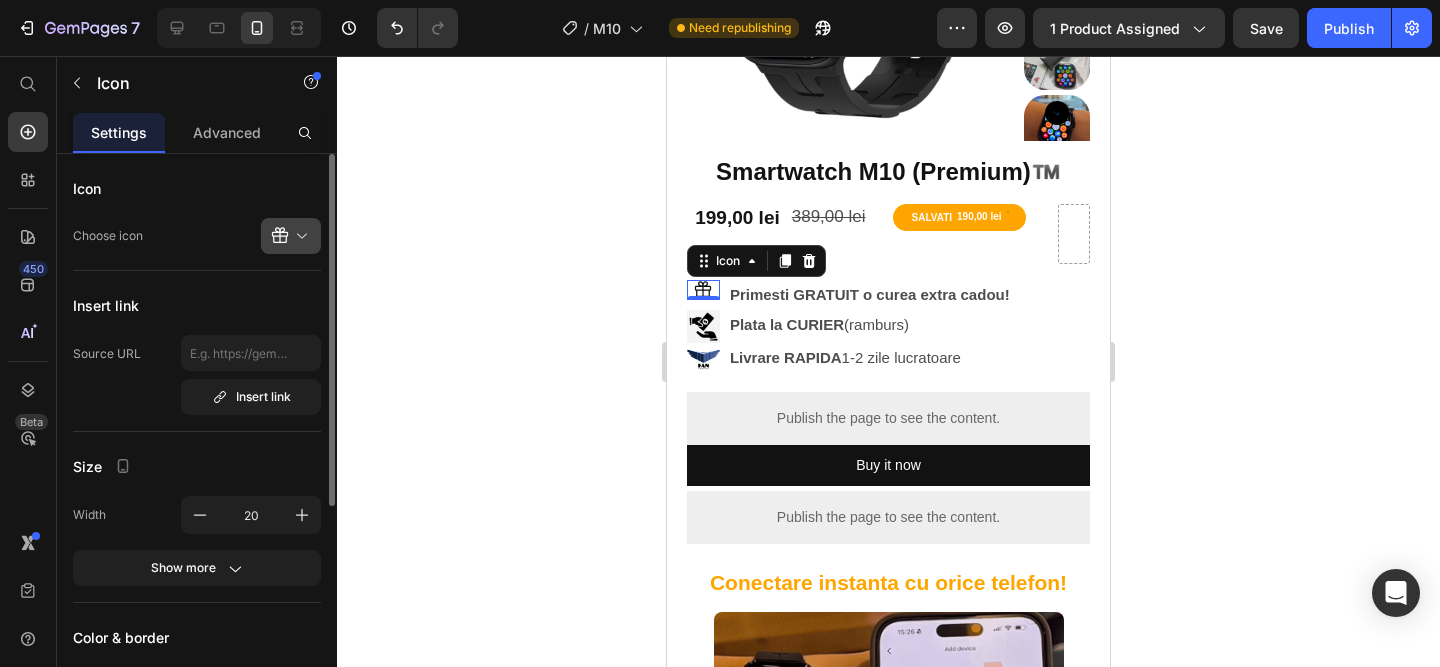click at bounding box center [299, 236] 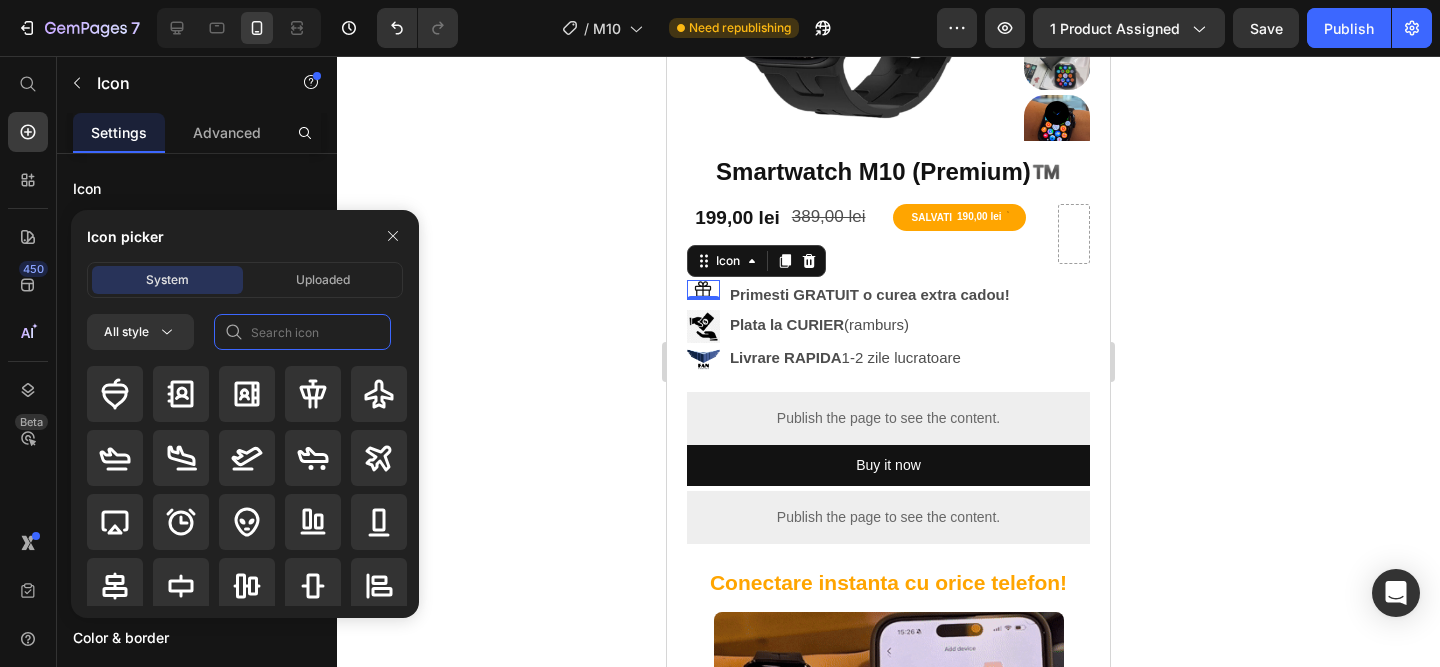 click 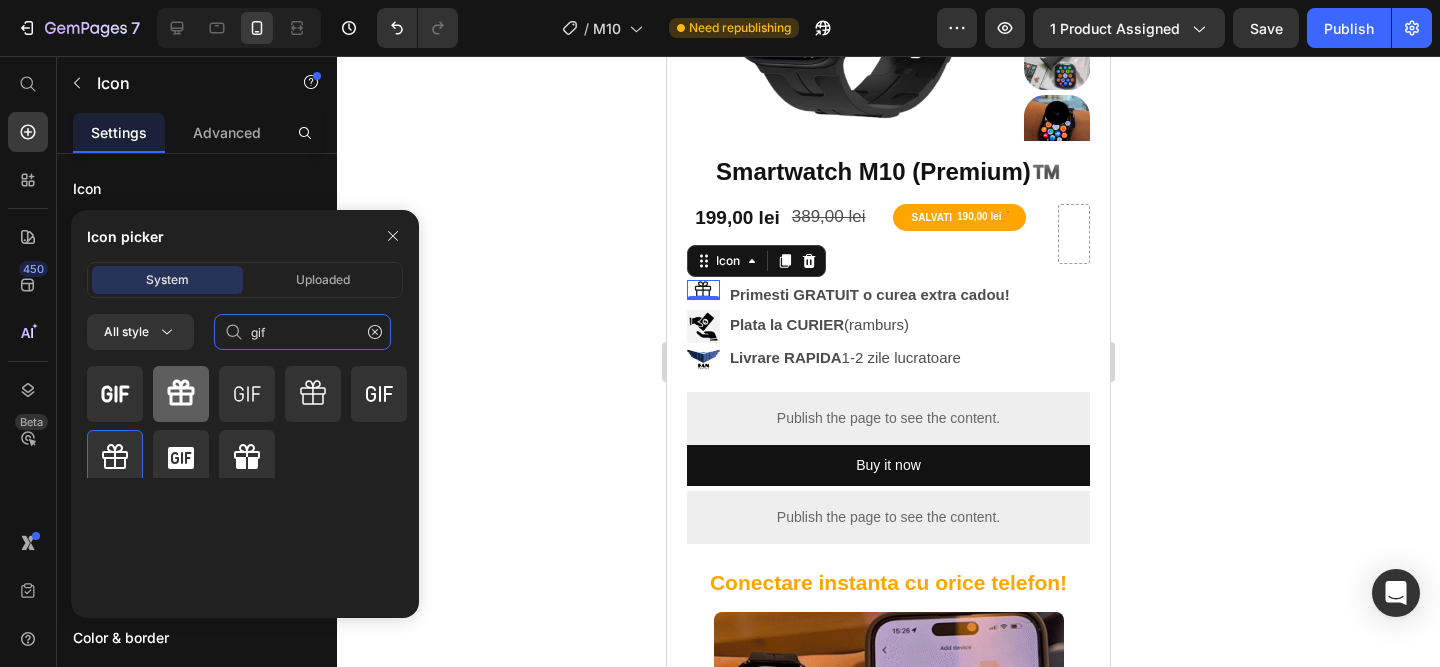 type on "gif" 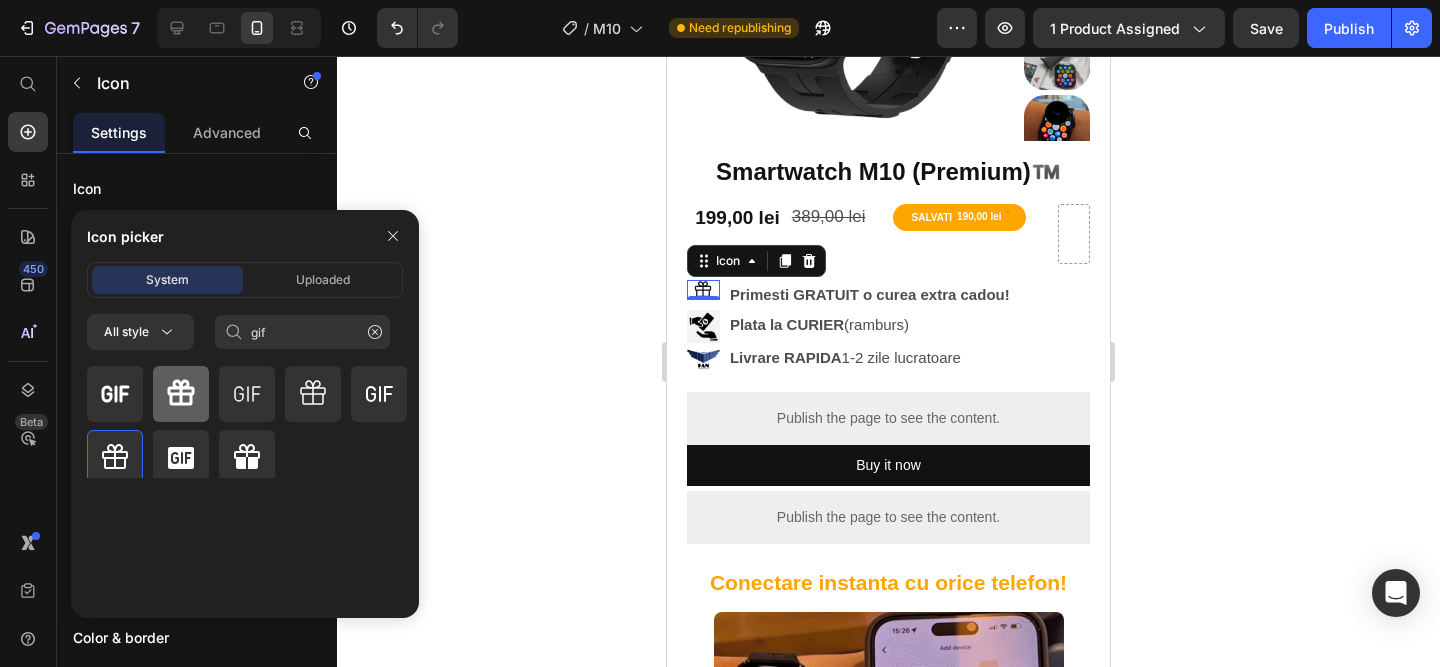 click 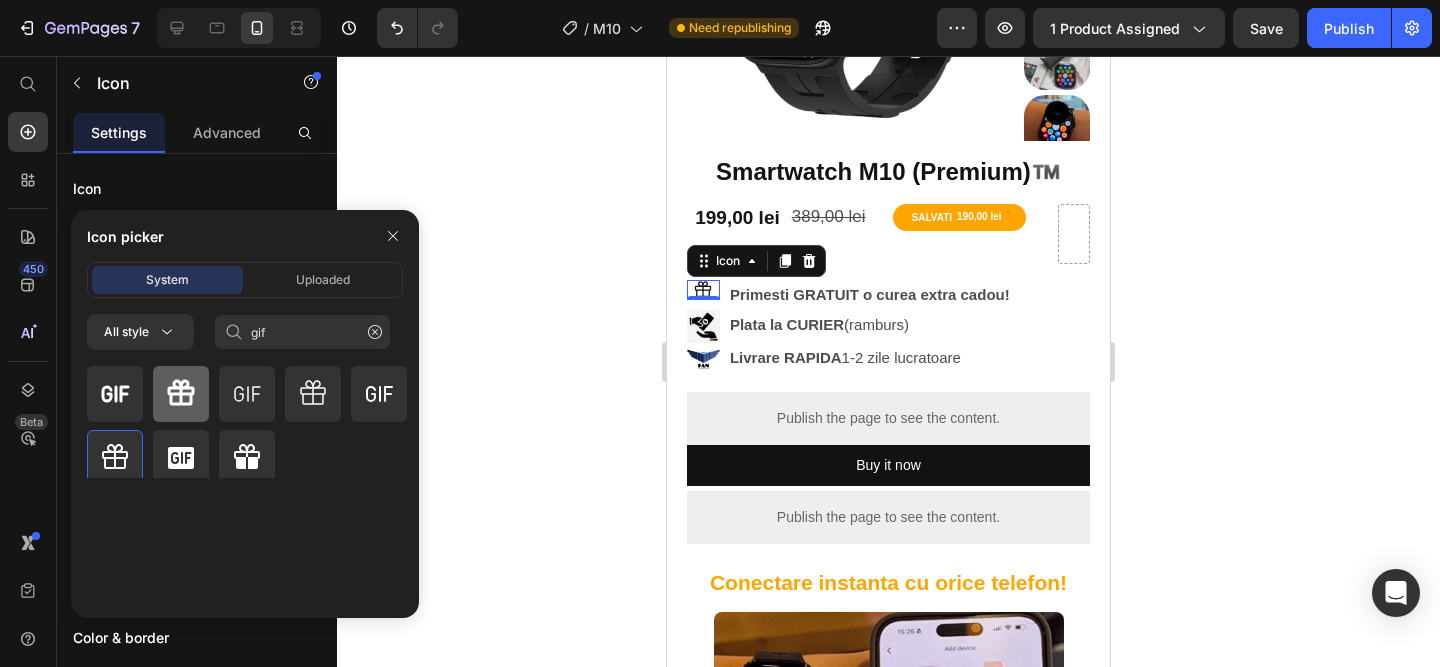 type 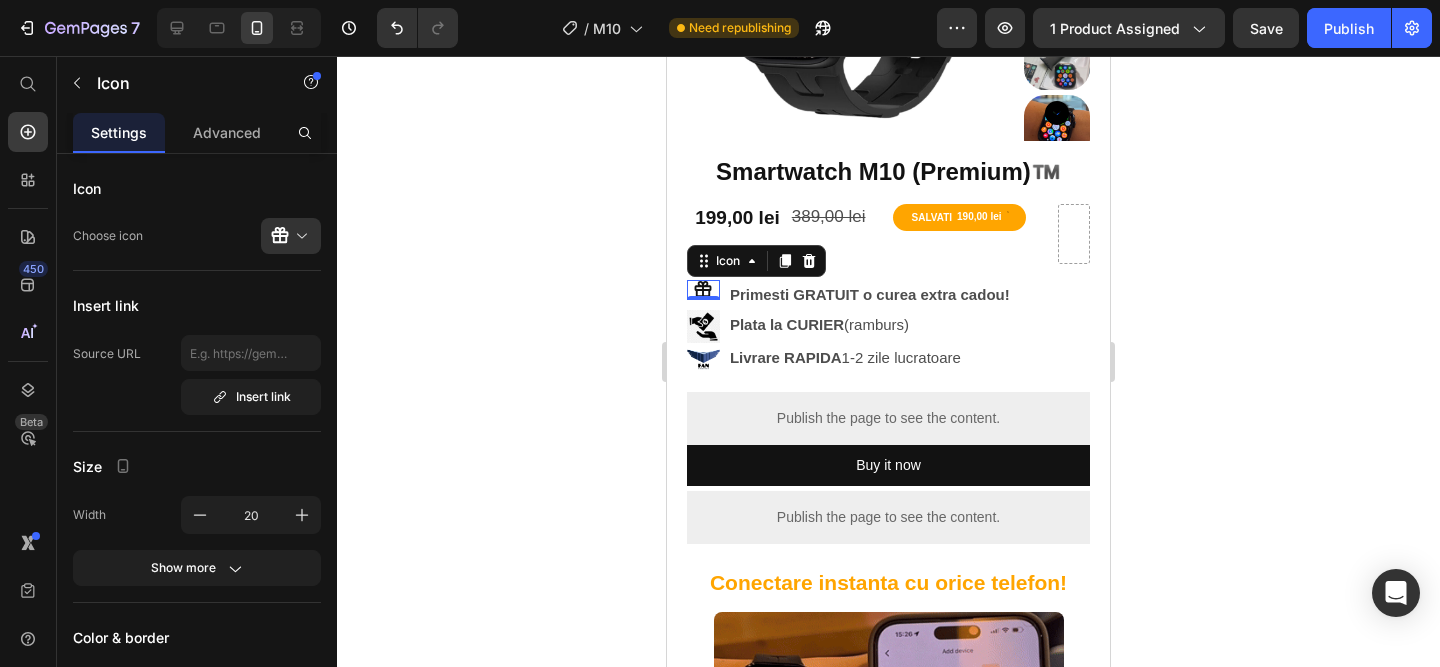 click 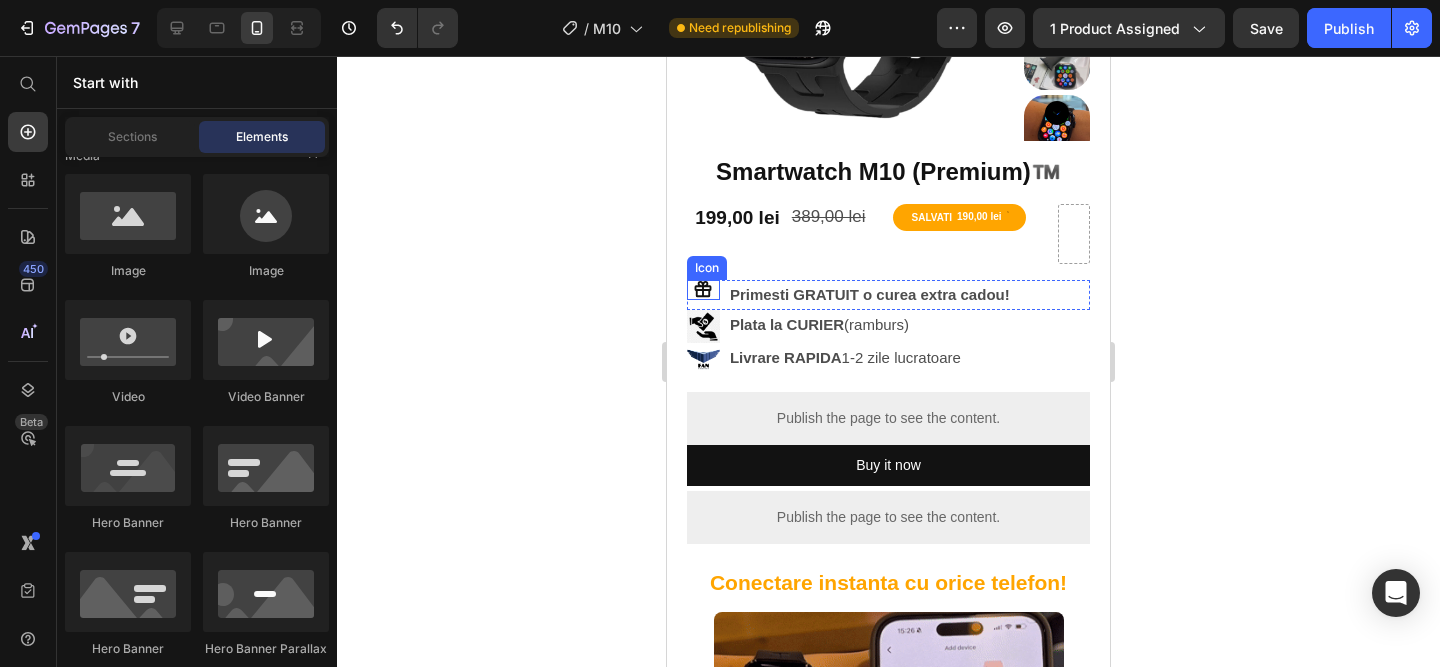 click 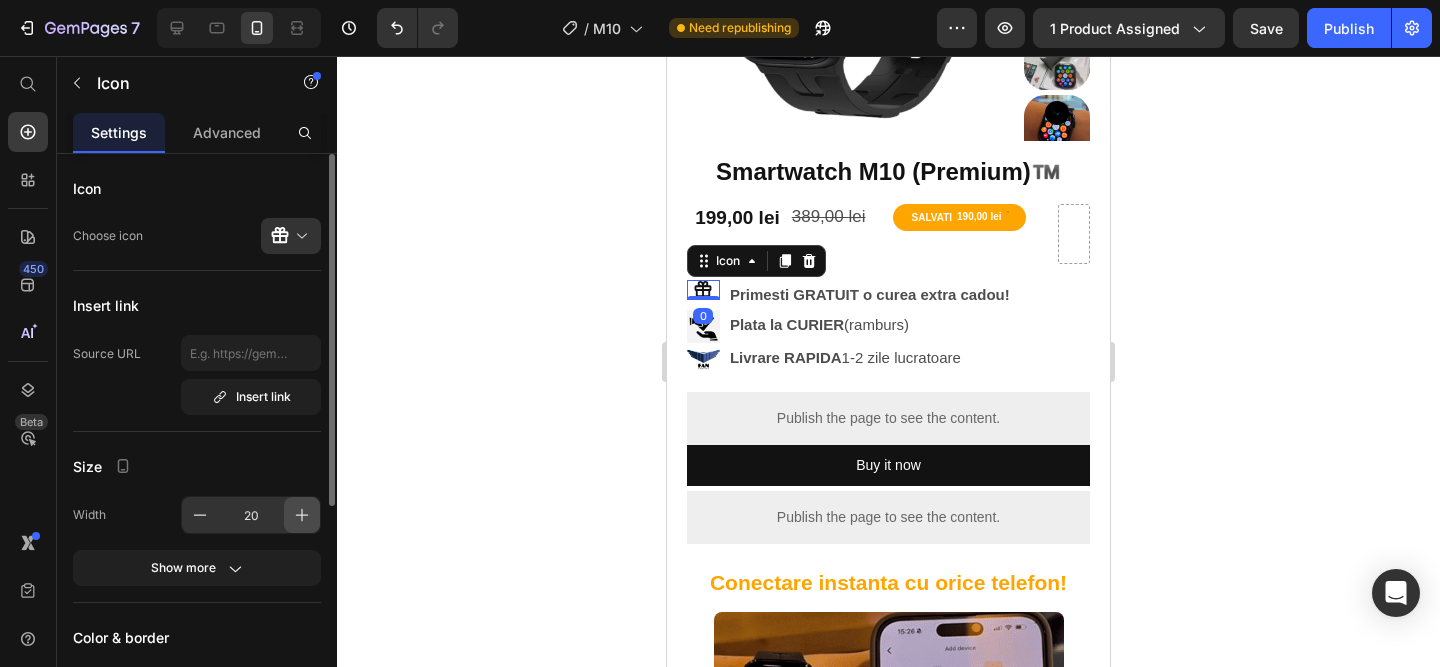 click 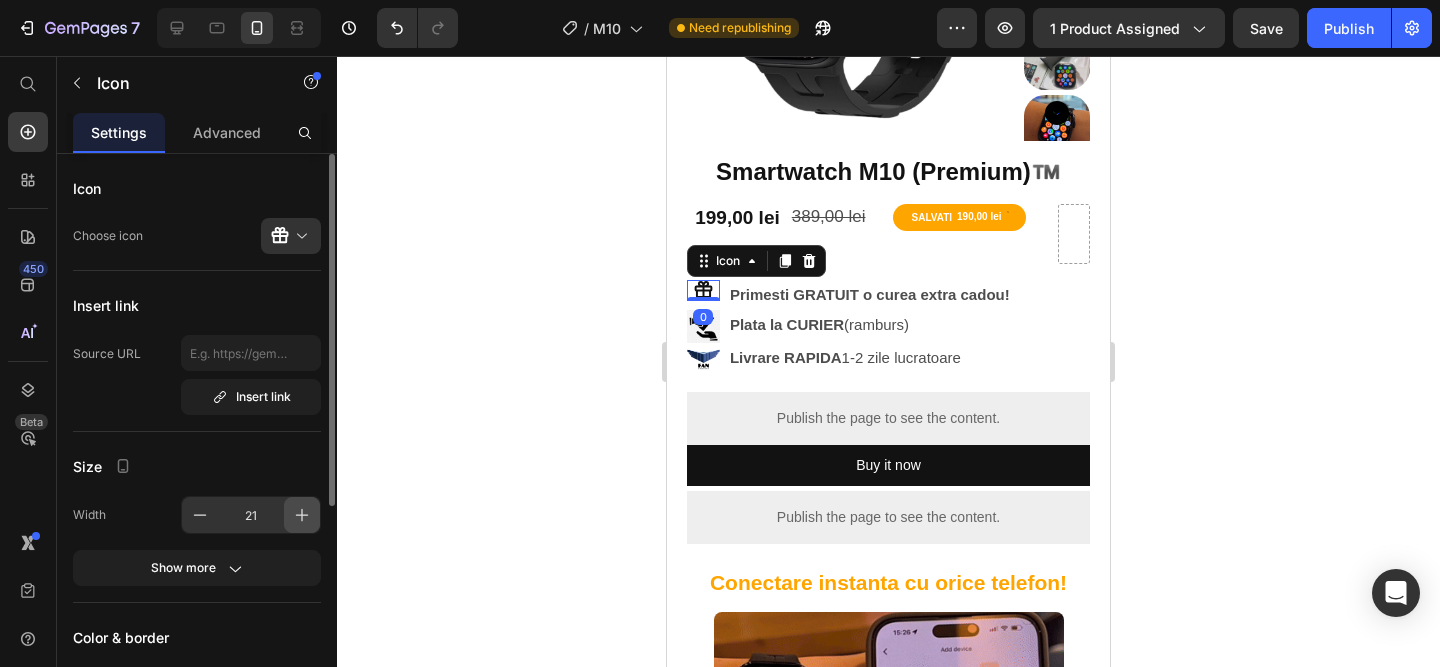 click 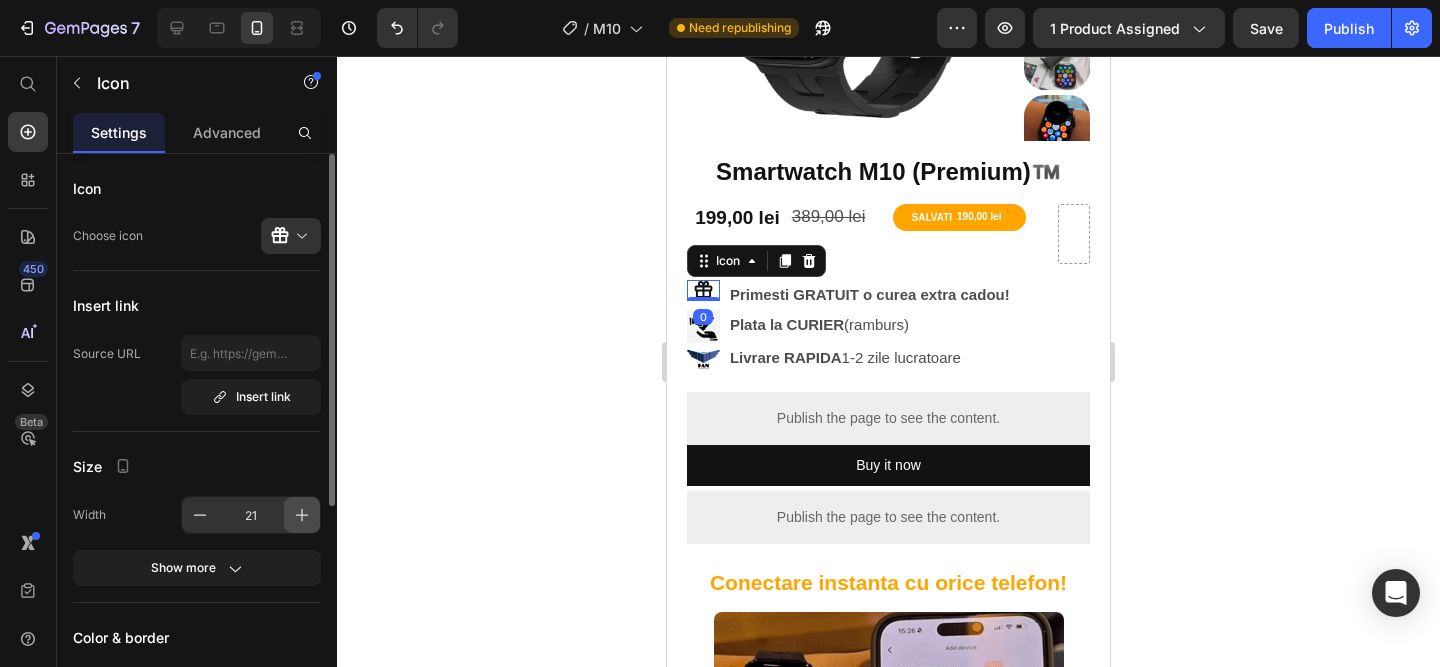 type on "22" 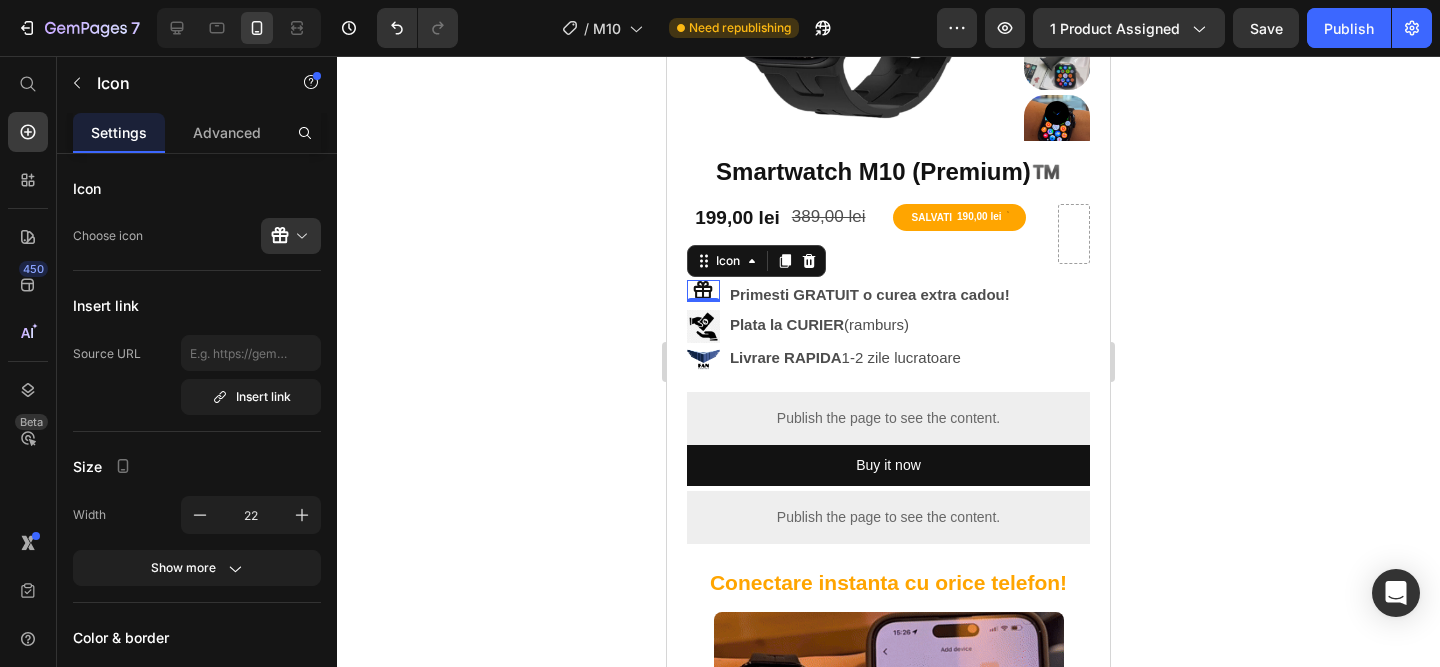 click 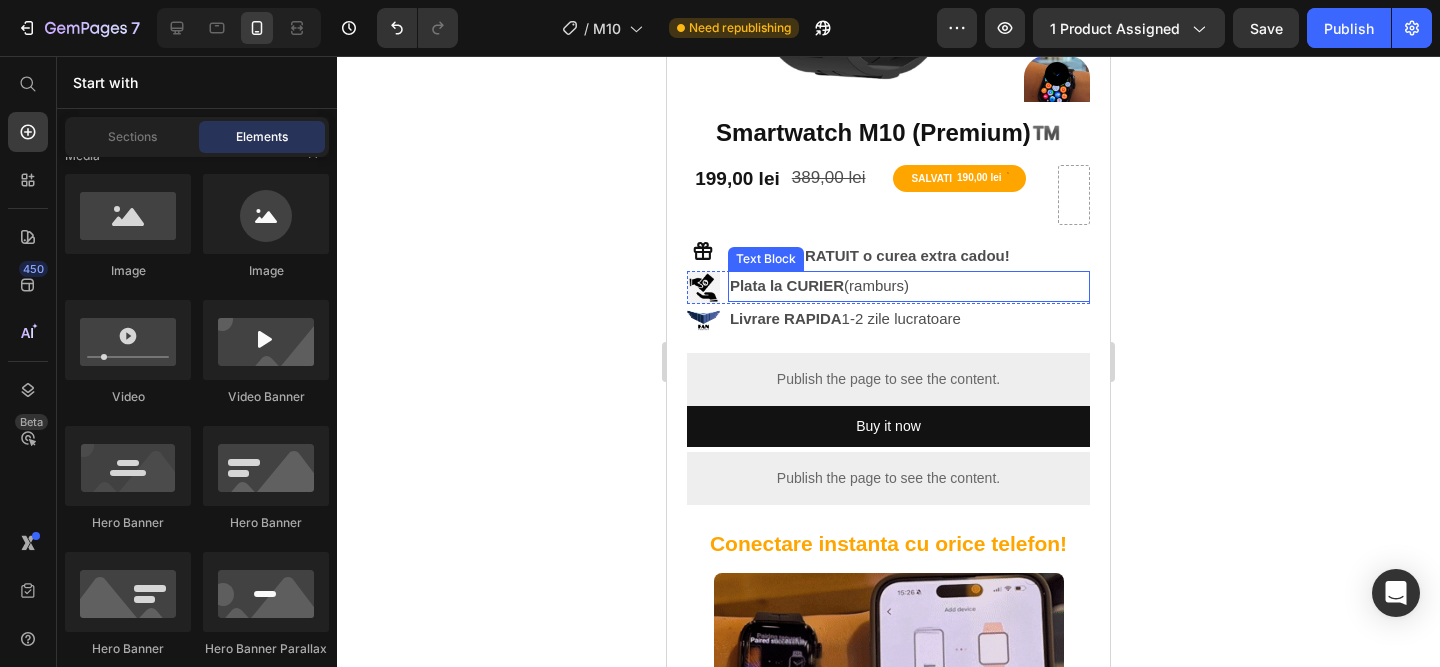 scroll, scrollTop: 427, scrollLeft: 0, axis: vertical 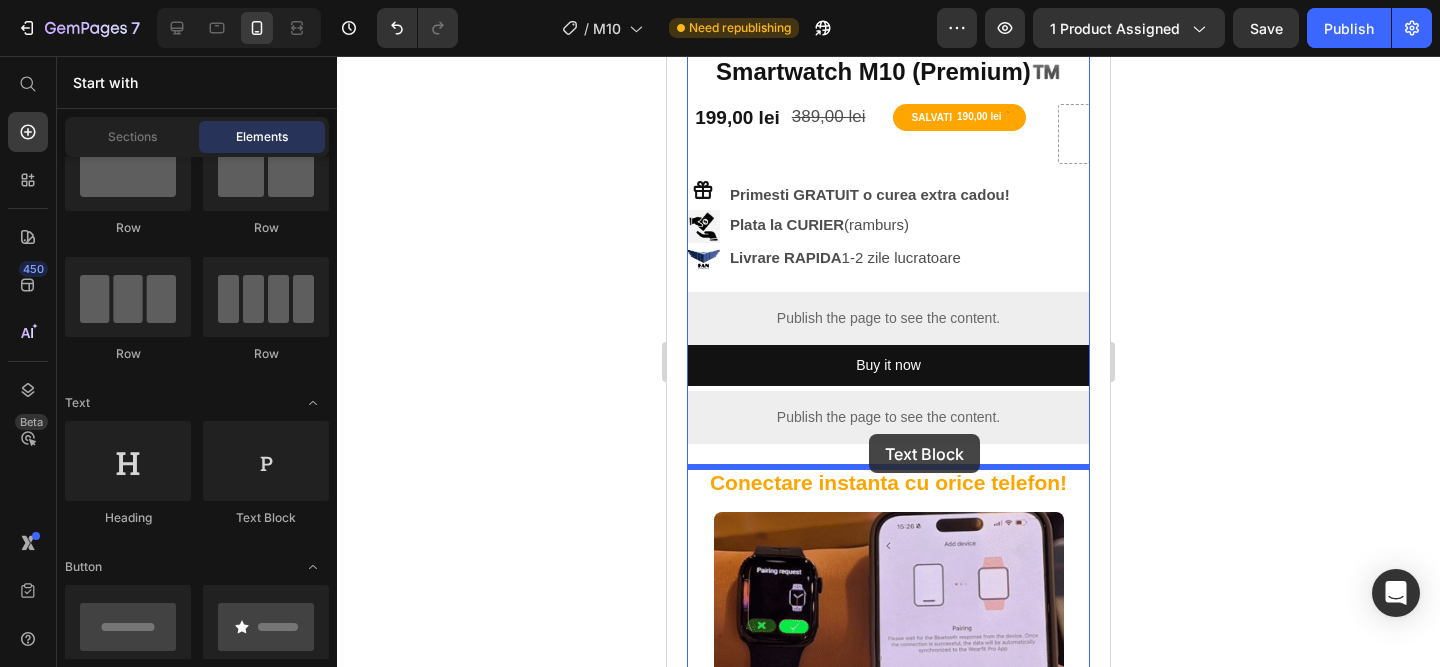 drag, startPoint x: 949, startPoint y: 512, endPoint x: 881, endPoint y: 438, distance: 100.49876 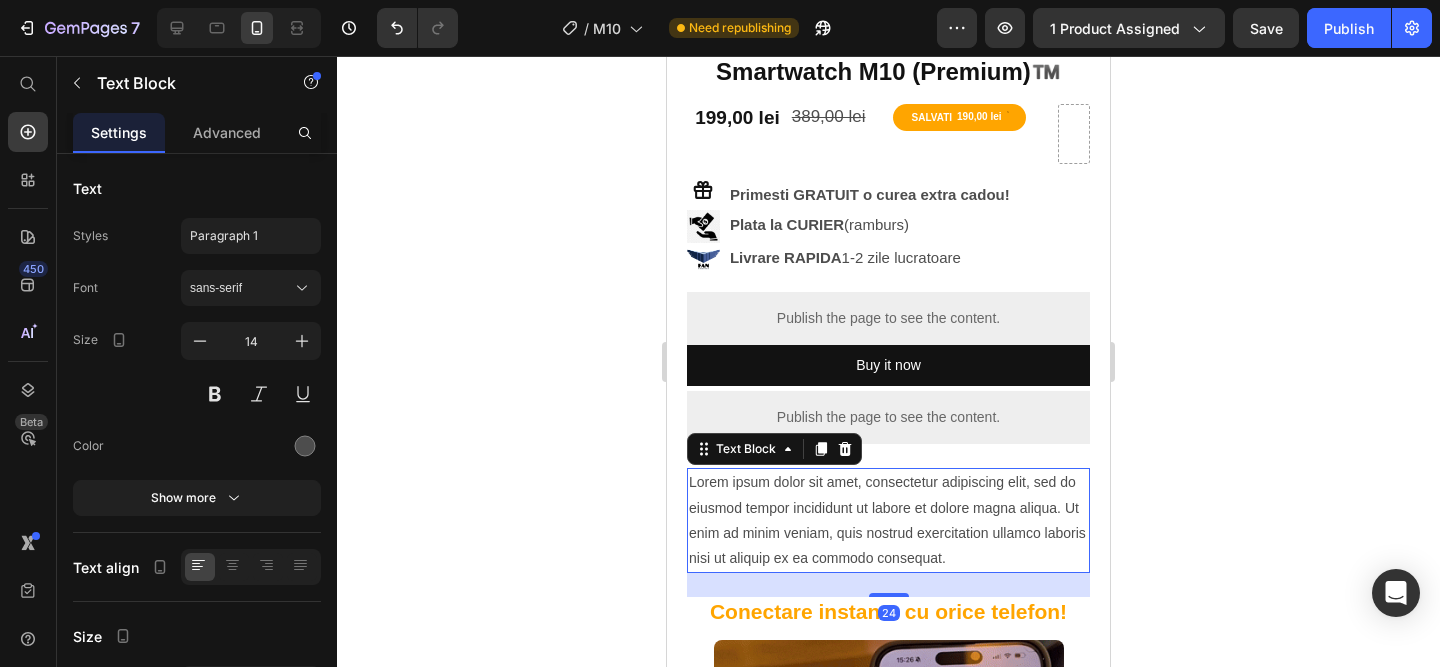 click on "Lorem ipsum dolor sit amet, consectetur adipiscing elit, sed do eiusmod tempor incididunt ut labore et dolore magna aliqua. Ut enim ad minim veniam, quis nostrud exercitation ullamco laboris nisi ut aliquip ex ea commodo consequat." at bounding box center (888, 520) 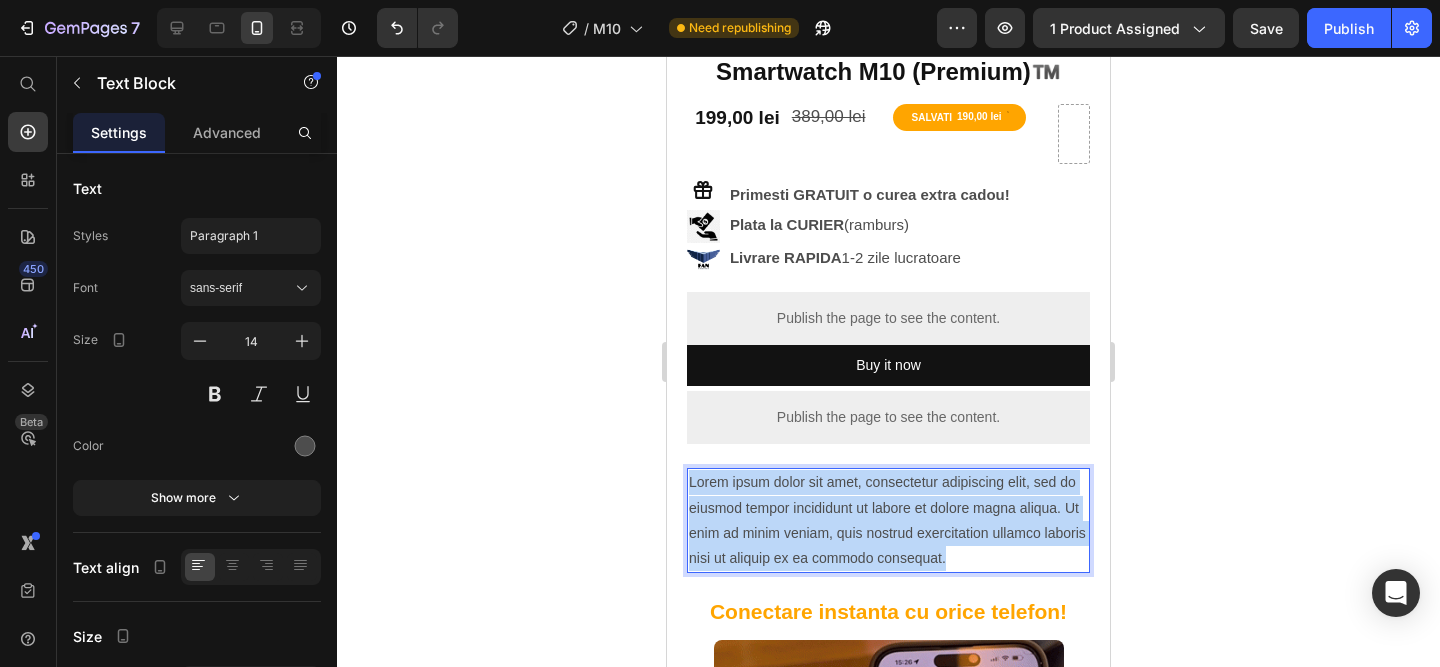 drag, startPoint x: 958, startPoint y: 553, endPoint x: 644, endPoint y: 452, distance: 329.8439 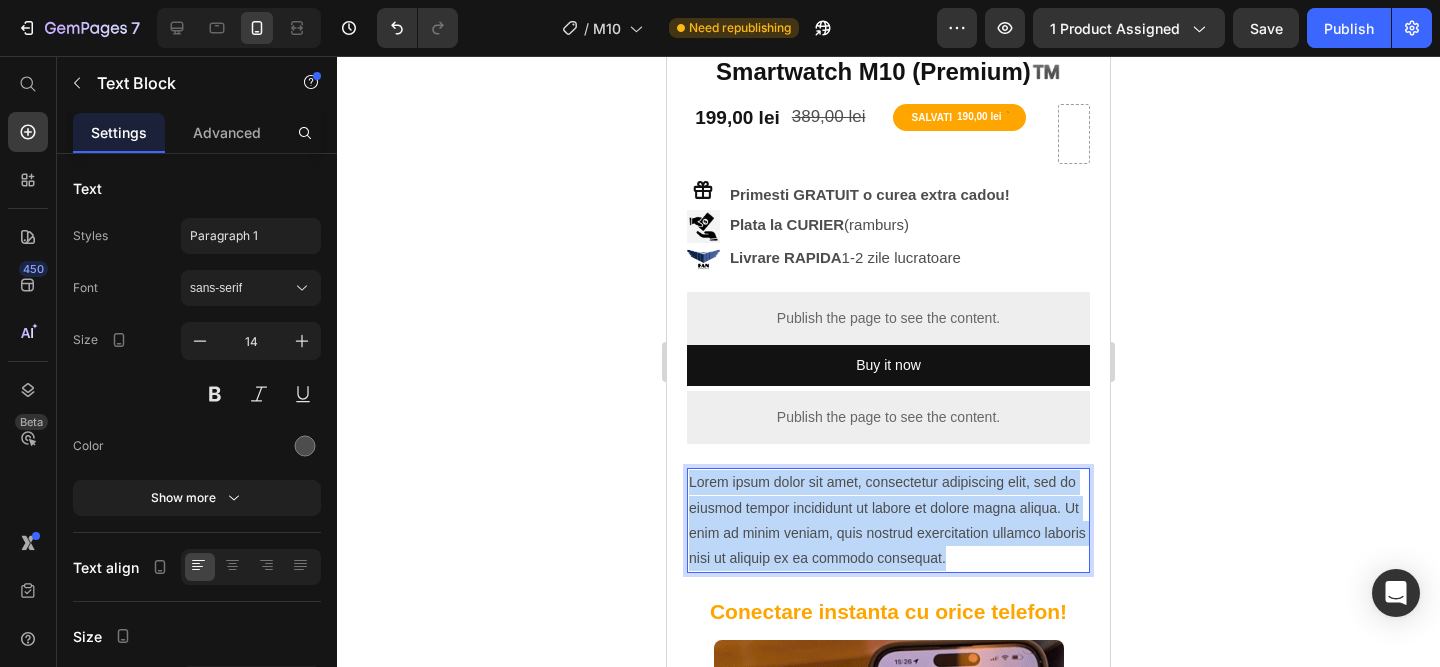 click on "Mobile ( 443 px) iPhone 13 Mini iPhone 13 Pro iPhone 11 Pro Max iPhone 15 Pro Max Pixel 7 Galaxy S8+ Galaxy S20 Ultra iPad Mini iPad Air iPad Pro Header
Product Images Smartwatch M10 (Premium)™️ Product Title 199,00 lei Product Price 389,00 lei Product Price SALVATI 190,00 lei Discount Tag
Row
Icon Primesti GRATUIT o curea extra cadou! Text Block Row Image Plata la CURIER (ramburs) Text Block Row Image Livrare RAPIDA 1-2 zile lucratoare Text Block Row
Publish the page to see the content.
Custom Code Buy it now Dynamic Checkout
Publish the page to see the content.
Custom Code Lorem ipsum dolor sit amet, consectetur adipiscing elit, sed do eiusmod tempor incididunt ut labore et dolore magna aliqua. Ut enim ad minim veniam, quis nostrud exercitation ullamco laboris nisi ut aliquip ex ea commodo consequat. Text Block   24 Conectare instanta cu orice telefon! Text Block Image Text Block Image Text Block Row Product" at bounding box center [888, 1591] 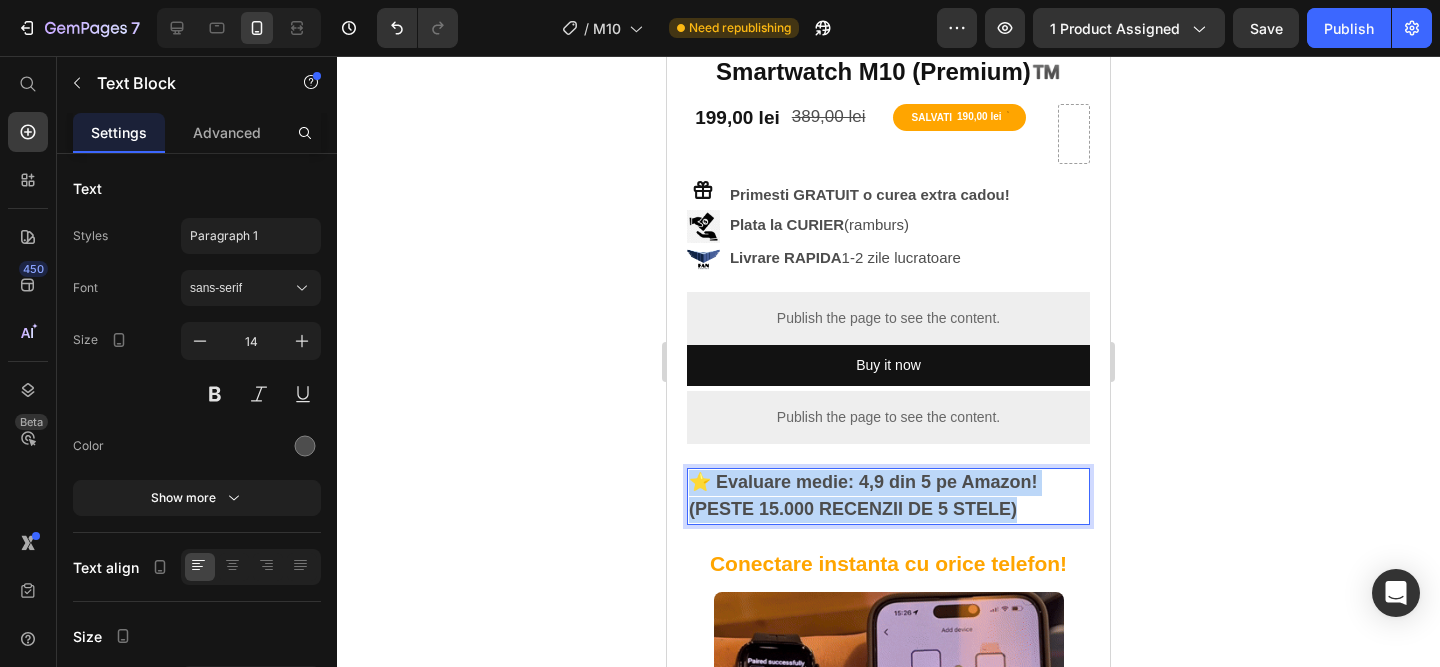 drag, startPoint x: 1032, startPoint y: 510, endPoint x: 604, endPoint y: 451, distance: 432.04745 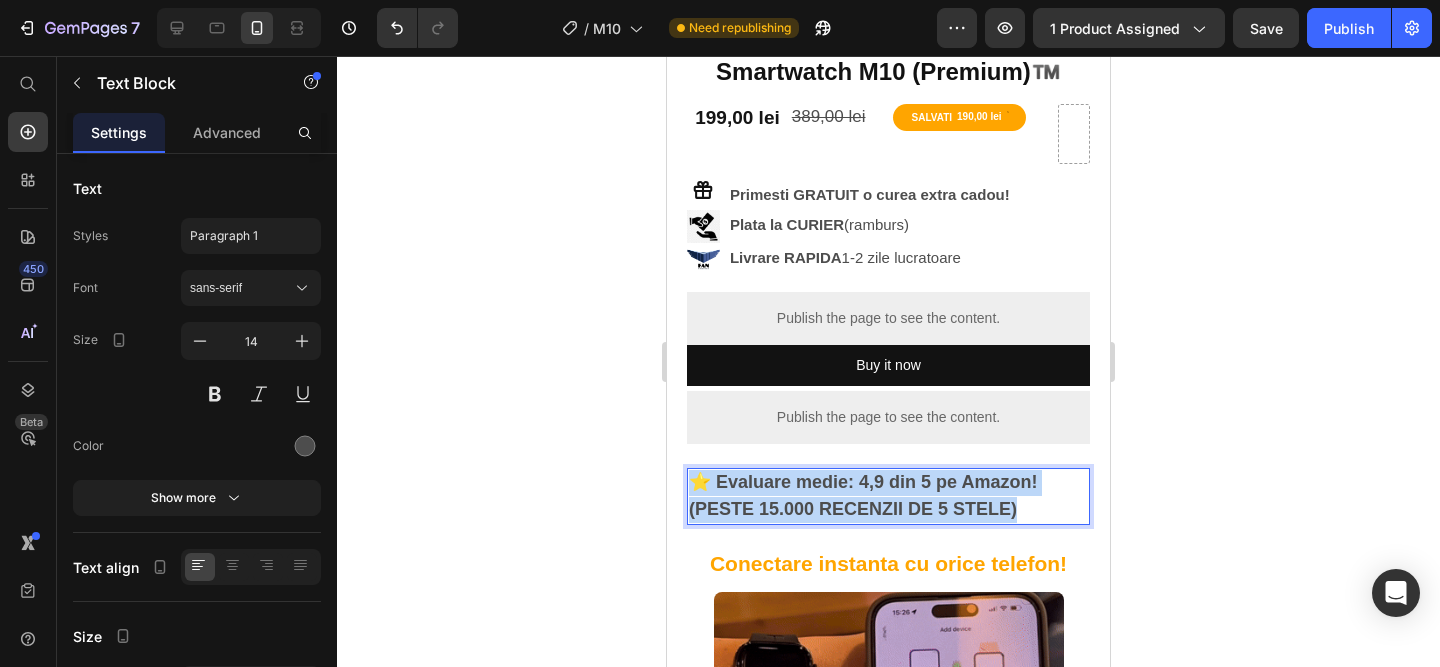 click on "Mobile  ( 443 px) iPhone 13 Mini iPhone 13 Pro iPhone 11 Pro Max iPhone 15 Pro Max Pixel 7 Galaxy S8+ Galaxy S20 Ultra iPad Mini iPad Air iPad Pro Header
Product Images Smartwatch M10 (Premium)™️ Product Title 199,00 lei Product Price 389,00 lei Product Price SALVATI 190,00 lei Discount Tag
Row
Icon Primesti GRATUIT o curea extra cadou! Text Block Row Image Plata la CURIER  (ramburs) Text Block Row Image Livrare RAPIDA  1-2 zile lucratoare Text Block Row
Publish the page to see the content.
Custom Code Buy it now Dynamic Checkout
Publish the page to see the content.
Custom Code ⭐️ Evaluare medie: 4,9 din 5 pe Amazon!  (PESTE 15.000 RECENZII DE 5 STELE) Text Block   24 Conectare instanta cu orice telefon! Text Block Image De ce merită să alegi Smartwatch-ul M10?     • Design premium, 41 mm – modern, elegant, ușor de asortat. Text Block Image     • Încărcare wireless – rapid și simplu." at bounding box center [888, 1567] 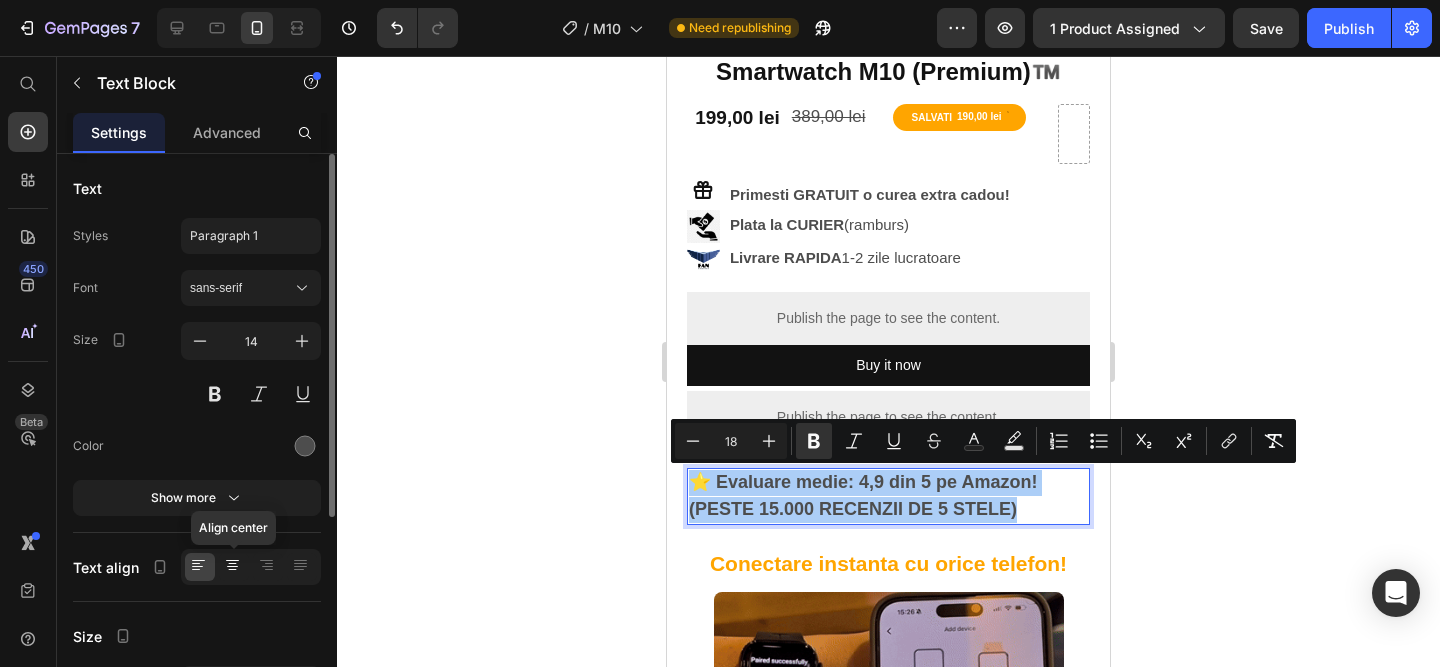 click 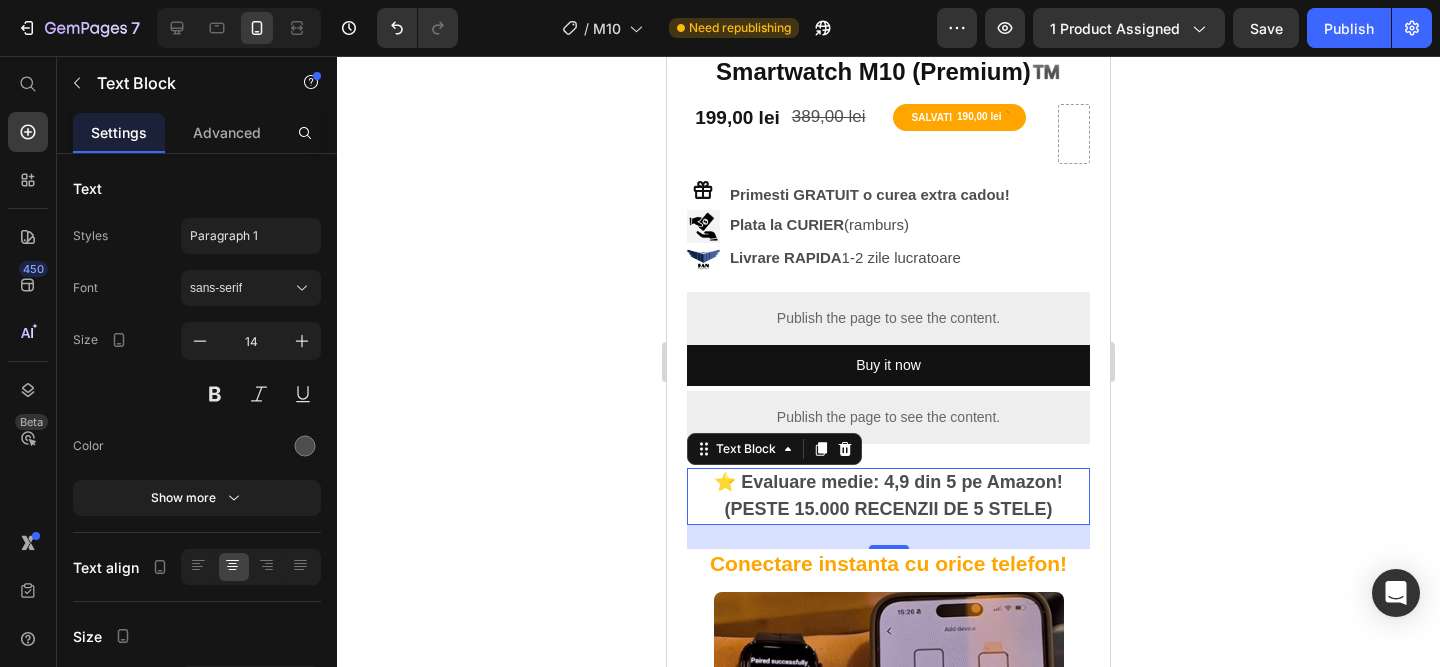 click on "⭐️ Evaluare medie: 4,9 din 5 pe Amazon!" at bounding box center [888, 482] 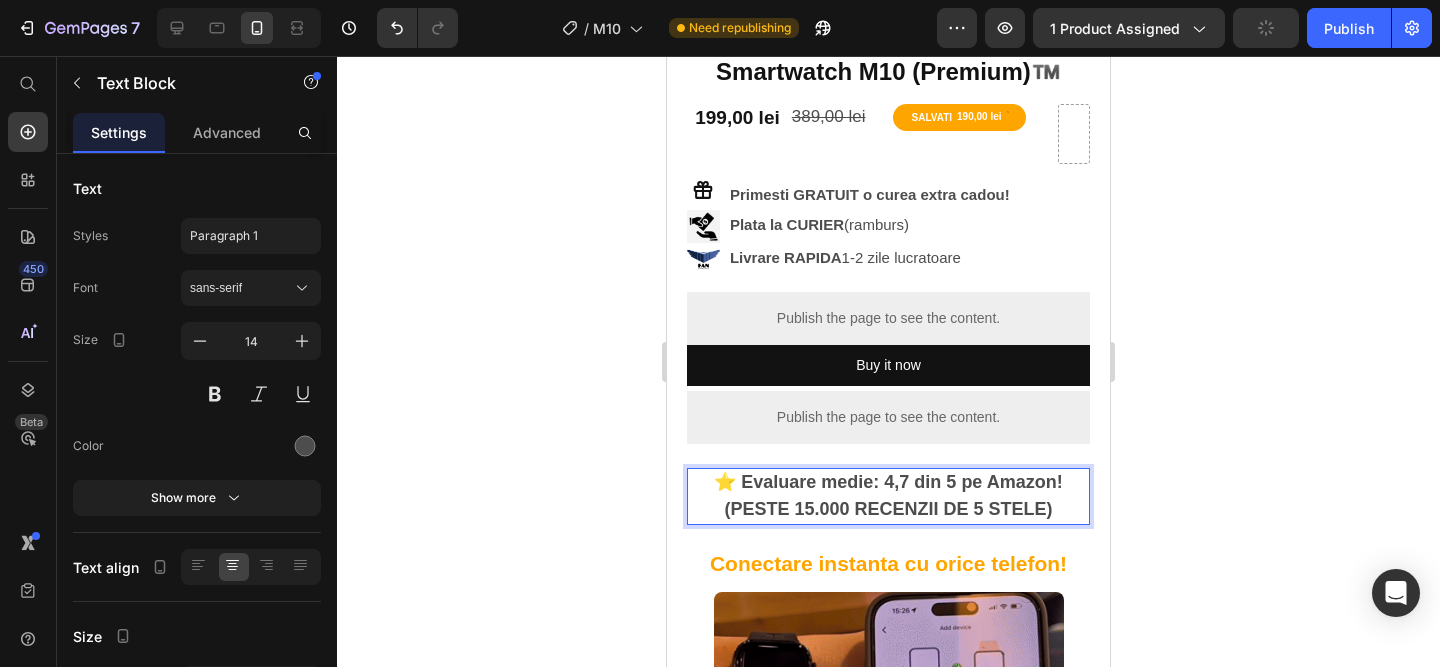 click on "(PESTE 15.000 RECENZII DE 5 STELE)" at bounding box center (888, 509) 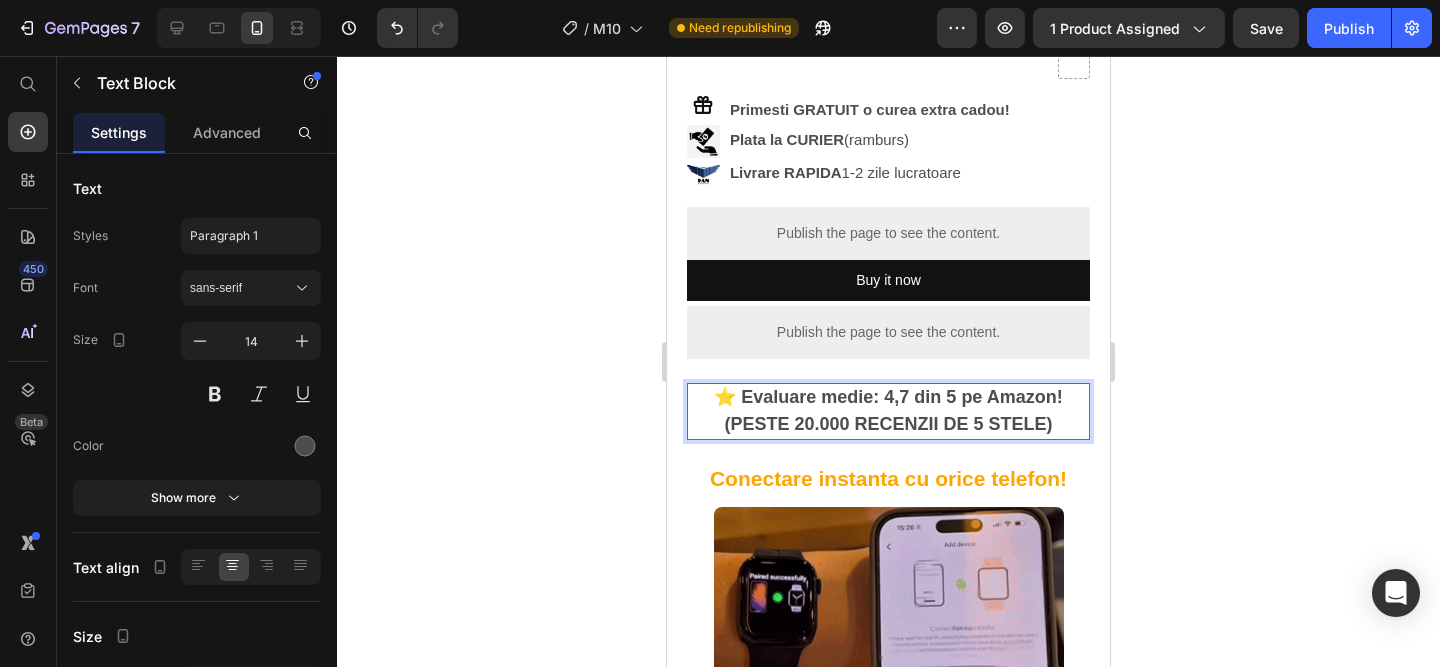 scroll, scrollTop: 547, scrollLeft: 0, axis: vertical 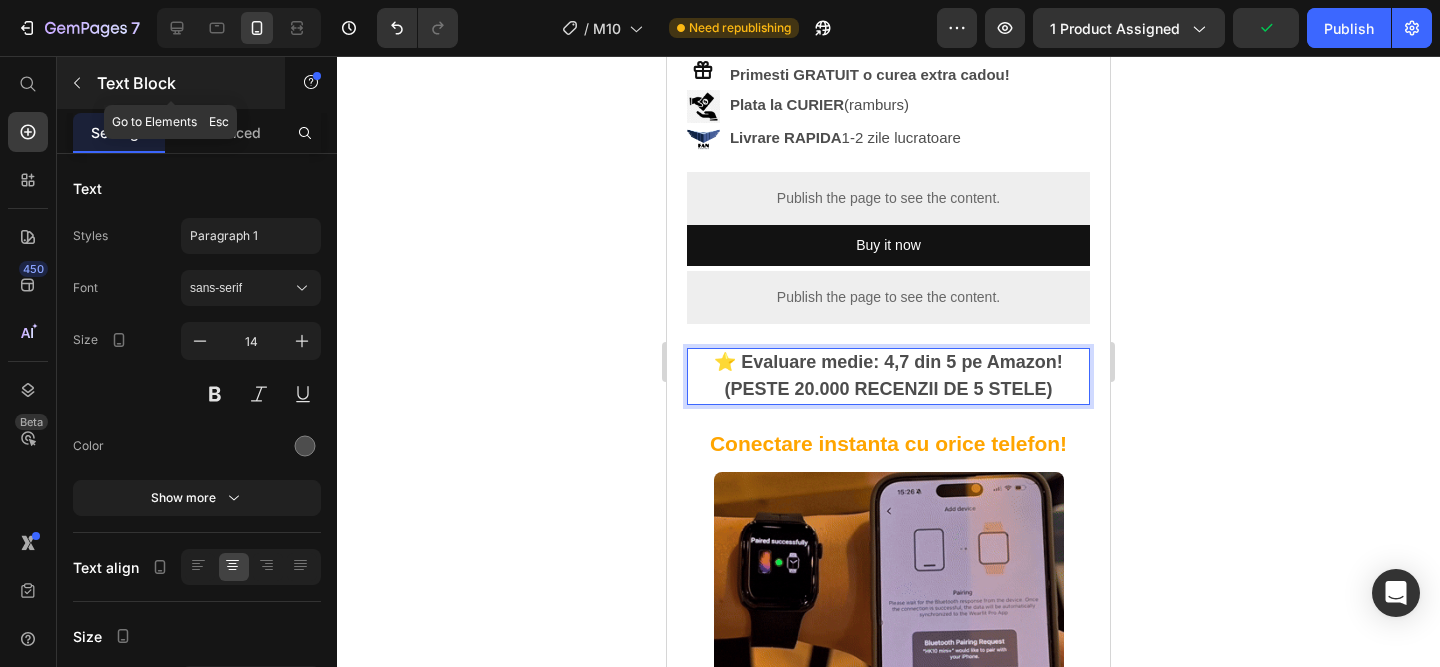 click 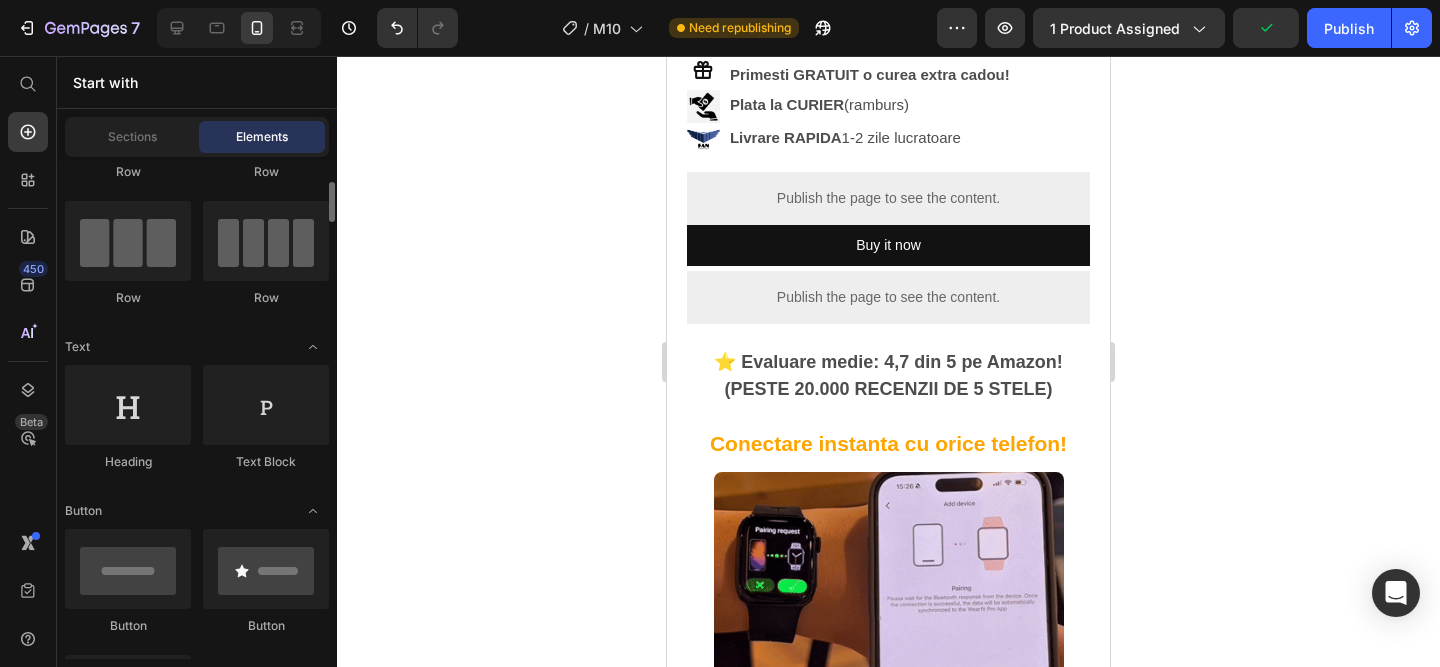 scroll, scrollTop: 140, scrollLeft: 0, axis: vertical 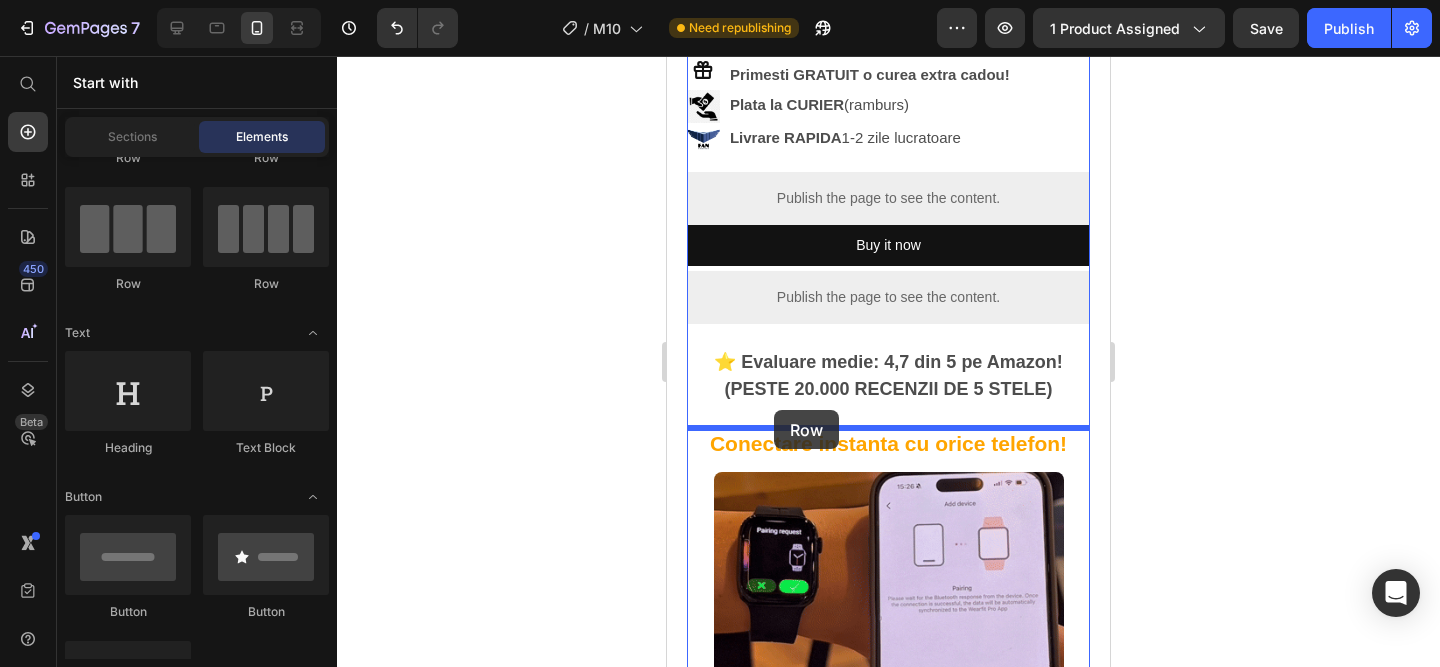 drag, startPoint x: 827, startPoint y: 291, endPoint x: 774, endPoint y: 410, distance: 130.26895 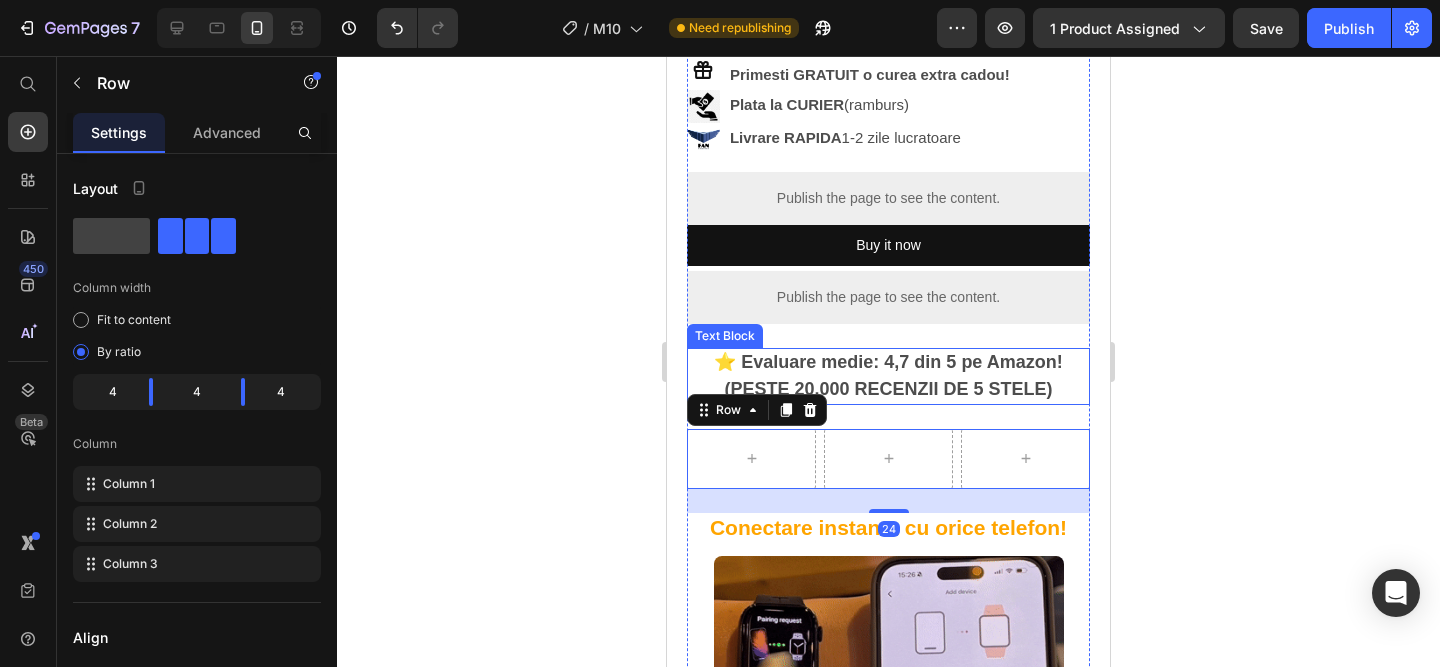 click on "(PESTE 20.000 RECENZII DE 5 STELE)" at bounding box center (888, 389) 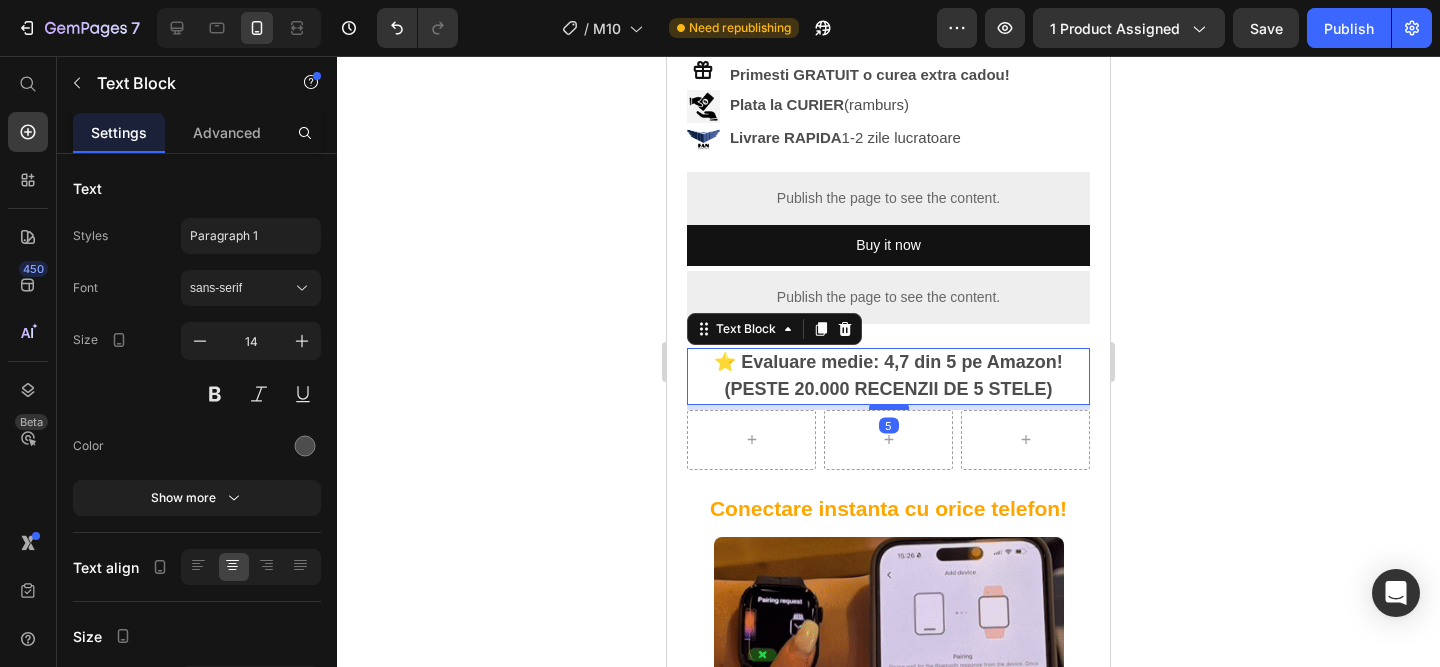 drag, startPoint x: 879, startPoint y: 425, endPoint x: 879, endPoint y: 407, distance: 18 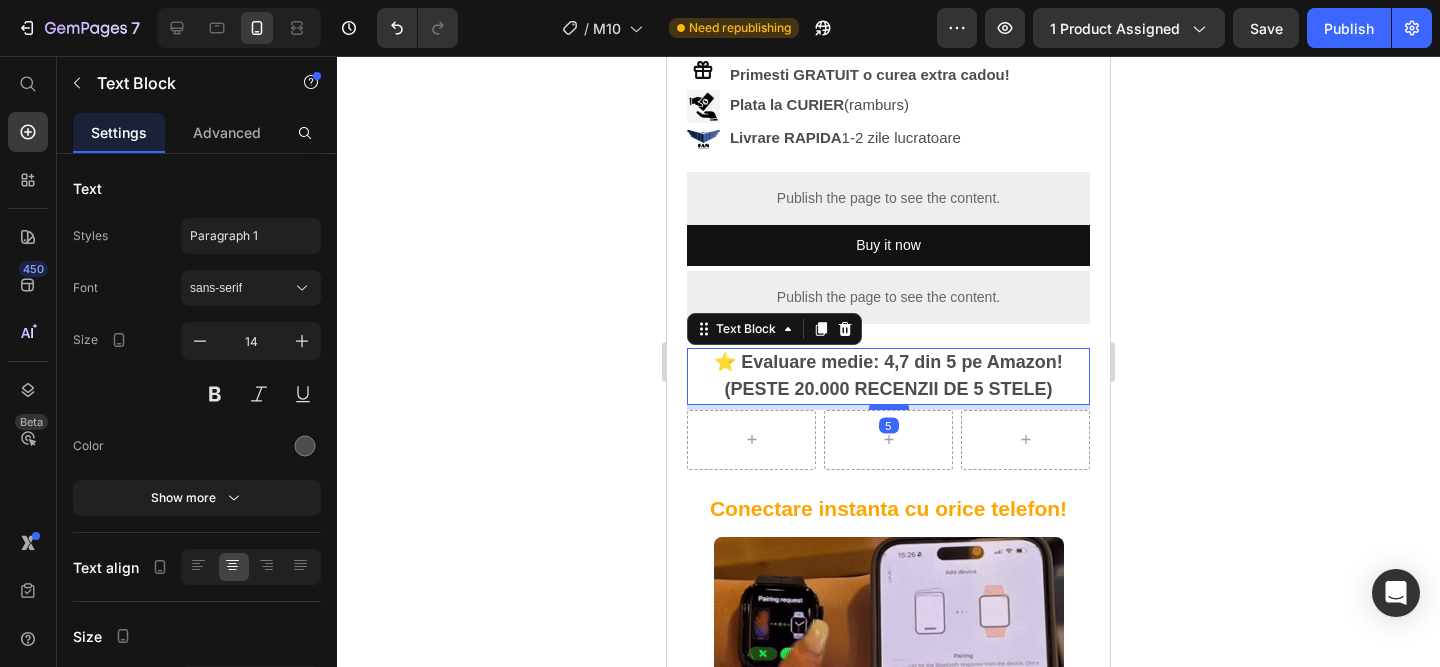click at bounding box center (889, 407) 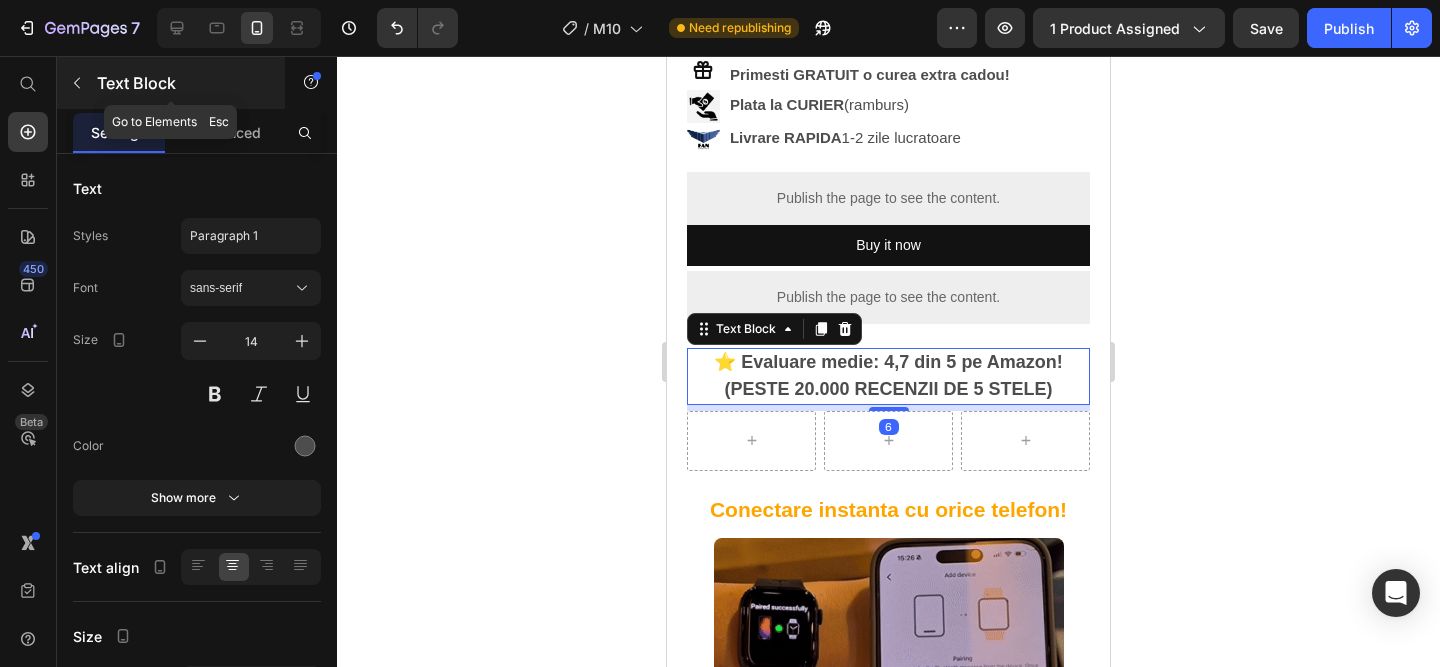 click at bounding box center (77, 83) 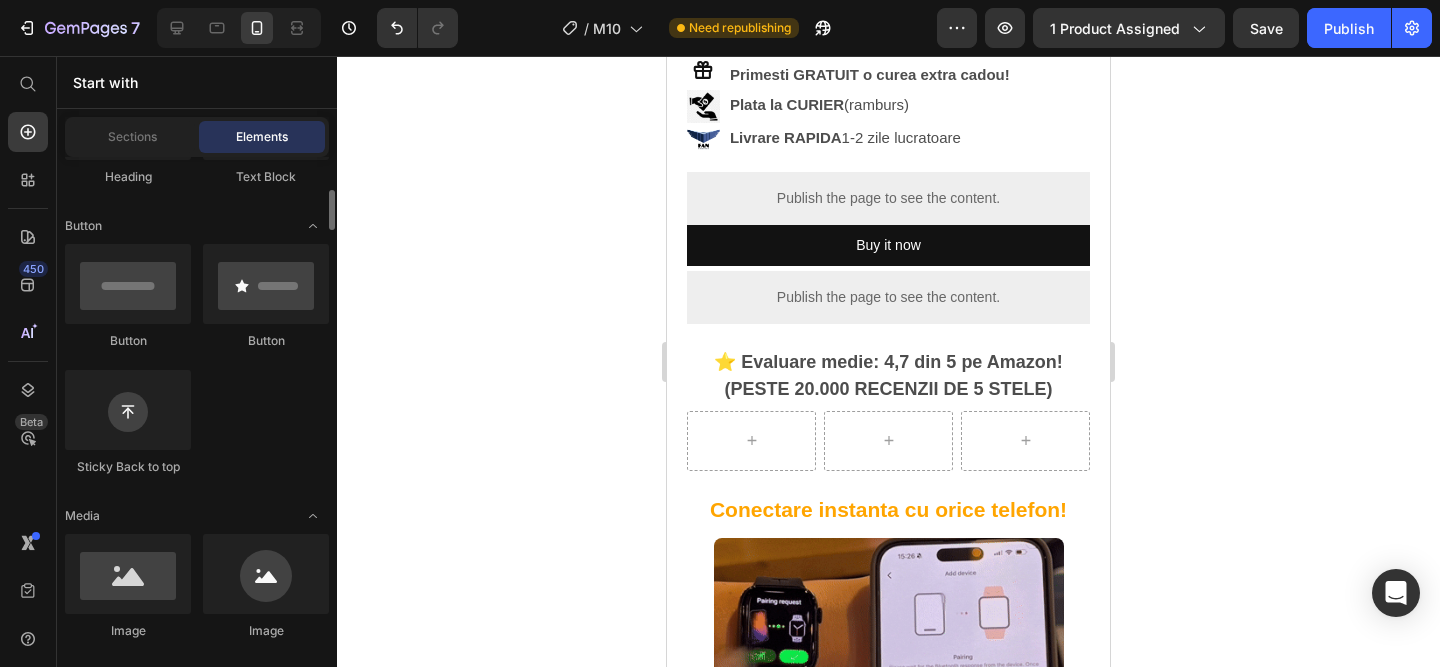 scroll, scrollTop: 426, scrollLeft: 0, axis: vertical 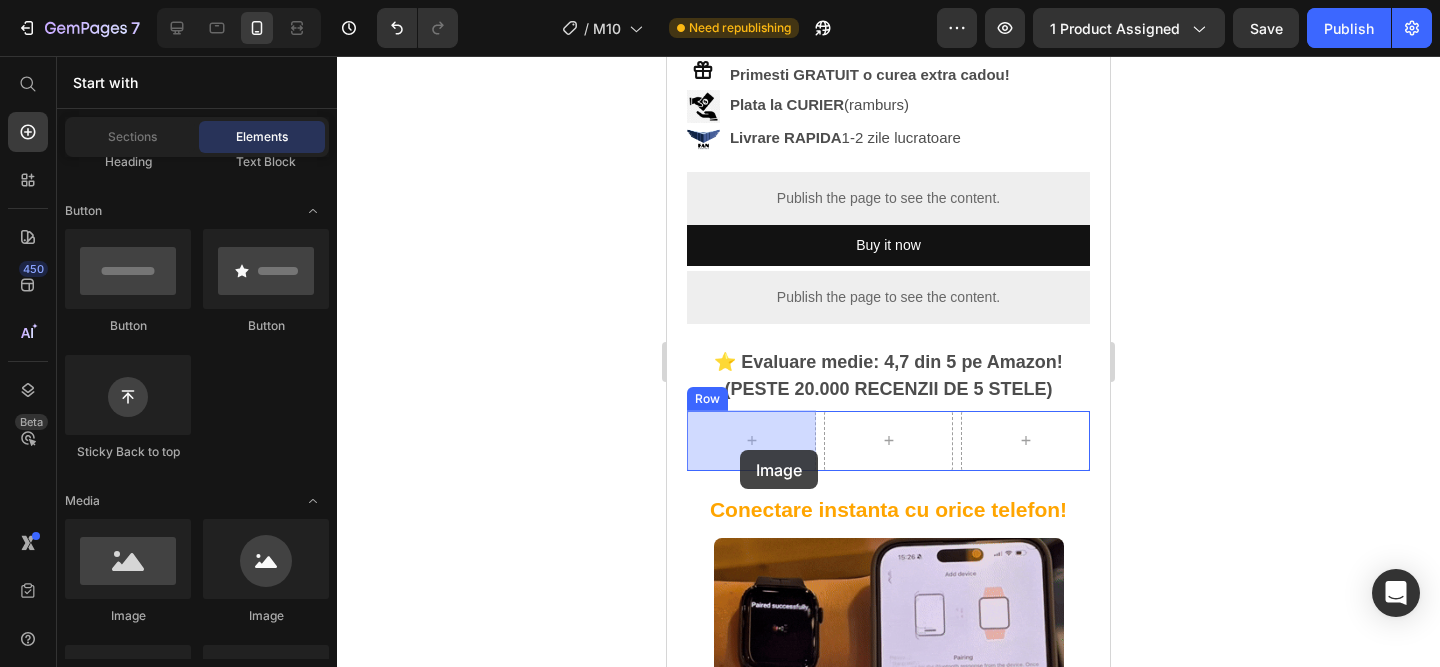 drag, startPoint x: 826, startPoint y: 612, endPoint x: 738, endPoint y: 450, distance: 184.35835 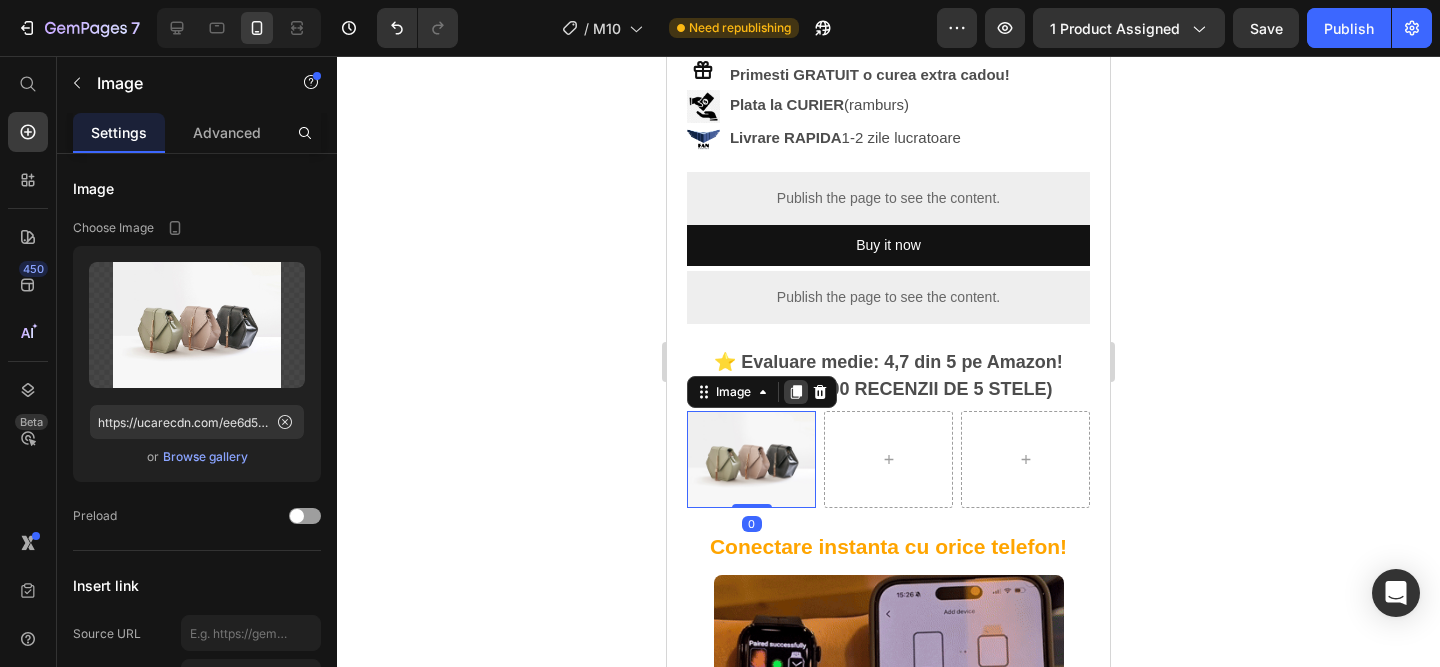 click 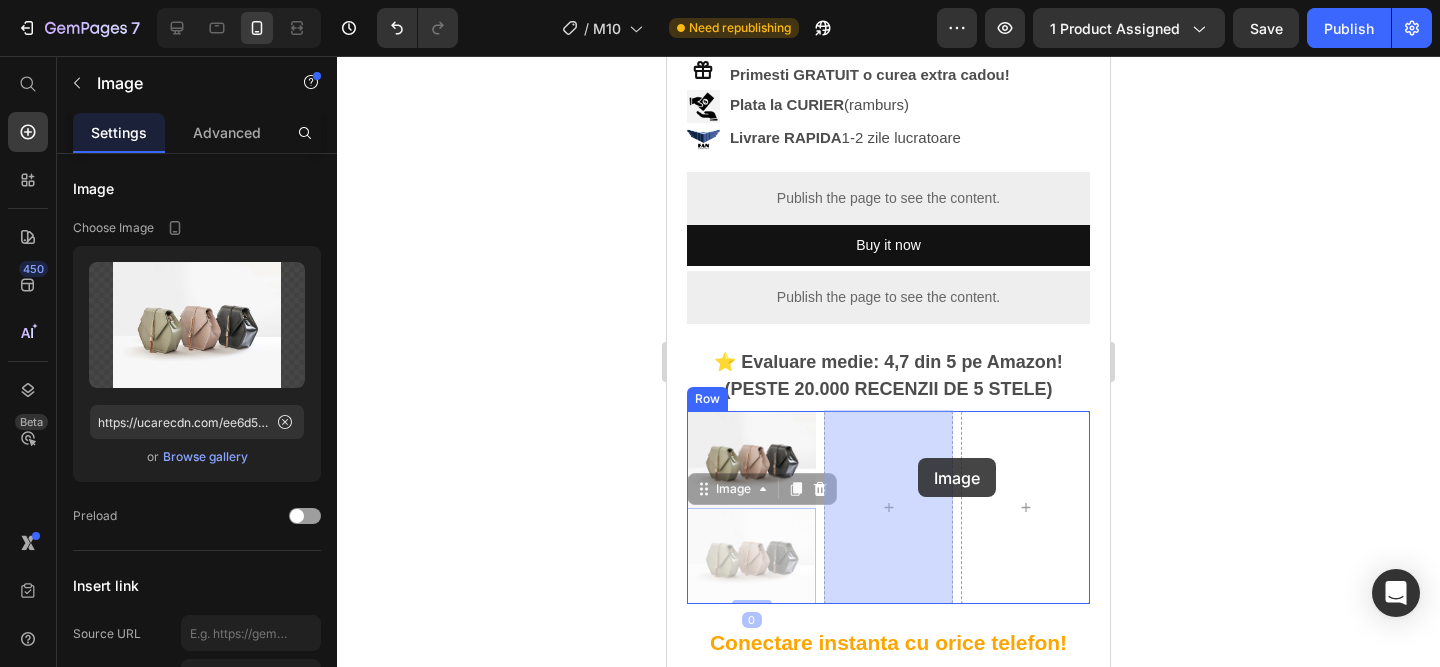 drag, startPoint x: 772, startPoint y: 561, endPoint x: 917, endPoint y: 458, distance: 177.8595 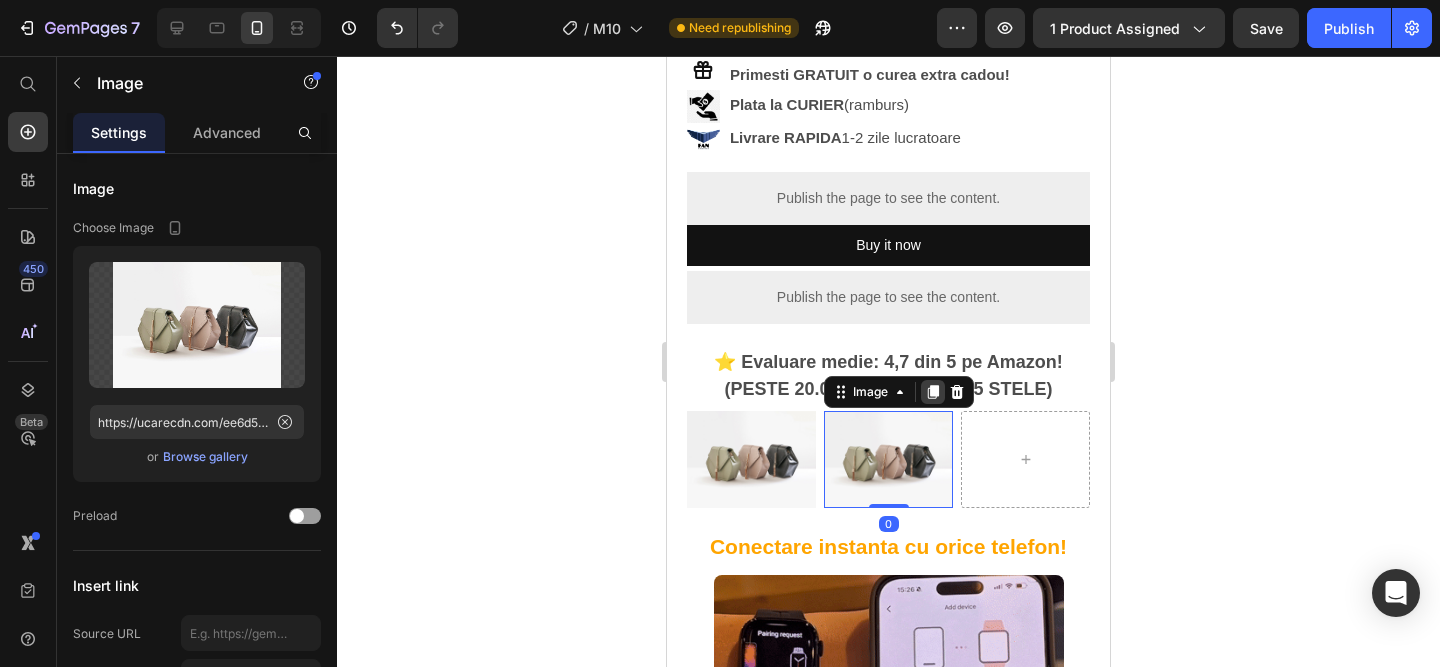 click 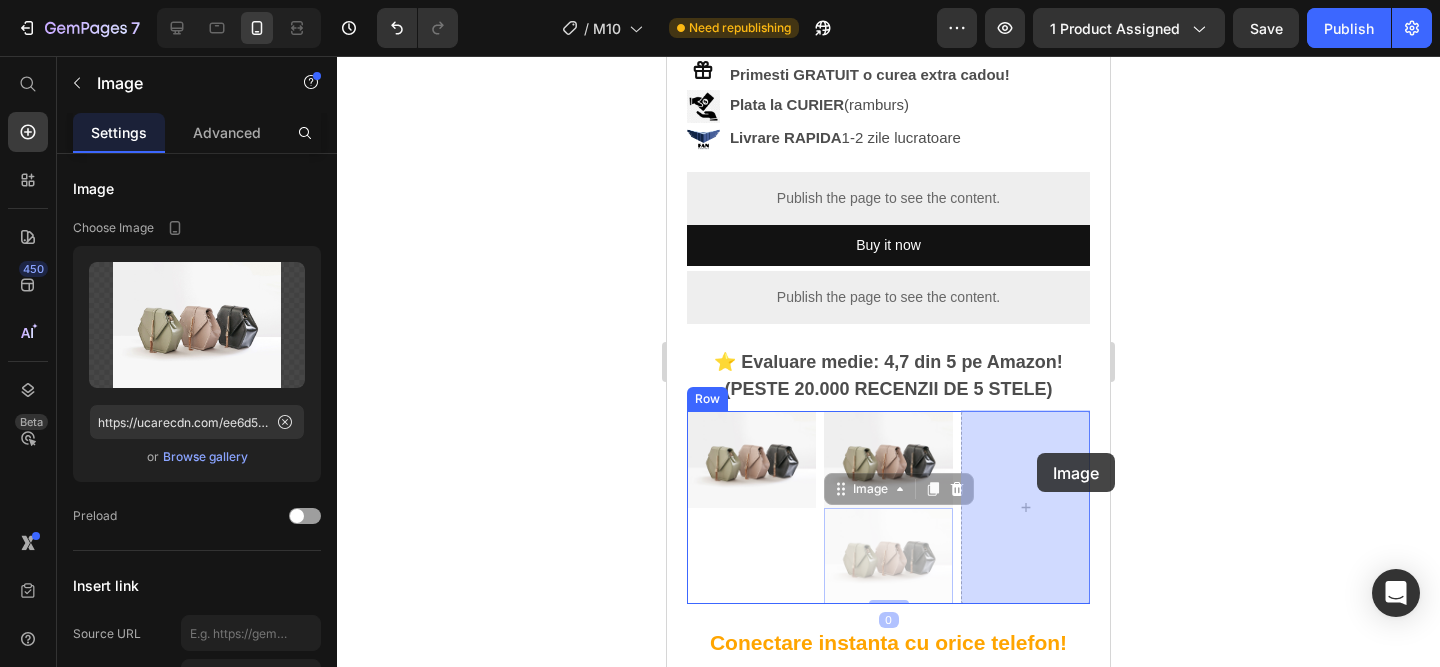 drag, startPoint x: 861, startPoint y: 550, endPoint x: 1029, endPoint y: 449, distance: 196.02296 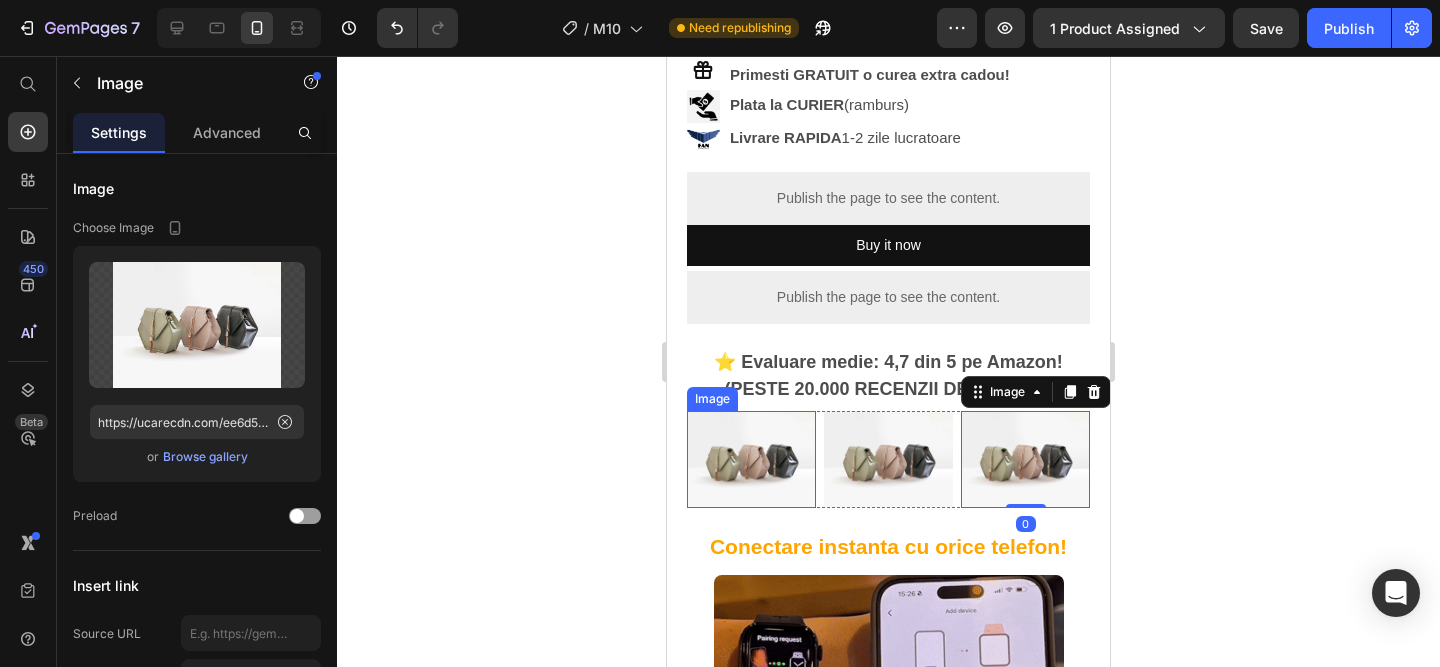 click at bounding box center (751, 459) 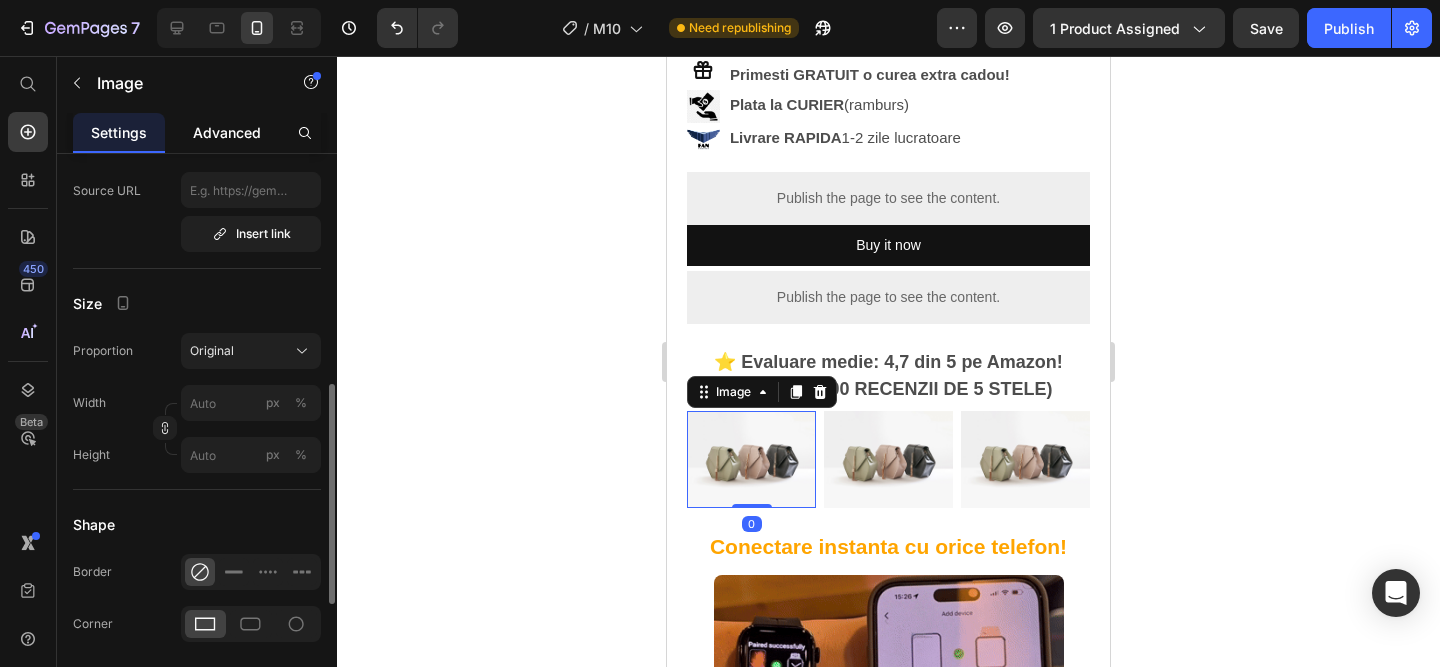 scroll, scrollTop: 485, scrollLeft: 0, axis: vertical 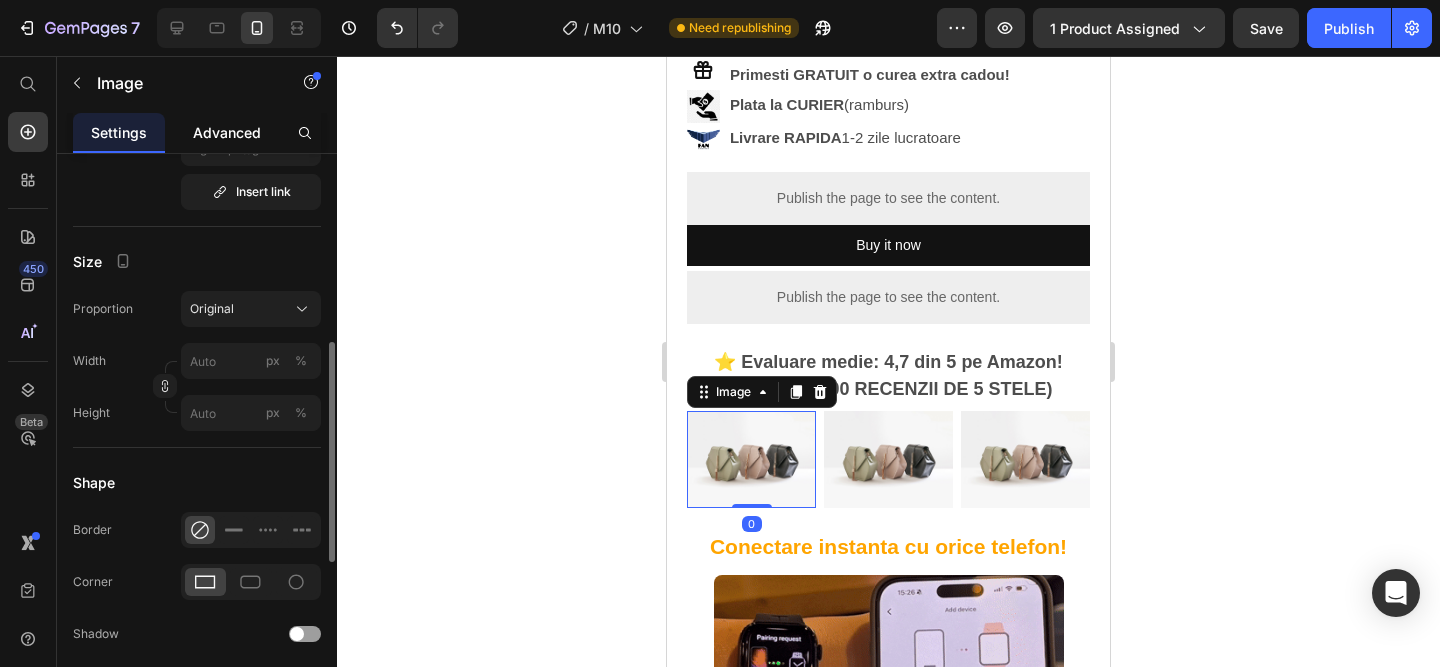 click on "Advanced" at bounding box center [227, 132] 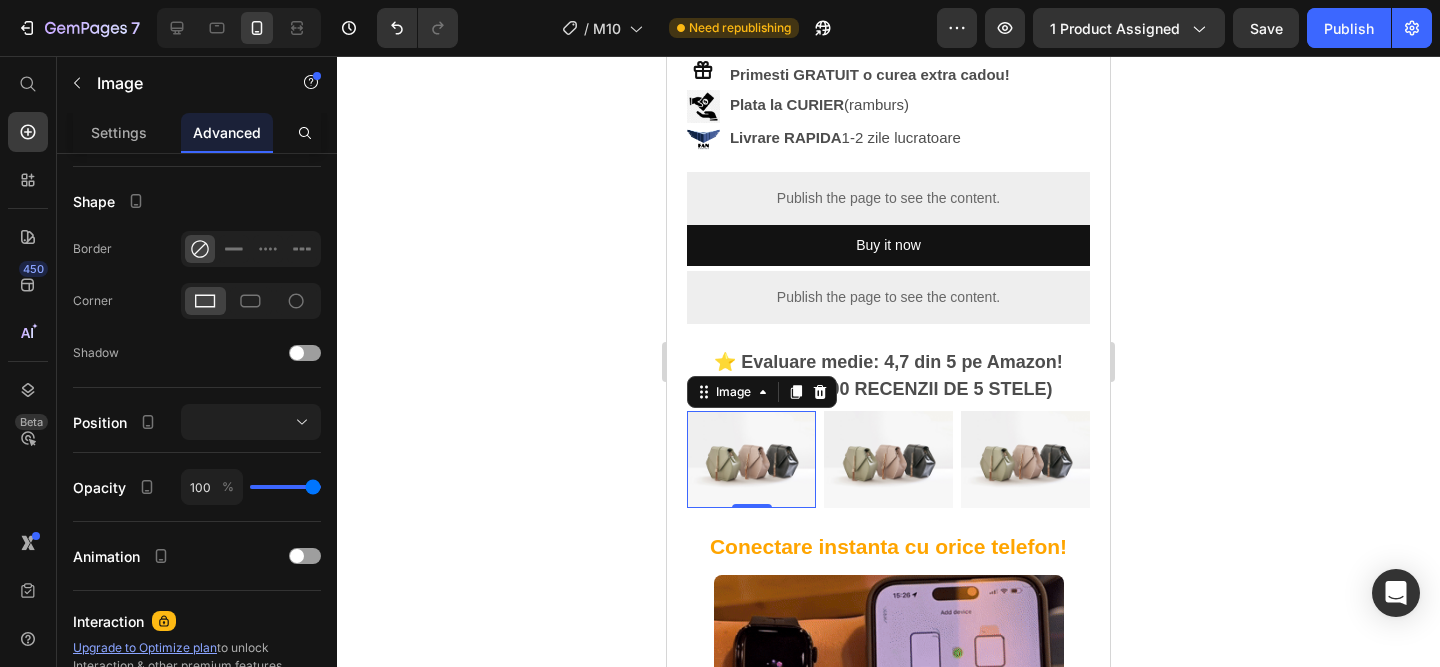 scroll, scrollTop: 0, scrollLeft: 0, axis: both 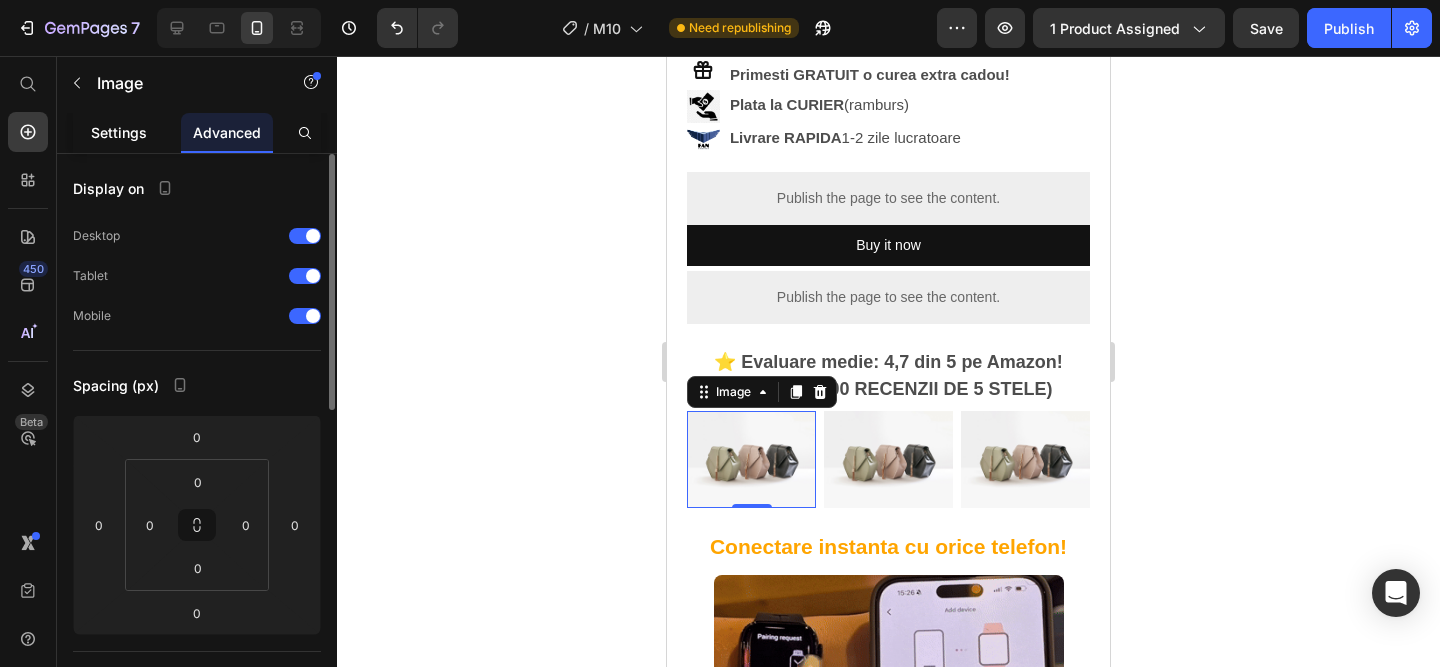 click on "Settings" at bounding box center [119, 132] 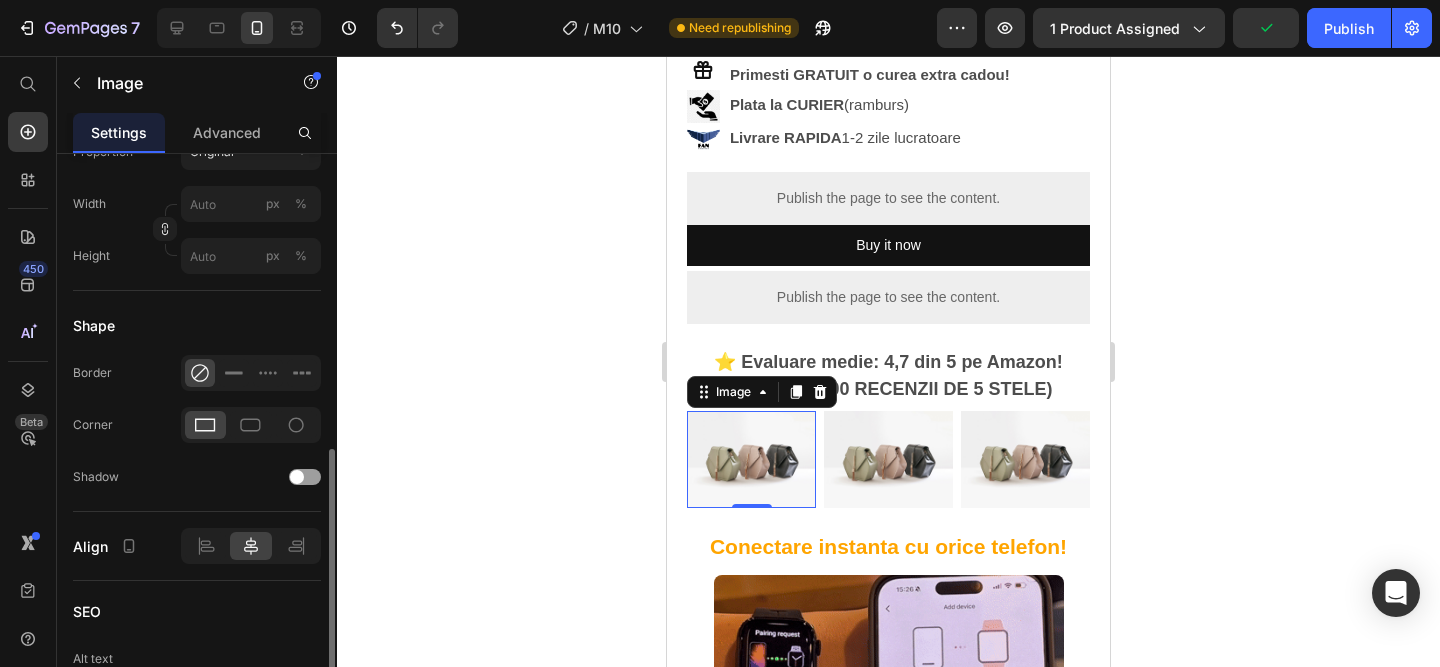 scroll, scrollTop: 744, scrollLeft: 0, axis: vertical 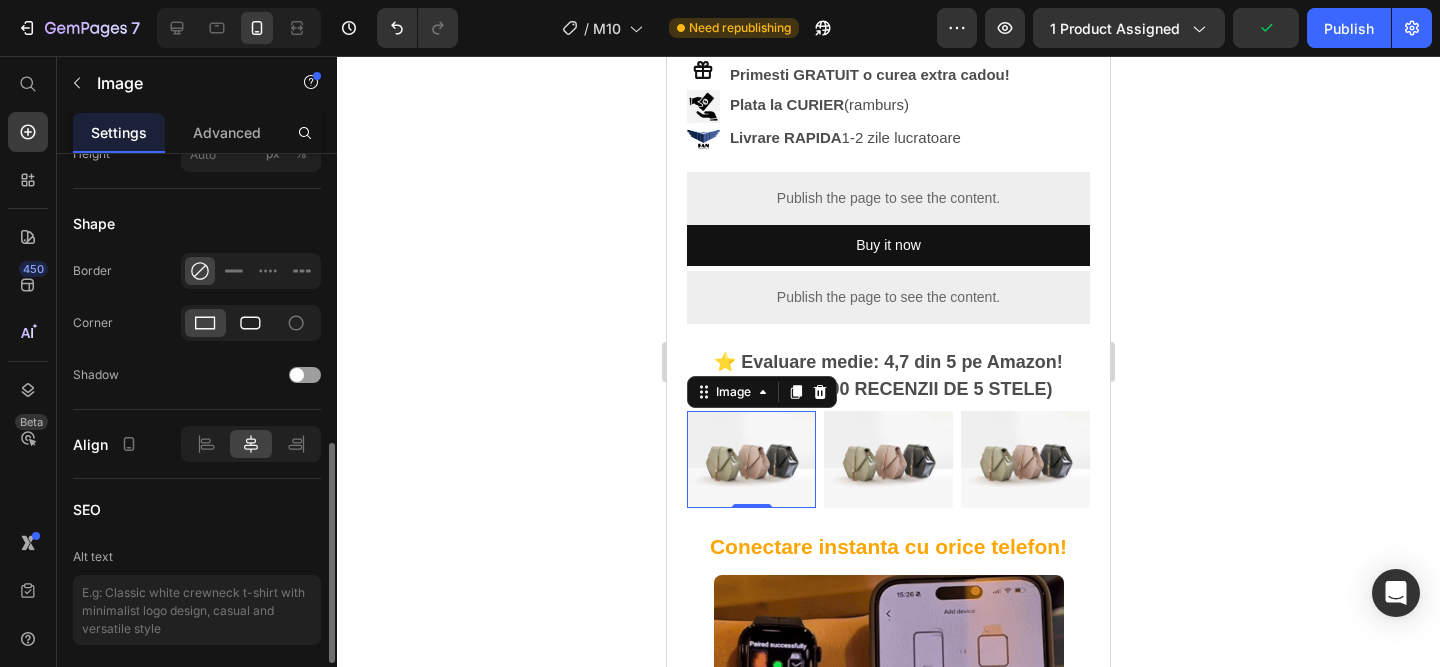 click 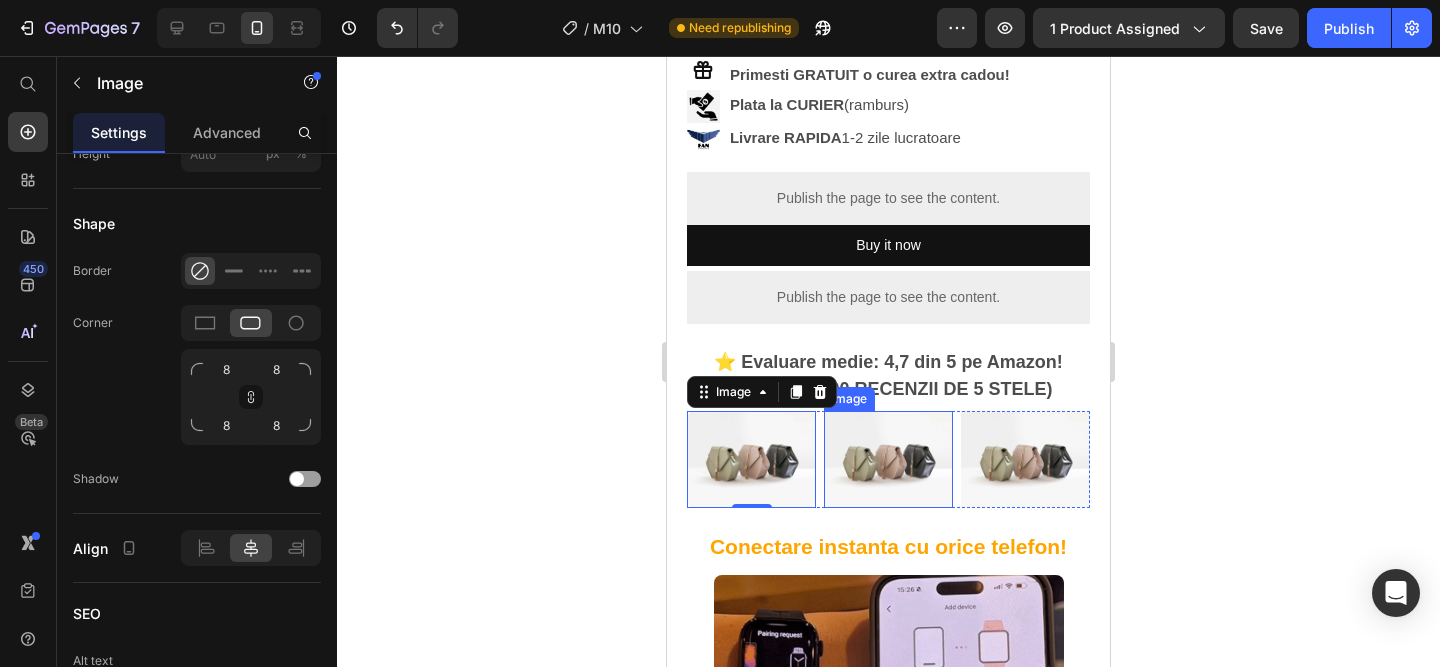 click at bounding box center (888, 459) 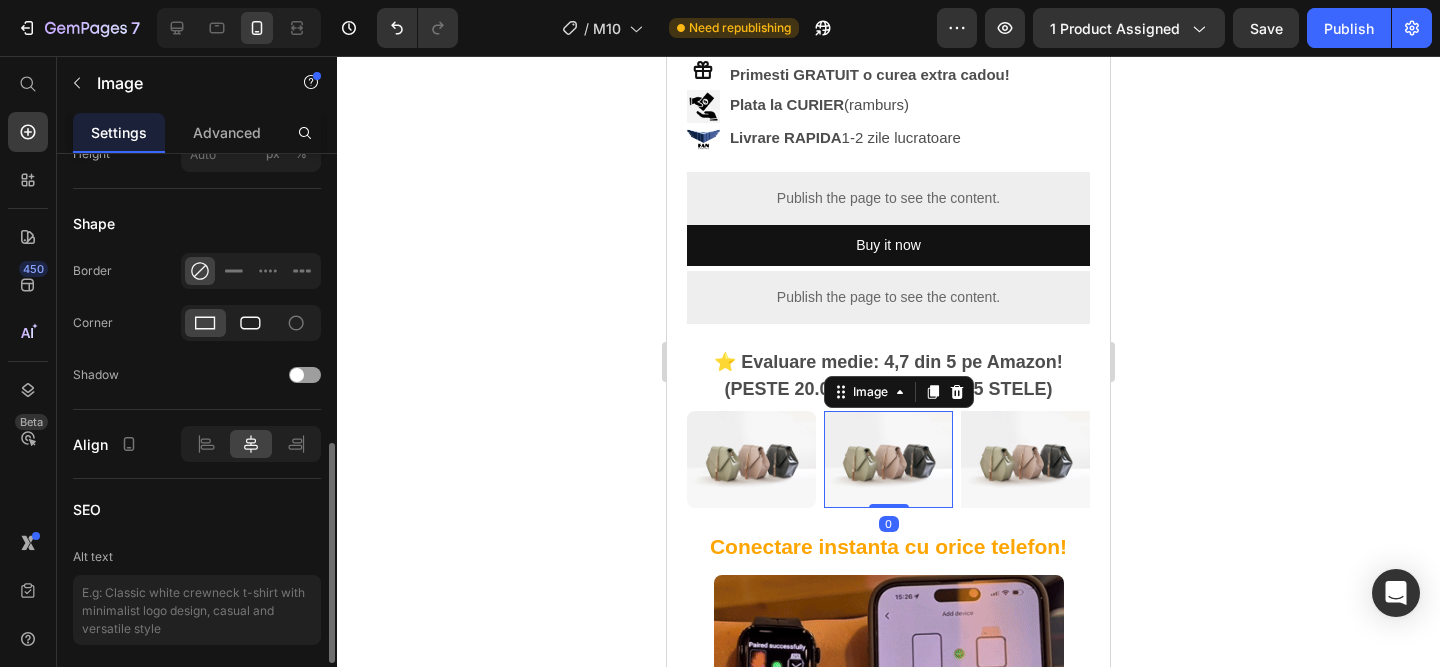 click 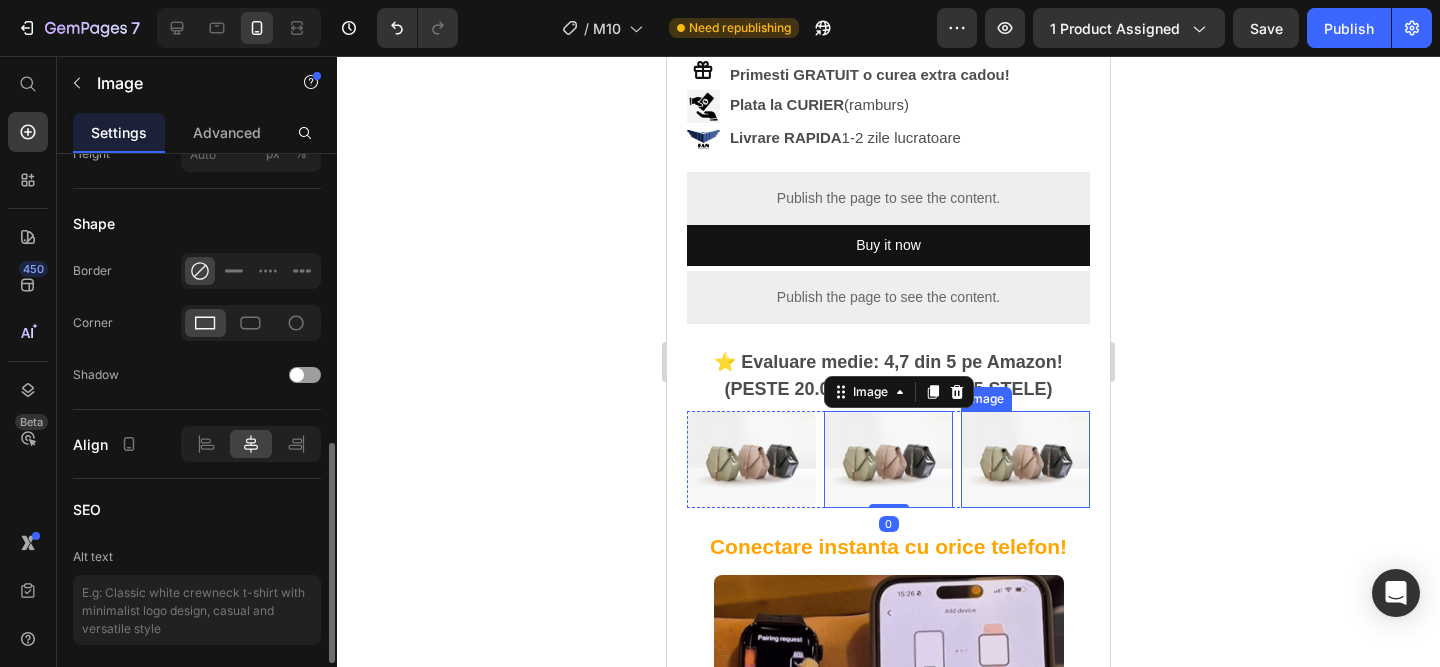click at bounding box center [1025, 459] 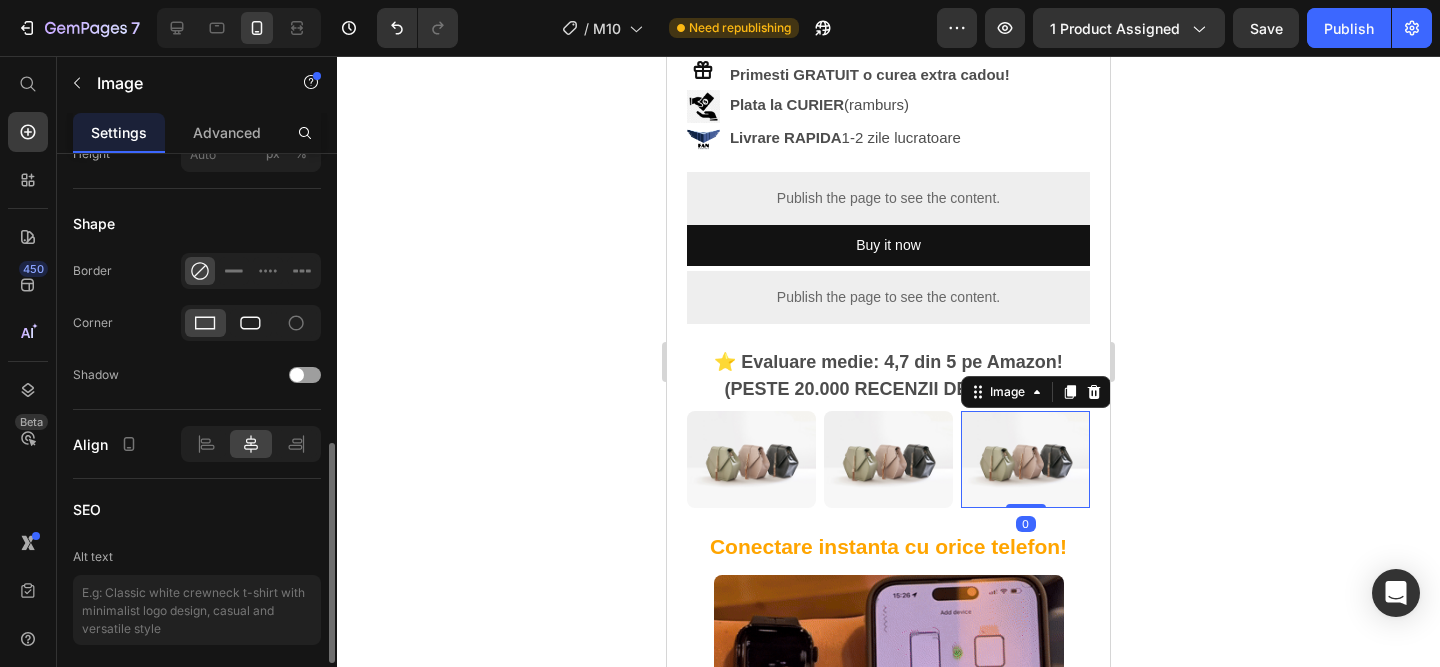 click 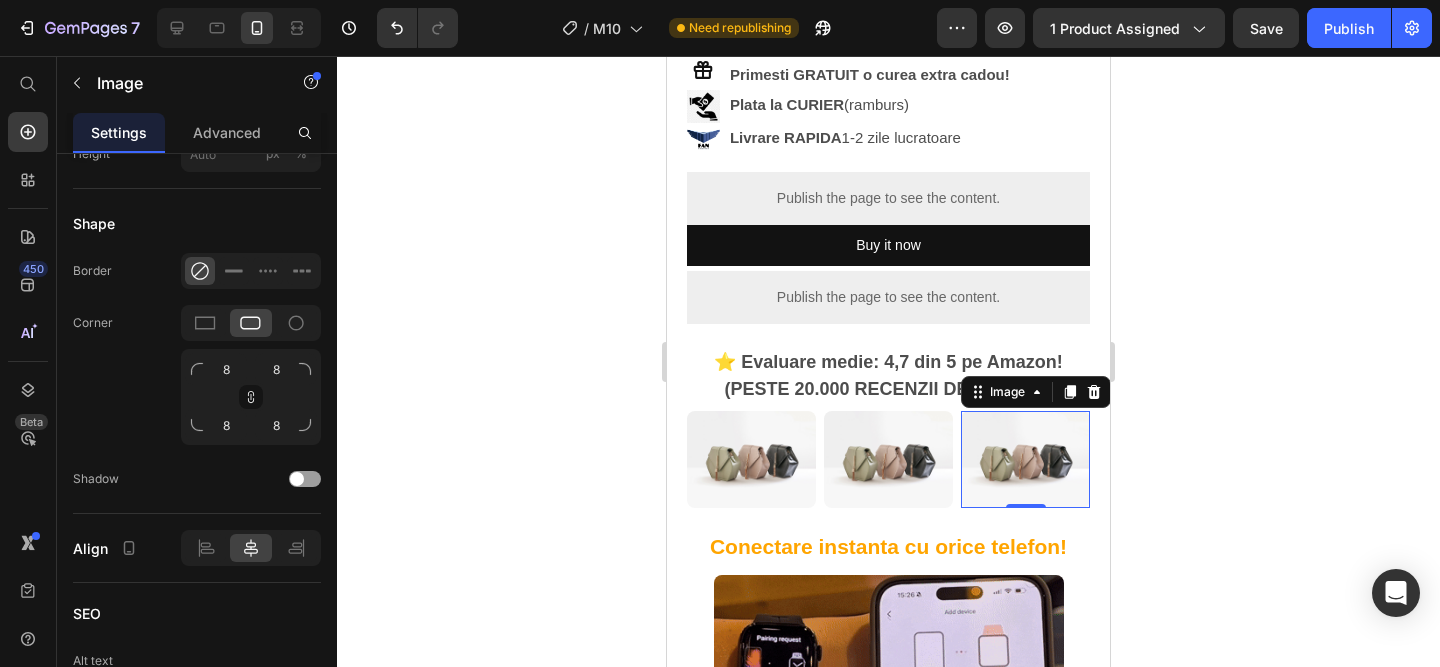 click 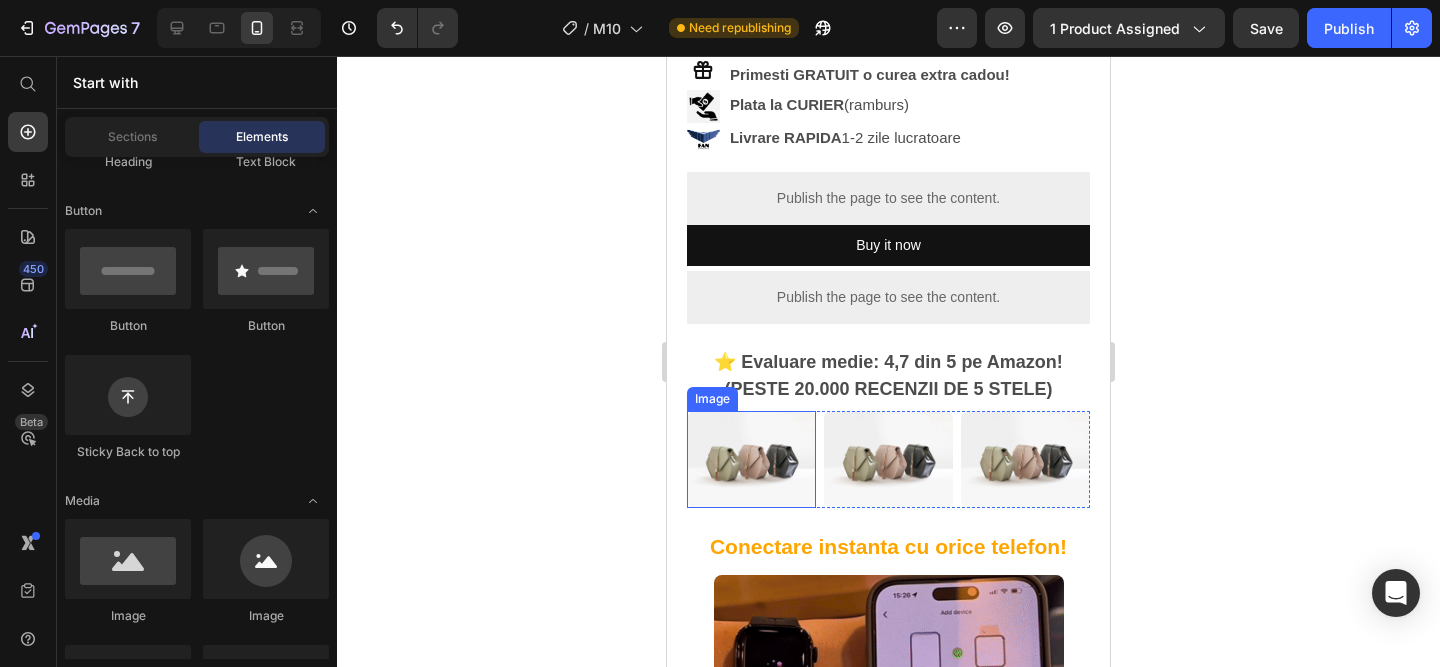 click at bounding box center (751, 459) 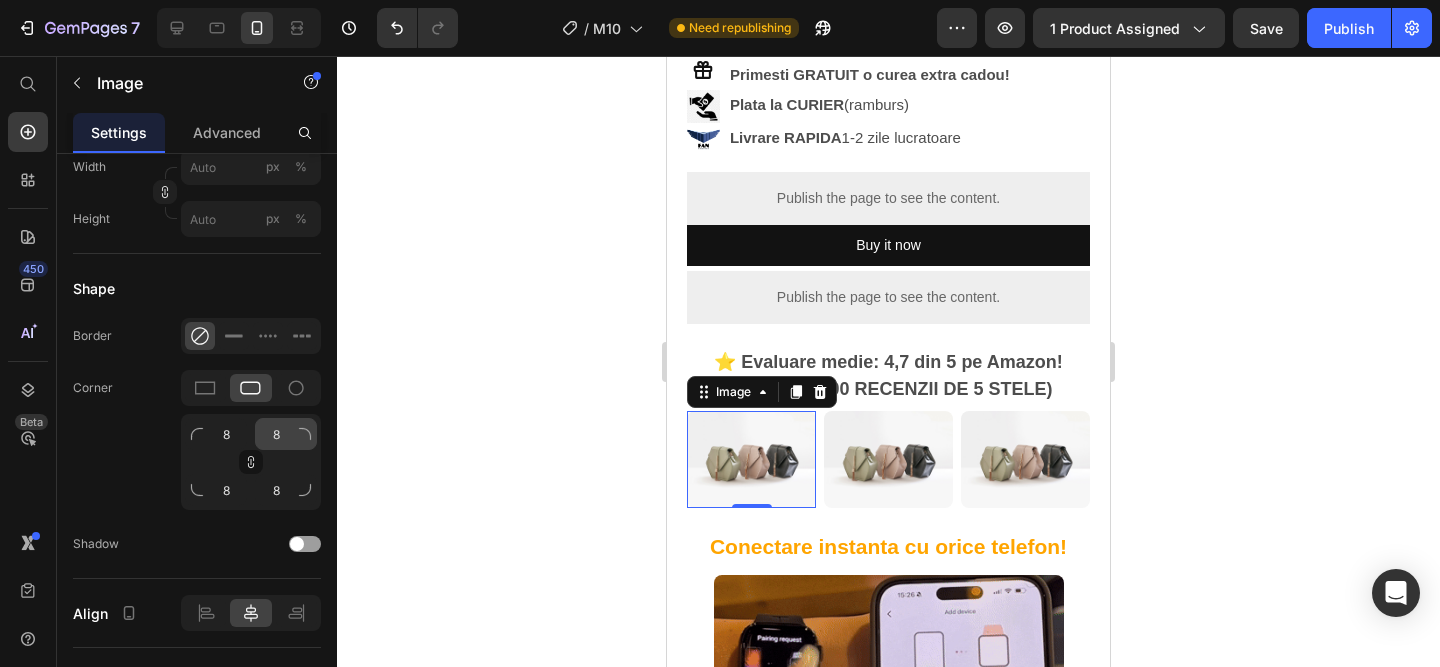 scroll, scrollTop: 0, scrollLeft: 0, axis: both 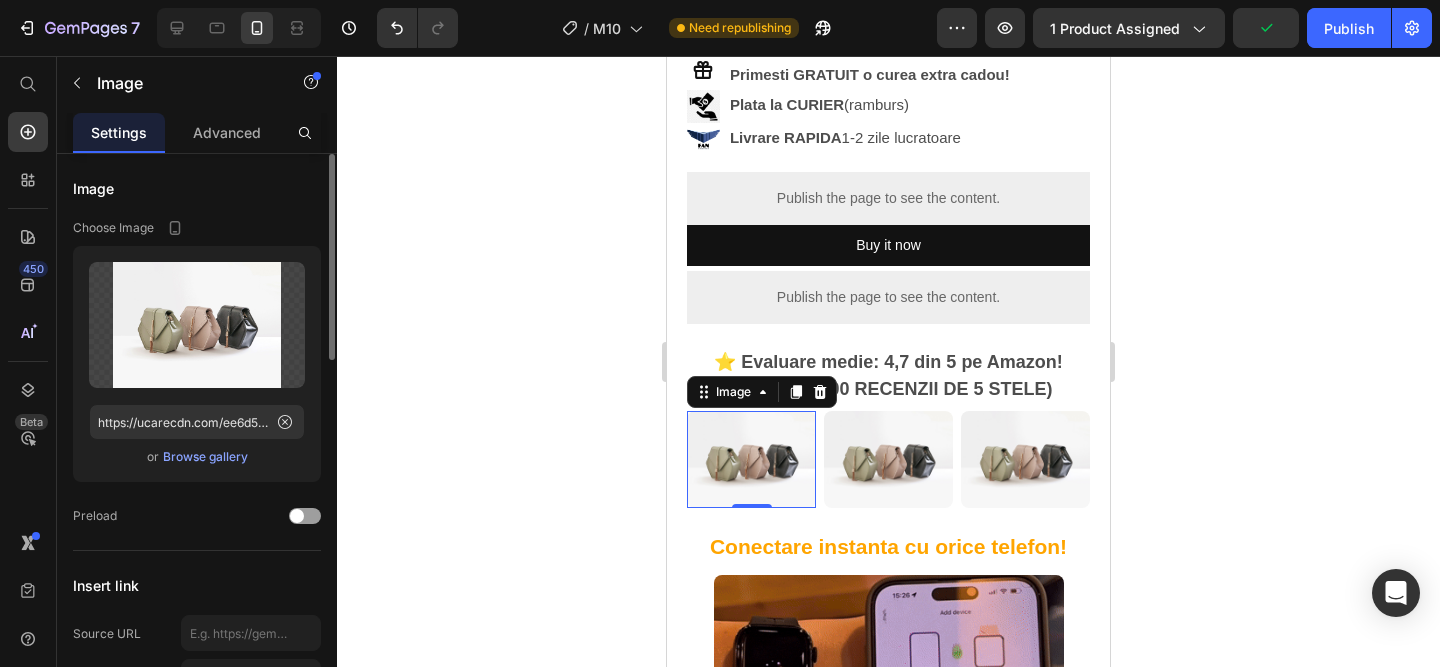 click on "Browse gallery" at bounding box center (205, 457) 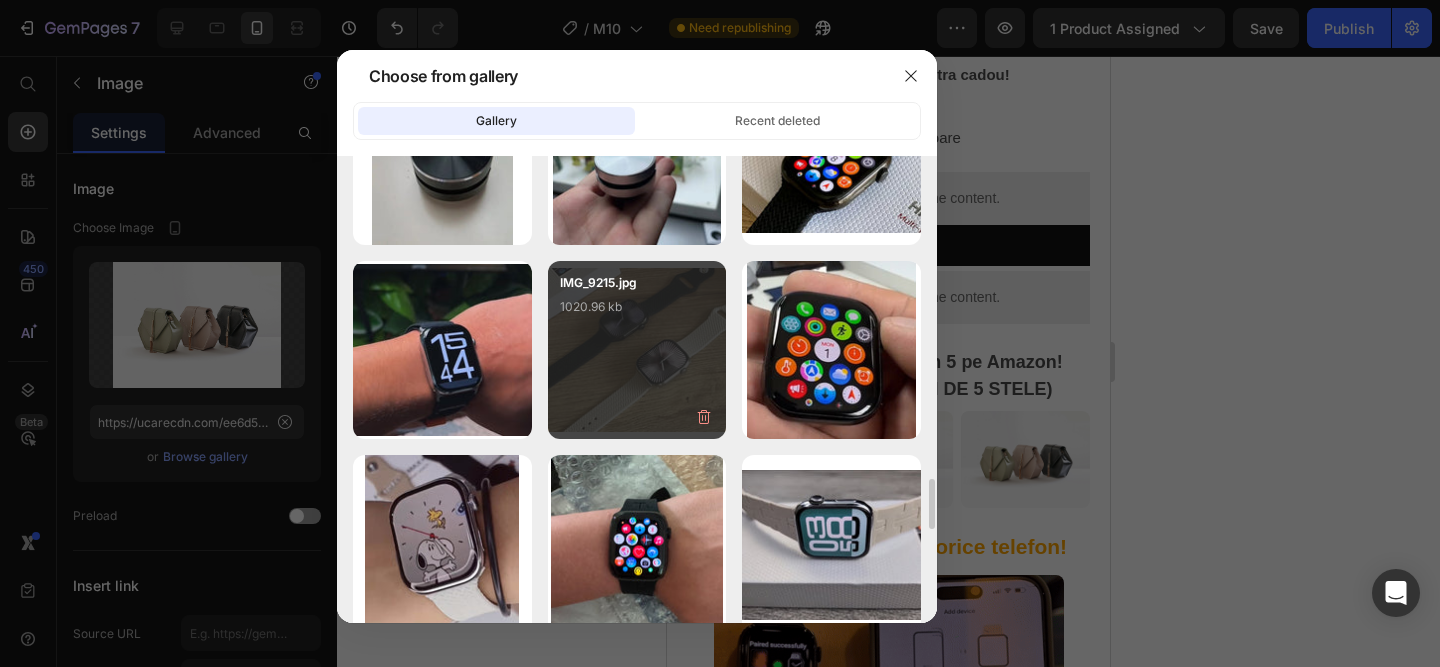 scroll, scrollTop: 3021, scrollLeft: 0, axis: vertical 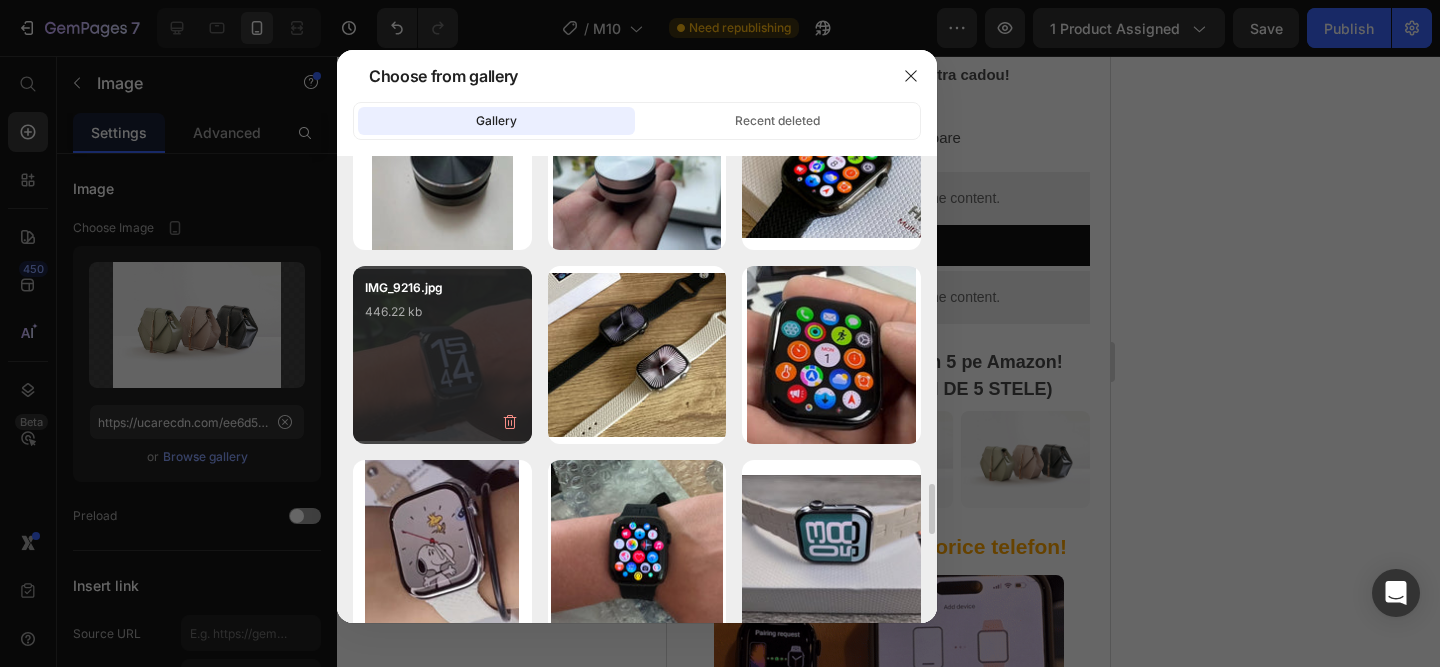 click on "IMG_9216.jpg 446.22 kb" at bounding box center (442, 318) 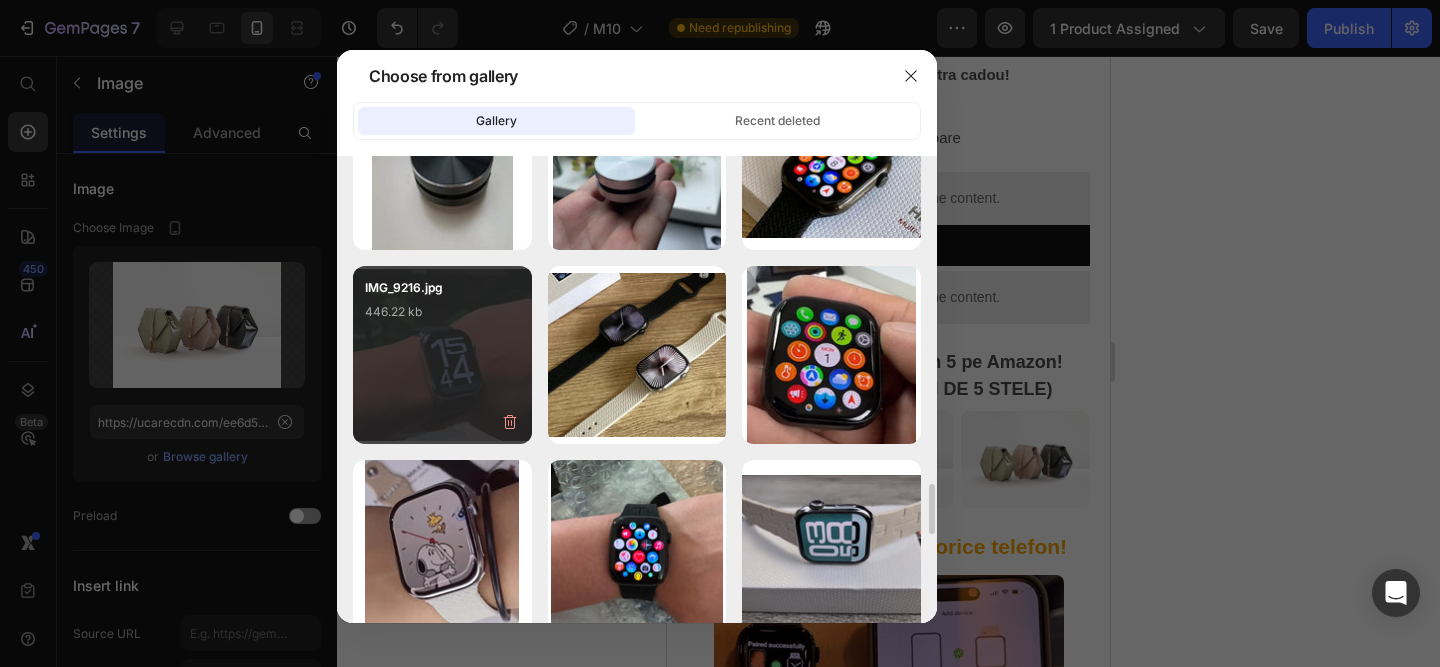 type on "https://cdn.shopify.com/s/files/1/0958/3322/7602/files/gempages_564062814327538483-7f2a8145-b2f5-485c-a368-660573cccfc8.jpg" 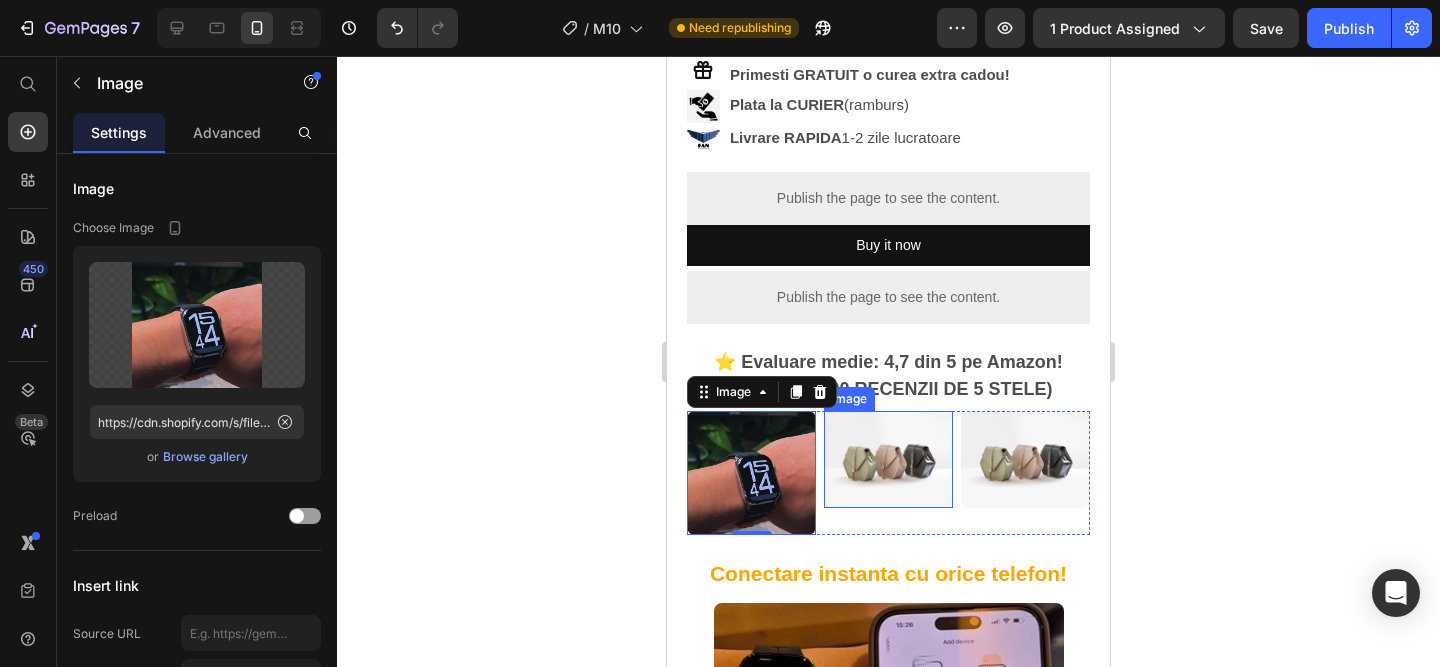 click at bounding box center (888, 459) 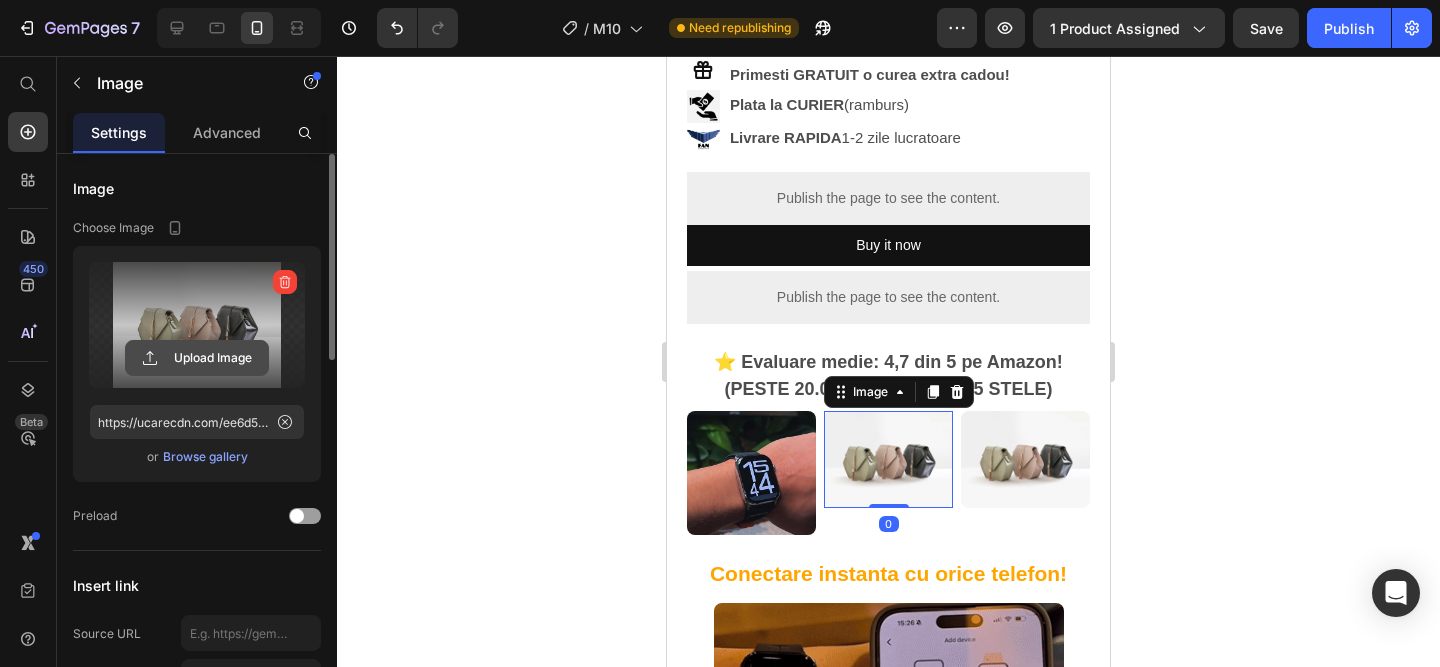 click 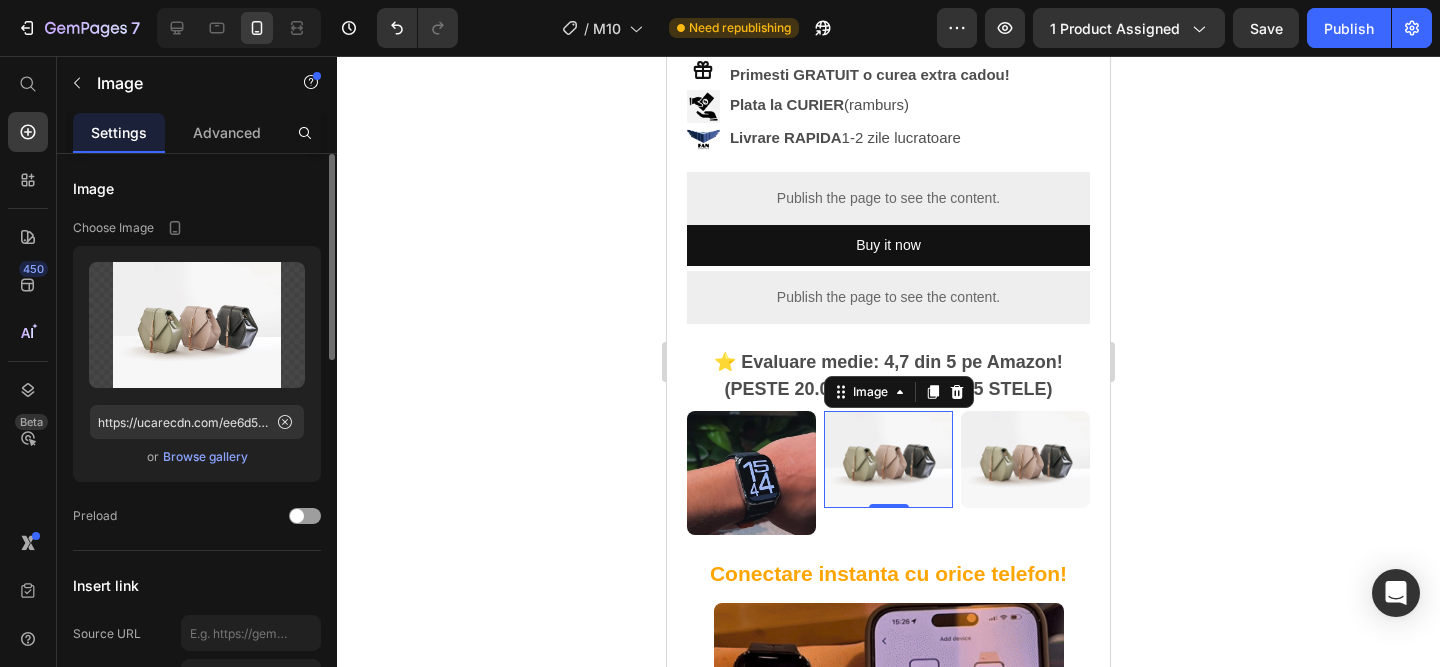 click on "Browse gallery" at bounding box center (205, 457) 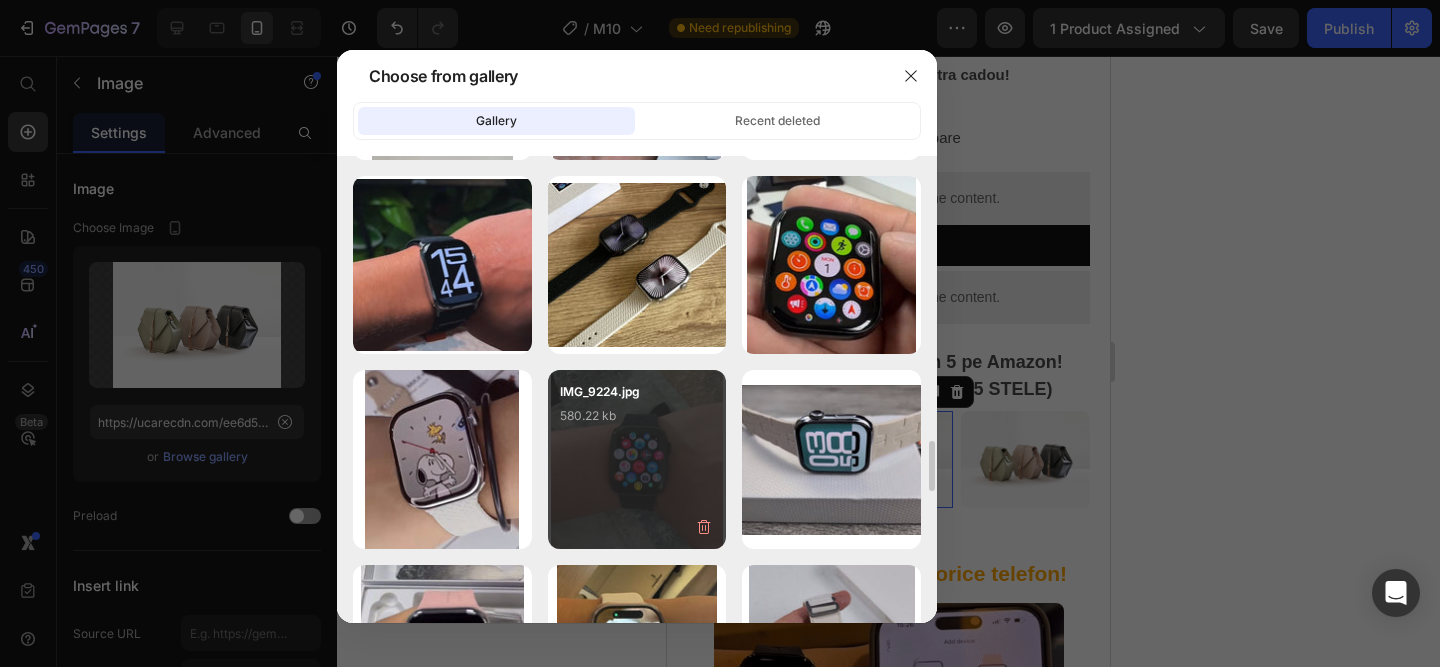 scroll, scrollTop: 3152, scrollLeft: 0, axis: vertical 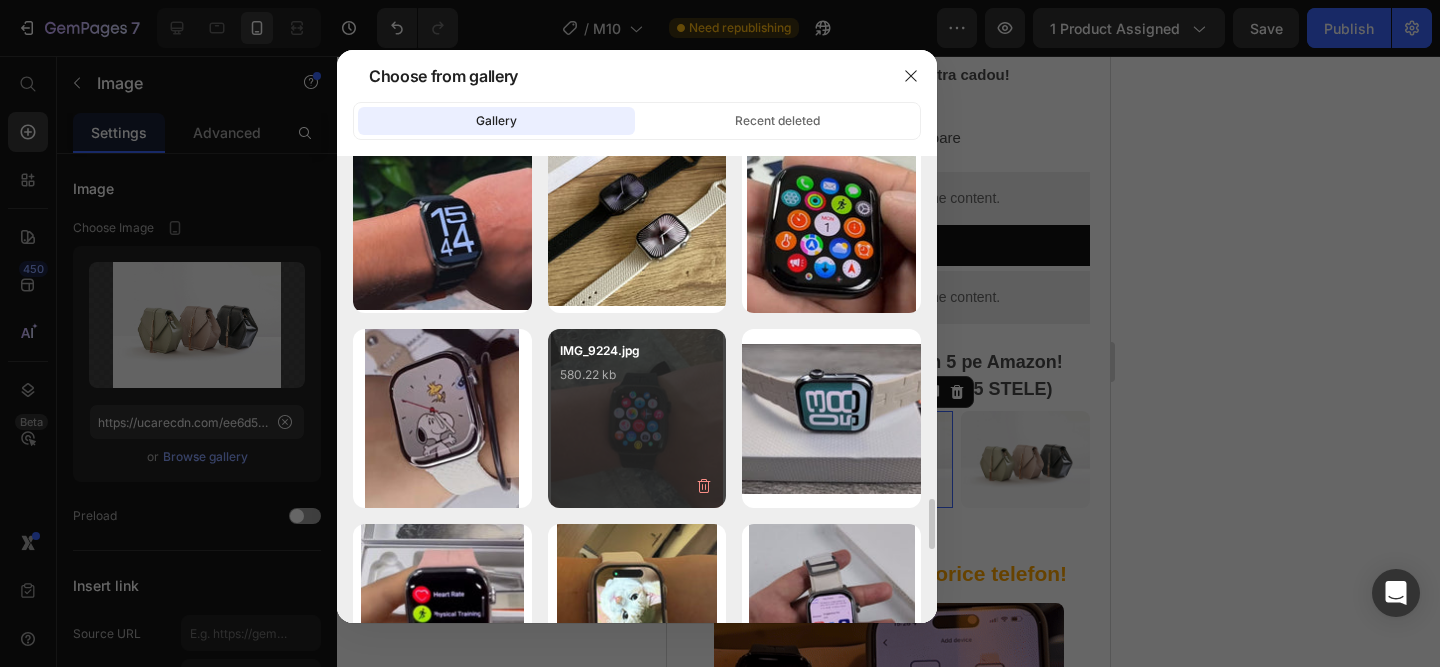 click on "IMG_9224.jpg 580.22 kb" at bounding box center [637, 381] 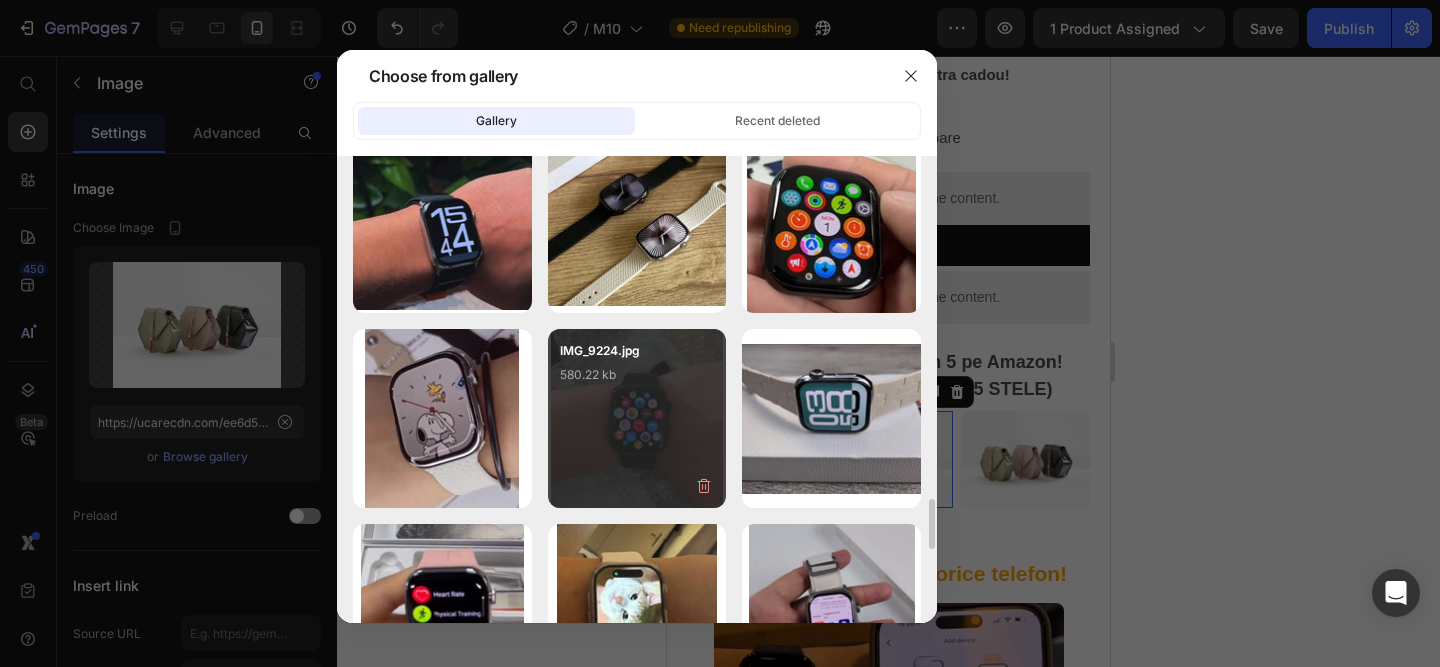 type on "https://cdn.shopify.com/s/files/1/0958/3322/7602/files/gempages_564062814327538483-a854de1b-5696-4936-a899-de305d3da149.jpg" 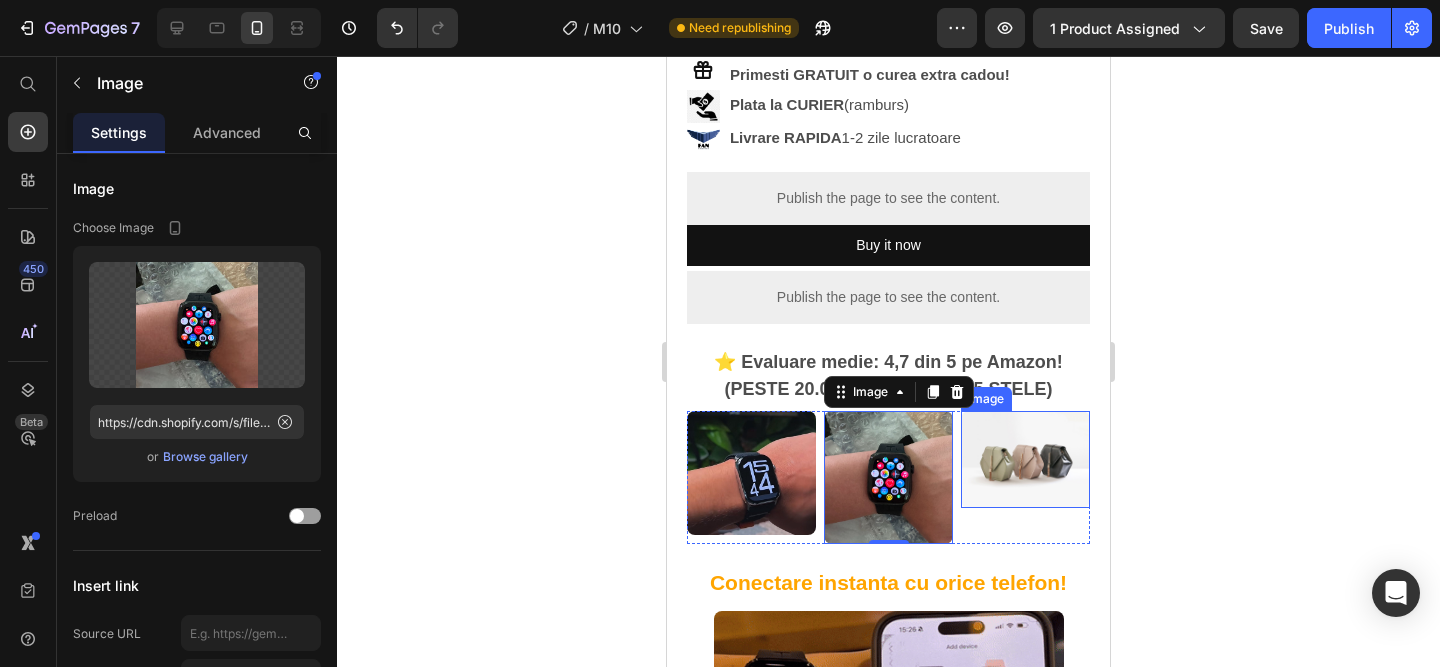 click at bounding box center [1025, 459] 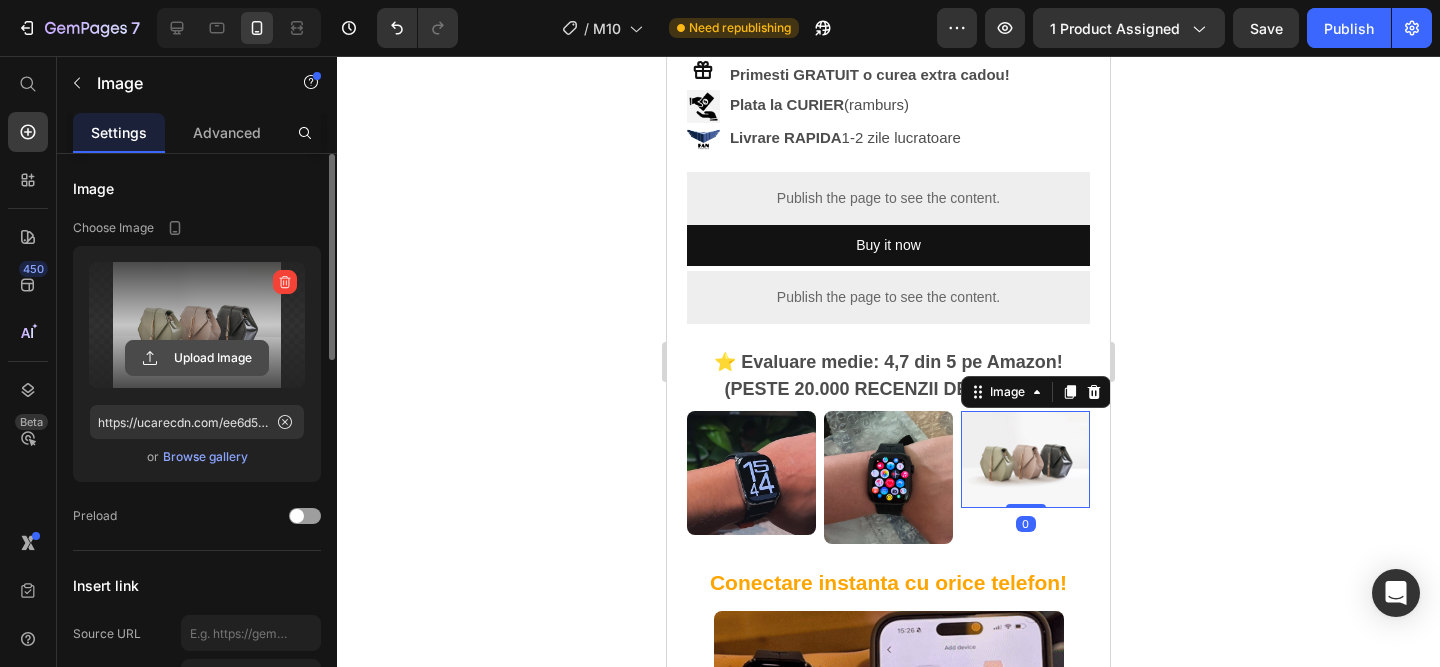 click 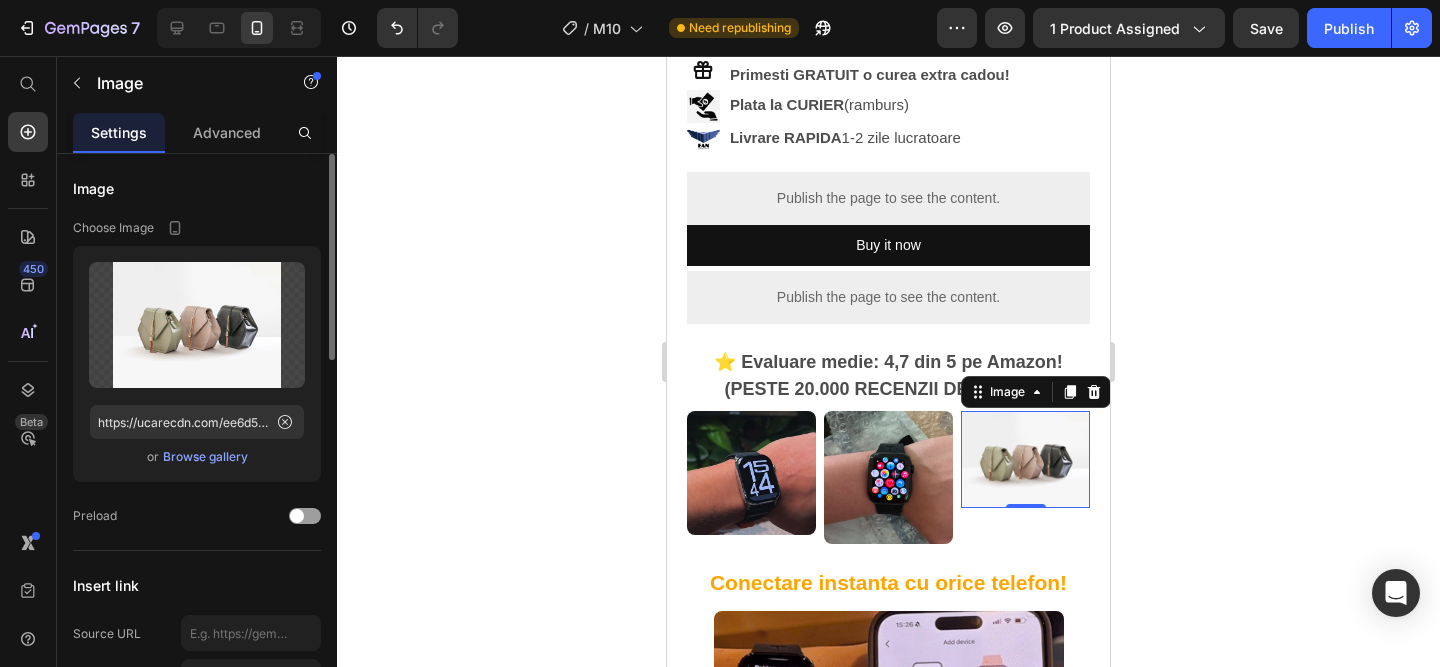 click on "Browse gallery" at bounding box center [205, 457] 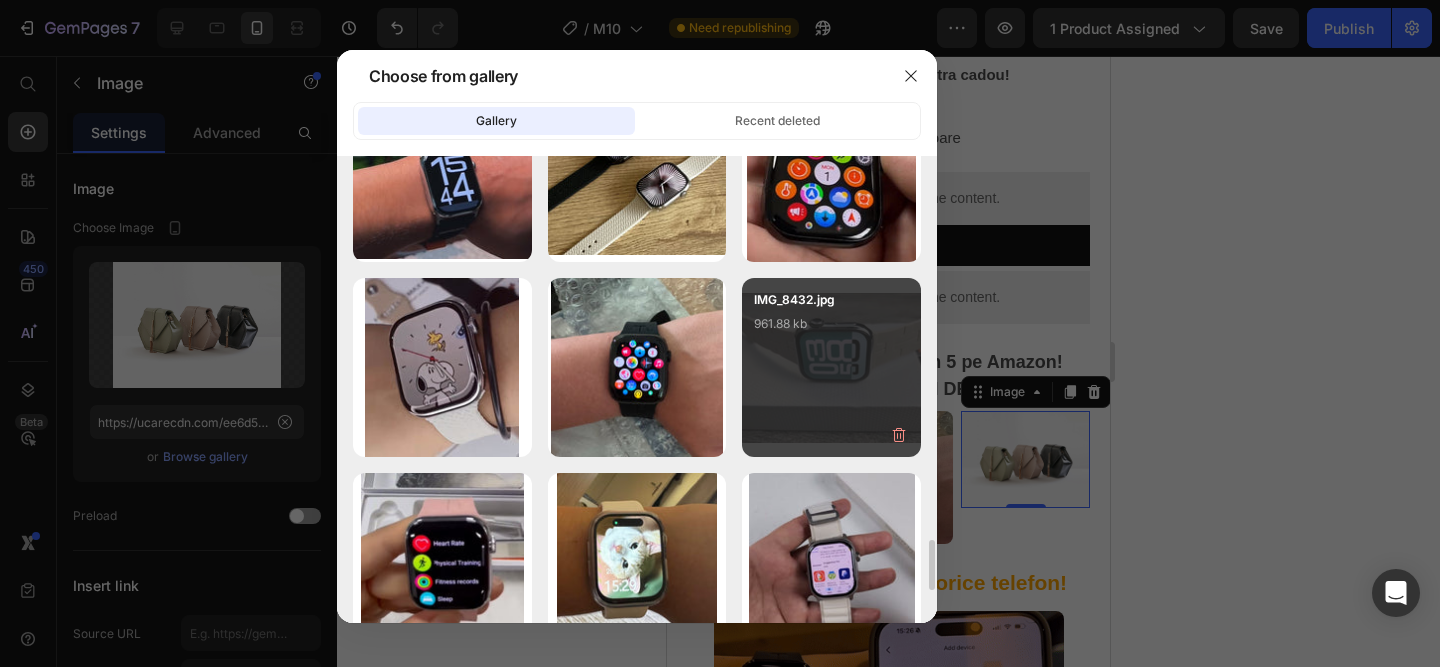 scroll, scrollTop: 3191, scrollLeft: 0, axis: vertical 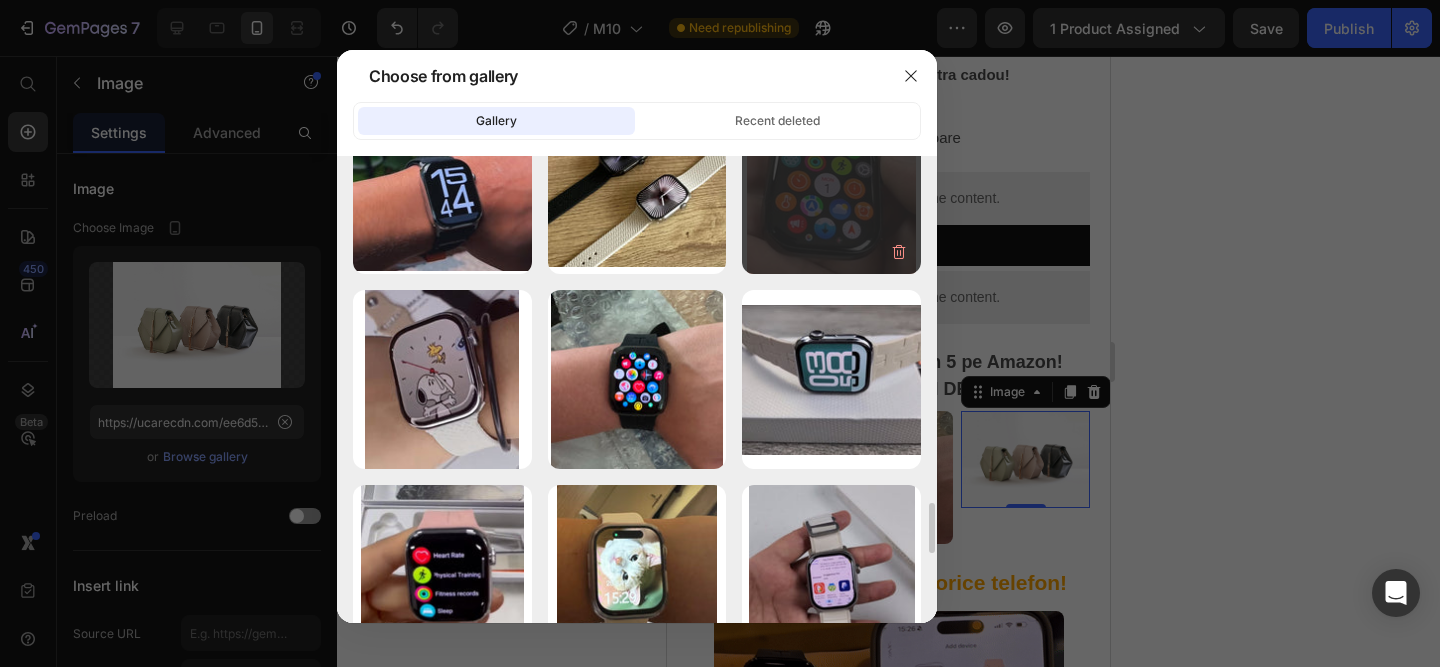 click on "IMG_9217.jpg 887.31 kb" at bounding box center [831, 185] 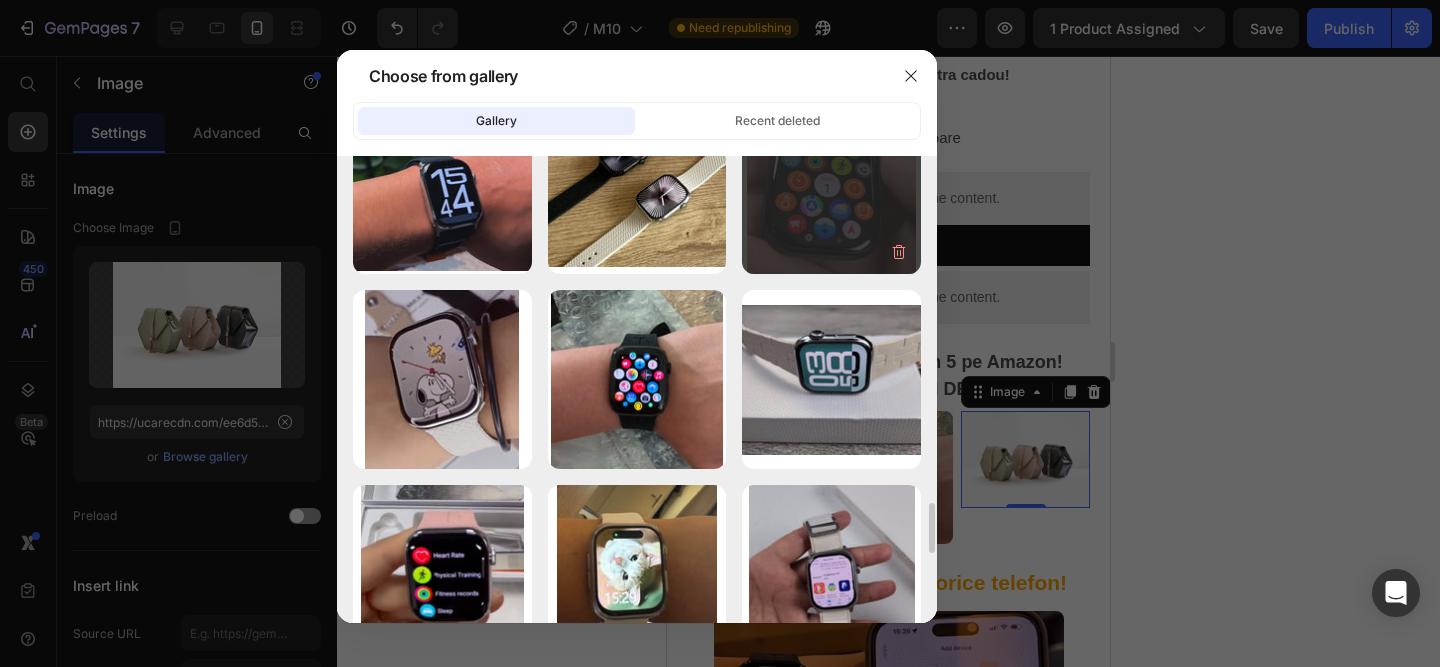 type on "https://cdn.shopify.com/s/files/1/0958/3322/7602/files/gempages_564062814327538483-fa9596eb-1d67-4722-8e74-599c25be7744.jpg" 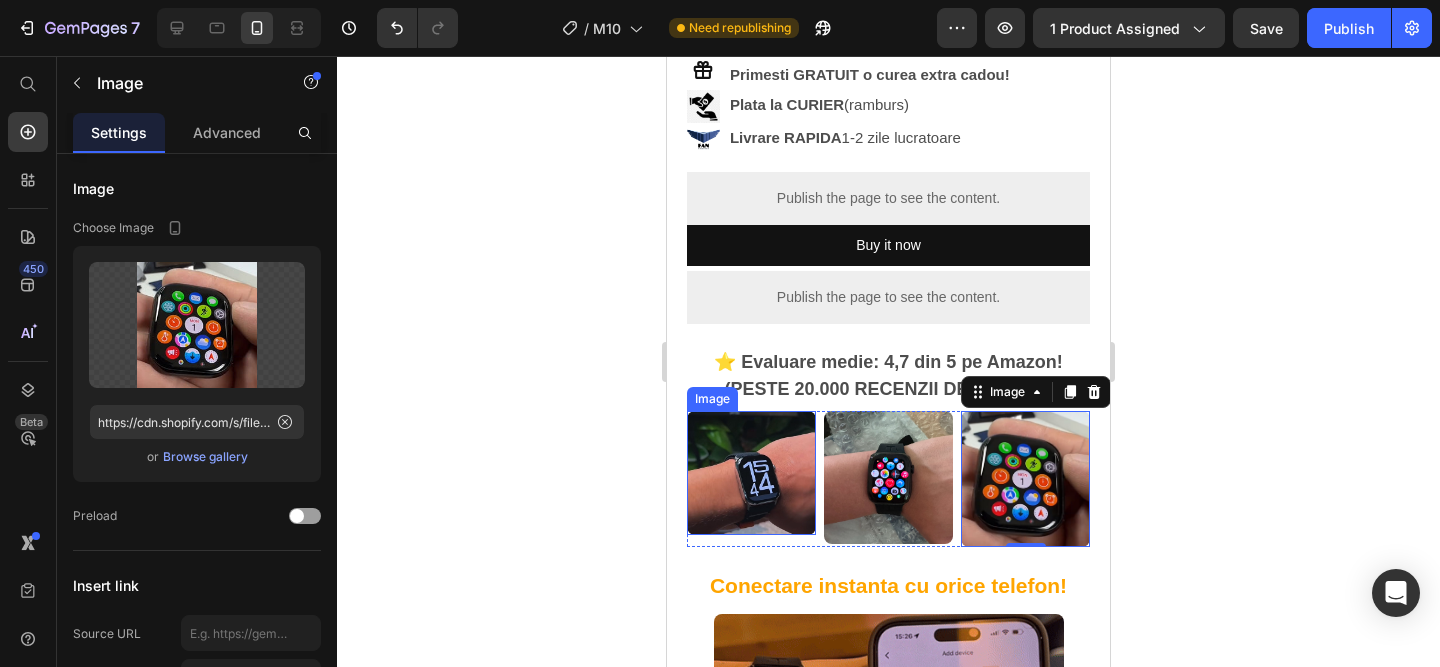 click at bounding box center (751, 473) 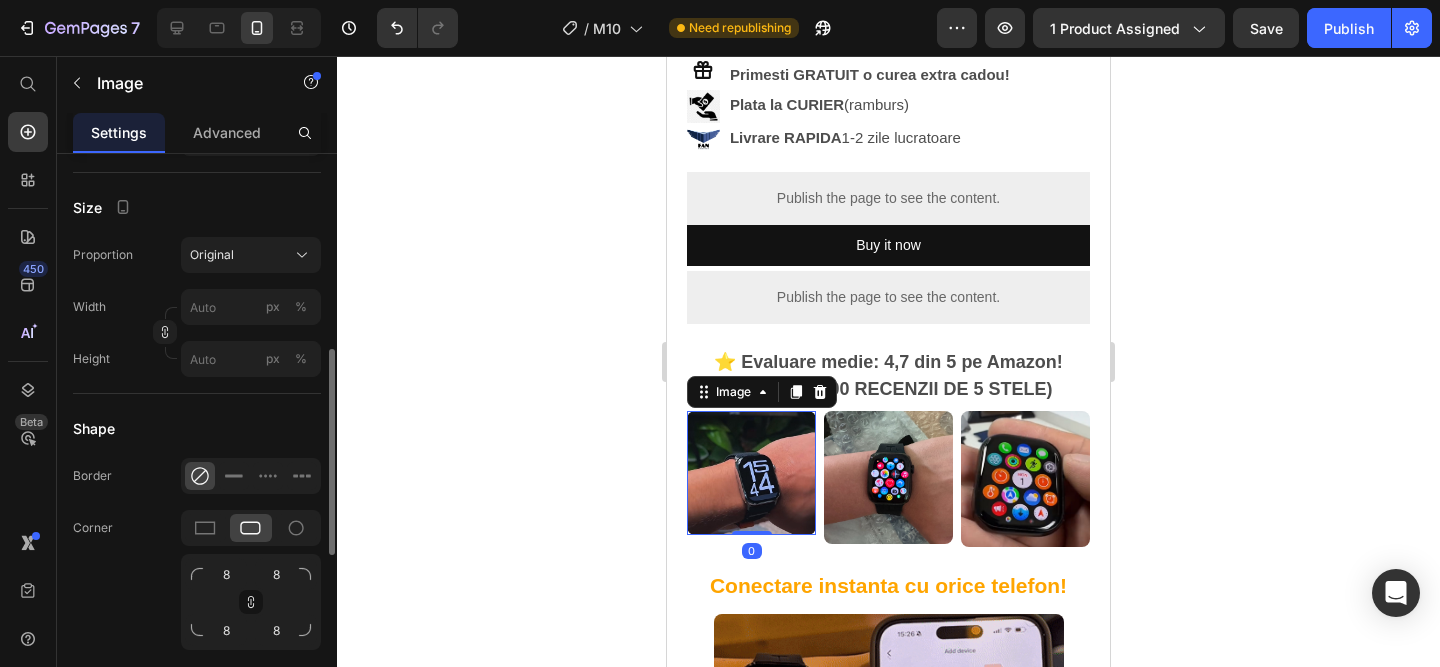 scroll, scrollTop: 551, scrollLeft: 0, axis: vertical 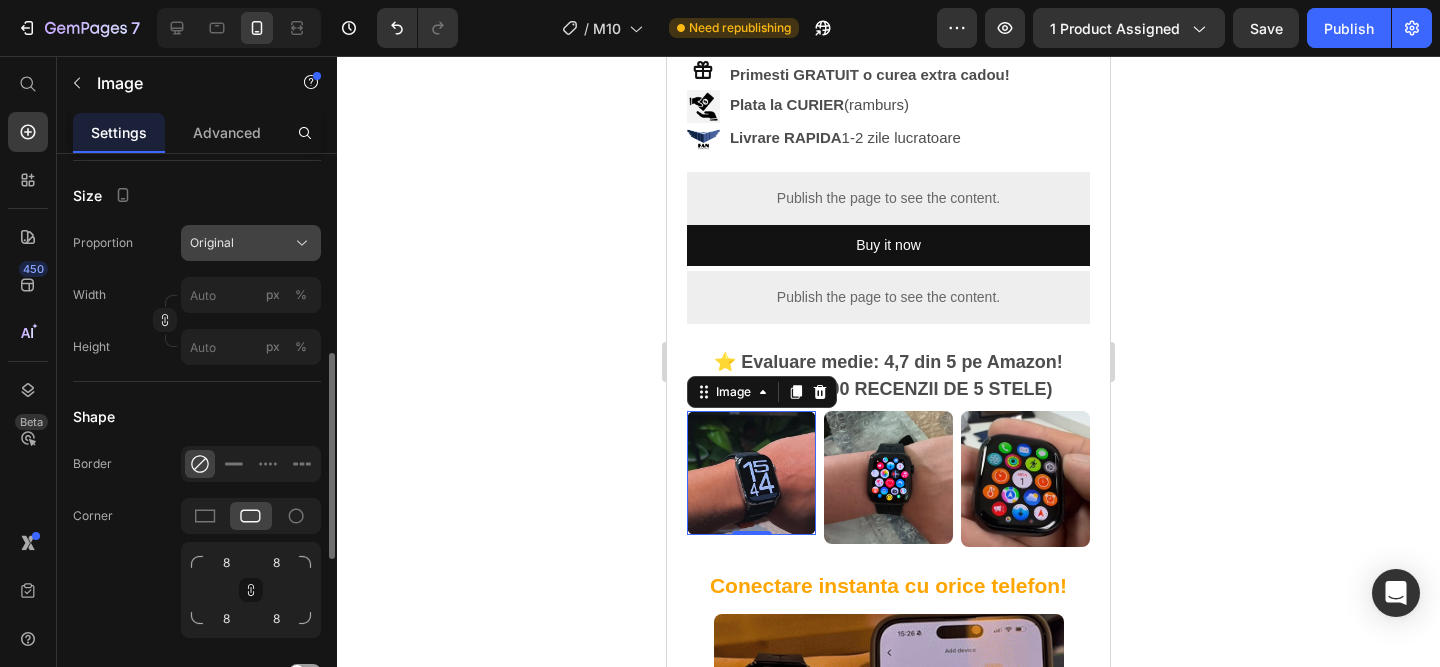 click on "Original" at bounding box center [251, 243] 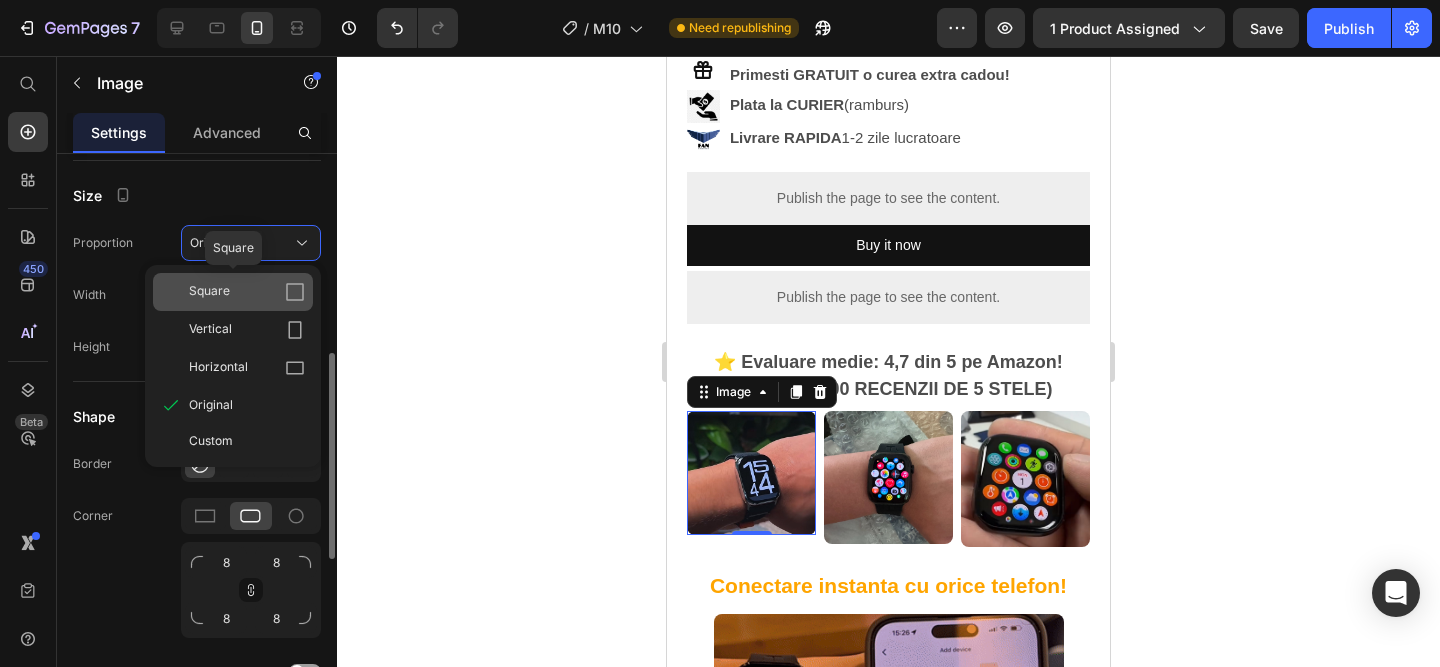 click on "Square" at bounding box center (247, 292) 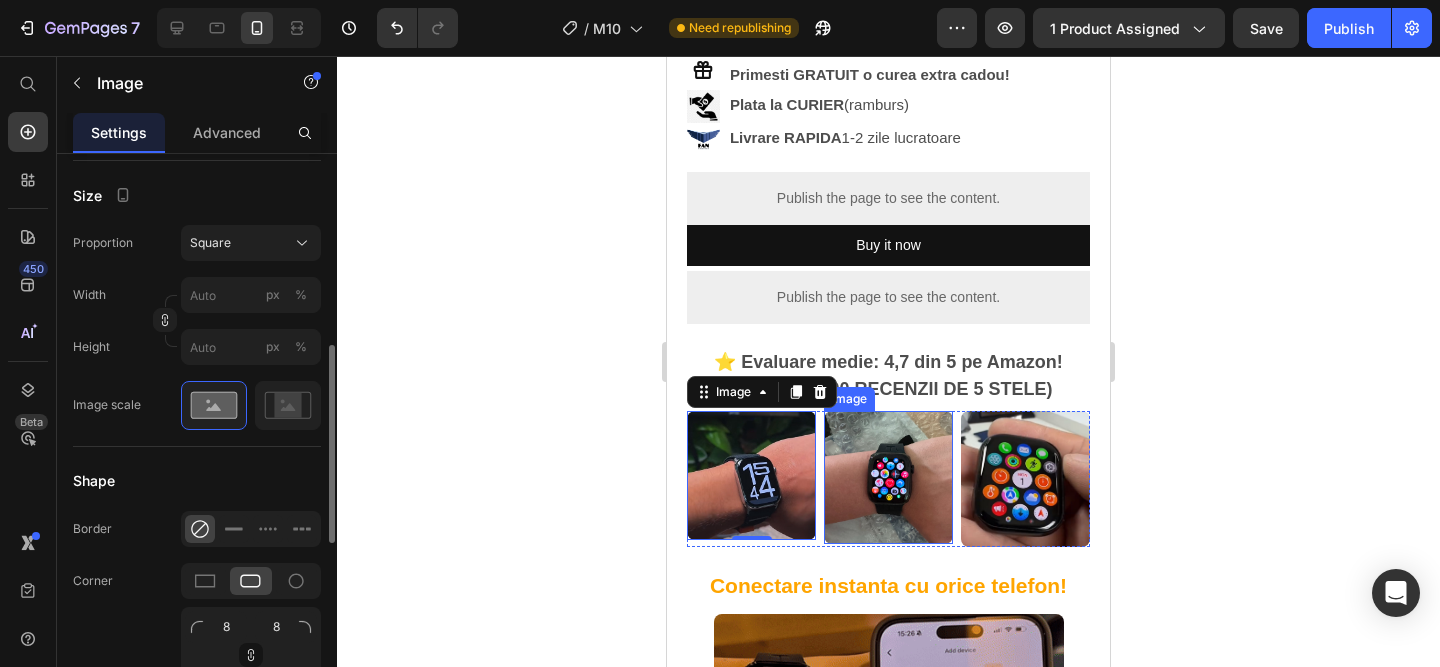 click at bounding box center [888, 477] 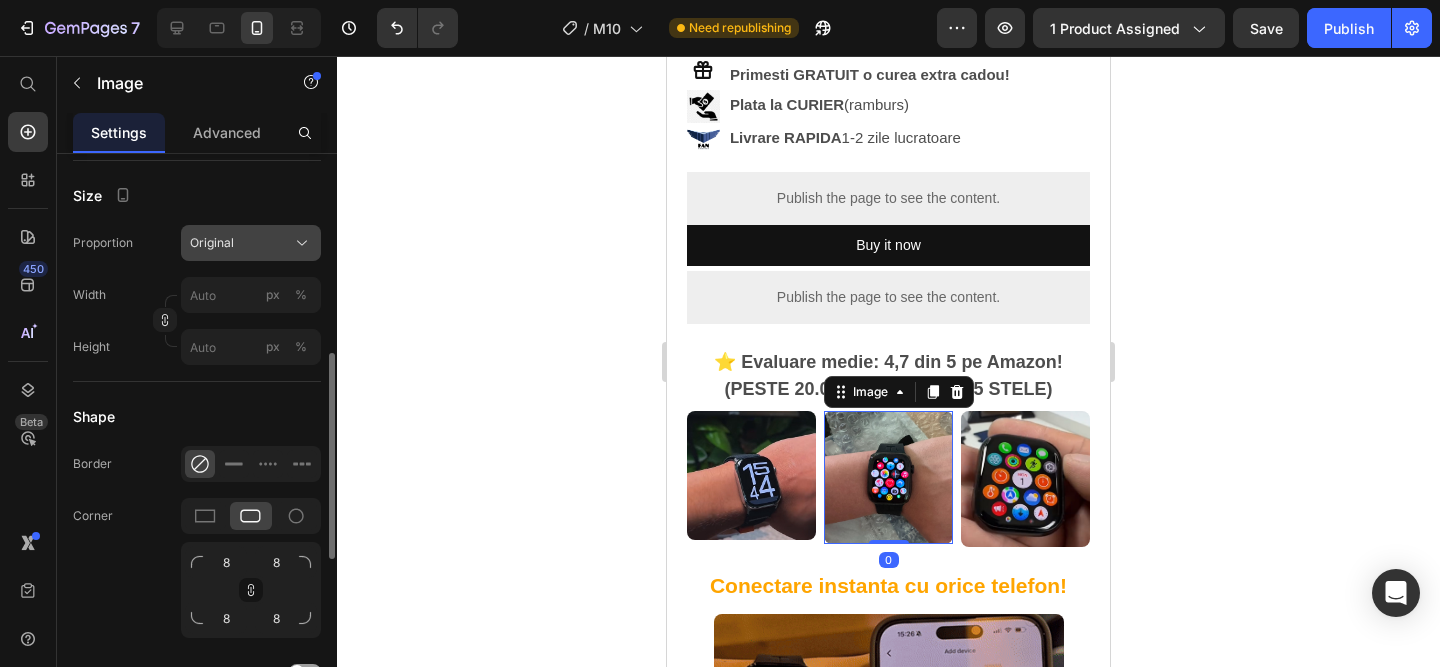 click on "Original" at bounding box center [251, 243] 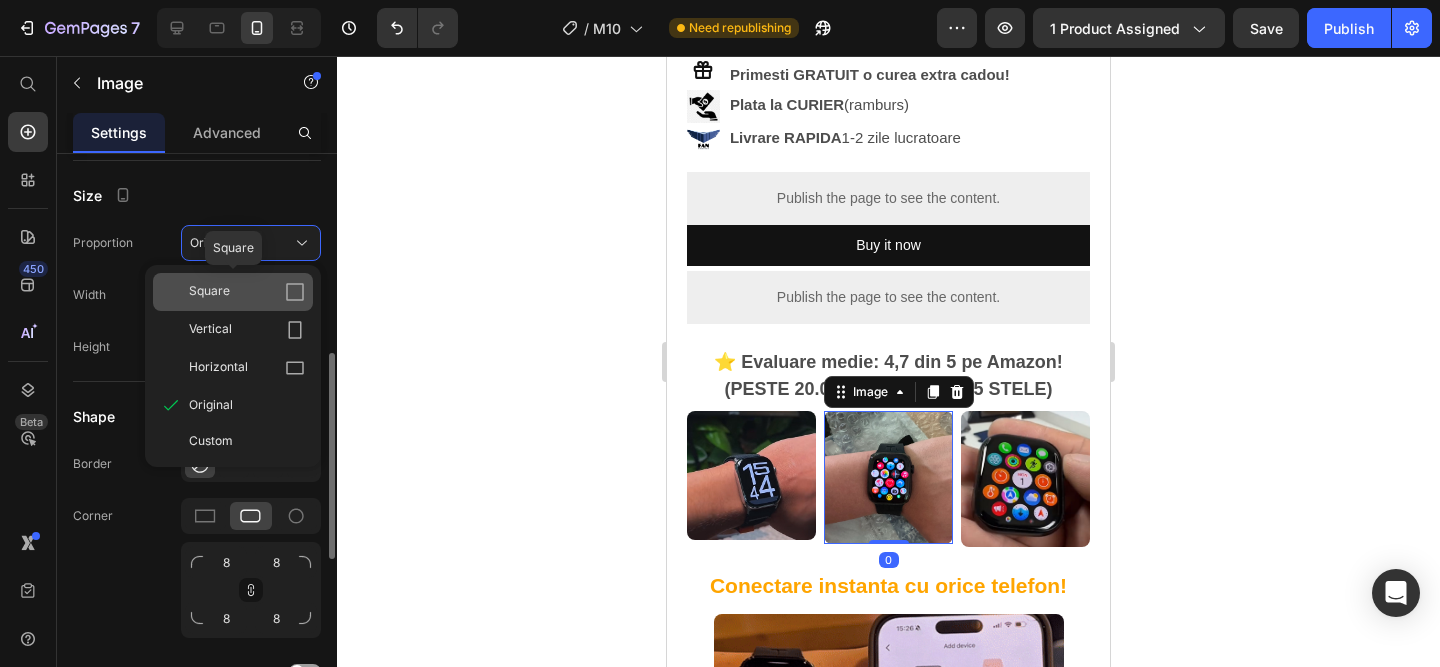 click on "Square" at bounding box center [247, 292] 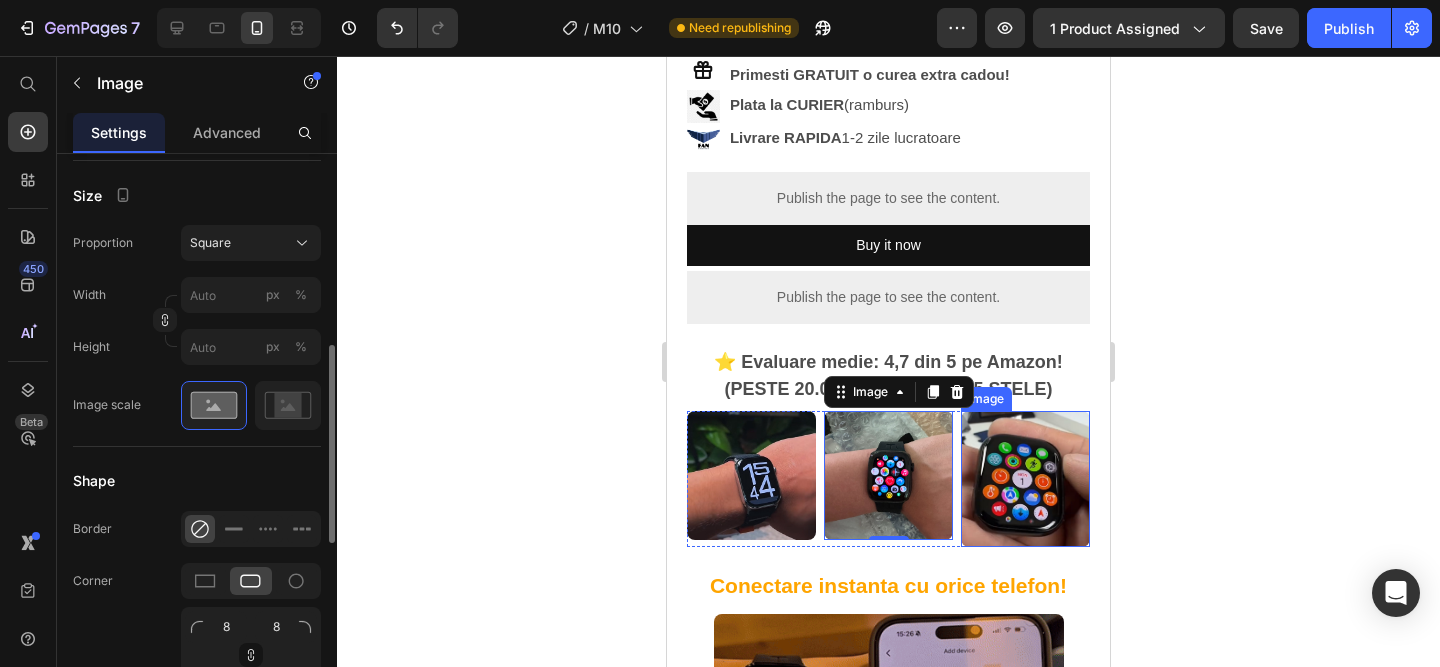 click at bounding box center (1025, 479) 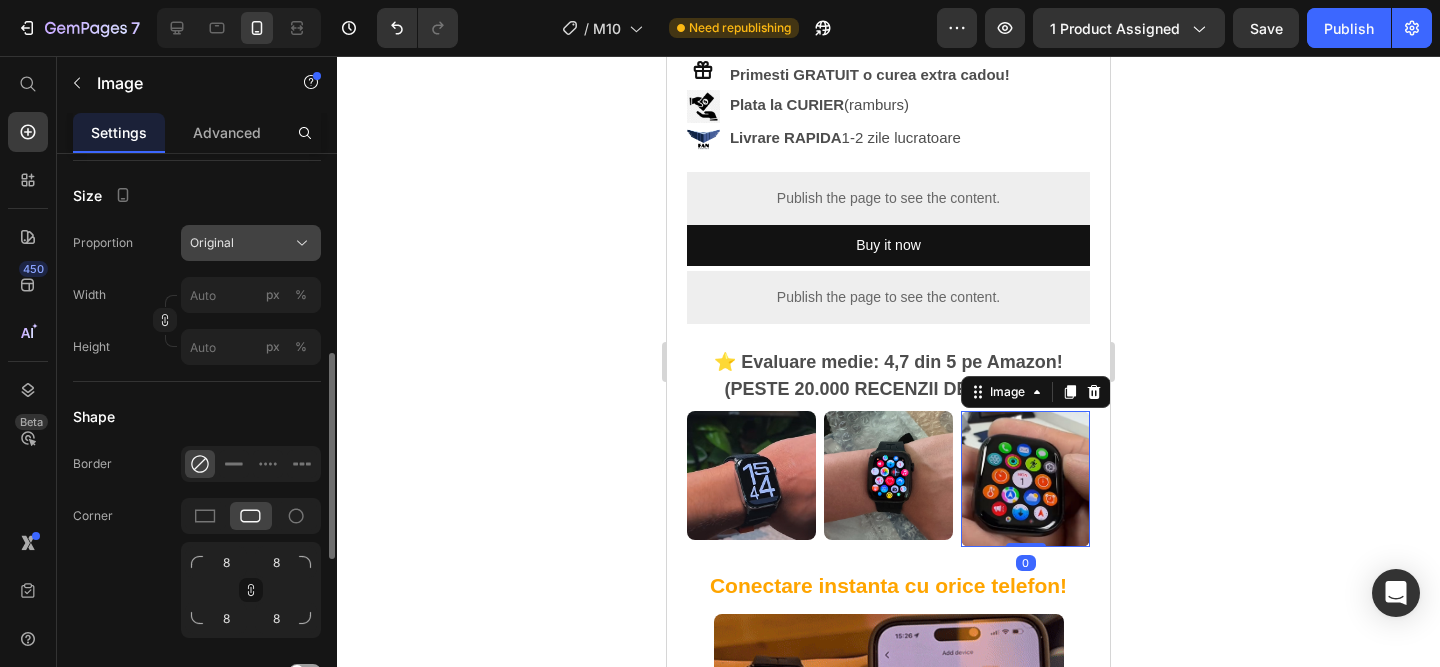 click on "Original" 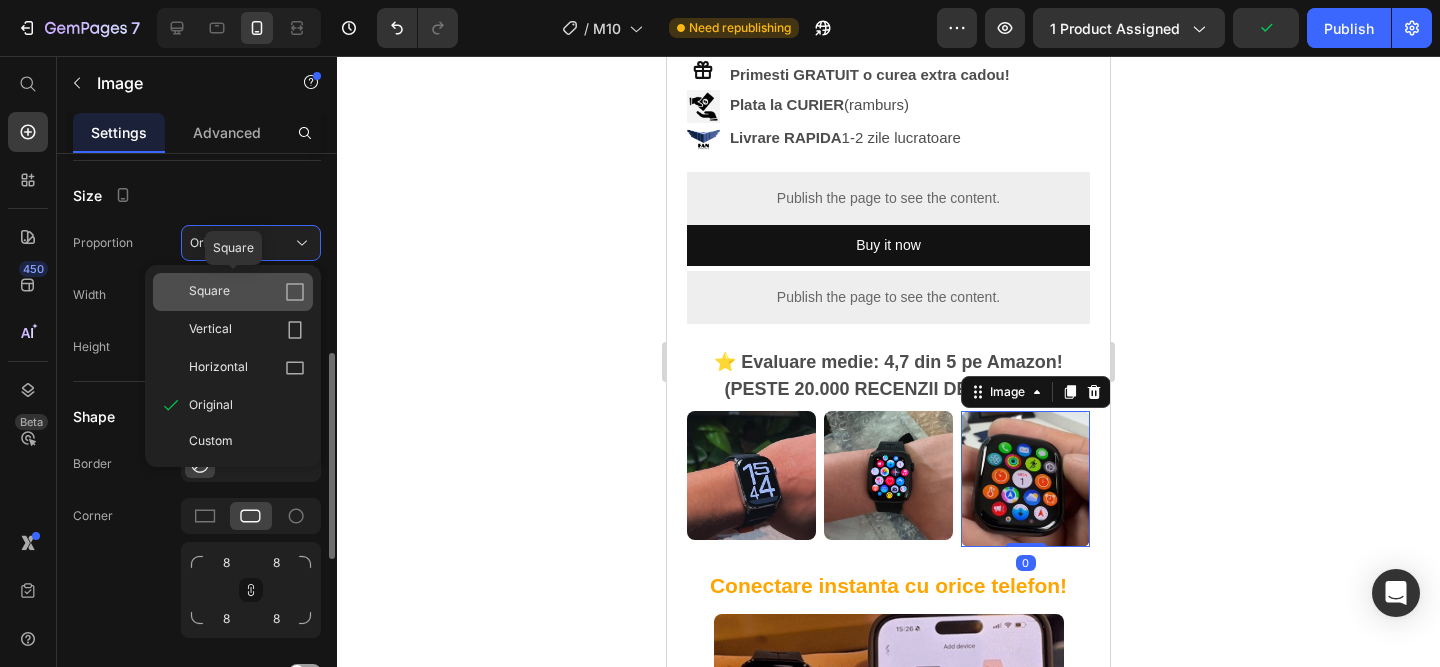 click on "Square" at bounding box center (247, 292) 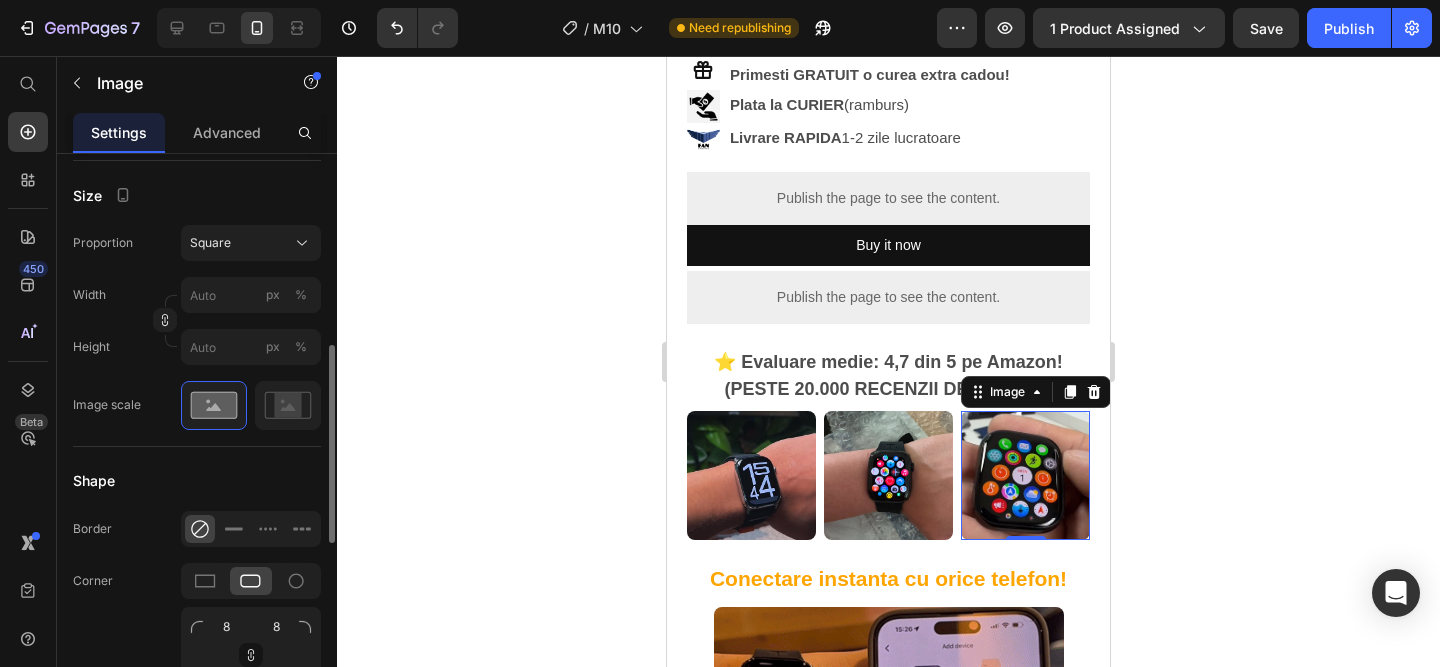 click 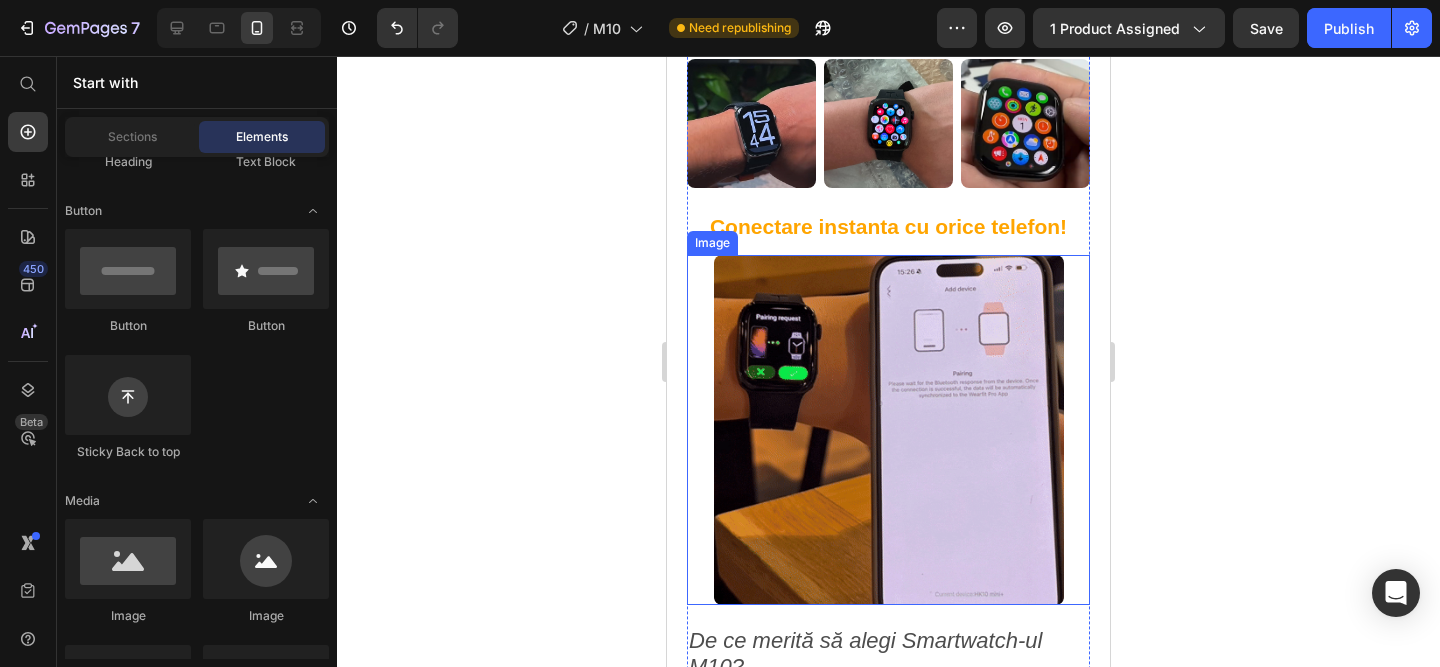 scroll, scrollTop: 922, scrollLeft: 0, axis: vertical 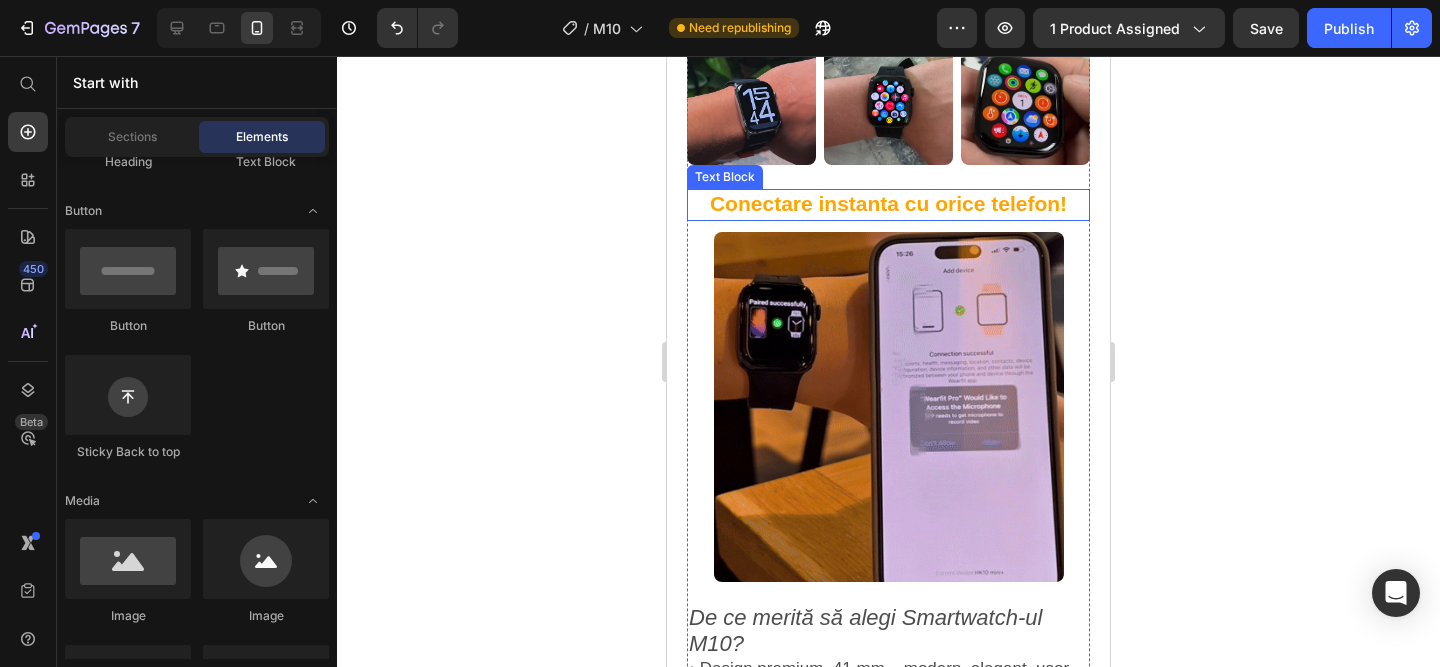 click on "Conectare instanta cu orice telefon!" at bounding box center (888, 203) 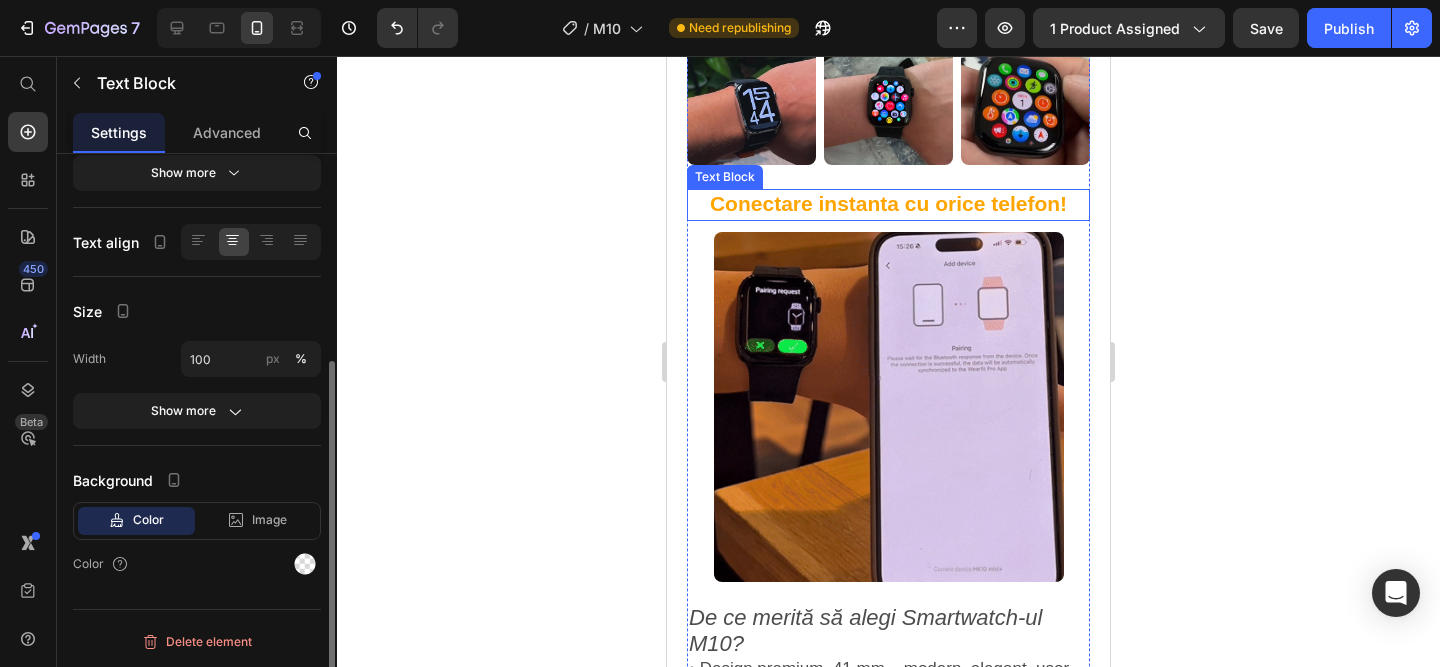 scroll, scrollTop: 0, scrollLeft: 0, axis: both 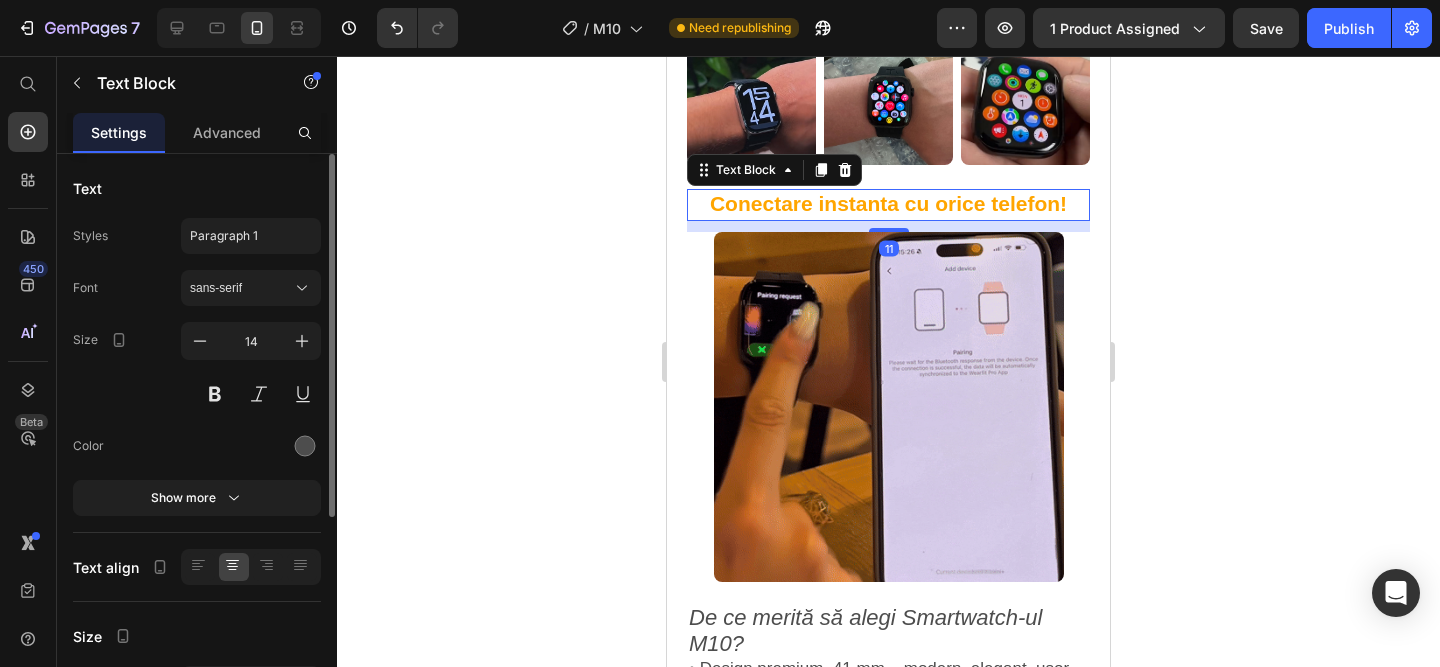 click on "Conectare instanta cu orice telefon!" at bounding box center [888, 205] 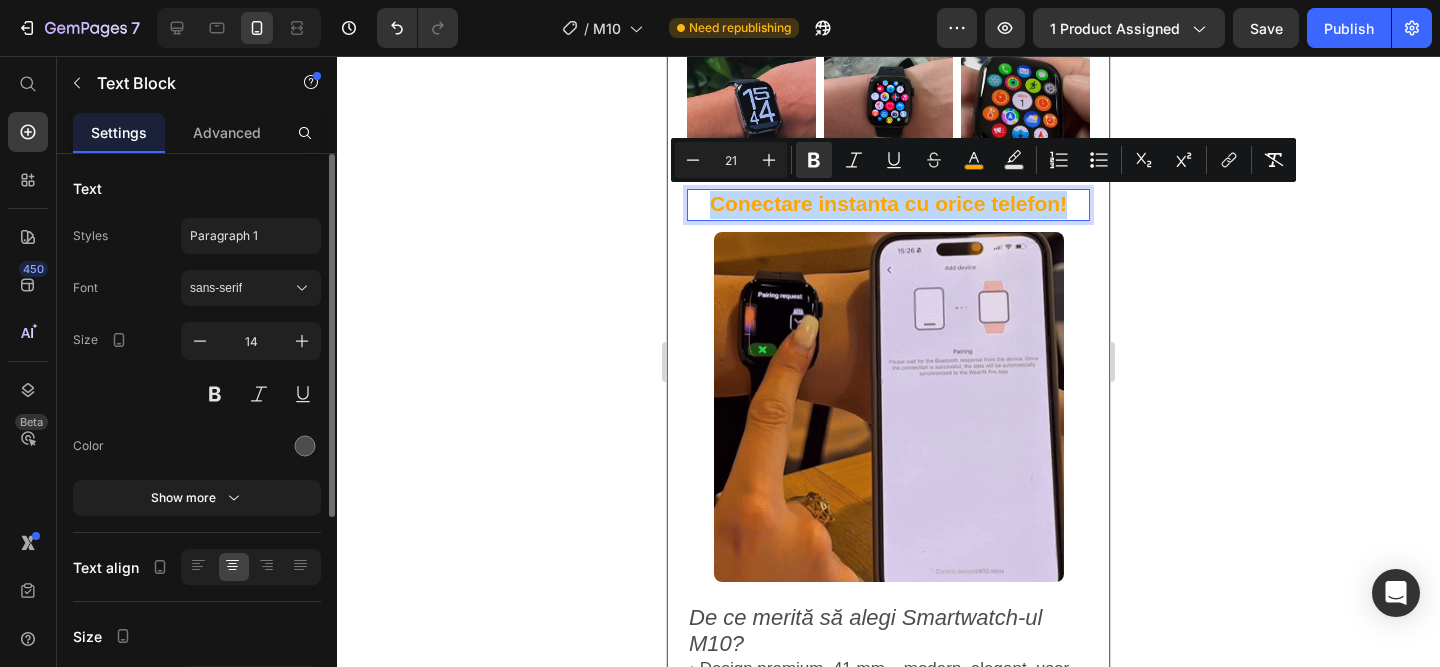 drag, startPoint x: 1073, startPoint y: 204, endPoint x: 678, endPoint y: 201, distance: 395.01138 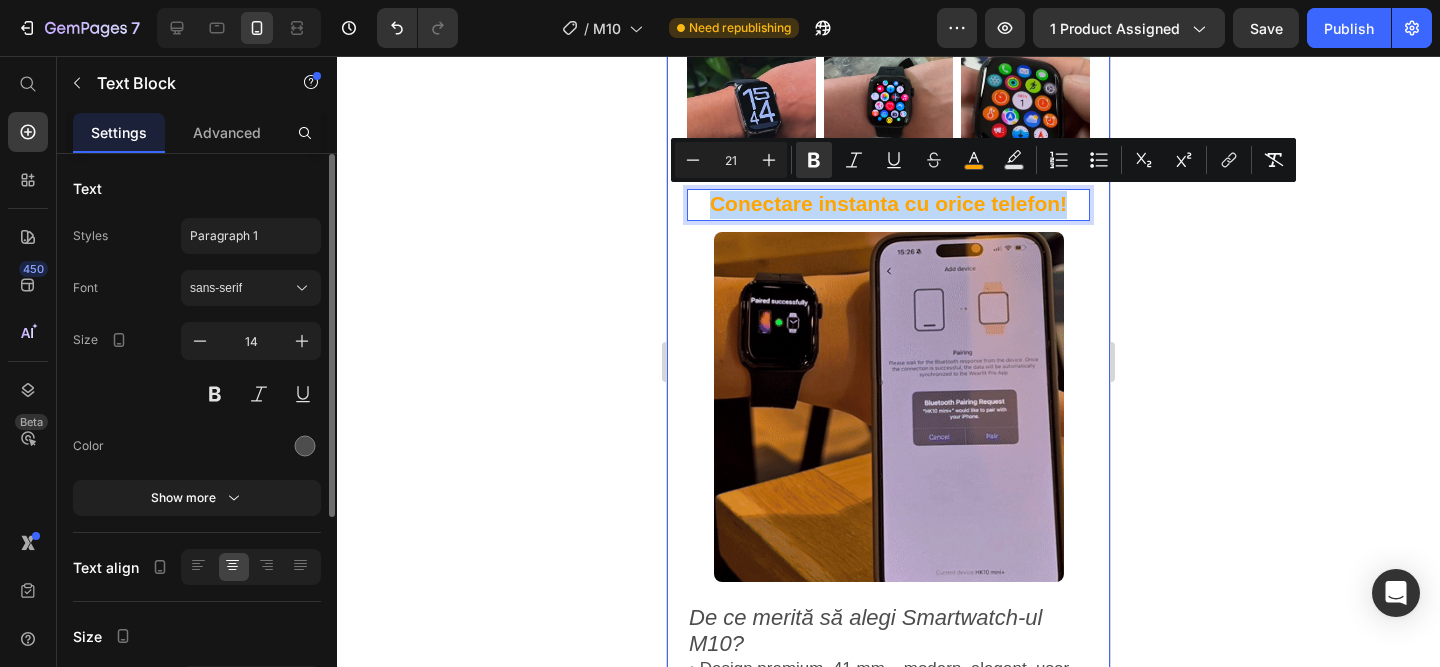click on "Product Images Smartwatch M10 (Premium)™️ Product Title 199,00 lei Product Price 389,00 lei Product Price SALVATI 190,00 lei Discount Tag
Row
Icon Primesti GRATUIT o curea extra cadou! Text Block Row Image Plata la CURIER  (ramburs) Text Block Row Image Livrare RAPIDA  1-2 zile lucratoare Text Block Row
Publish the page to see the content.
Custom Code Buy it now Dynamic Checkout
Publish the page to see the content.
Custom Code ⭐️ Evaluare medie: 4,7 din 5 pe Amazon!  (PESTE 20.000 RECENZII DE 5 STELE) Text Block Image Image Image Row Conectare instanta cu orice telefon! Text Block   11 Image De ce merită să alegi Smartwatch-ul M10?     • Design premium, 41 mm – modern, elegant, ușor de asortat.     • Compatibil cu orice telefon – se conectează rapid prin aplicație.     • Performanță fluentă – meniuri fără lag, ecran clar, luminozitate reglabilă. Text Block Image Row" at bounding box center [888, 613] 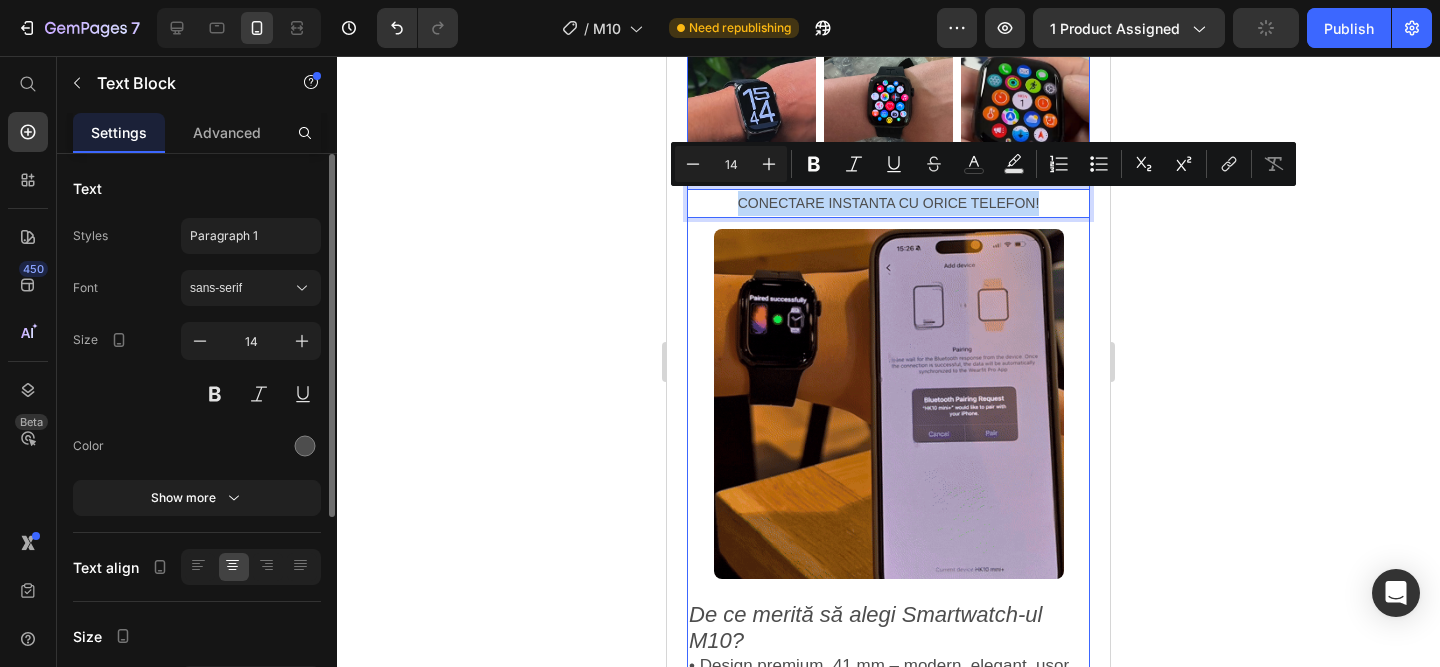 drag, startPoint x: 1051, startPoint y: 204, endPoint x: 722, endPoint y: 182, distance: 329.73474 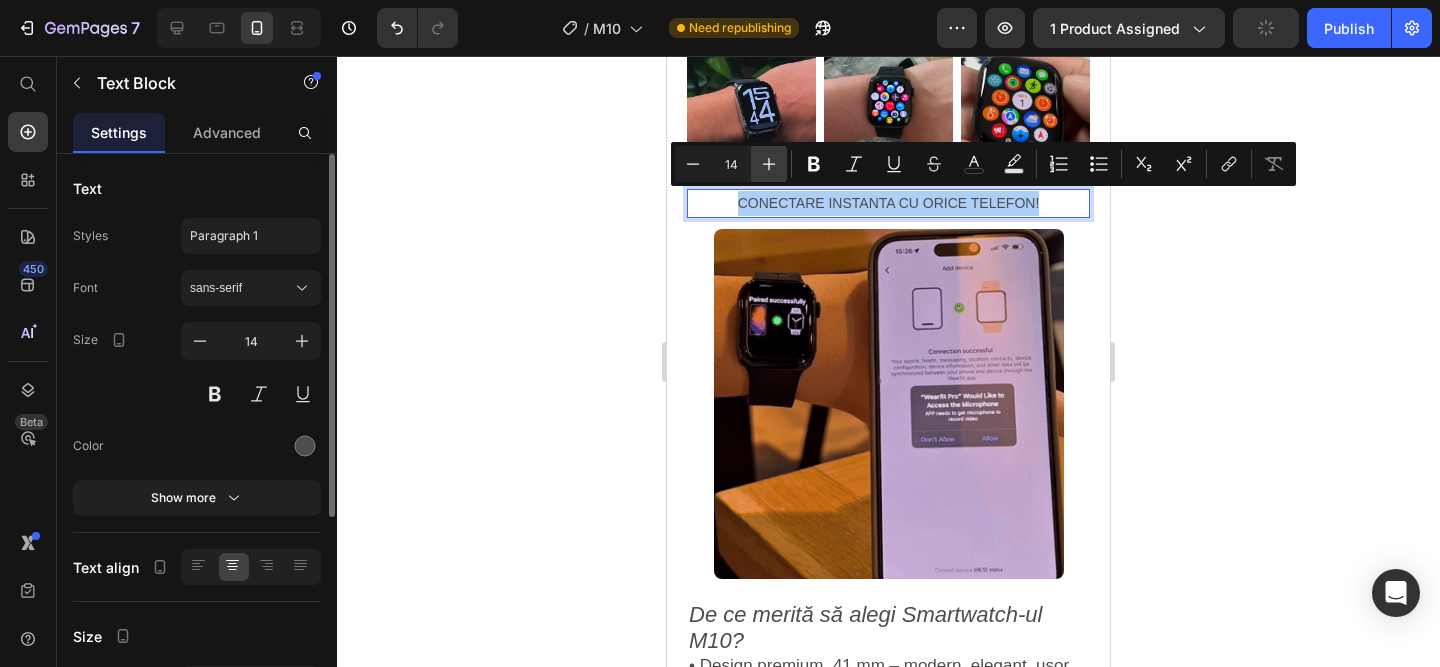 click 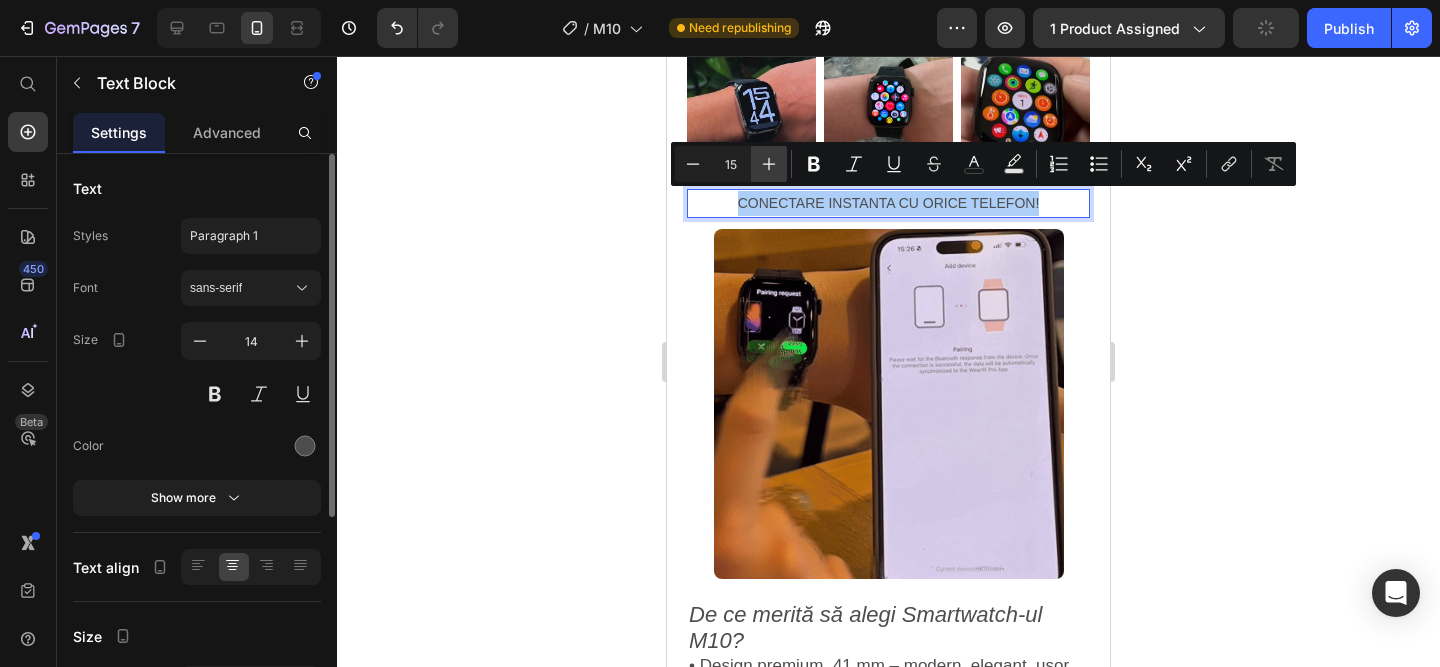 click 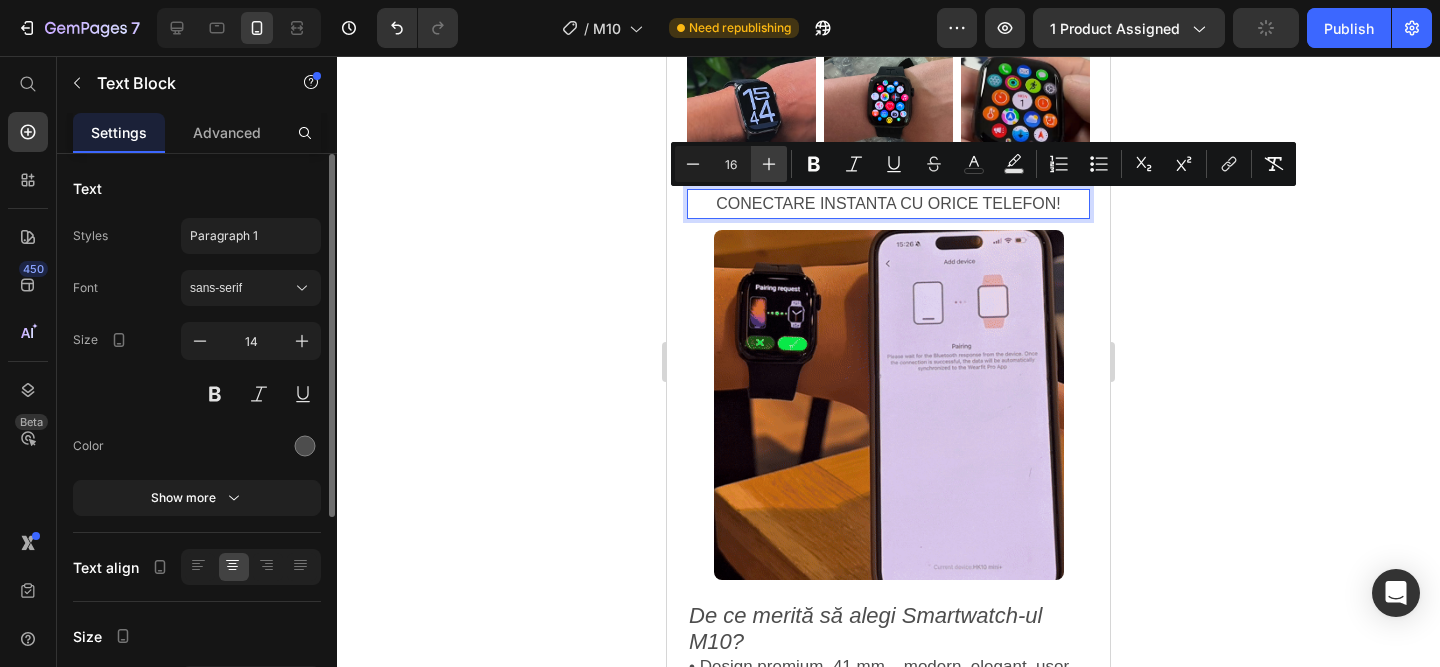click 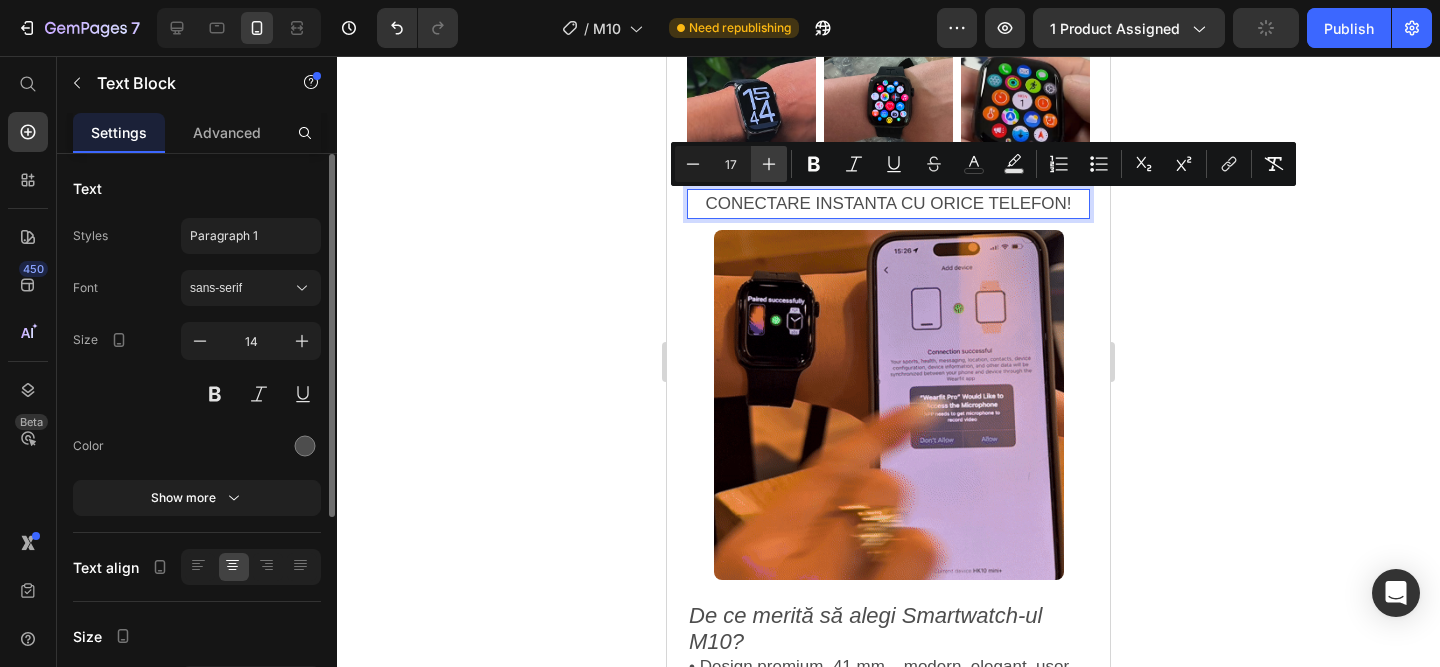 click 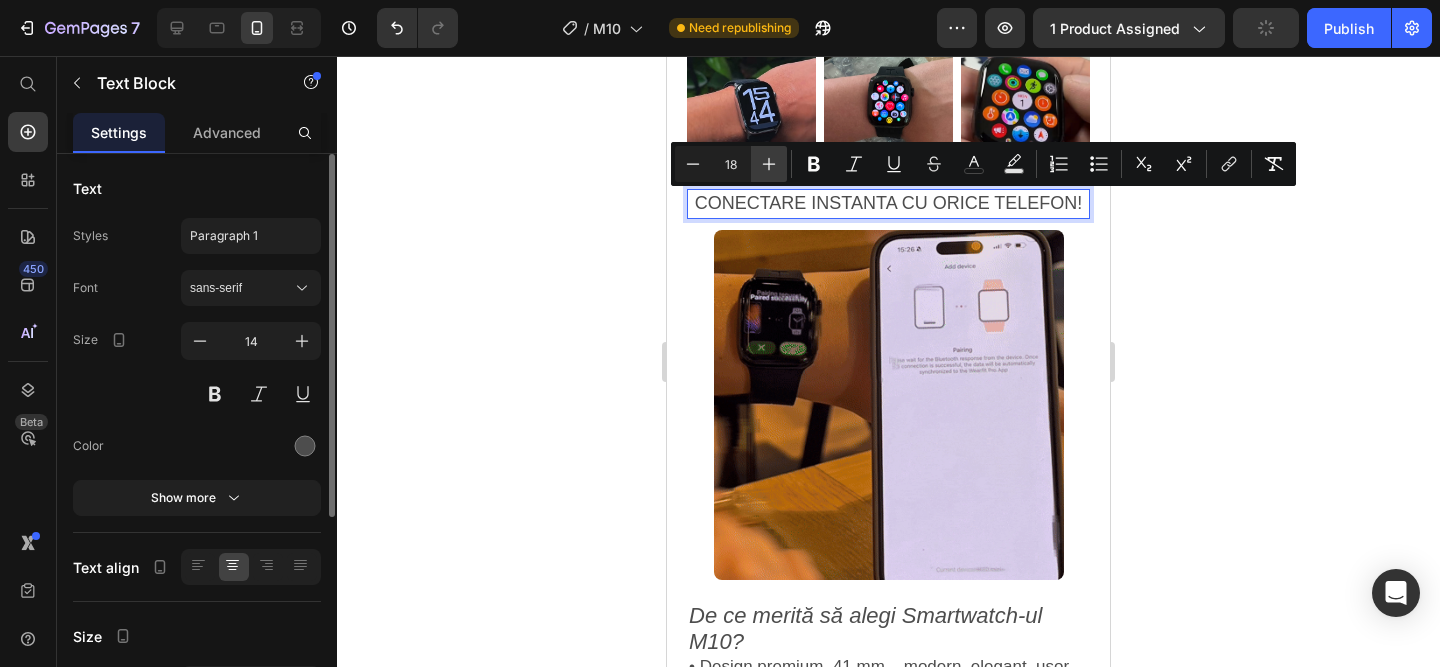 click 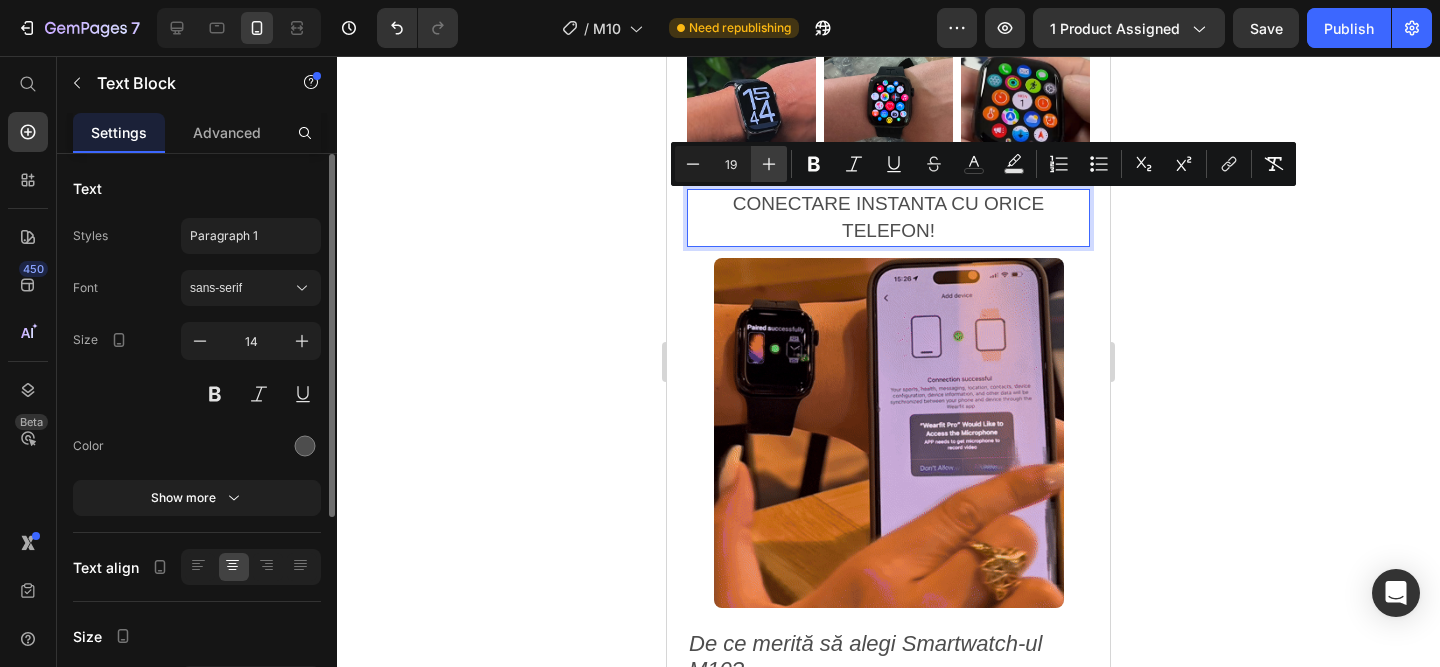 click 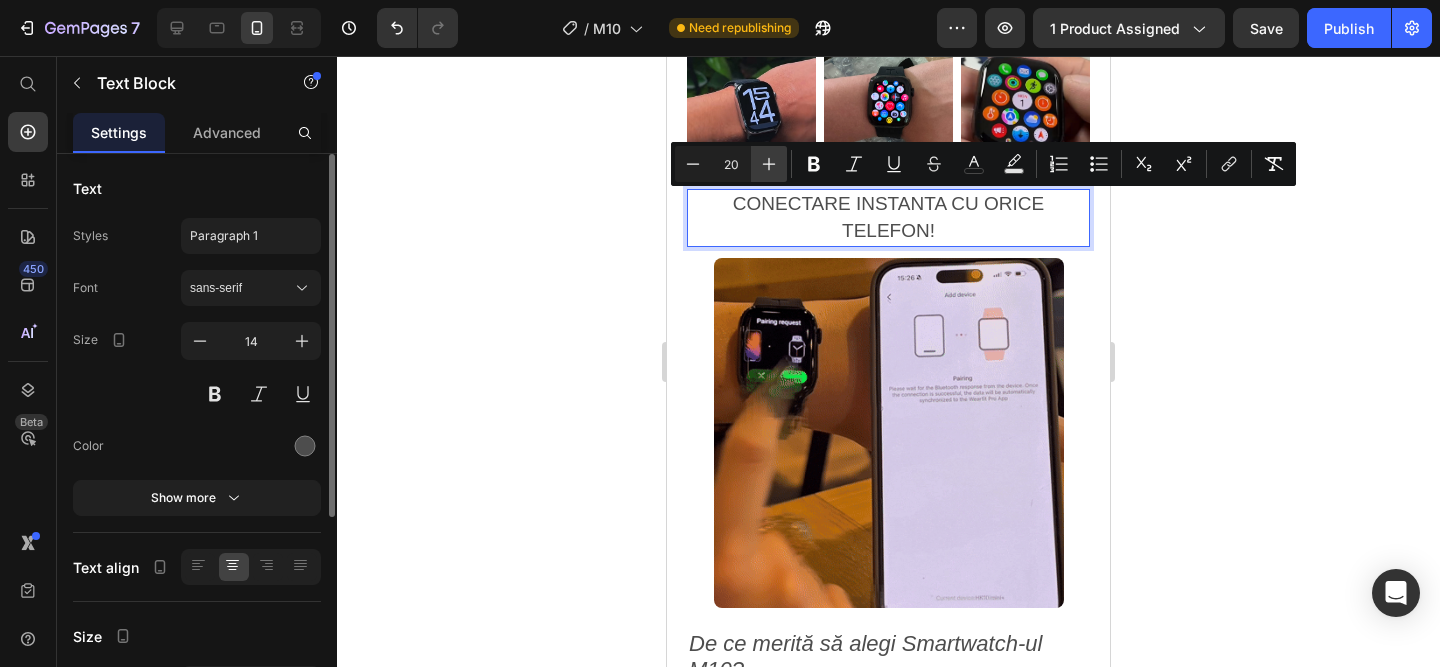 click 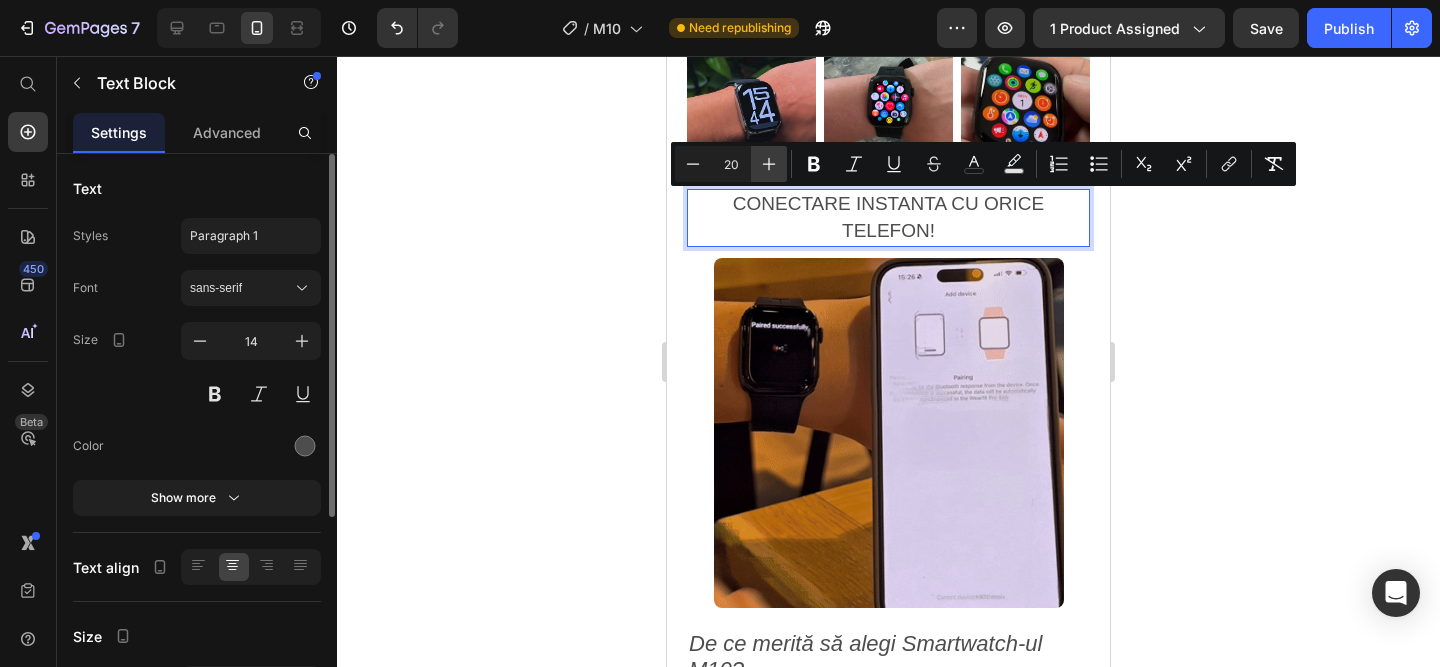 type on "21" 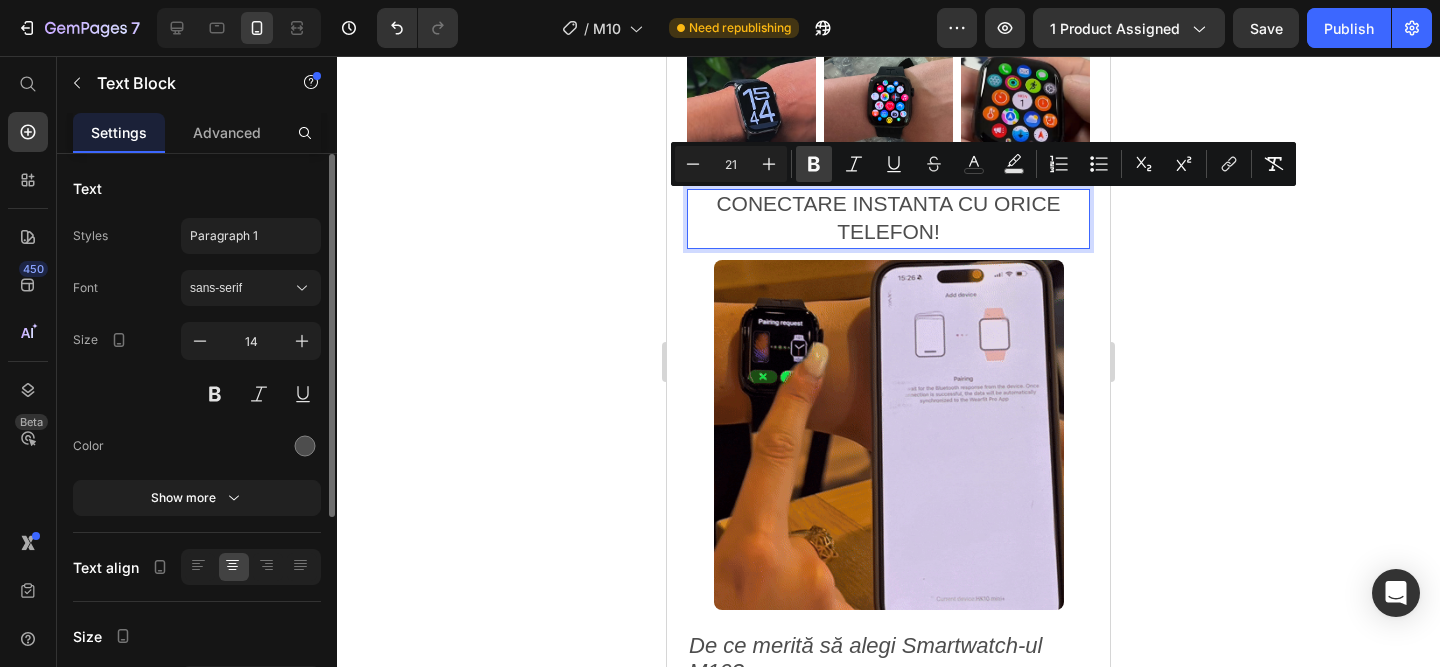 click 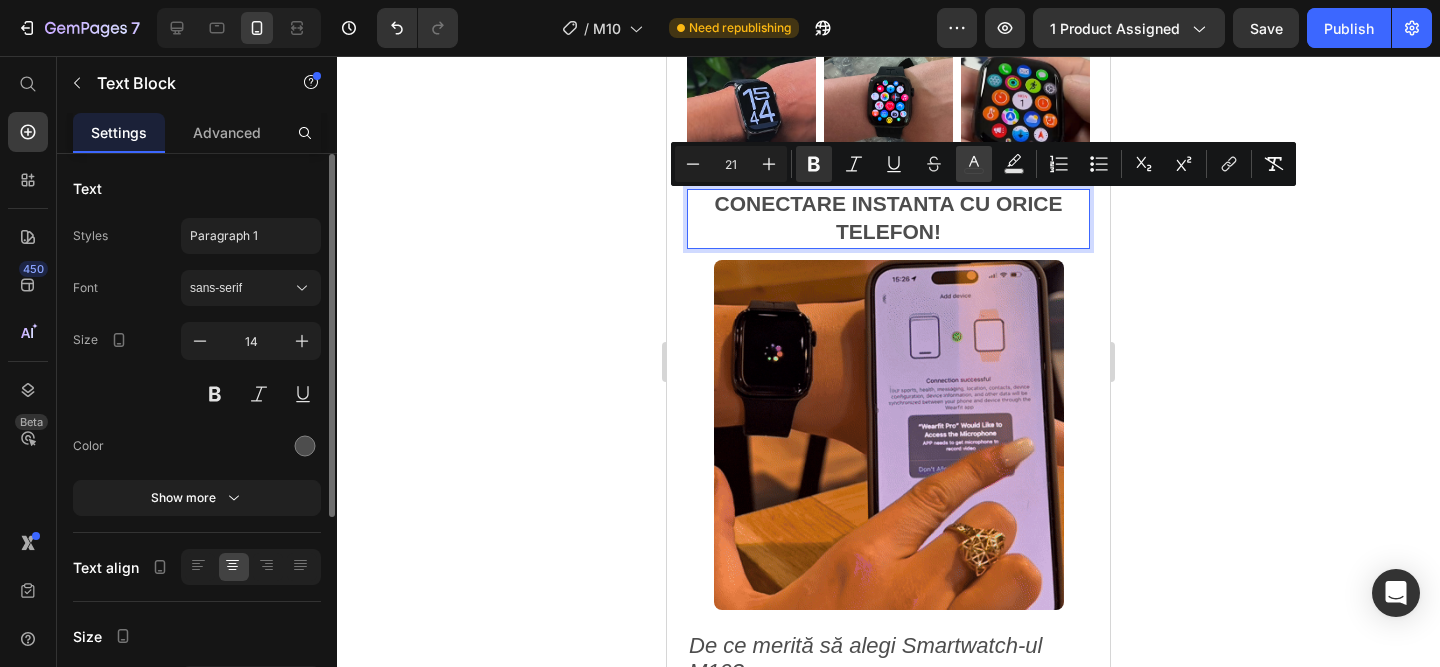 click on "color" at bounding box center (974, 164) 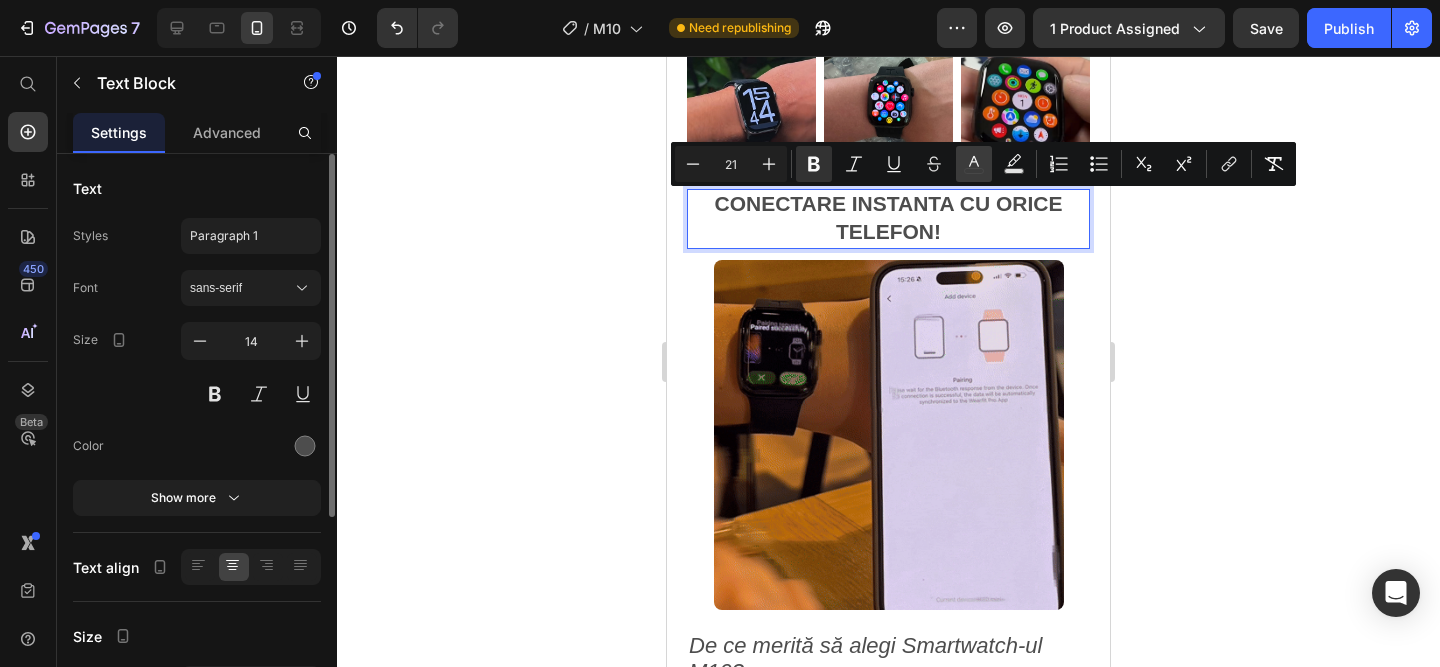 type on "4D4D4D" 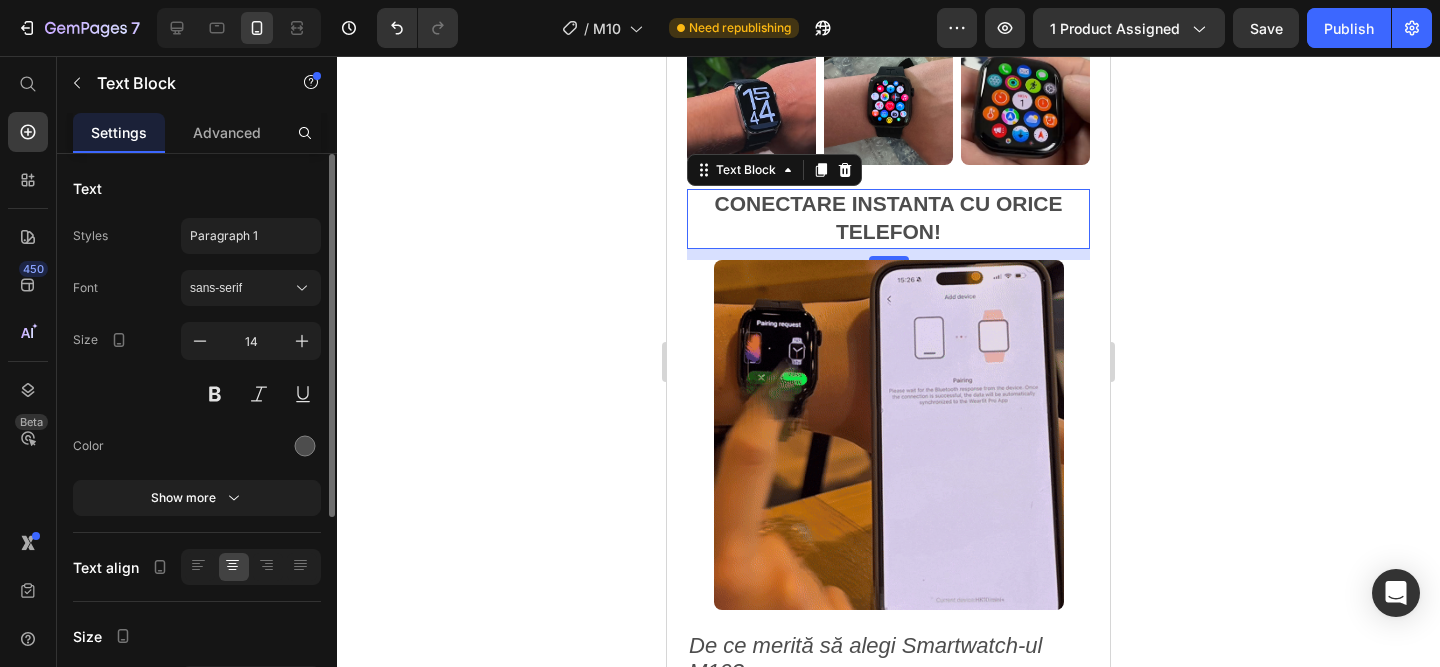 click on "CONECTARE INSTANTA CU ORICE TELEFON!" at bounding box center [888, 219] 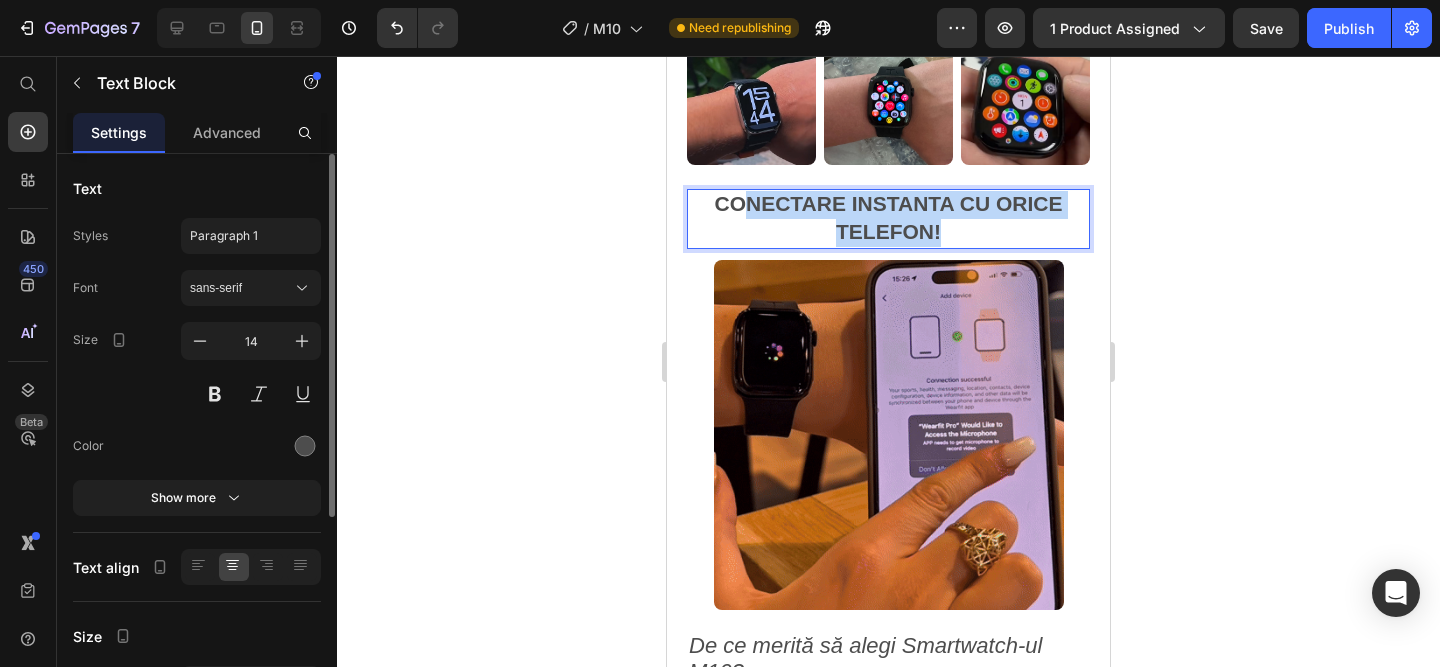 drag, startPoint x: 955, startPoint y: 232, endPoint x: 740, endPoint y: 200, distance: 217.36835 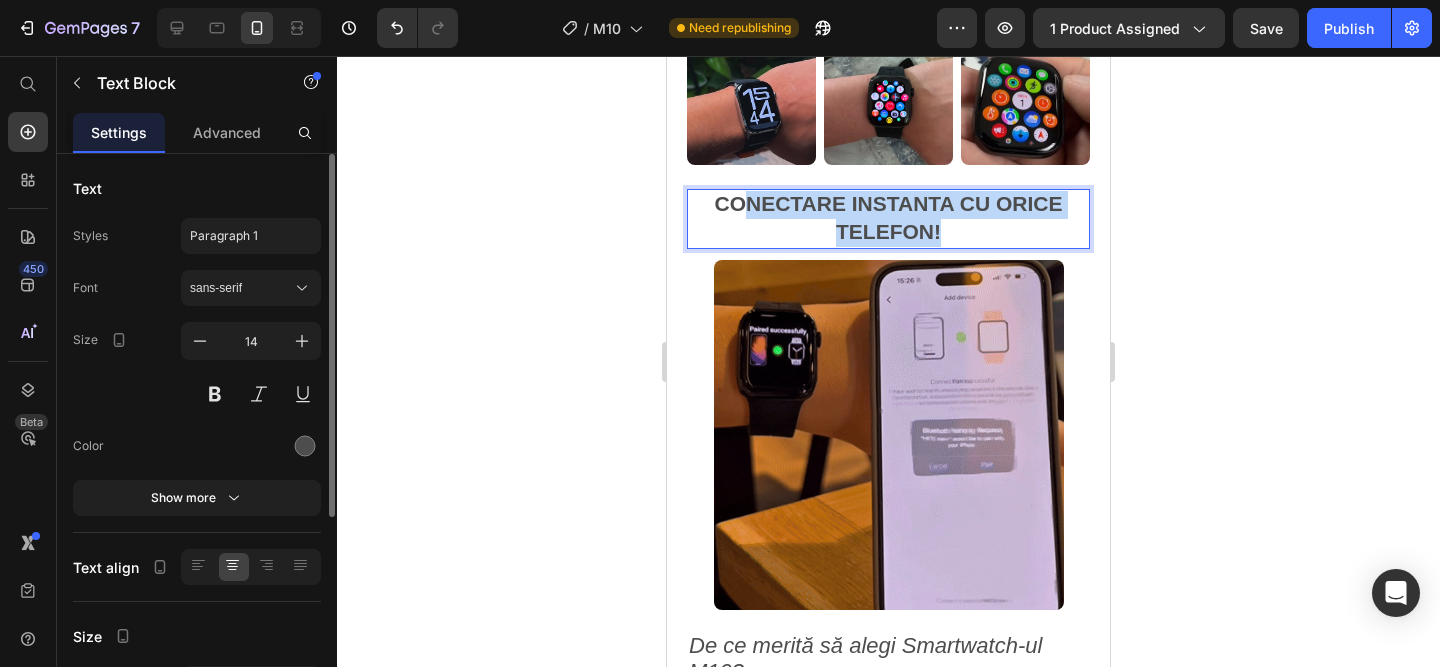 click on "CONECTARE INSTANTA CU ORICE TELEFON!" at bounding box center (888, 219) 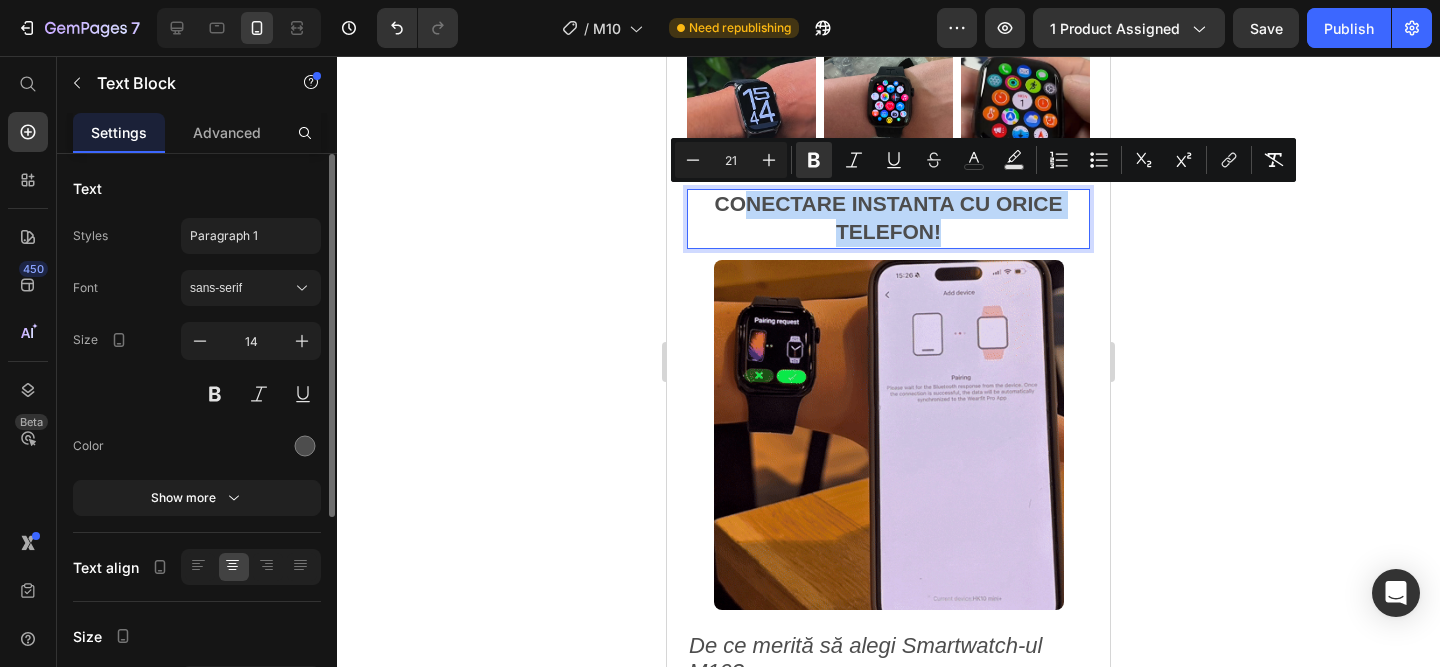 click on "CONECTARE INSTANTA CU ORICE TELEFON!" at bounding box center (888, 219) 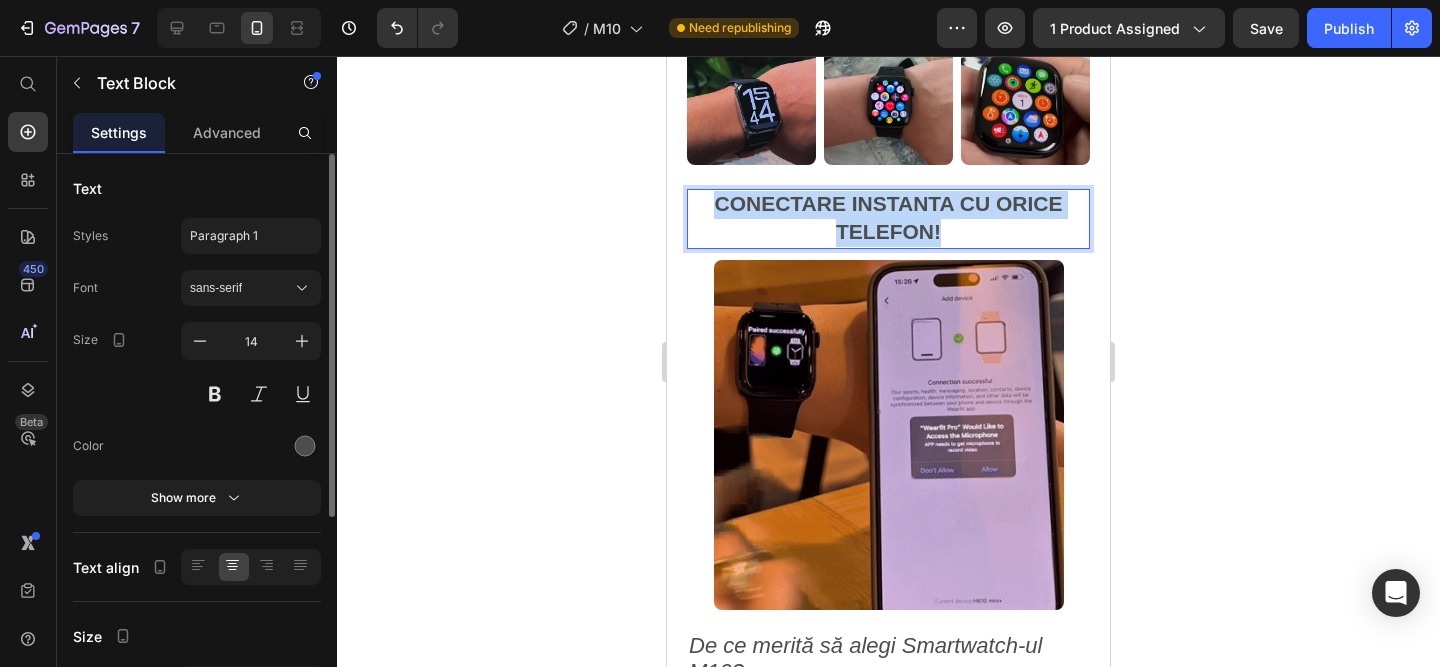 drag, startPoint x: 959, startPoint y: 238, endPoint x: 629, endPoint y: 183, distance: 334.55194 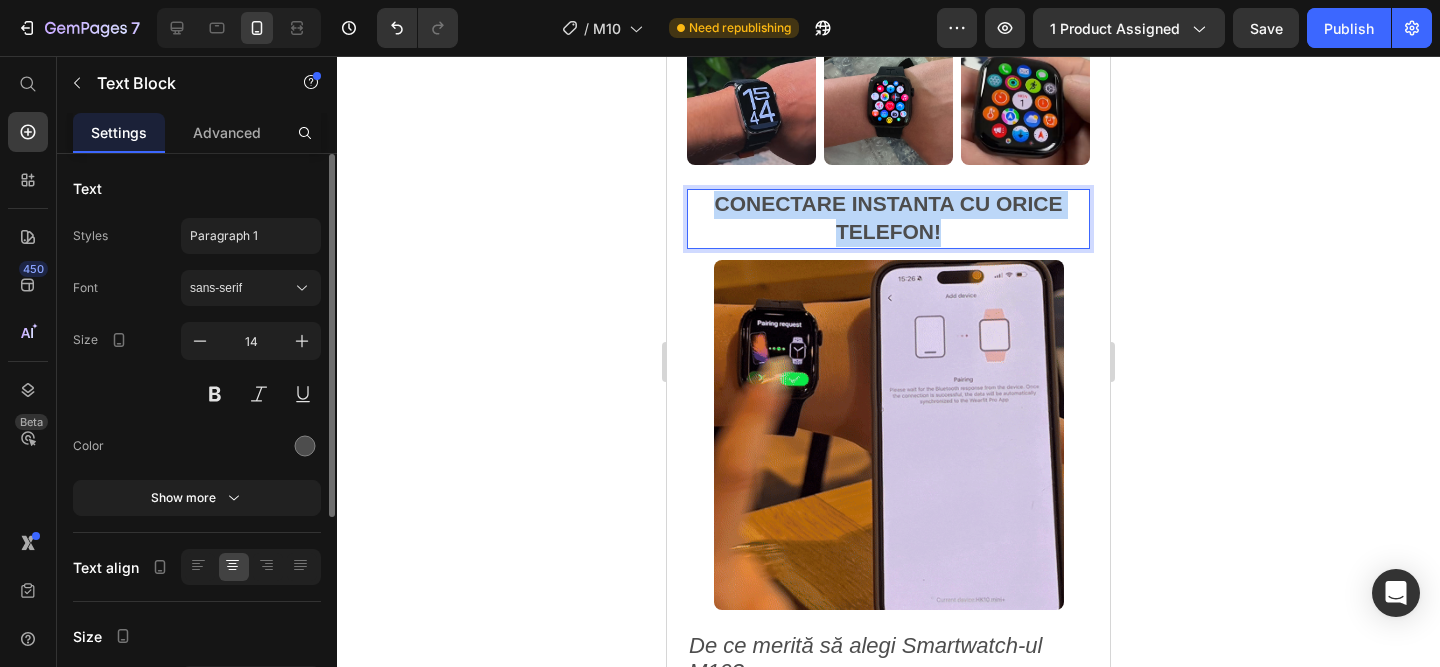 click on "Mobile  ( 443 px) iPhone 13 Mini iPhone 13 Pro iPhone 11 Pro Max iPhone 15 Pro Max Pixel 7 Galaxy S8+ Galaxy S20 Ultra iPad Mini iPad Air iPad Pro Header
Product Images Smartwatch M10 (Premium)™️ Product Title 199,00 lei Product Price 389,00 lei Product Price SALVATI 190,00 lei Discount Tag
Row
Icon Primesti GRATUIT o curea extra cadou! Text Block Row Image Plata la CURIER  (ramburs) Text Block Row Image Livrare RAPIDA  1-2 zile lucratoare Text Block Row
Publish the page to see the content.
Custom Code Buy it now Dynamic Checkout
Publish the page to see the content.
Custom Code ⭐️ Evaluare medie: 4,7 din 5 pe Amazon!  (PESTE 20.000 RECENZII DE 5 STELE) Text Block Image Image Image Row CONECTARE INSTANTA CU ORICE TELEFON! Text Block   11 Image De ce merită să alegi Smartwatch-ul M10?     • Design premium, 41 mm – modern, elegant, ușor de asortat. Text Block Image Text Block Row Product Image Root" at bounding box center [888, 1154] 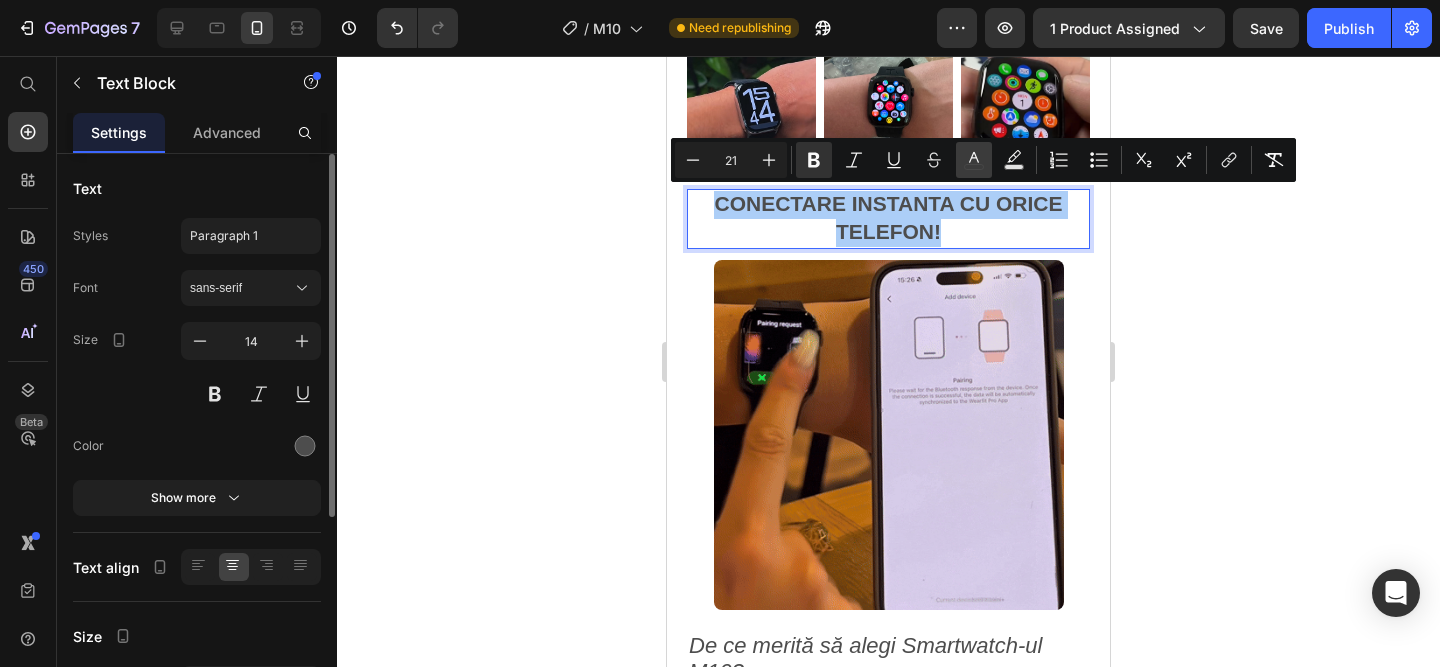 drag, startPoint x: 979, startPoint y: 166, endPoint x: 280, endPoint y: 183, distance: 699.20667 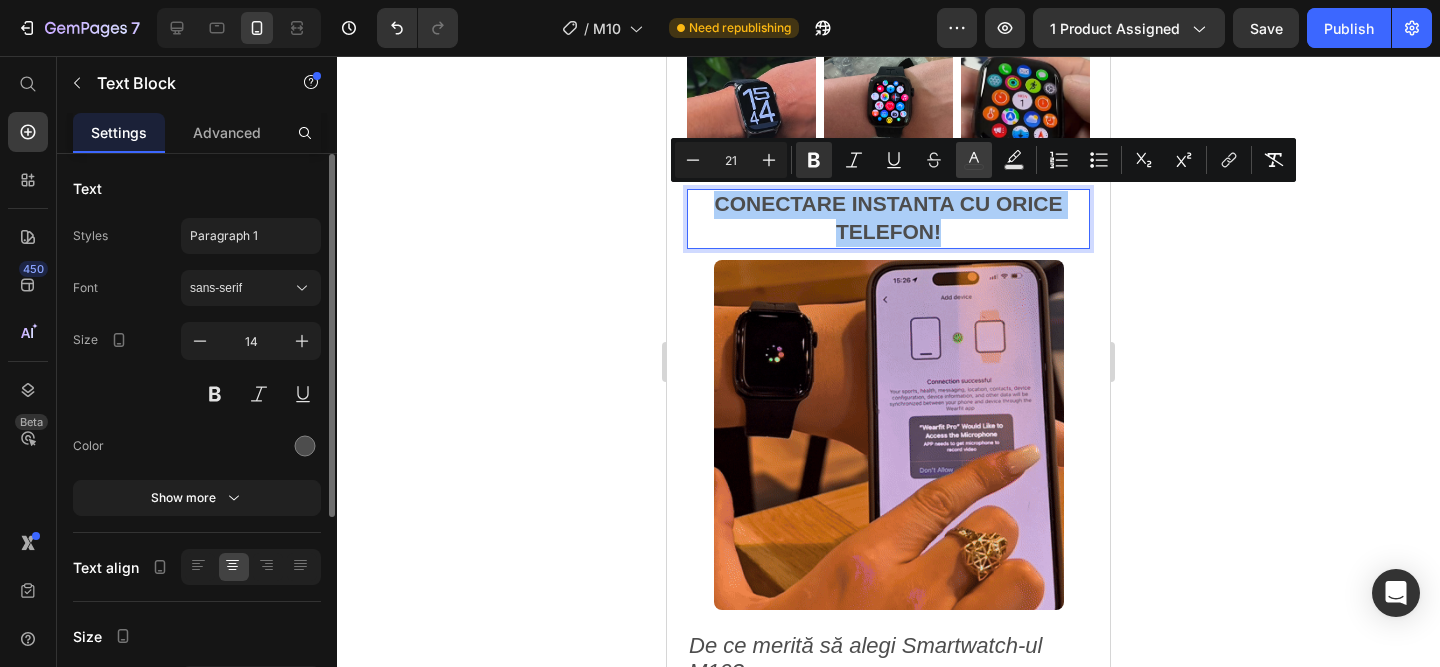 click 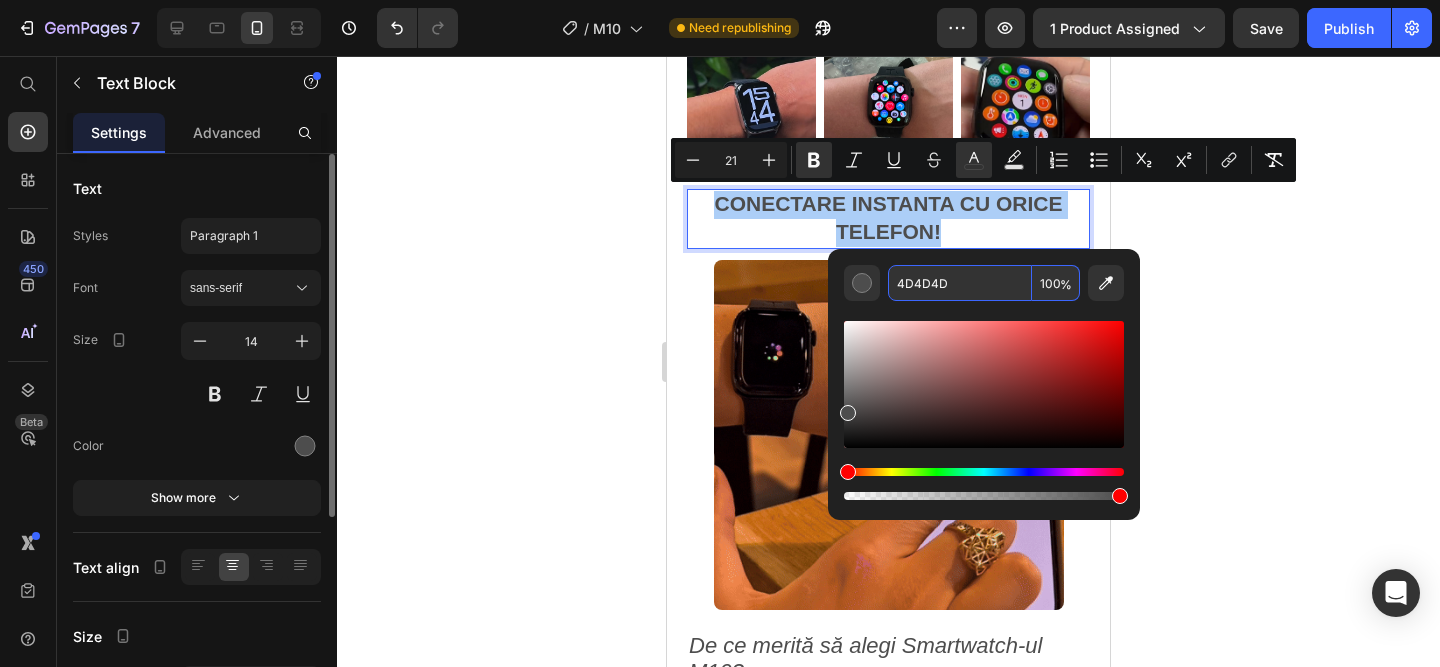 click on "4D4D4D" at bounding box center [960, 283] 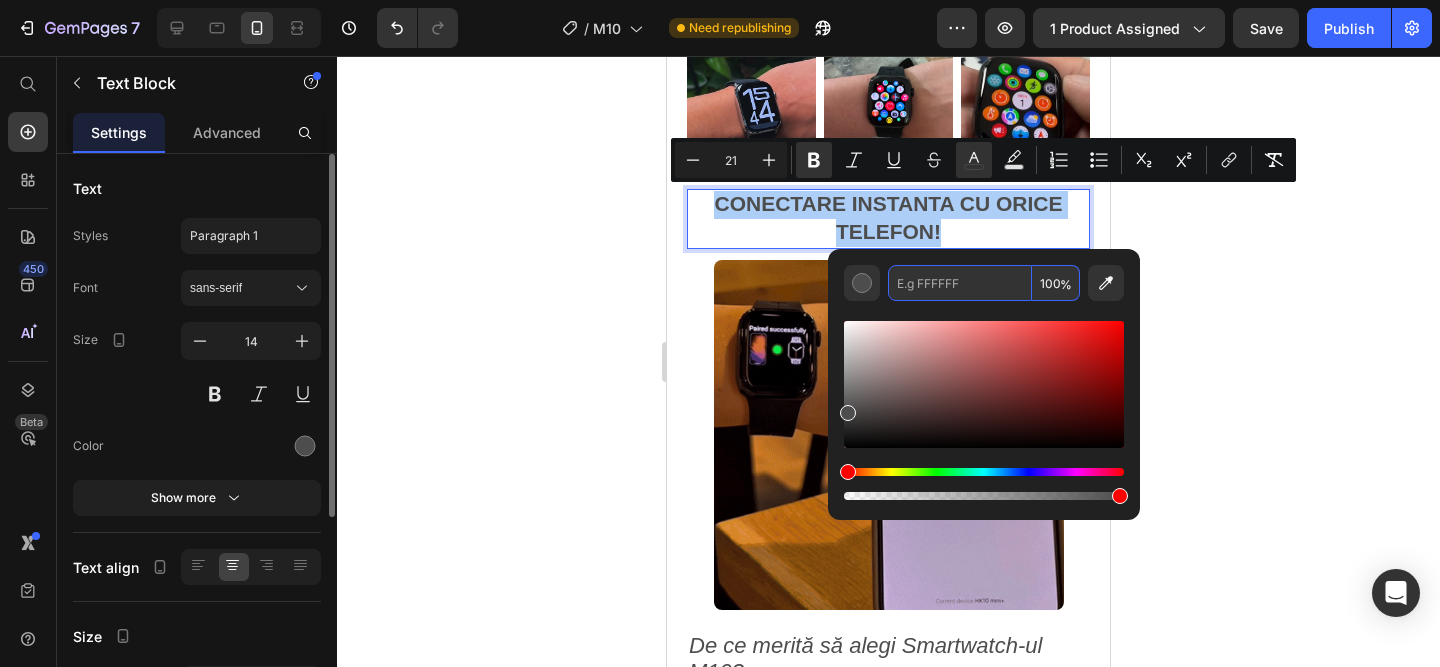 paste on "2A74BF" 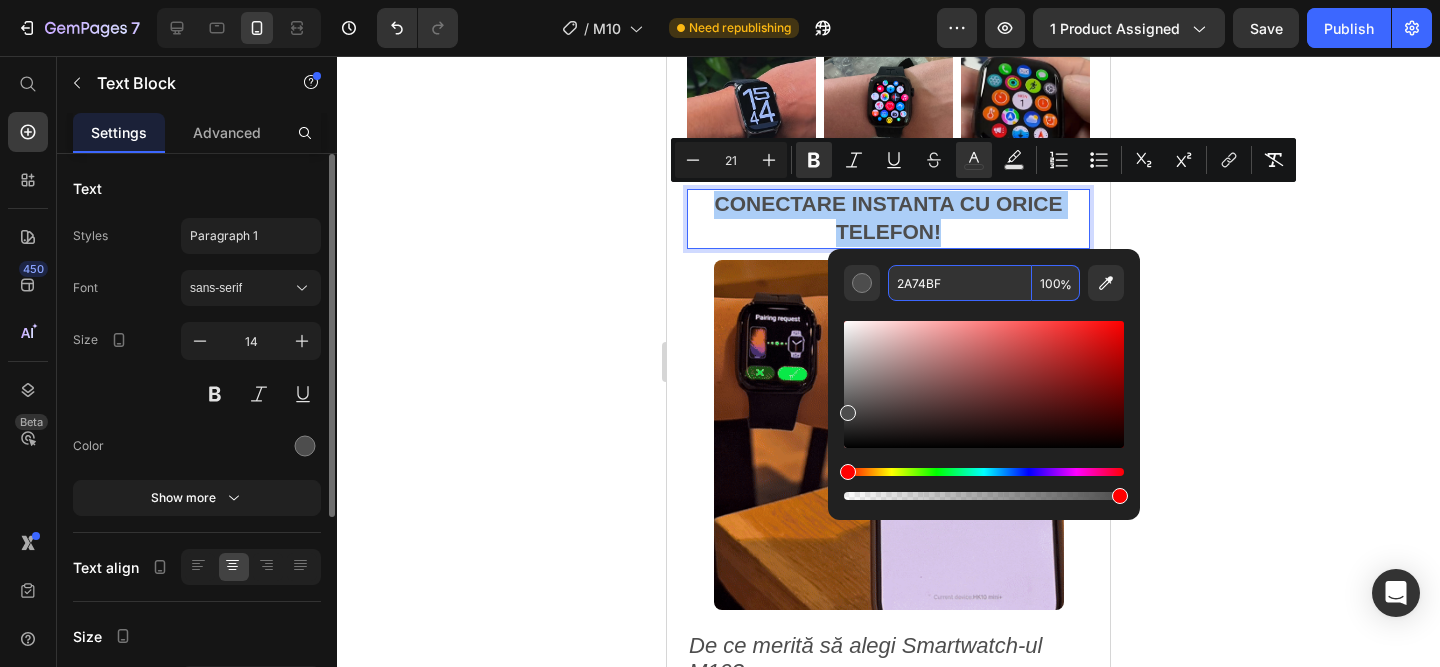 type on "2A74BF" 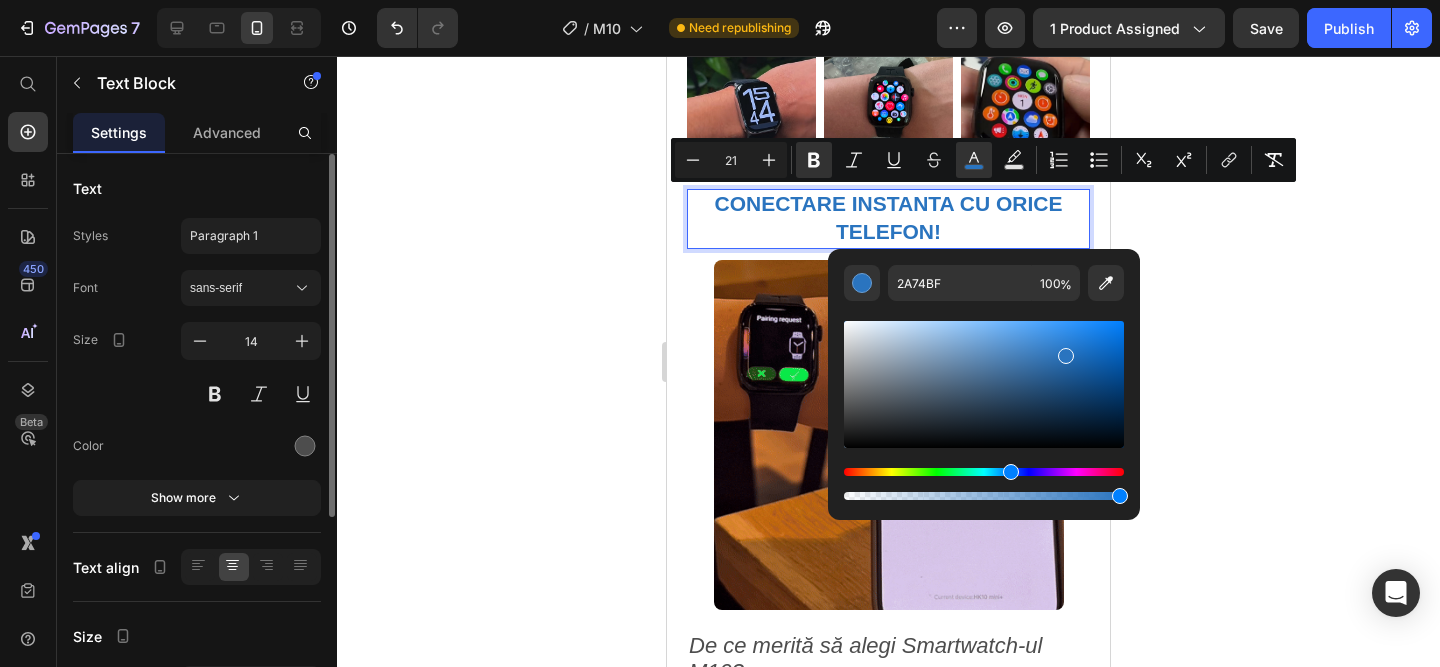 click at bounding box center [984, 402] 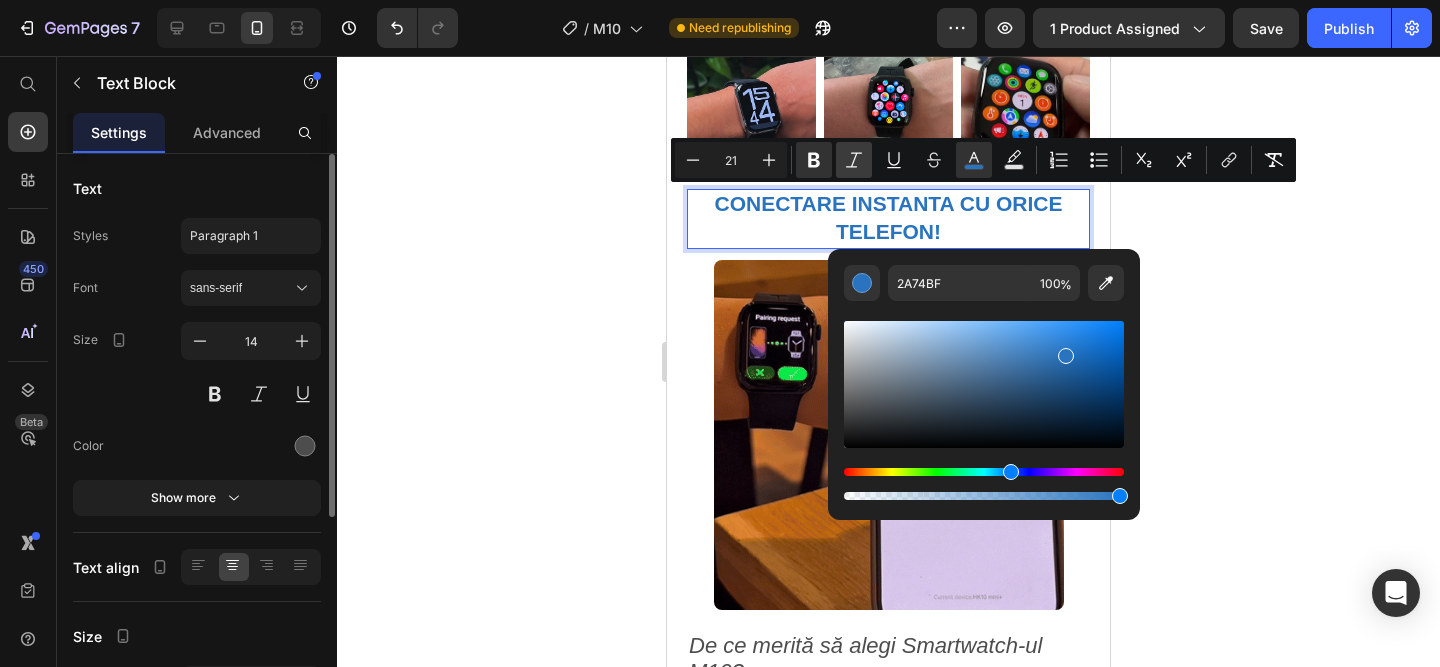 click 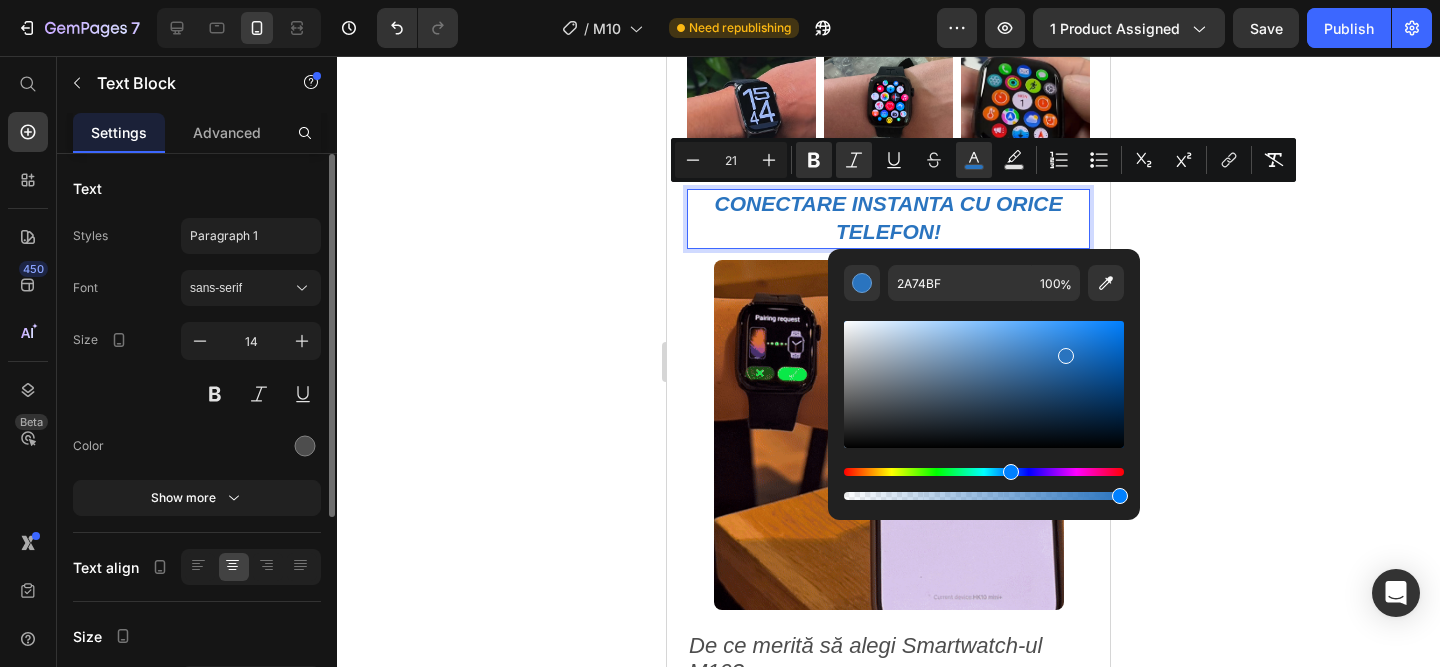 click 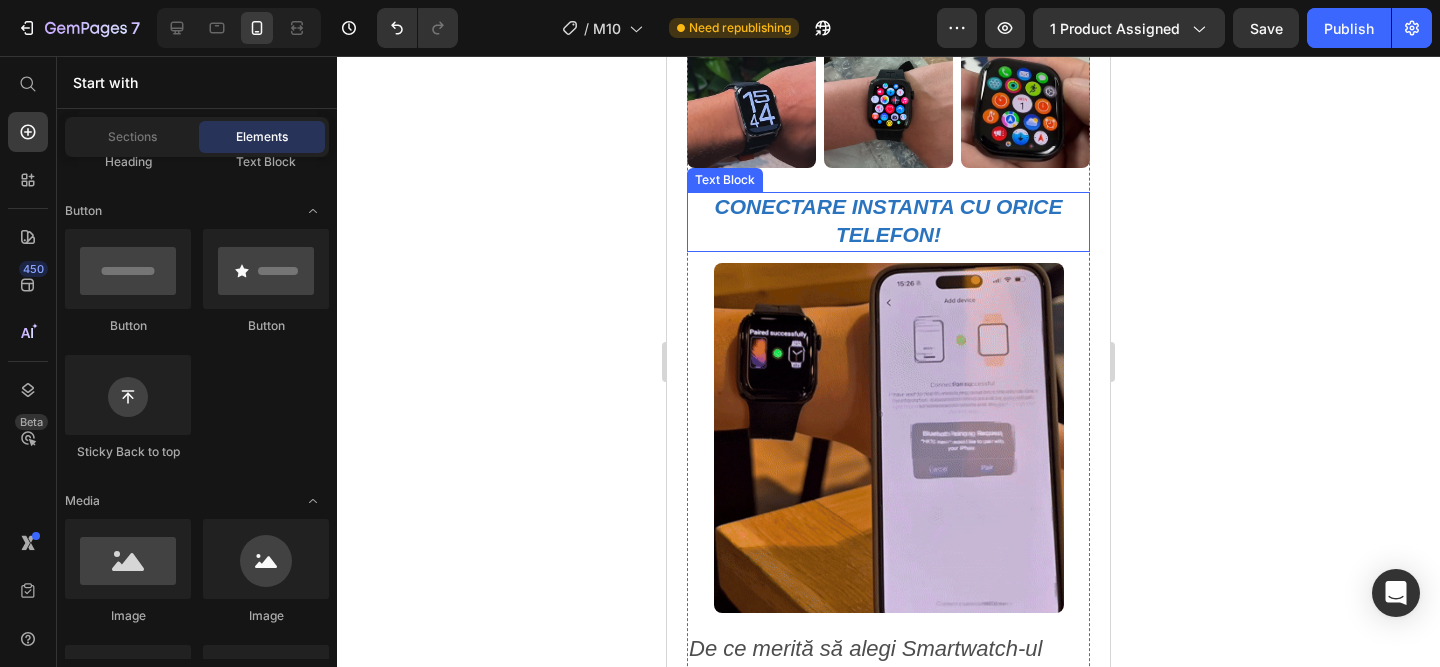 scroll, scrollTop: 941, scrollLeft: 0, axis: vertical 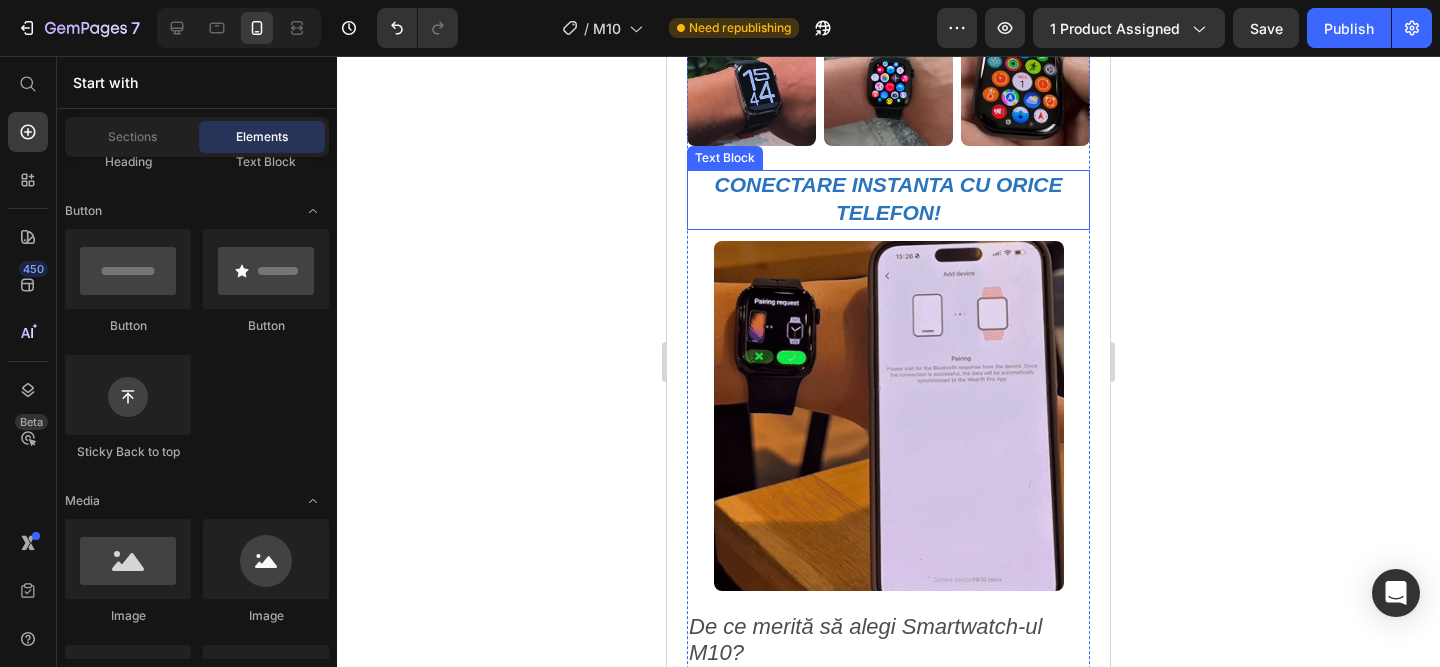 click on "CONECTARE INSTANTA CU ORICE TELEFON!" at bounding box center [888, 200] 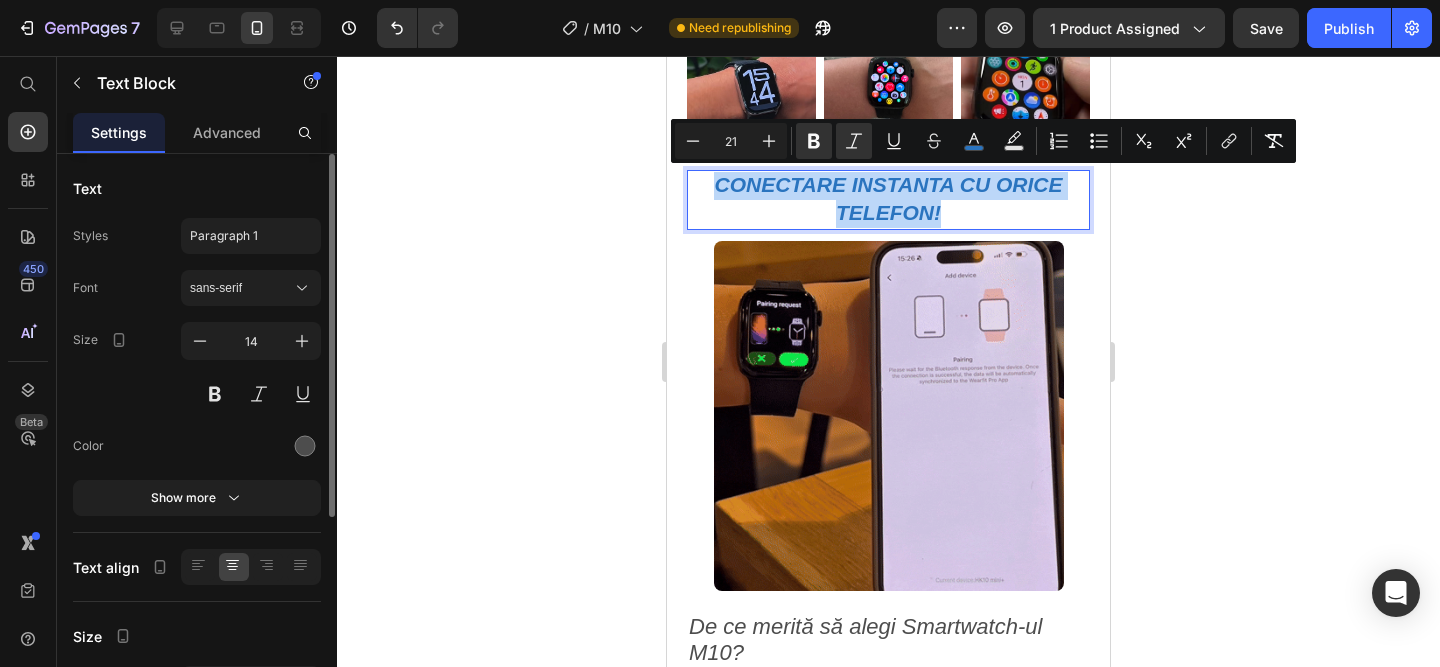 drag, startPoint x: 951, startPoint y: 206, endPoint x: 640, endPoint y: 172, distance: 312.853 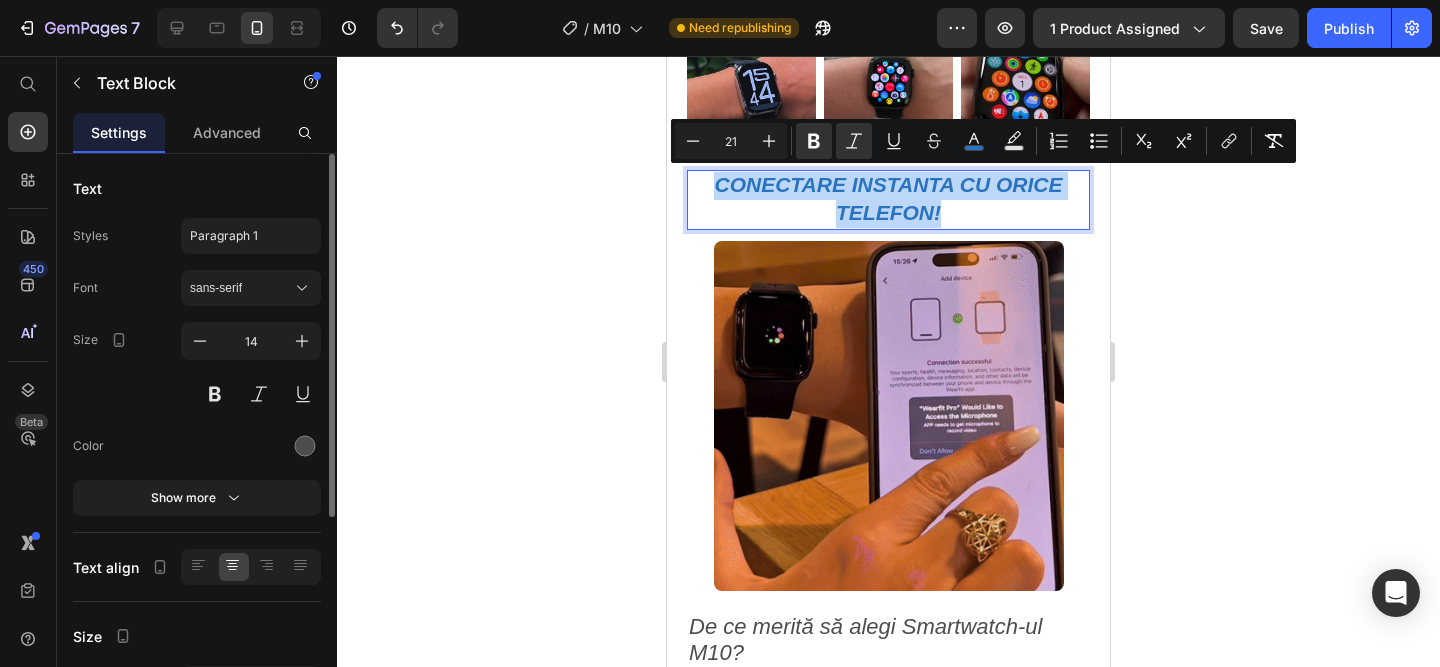 click on "Mobile  ( 443 px) iPhone 13 Mini iPhone 13 Pro iPhone 11 Pro Max iPhone 15 Pro Max Pixel 7 Galaxy S8+ Galaxy S20 Ultra iPad Mini iPad Air iPad Pro Header
Product Images Smartwatch M10 (Premium)™️ Product Title 199,00 lei Product Price 389,00 lei Product Price SALVATI 190,00 lei Discount Tag
Row
Icon Primesti GRATUIT o curea extra cadou! Text Block Row Image Plata la CURIER  (ramburs) Text Block Row Image Livrare RAPIDA  1-2 zile lucratoare Text Block Row
Publish the page to see the content.
Custom Code Buy it now Dynamic Checkout
Publish the page to see the content.
Custom Code ⭐️ Evaluare medie: 4,7 din 5 pe Amazon!  (PESTE 20.000 RECENZII DE 5 STELE) Text Block Image Image Image Row CONECTARE INSTANTA CU ORICE TELEFON! Text Block   11 Image De ce merită să alegi Smartwatch-ul M10?     • Design premium, 41 mm – modern, elegant, ușor de asortat. Text Block Image Text Block Row Product Image Root" at bounding box center [888, 1135] 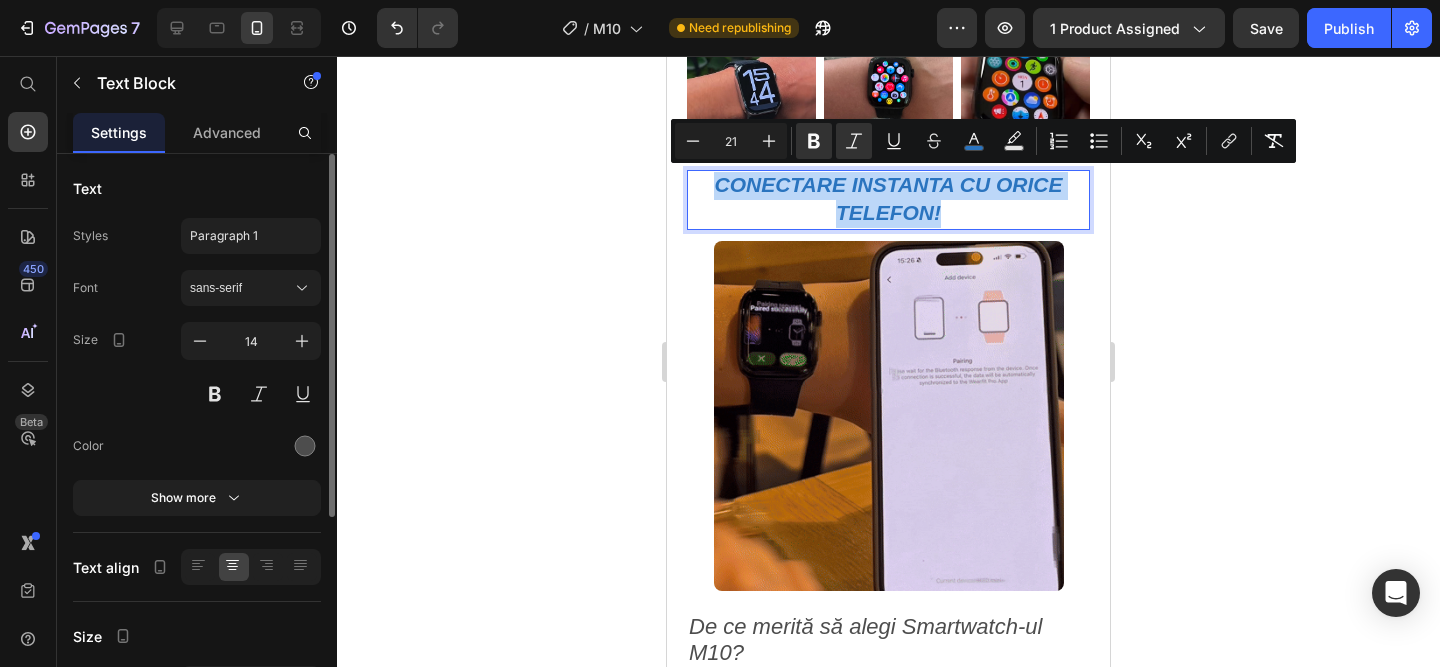 copy on "CONECTARE INSTANTA CU ORICE TELEFON!" 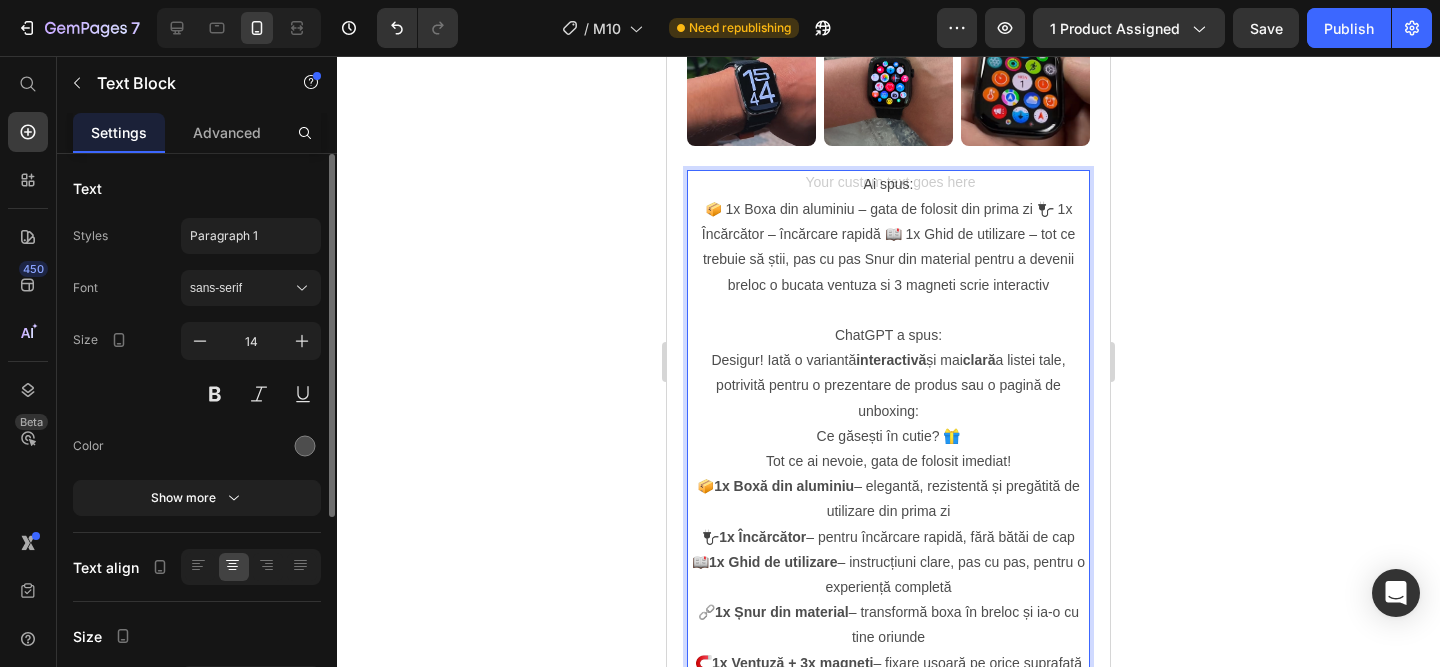 click on "Ai spus:" at bounding box center (888, 184) 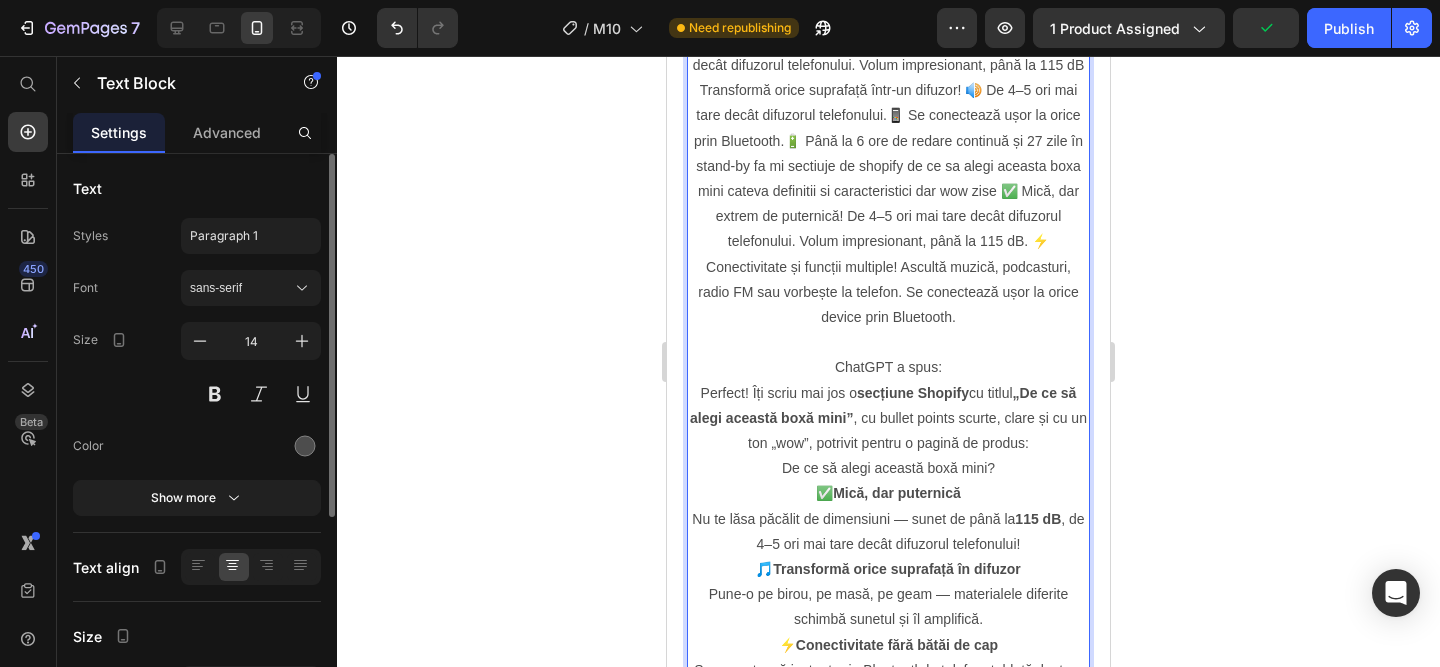 scroll, scrollTop: 6247, scrollLeft: 0, axis: vertical 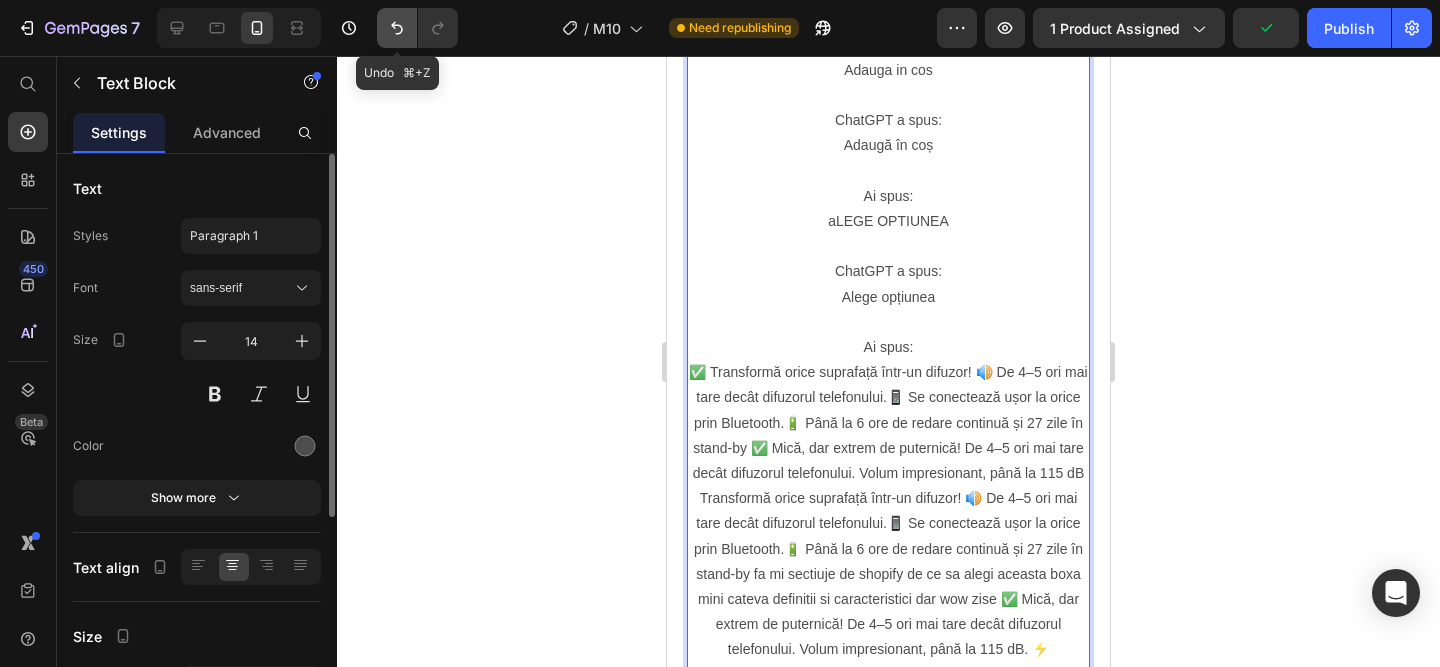 click 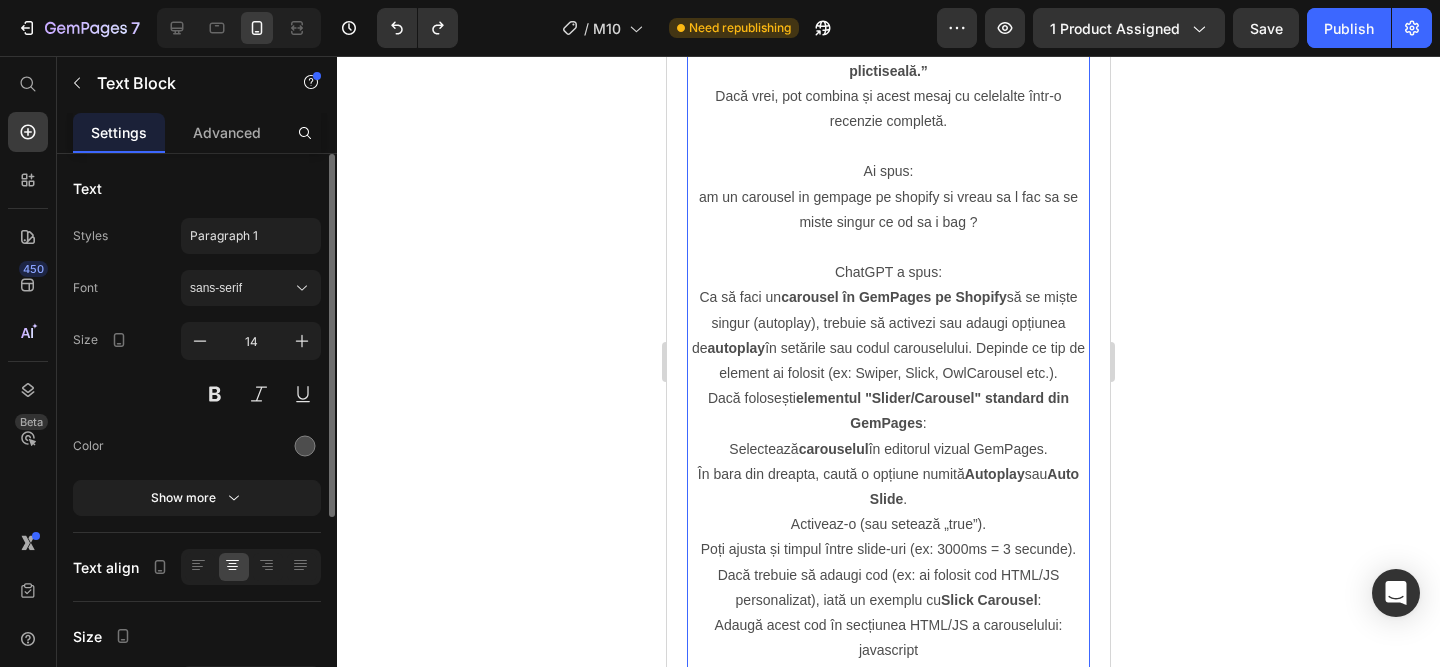scroll, scrollTop: 2613, scrollLeft: 0, axis: vertical 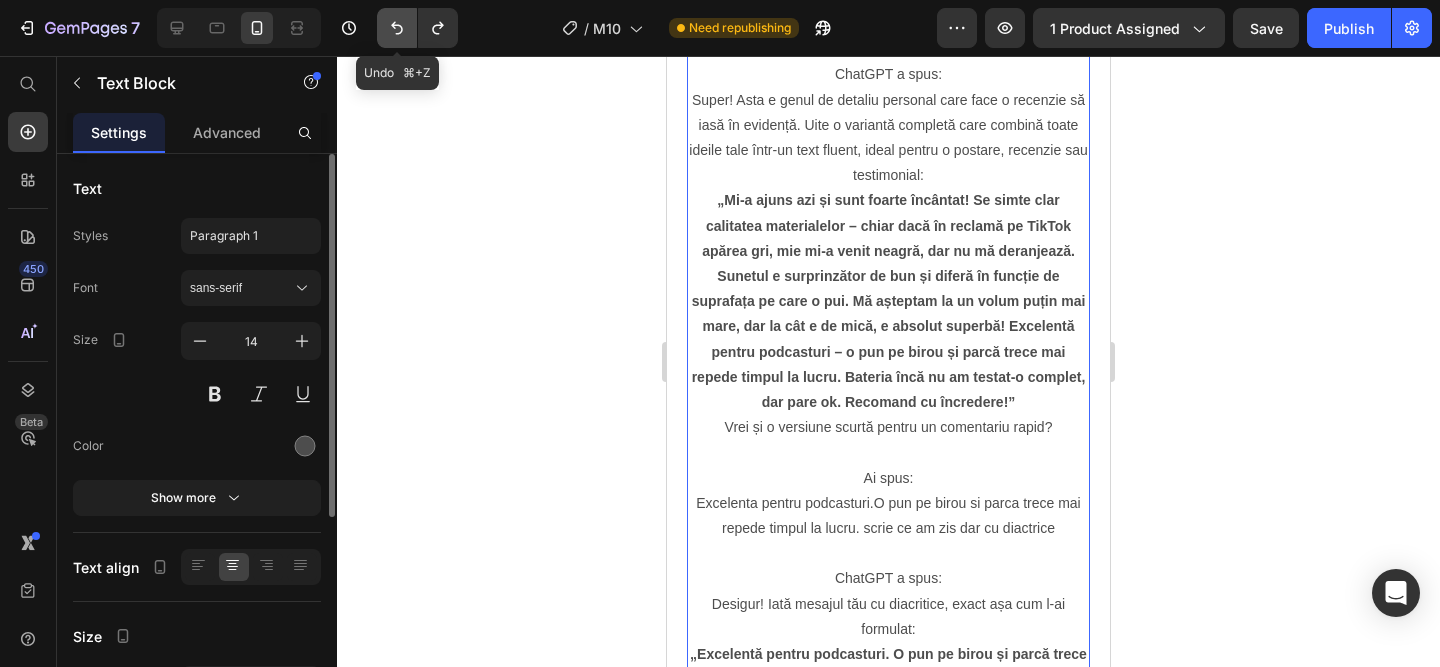 click 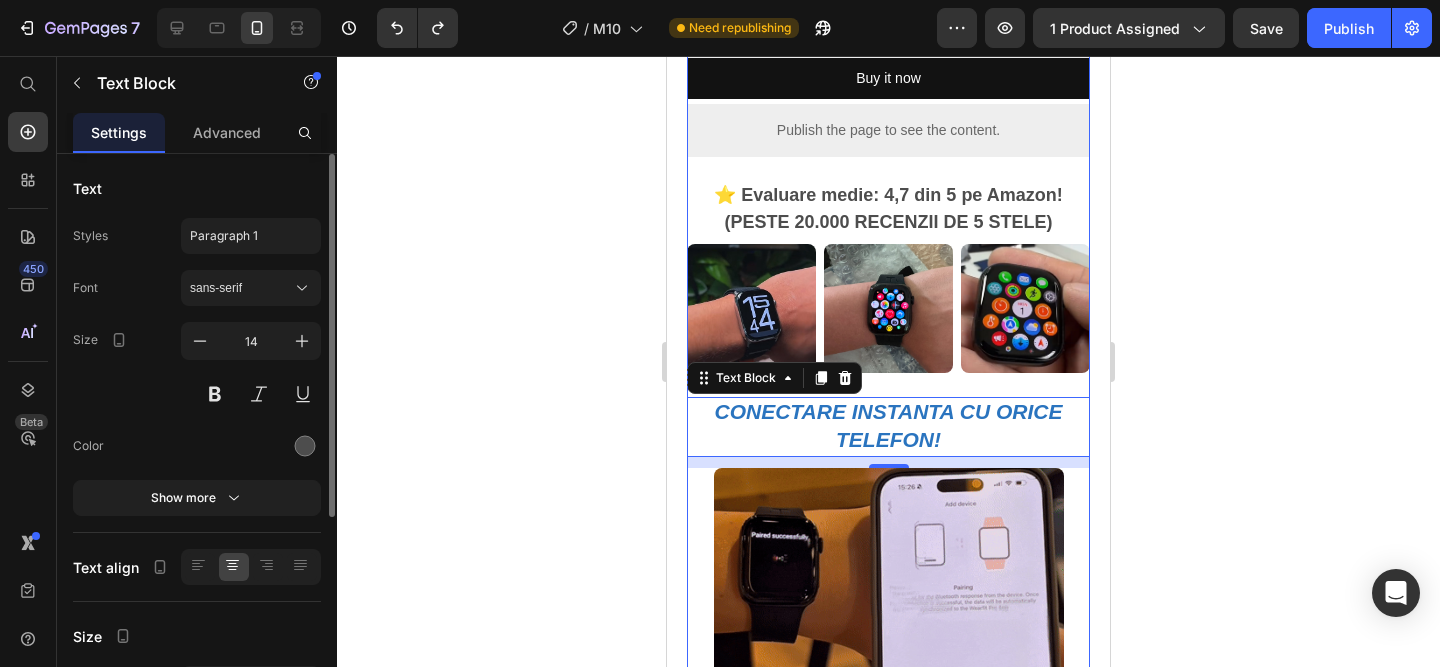 scroll, scrollTop: 751, scrollLeft: 0, axis: vertical 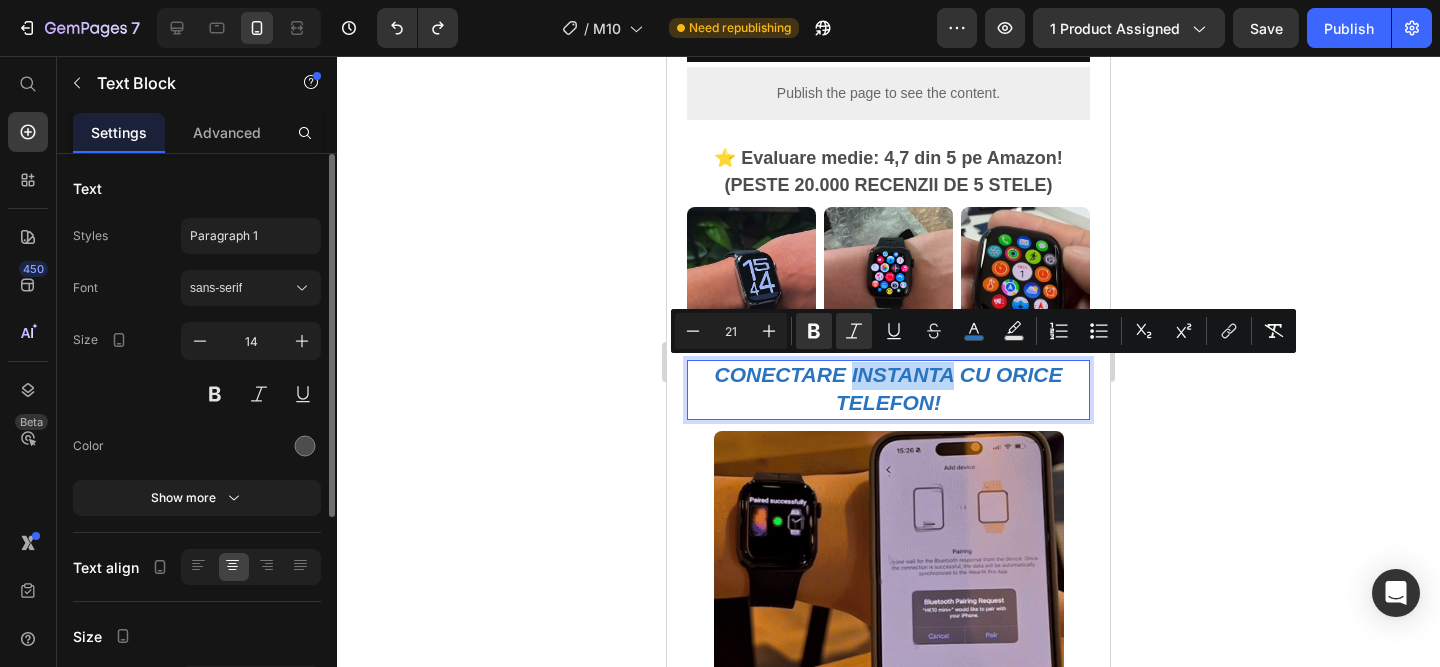 drag, startPoint x: 954, startPoint y: 373, endPoint x: 849, endPoint y: 372, distance: 105.00476 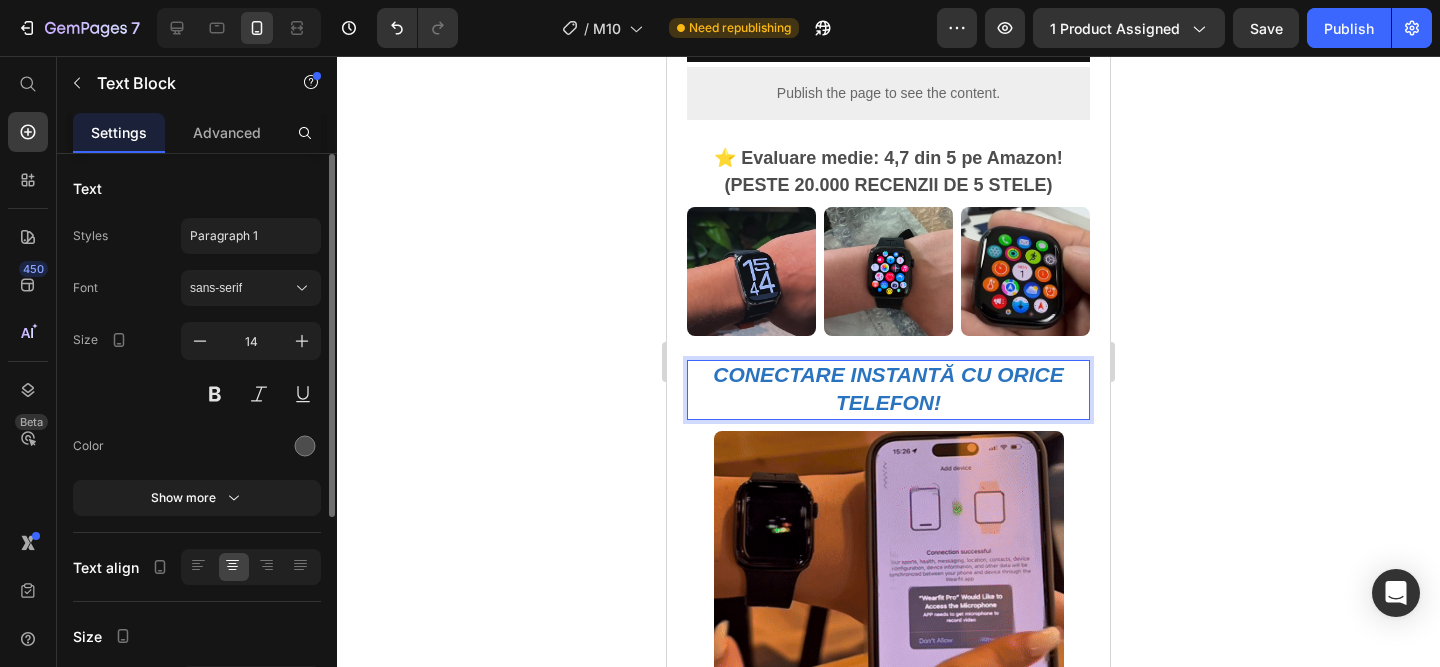 click 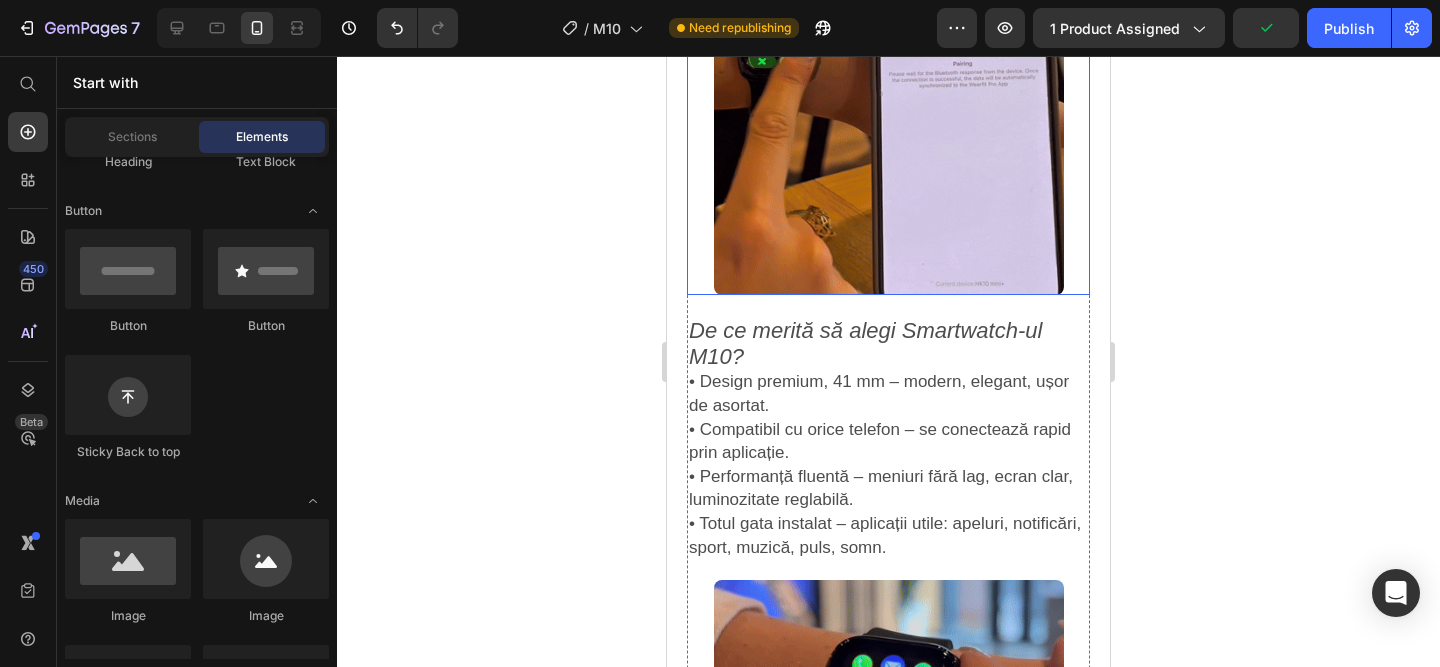 scroll, scrollTop: 1321, scrollLeft: 0, axis: vertical 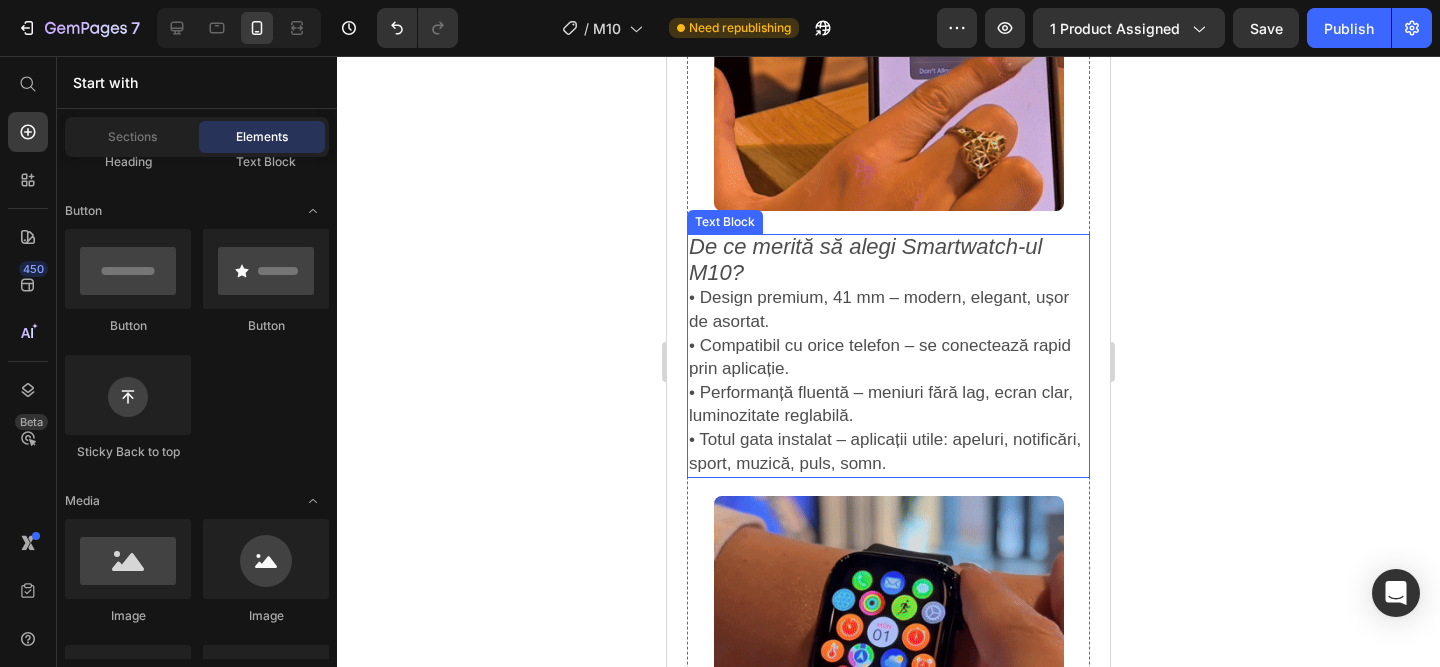 click on "• Design premium, 41 mm – modern, elegant, ușor de asortat." at bounding box center (879, 309) 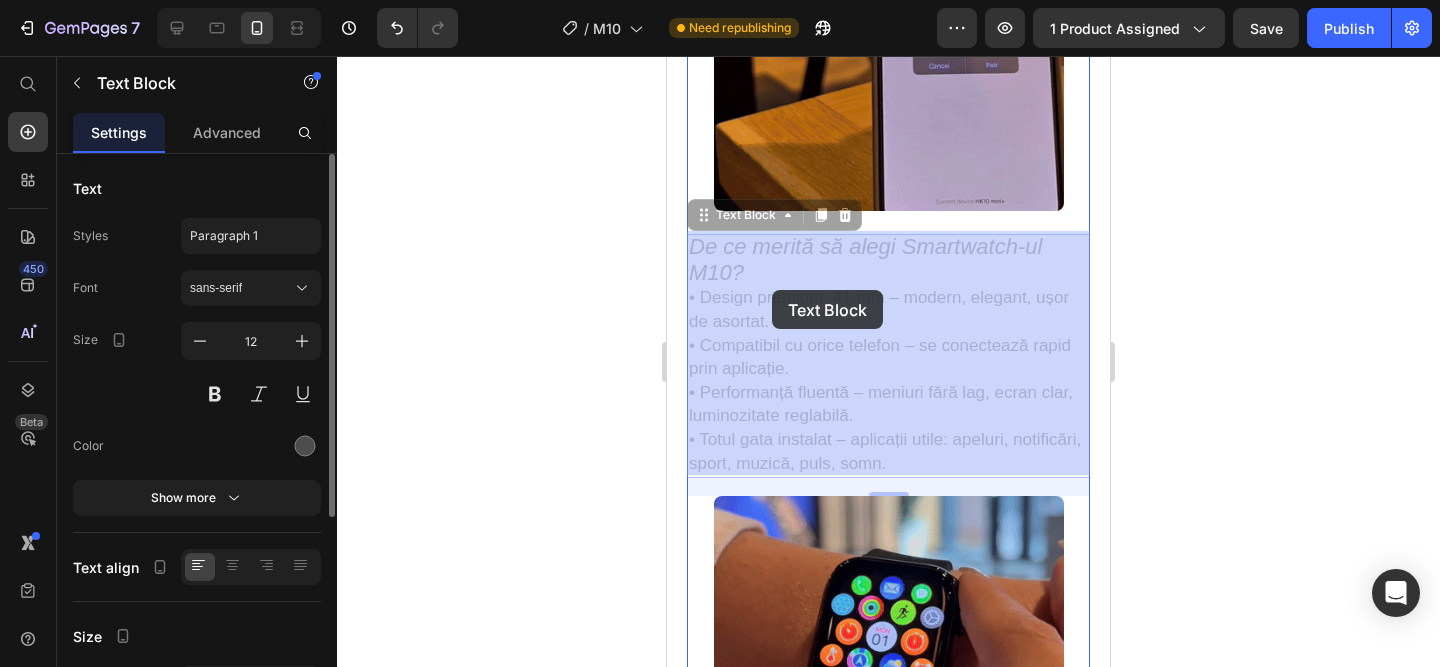 drag, startPoint x: 904, startPoint y: 301, endPoint x: 846, endPoint y: 304, distance: 58.077534 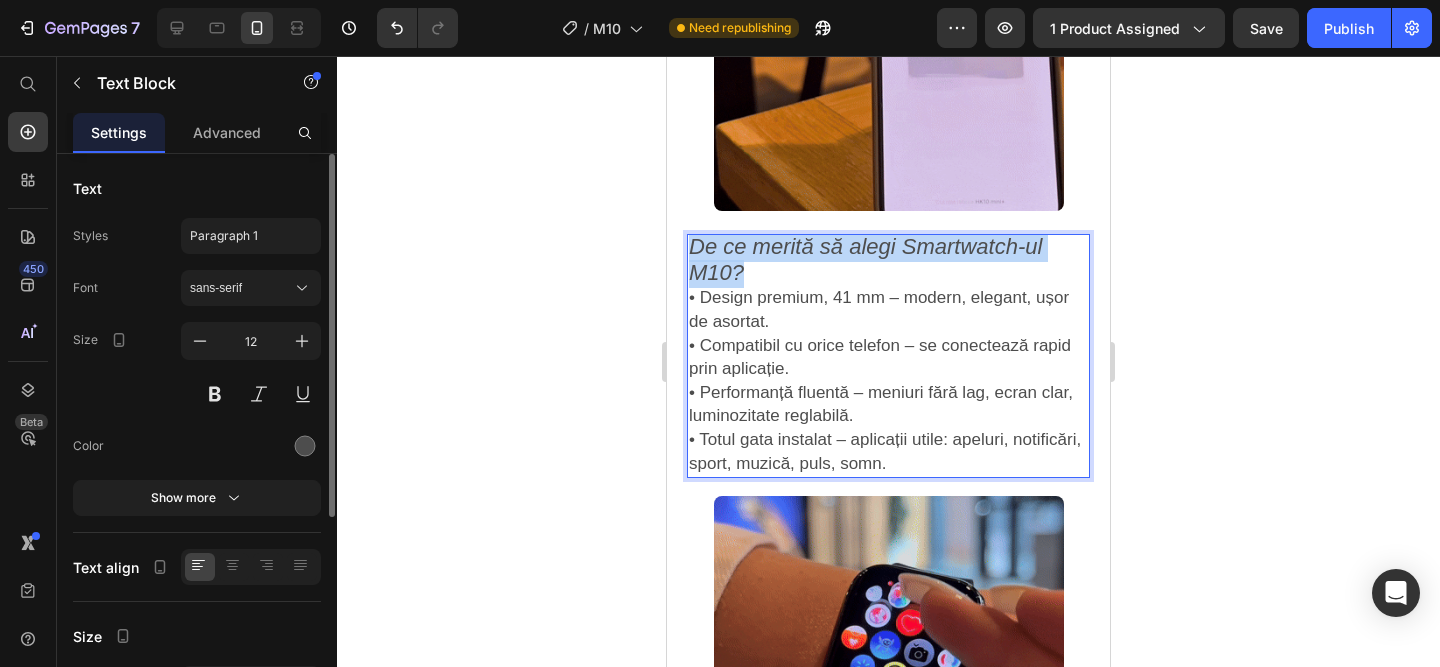 drag, startPoint x: 764, startPoint y: 267, endPoint x: 628, endPoint y: 213, distance: 146.3284 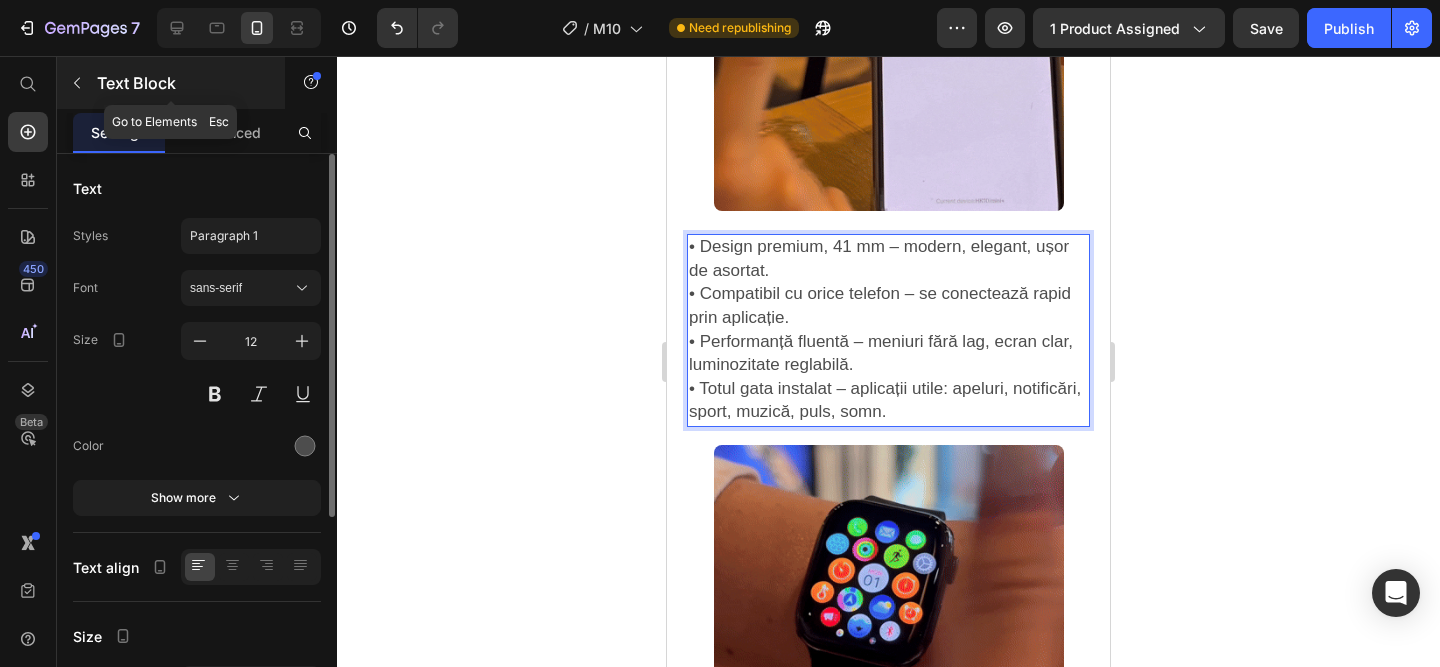 click at bounding box center (77, 83) 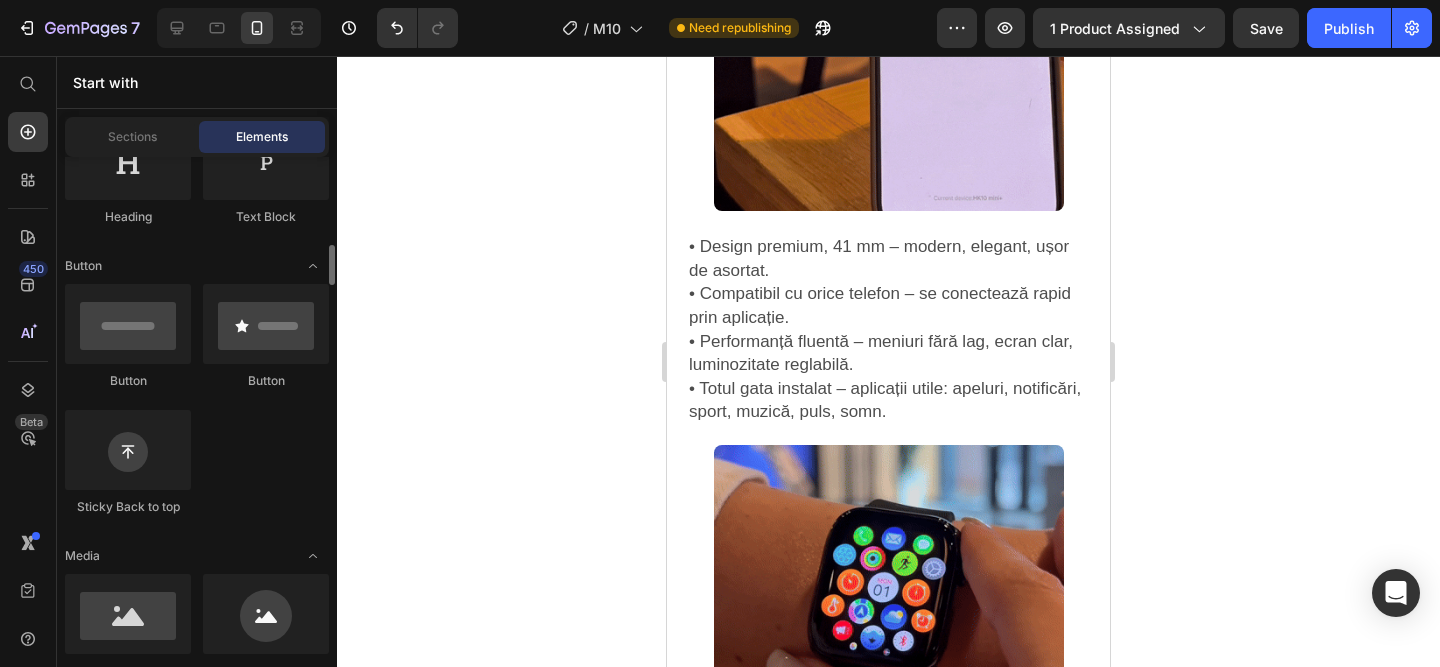 scroll, scrollTop: 0, scrollLeft: 0, axis: both 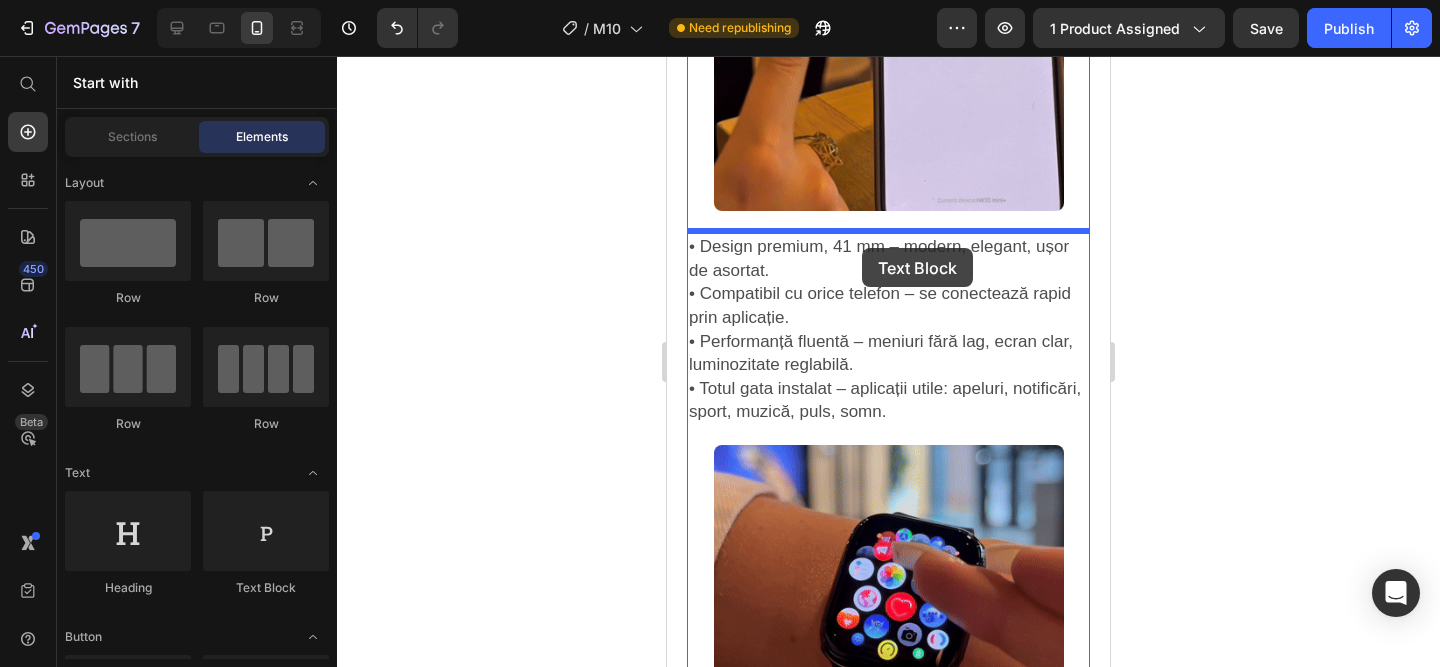 drag, startPoint x: 949, startPoint y: 598, endPoint x: 860, endPoint y: 239, distance: 369.86755 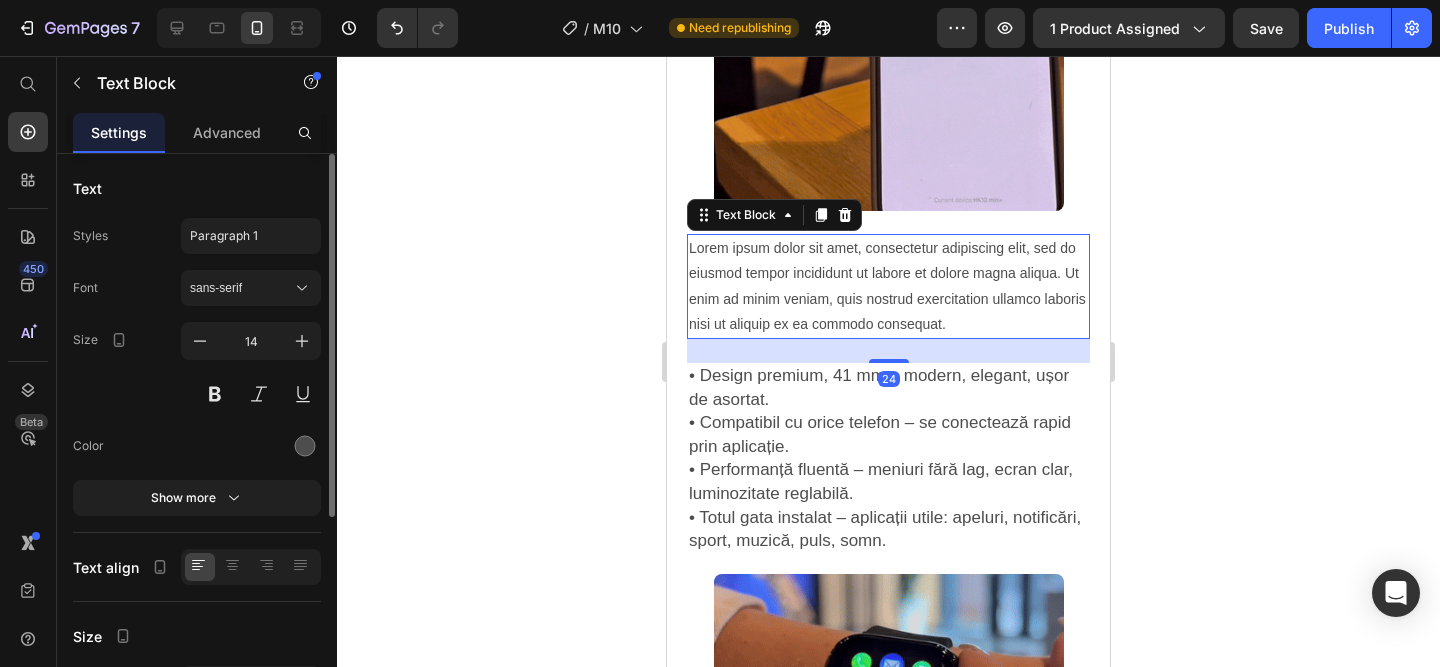 click on "Lorem ipsum dolor sit amet, consectetur adipiscing elit, sed do eiusmod tempor incididunt ut labore et dolore magna aliqua. Ut enim ad minim veniam, quis nostrud exercitation ullamco laboris nisi ut aliquip ex ea commodo consequat." at bounding box center (888, 286) 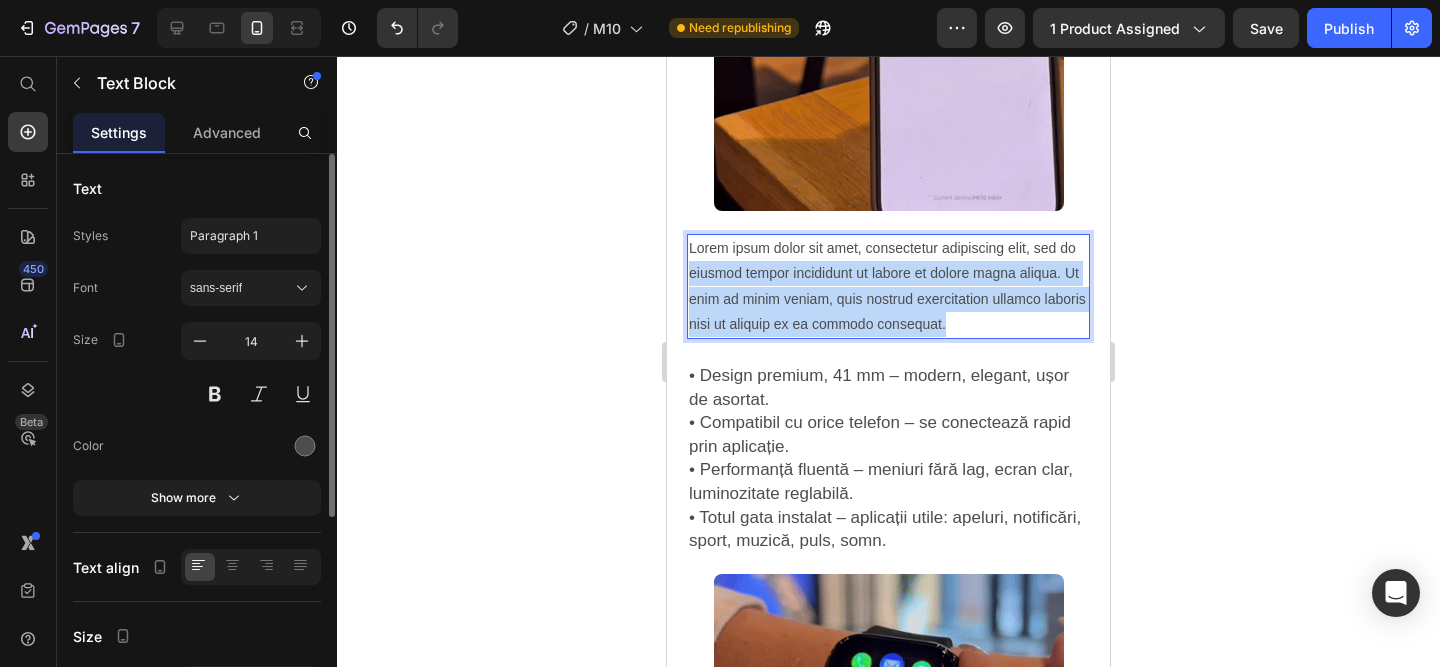 drag, startPoint x: 958, startPoint y: 319, endPoint x: 671, endPoint y: 260, distance: 293.0017 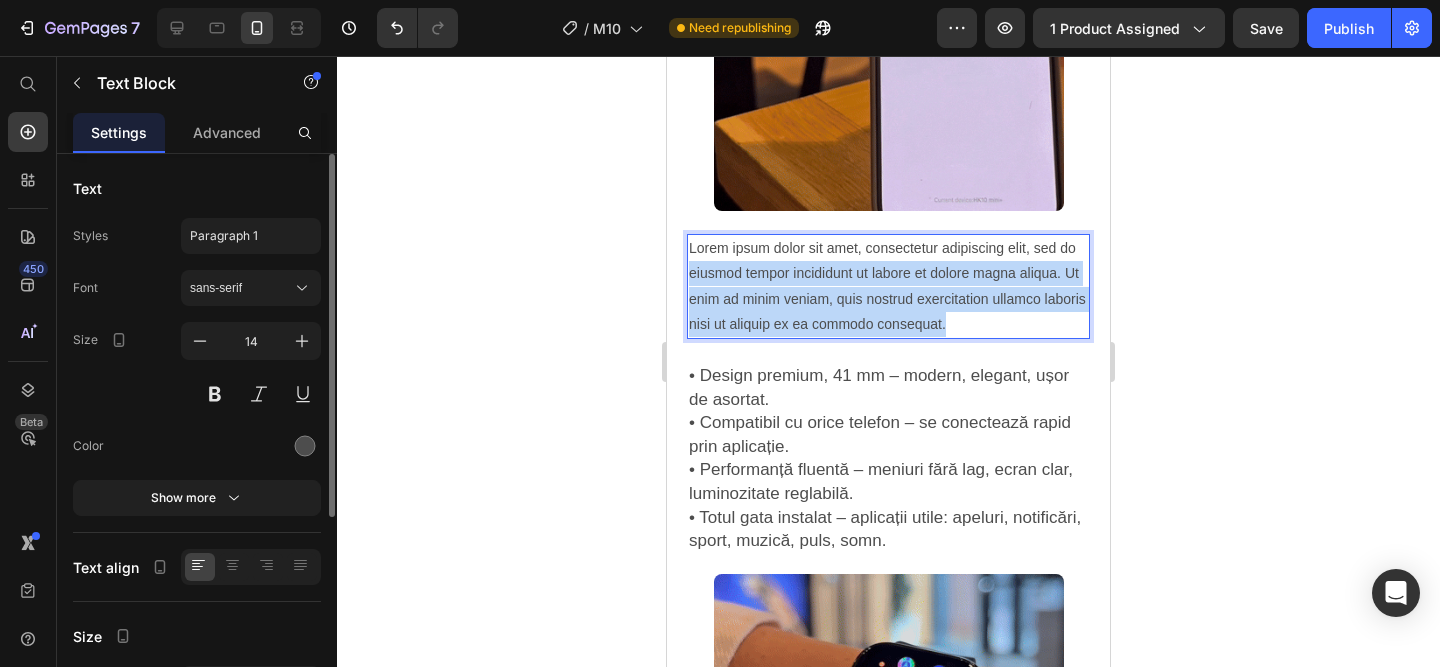 click on "Product Images Smartwatch M10 (Premium)™️ Product Title 199,00 lei Product Price 389,00 lei Product Price SALVATI 190,00 lei Discount Tag
Row
Icon Primesti GRATUIT o curea extra cadou! Text Block Row Image Plata la CURIER  (ramburs) Text Block Row Image Livrare RAPIDA  1-2 zile lucratoare Text Block Row
Publish the page to see the content.
Custom Code Buy it now Dynamic Checkout
Publish the page to see the content.
Custom Code ⭐️ Evaluare medie: 4,7 din 5 pe Amazon!  (PESTE 20.000 RECENZII DE 5 STELE) Text Block Image Image Image Row CONECTARE INSTANTA CU ORICE TELEFON! Text Block Image Lorem ipsum dolor sit amet, consectetur adipiscing elit, sed do eiusmod tempor incididunt ut labore et dolore magna aliqua. Ut enim ad minim veniam, quis nostrud exercitation ullamco laboris nisi ut aliquip ex ea commodo consequat. Text Block   24     • Design premium, 41 mm – modern, elegant, ușor de asortat. Row" at bounding box center [888, 267] 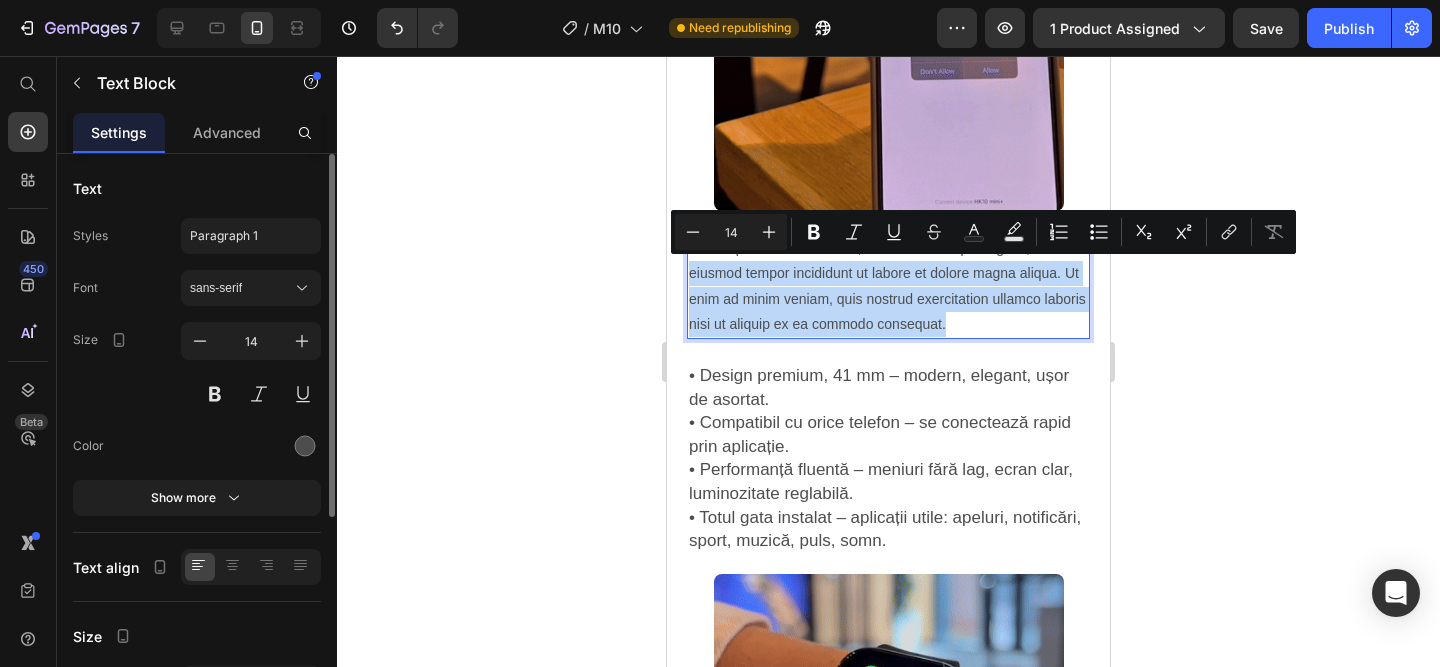click on "Lorem ipsum dolor sit amet, consectetur adipiscing elit, sed do eiusmod tempor incididunt ut labore et dolore magna aliqua. Ut enim ad minim veniam, quis nostrud exercitation ullamco laboris nisi ut aliquip ex ea commodo consequat." at bounding box center (888, 286) 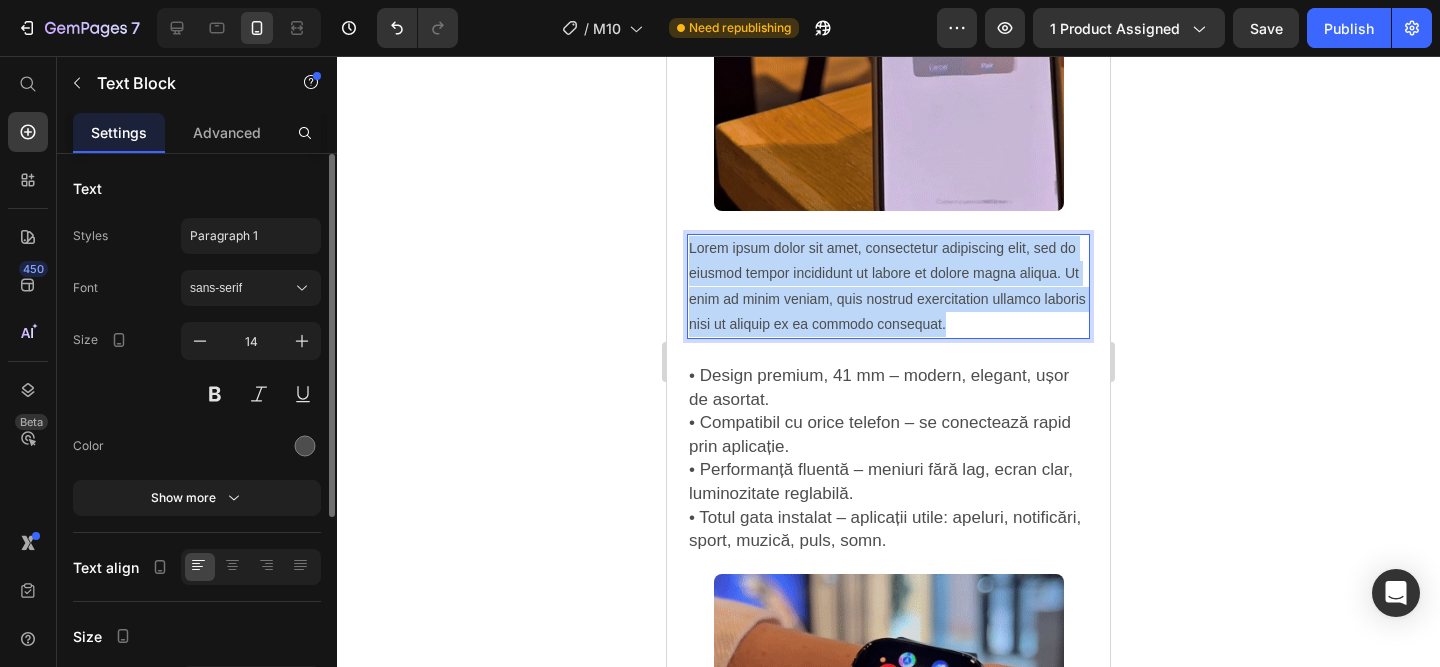 drag, startPoint x: 968, startPoint y: 315, endPoint x: 714, endPoint y: 227, distance: 268.8122 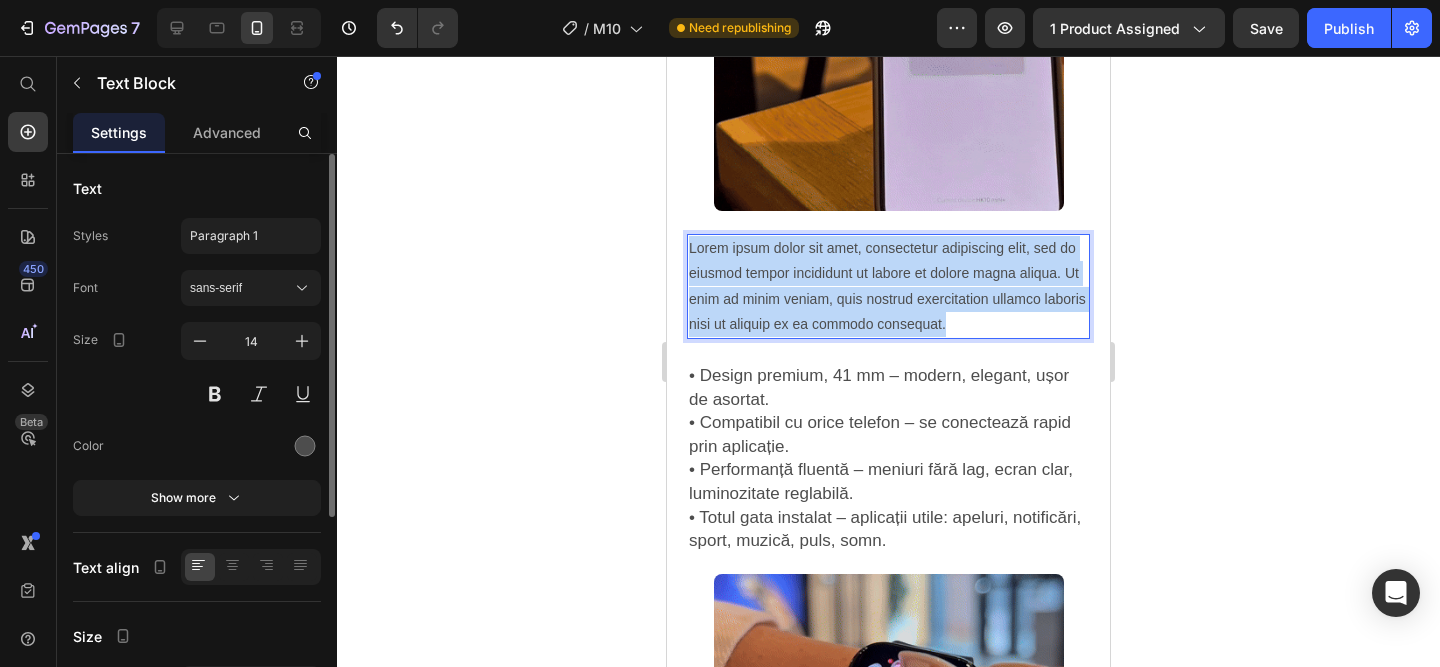 click on "Smartwatch M10 (Premium)™️ Product Title 199,00 lei Product Price 389,00 lei Product Price SALVATI 190,00 lei Discount Tag
Row
Icon Primesti GRATUIT o curea extra cadou! Text Block Row Image Plata la CURIER  (ramburs) Text Block Row Image Livrare RAPIDA  1-2 zile lucratoare Text Block Row
Publish the page to see the content.
Custom Code Buy it now Dynamic Checkout
Publish the page to see the content.
Custom Code ⭐️ Evaluare medie: 4,7 din 5 pe Amazon!  (PESTE 20.000 RECENZII DE 5 STELE) Text Block Image Image Image Row CONECTARE INSTANTA CU ORICE TELEFON! Text Block   24     • Design premium, 41 mm – modern, elegant, ușor de asortat. Text Block Image Text Block" at bounding box center [888, 134] 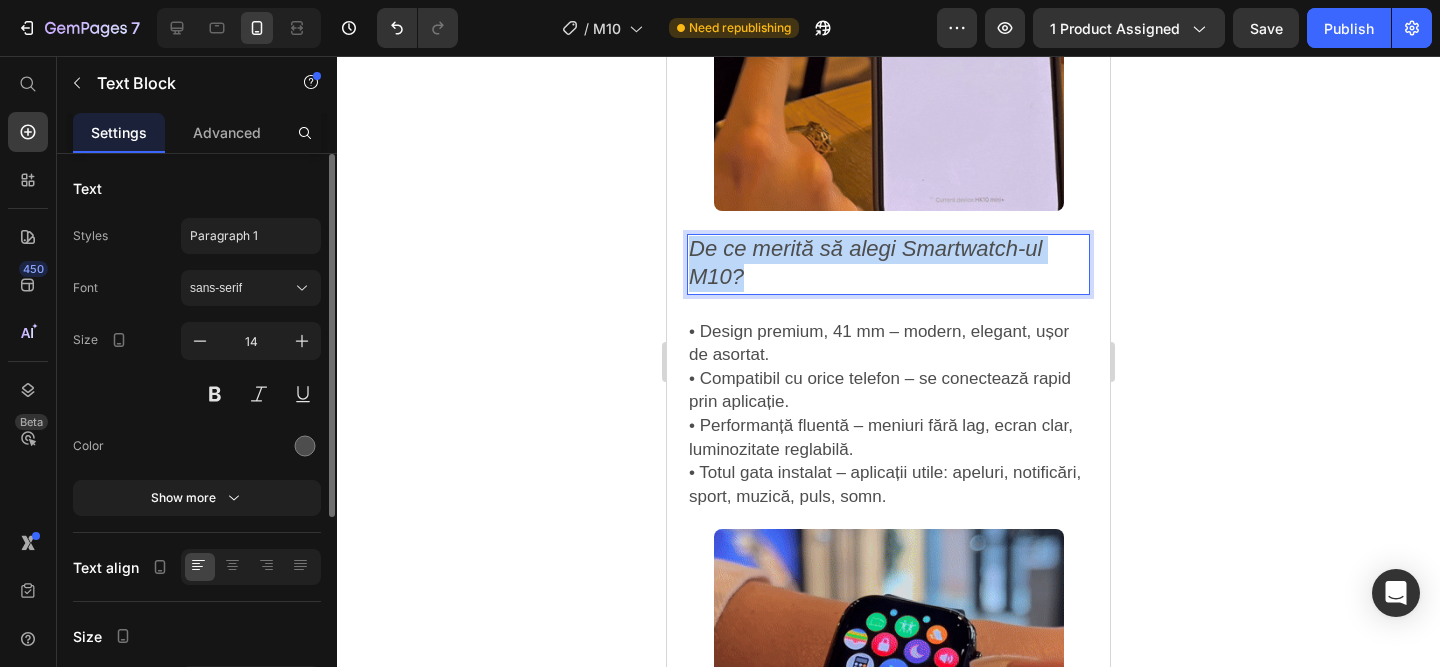 drag, startPoint x: 798, startPoint y: 268, endPoint x: 644, endPoint y: 216, distance: 162.5423 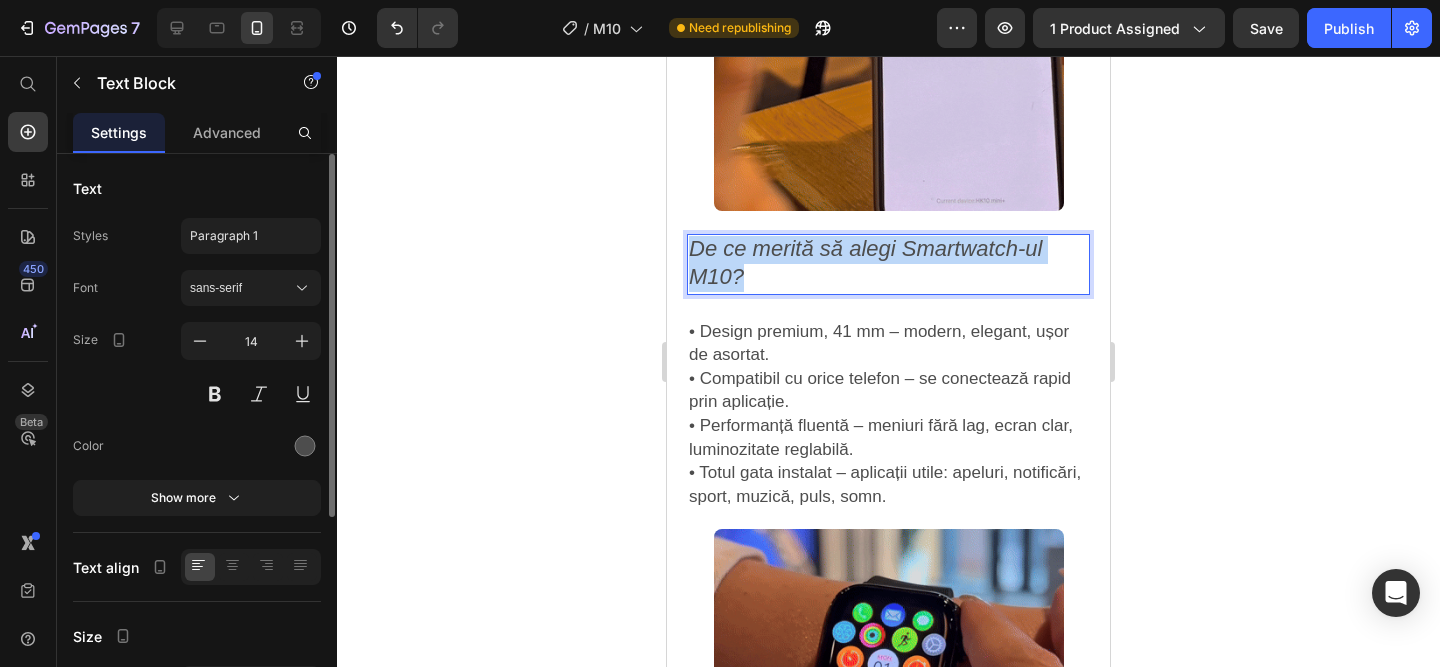 click on "Mobile  ( 443 px) iPhone 13 Mini iPhone 13 Pro iPhone 11 Pro Max iPhone 15 Pro Max Pixel 7 Galaxy S8+ Galaxy S20 Ultra iPad Mini iPad Air iPad Pro Header
Product Images Smartwatch M10 (Premium)™️ Product Title 199,00 lei Product Price 389,00 lei Product Price SALVATI 190,00 lei Discount Tag
Row
Icon Primesti GRATUIT o curea extra cadou! Text Block Row Image Plata la CURIER  (ramburs) Text Block Row Image Livrare RAPIDA  1-2 zile lucratoare Text Block Row
Publish the page to see the content.
Custom Code Buy it now Dynamic Checkout
Publish the page to see the content.
Custom Code ⭐️ Evaluare medie: 4,7 din 5 pe Amazon!  (PESTE 20.000 RECENZII DE 5 STELE) Text Block Image Image Image Row CONECTARE INSTANTĂ CU ORICE TELEFON! Text Block Image De ce merită să alegi Smartwatch-ul M10? Text Block   24     • Design premium, 41 mm – modern, elegant, ușor de asortat. Text Block Image Text Block Row Product" at bounding box center (888, 750) 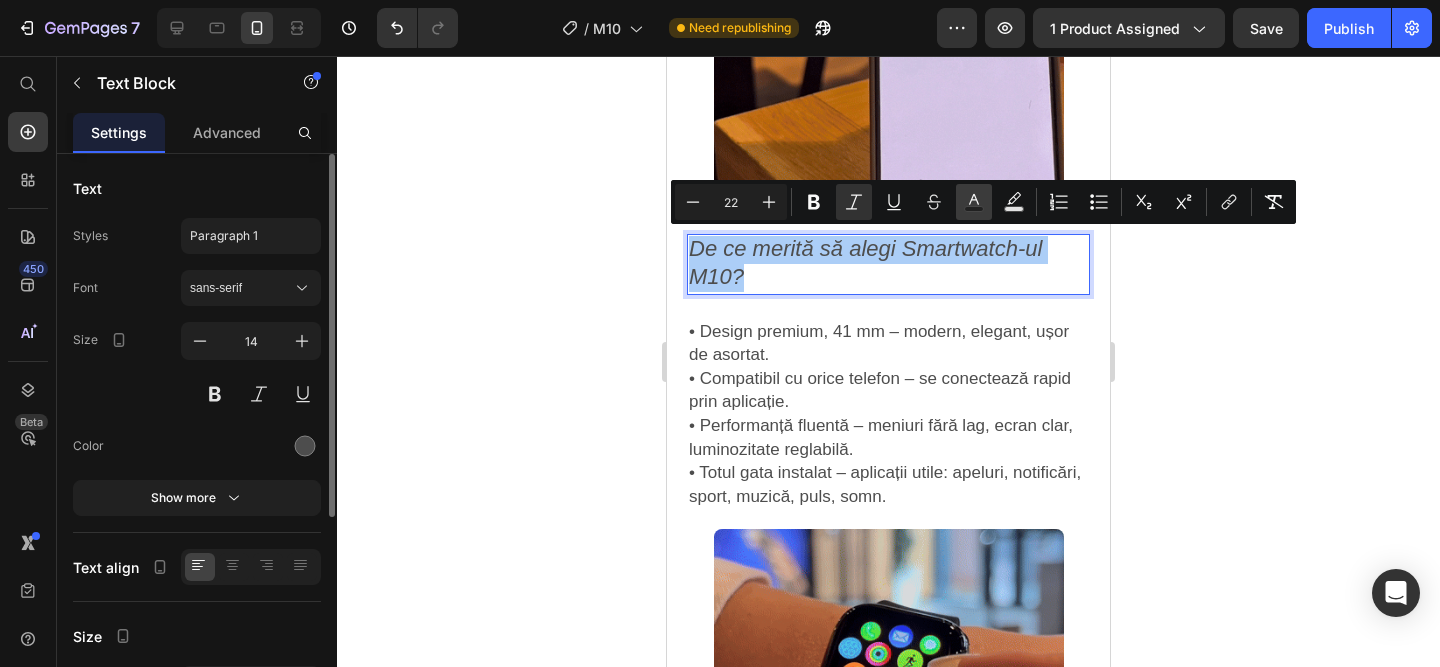 click 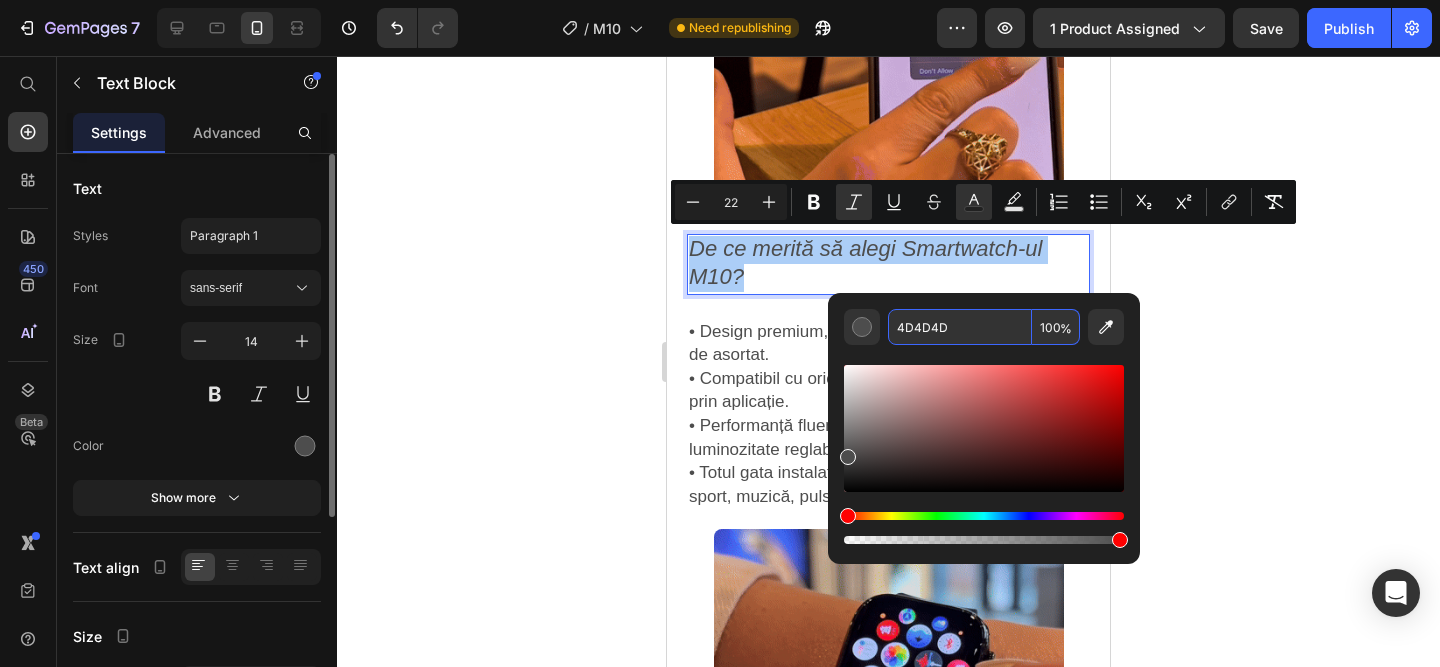 click on "4D4D4D" at bounding box center [960, 327] 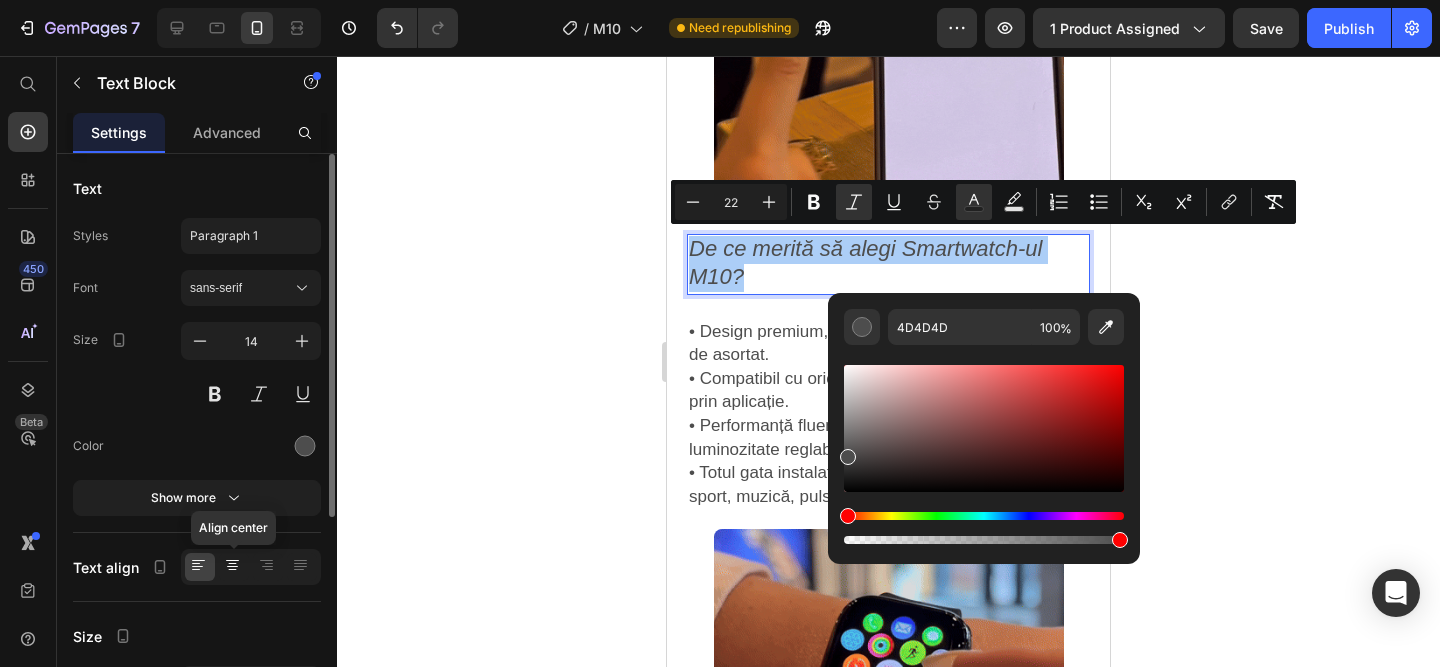 click 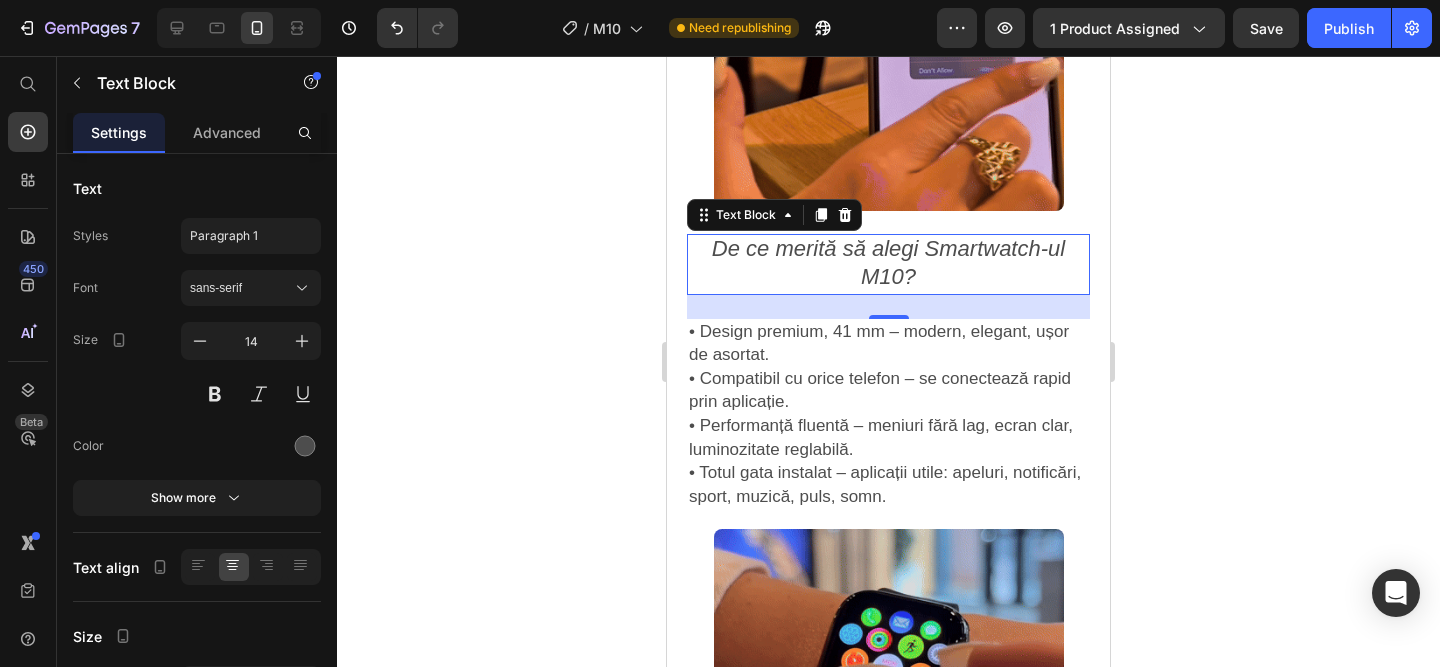 click on "De ce merită să alegi Smartwatch-ul M10?" at bounding box center [888, 264] 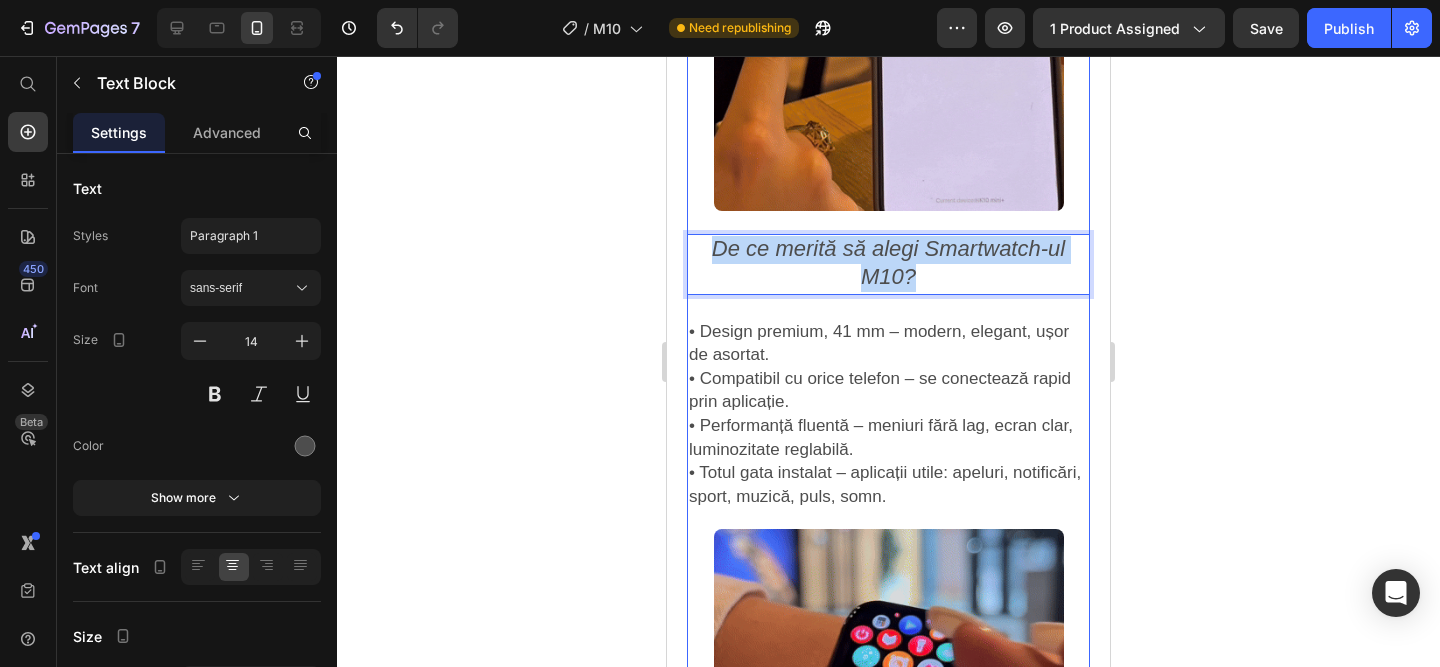 drag, startPoint x: 948, startPoint y: 269, endPoint x: 712, endPoint y: 226, distance: 239.88539 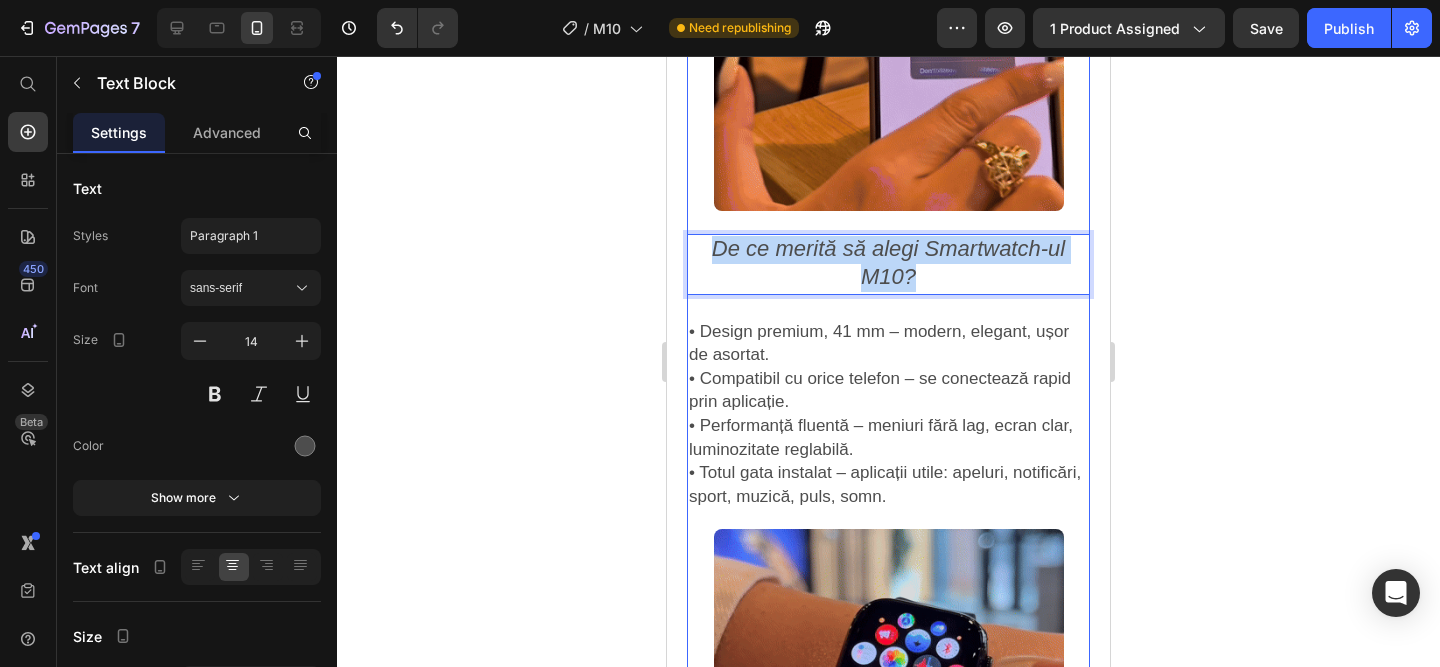 click on "Smartwatch M10 (Premium)™️ Product Title 199,00 lei Product Price 389,00 lei Product Price SALVATI 190,00 lei Discount Tag
Row
Icon Primesti GRATUIT o curea extra cadou! Text Block Row Image Plata la CURIER  (ramburs) Text Block Row Image Livrare RAPIDA  1-2 zile lucratoare Text Block Row
Publish the page to see the content.
Custom Code Buy it now Dynamic Checkout
Publish the page to see the content.
Custom Code ⭐️ Evaluare medie: 4,7 din 5 pe Amazon!  (PESTE 20.000 RECENZII DE 5 STELE) Text Block Image Image Image Row CONECTARE INSTANTĂ CU ORICE TELEFON! Text Block Image De ce merită să alegi Smartwatch-ul M10? Text Block   24     • Design premium, 41 mm – modern, elegant, ușor de asortat.     • Compatibil cu orice telefon – se conectează rapid prin aplicație.     • Performanță fluentă – meniuri fără lag, ecran clar, luminozitate reglabilă. Text Block Image Text Block" at bounding box center [888, 112] 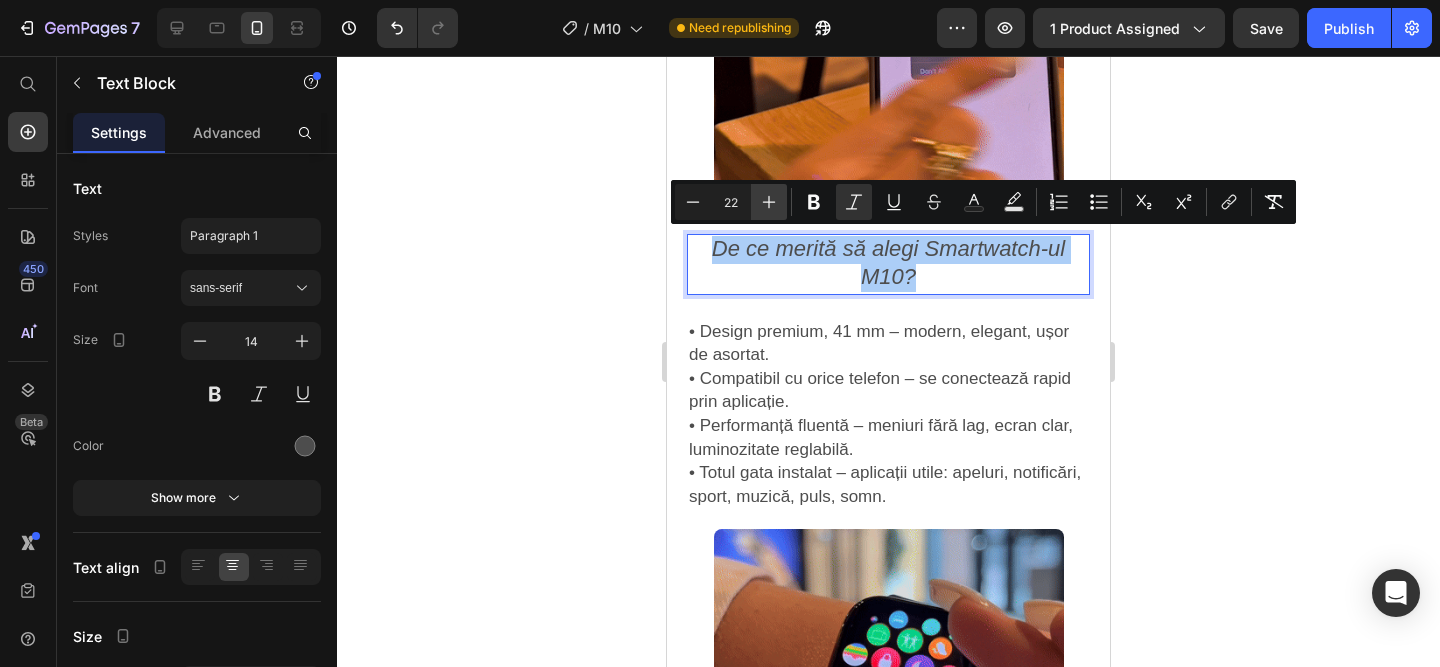 click 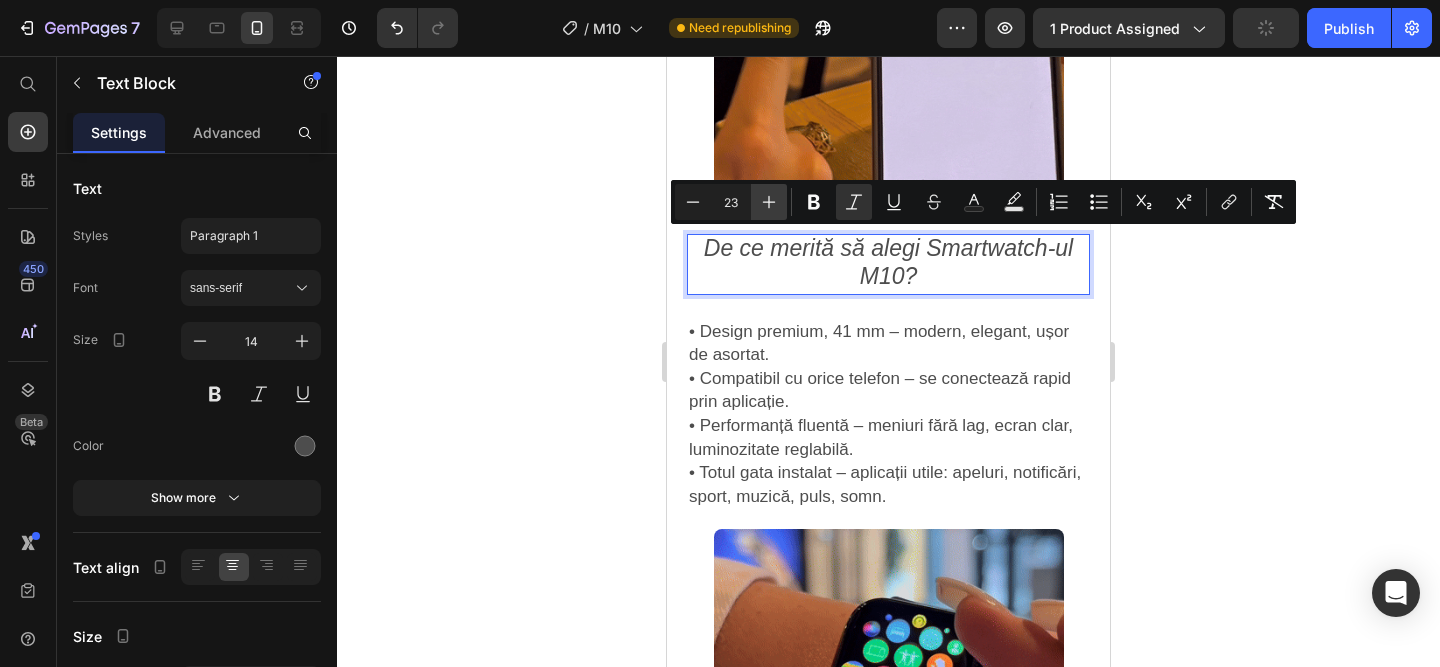 click 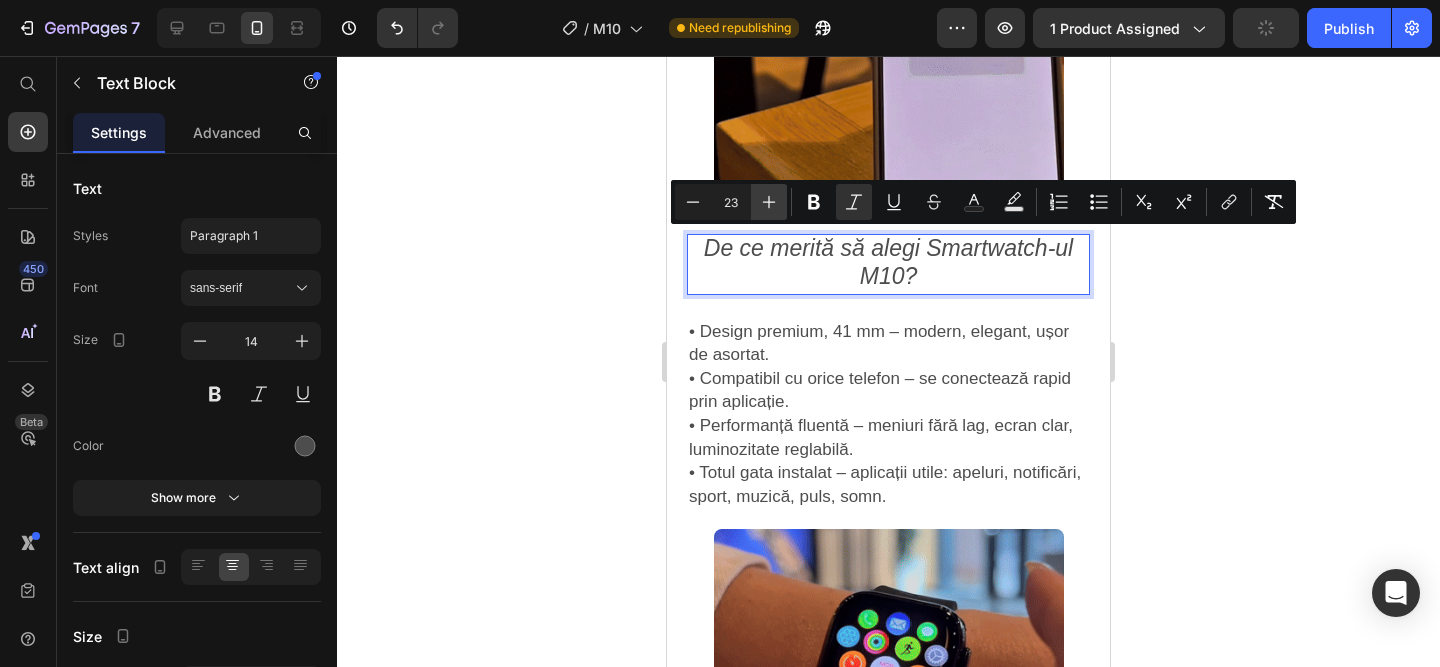 type on "24" 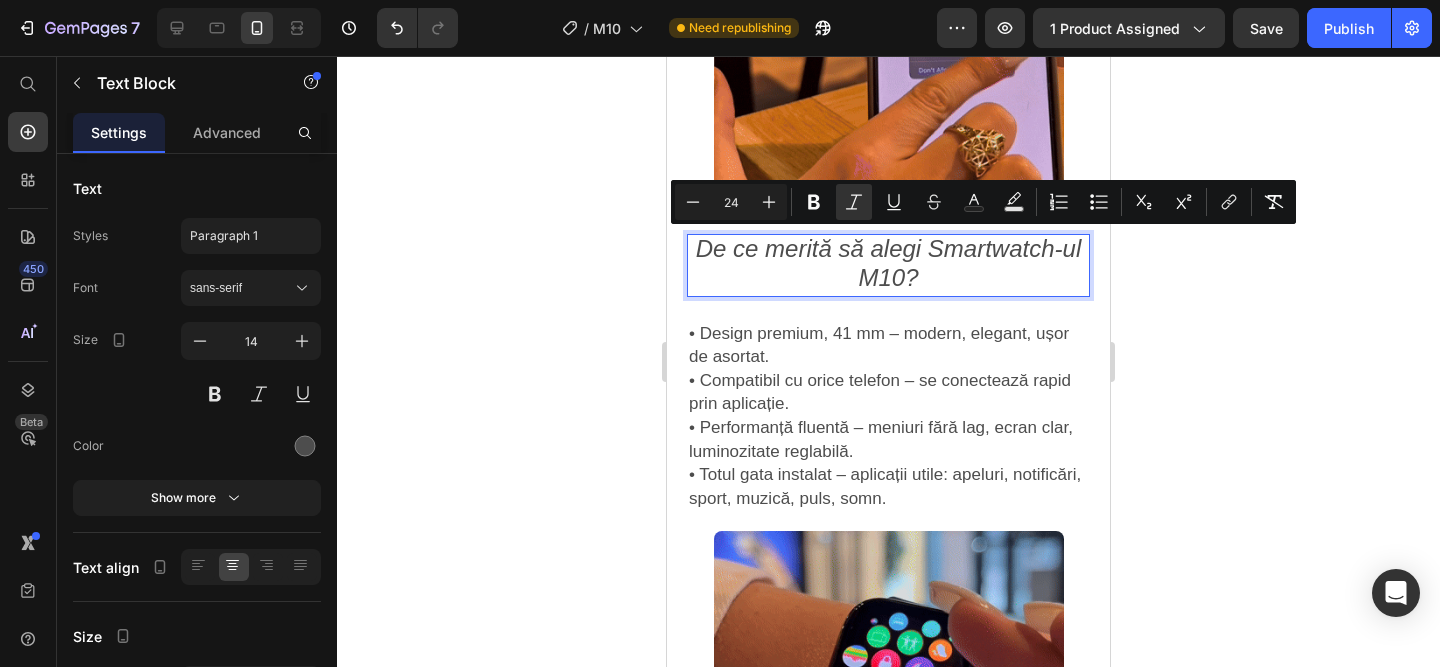 click 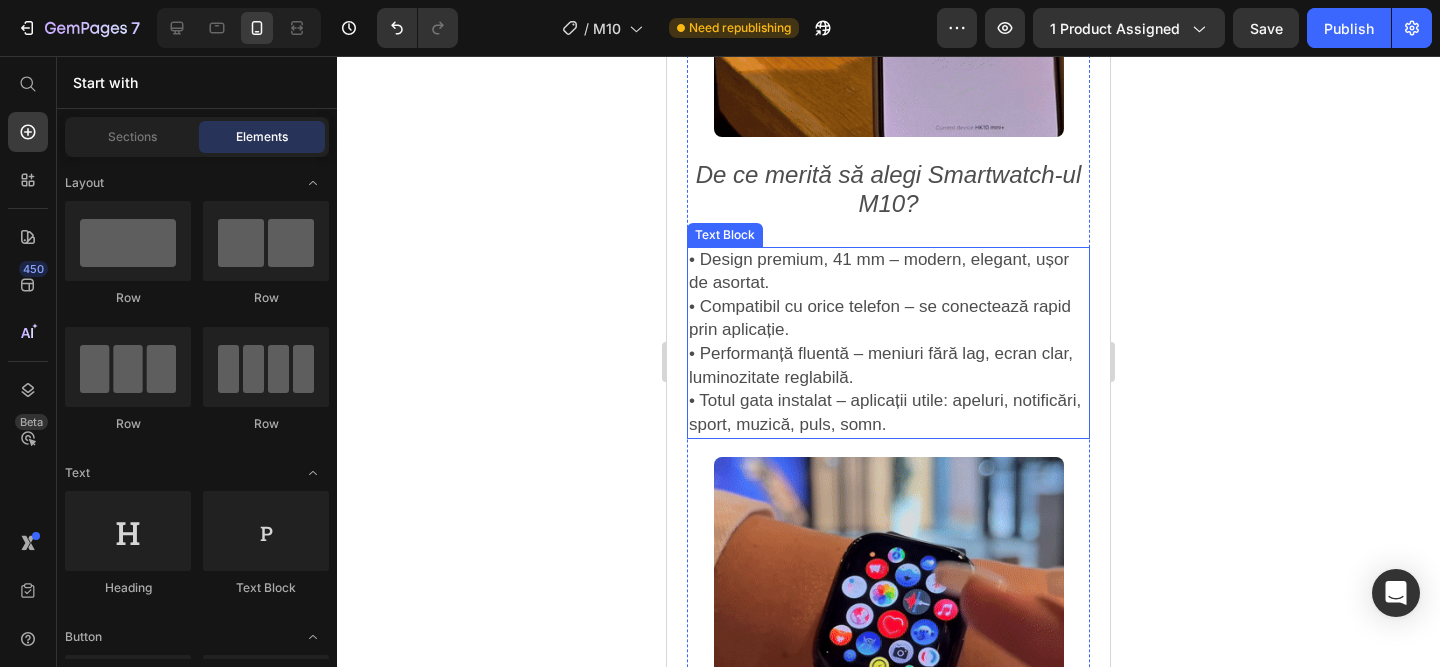 scroll, scrollTop: 1403, scrollLeft: 0, axis: vertical 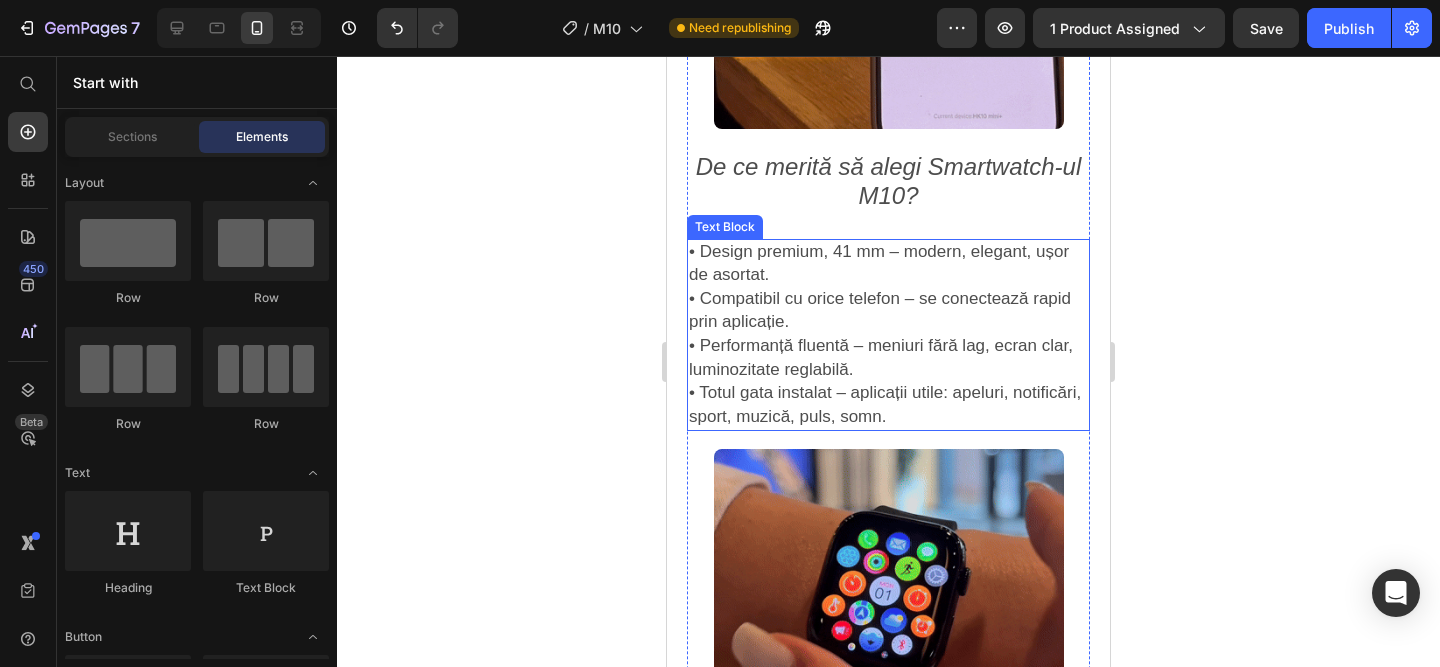 click on "• Design premium, 41 mm – modern, elegant, ușor de asortat." at bounding box center [879, 263] 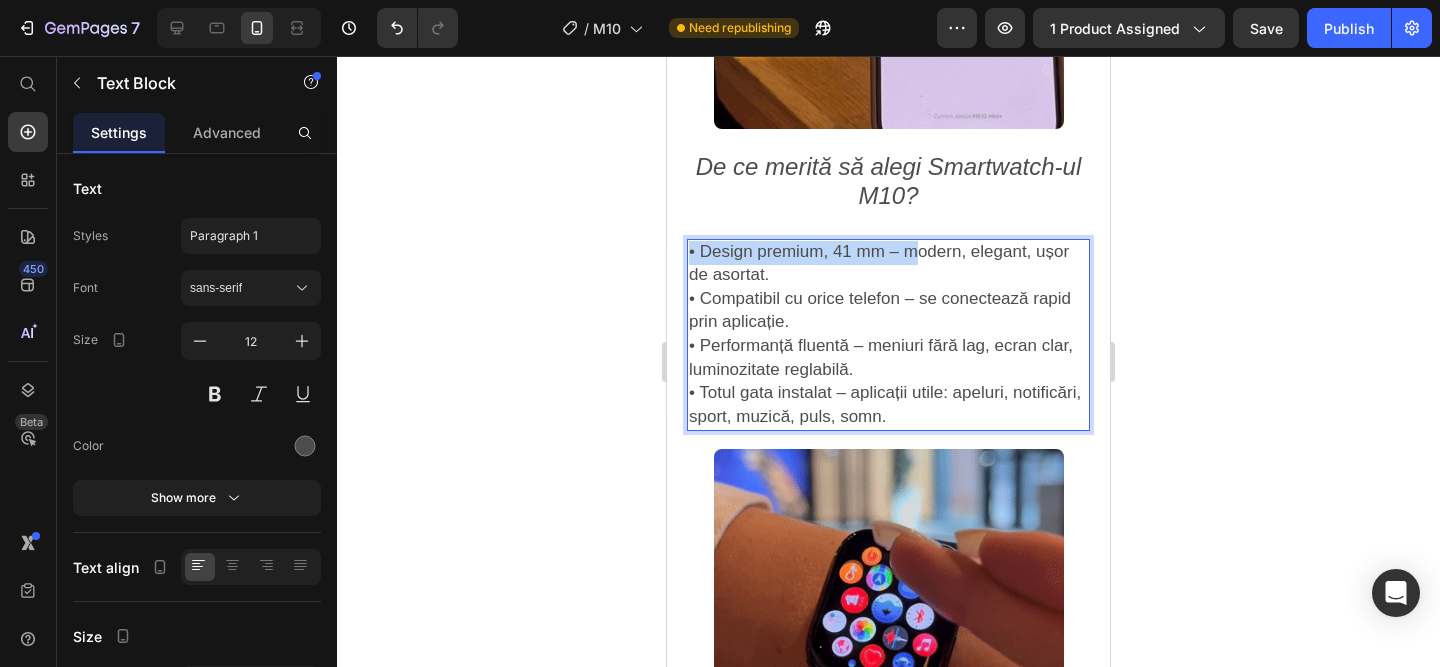 drag, startPoint x: 904, startPoint y: 249, endPoint x: 650, endPoint y: 236, distance: 254.33246 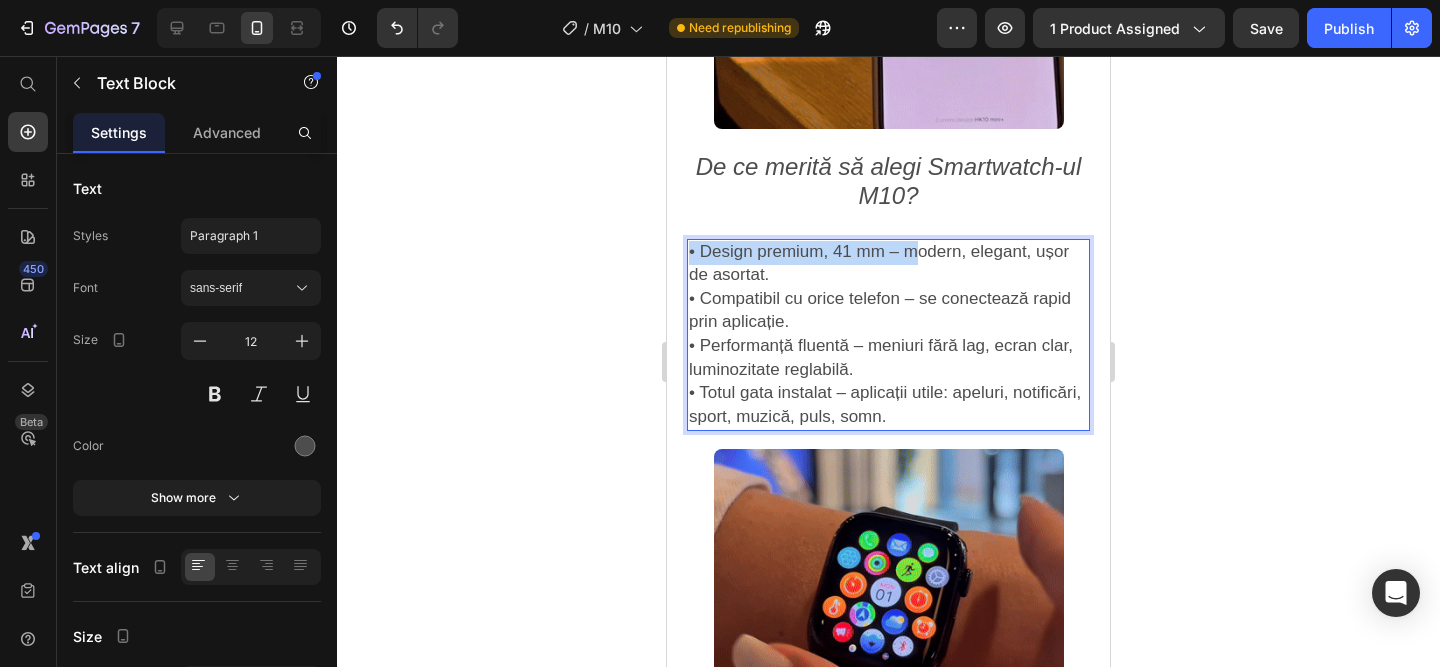 click on "Mobile ( 443 px) iPhone 13 Mini iPhone 13 Pro iPhone 11 Pro Max iPhone 15 Pro Max Pixel 7 Galaxy S8+ Galaxy S20 Ultra iPad Mini iPad Air iPad Pro Header
Product Images Smartwatch M10 (Premium)™️ Product Title 199,00 lei Product Price 389,00 lei Product Price SALVATI 190,00 lei Discount Tag
Row
Icon Primesti GRATUIT o curea extra cadou! Text Block Row Image Plata la CURIER (ramburs) Text Block Row Image Livrare RAPIDA 1-2 zile lucratoare Text Block Row
Publish the page to see the content.
Custom Code Buy it now Dynamic Checkout
Publish the page to see the content.
Custom Code ⭐️ Evaluare medie: 4,7 din 5 pe Amazon! (PESTE 20.000 RECENZII DE 5 STELE) Text Block Image Image Image Row CONECTARE INSTANTĂ CU ORICE TELEFON! Text Block Image De ce merită să alegi Smartwatch-ul M10? Text Block 			•	Design premium, 41 mm – modern, elegant, ușor de asortat. Text Block   18 Image Text Block Row Product" at bounding box center (888, 669) 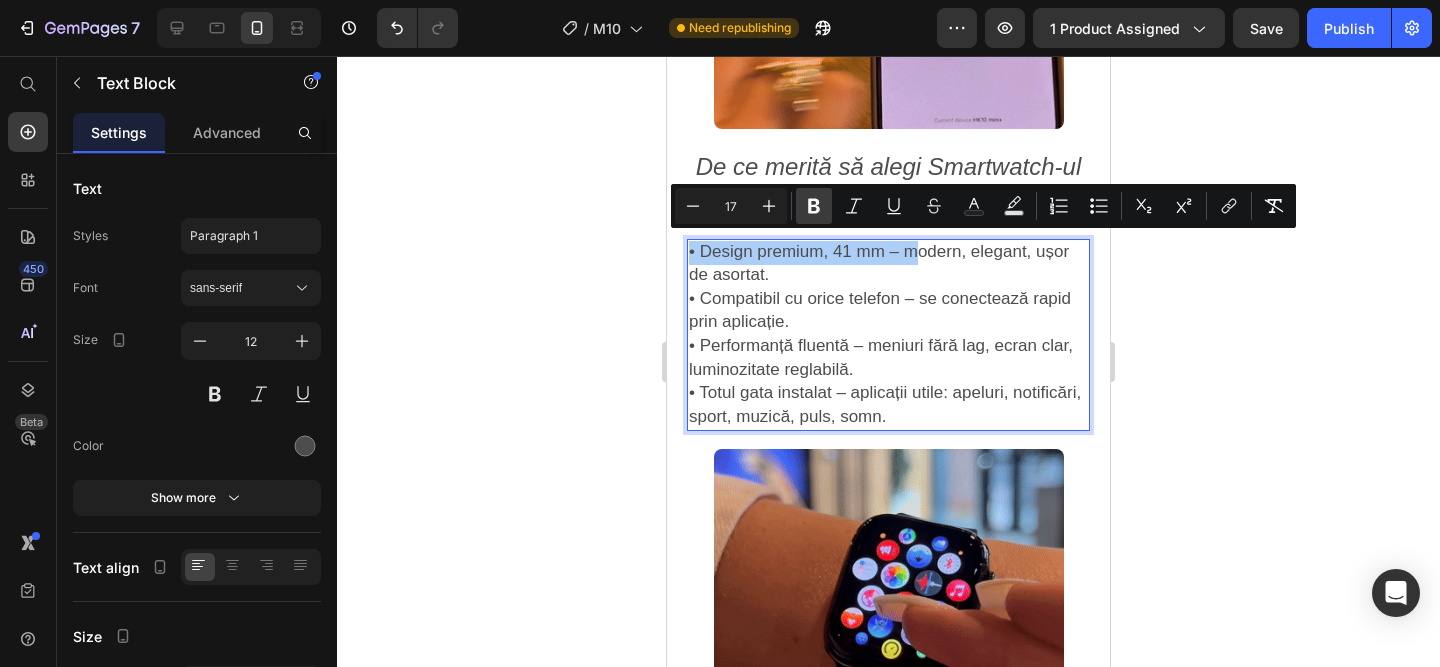 click 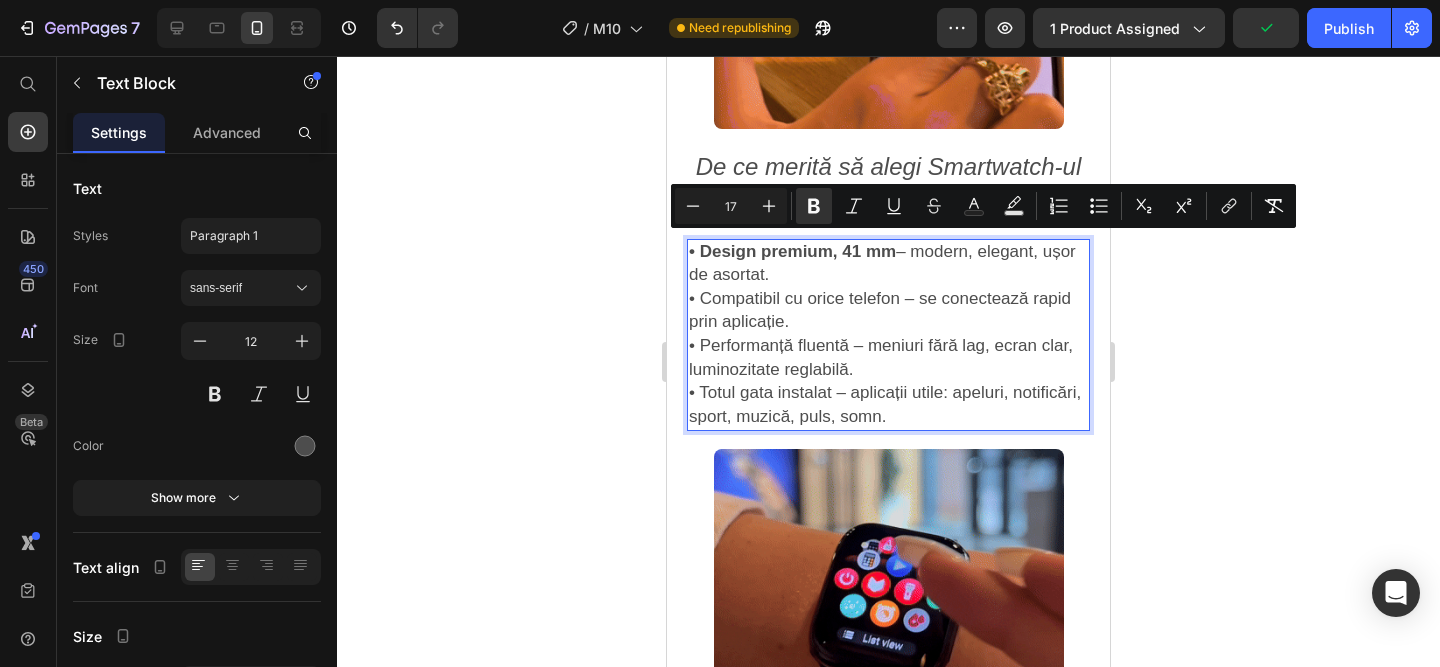 click on "• Compatibil cu orice telefon – se conectează rapid prin aplicație." at bounding box center (880, 310) 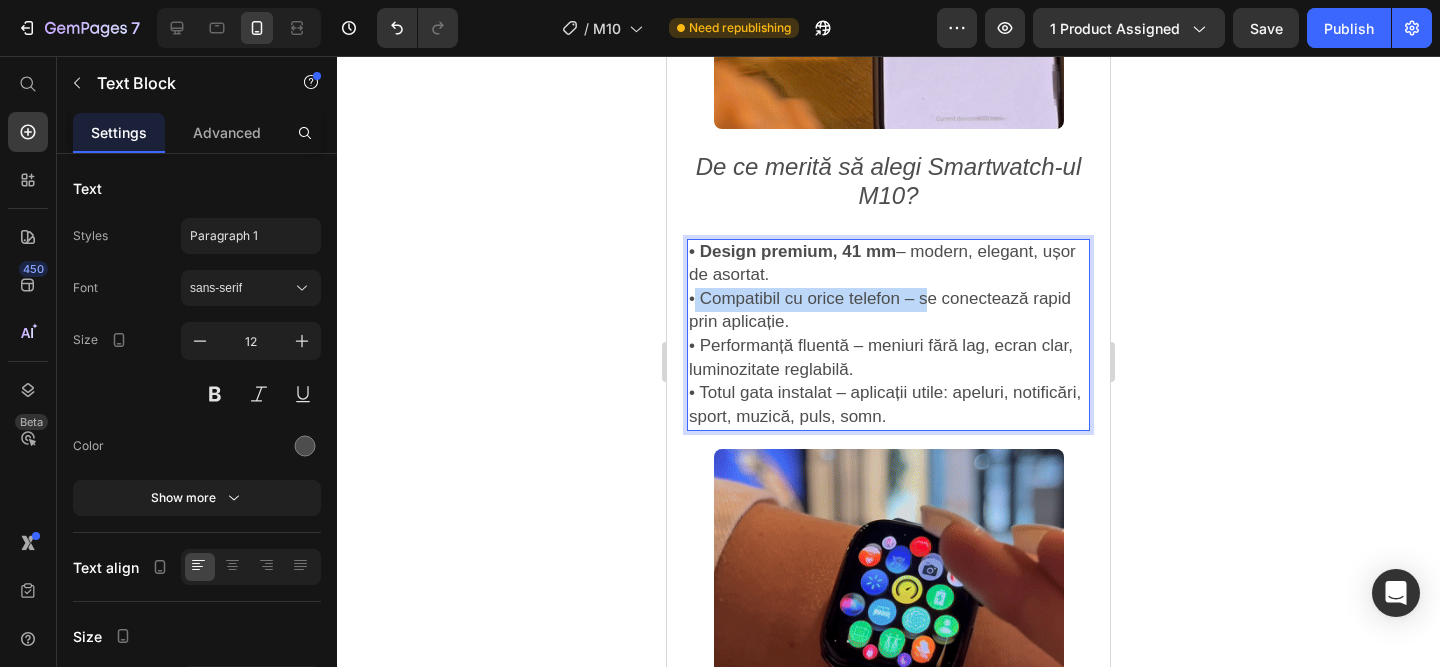 drag, startPoint x: 915, startPoint y: 294, endPoint x: 695, endPoint y: 287, distance: 220.11133 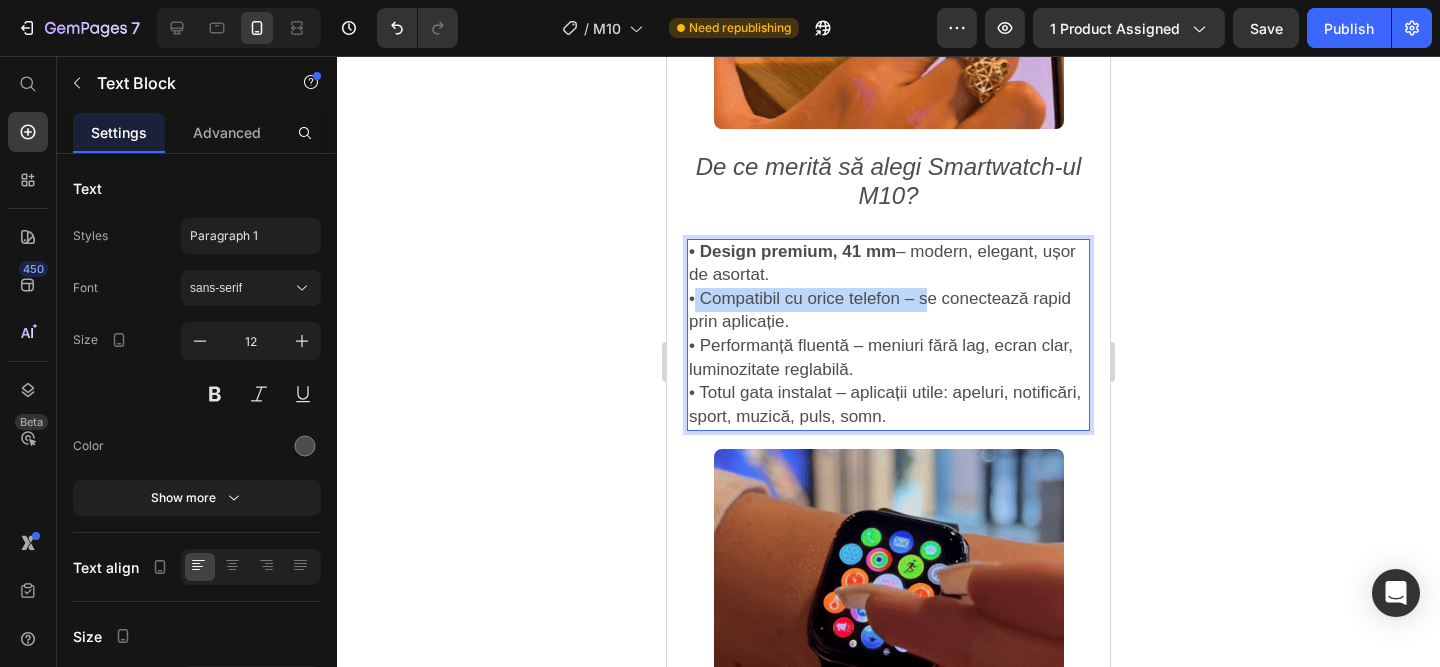 click on "• Compatibil cu orice telefon – se conectează rapid prin aplicație." at bounding box center [880, 310] 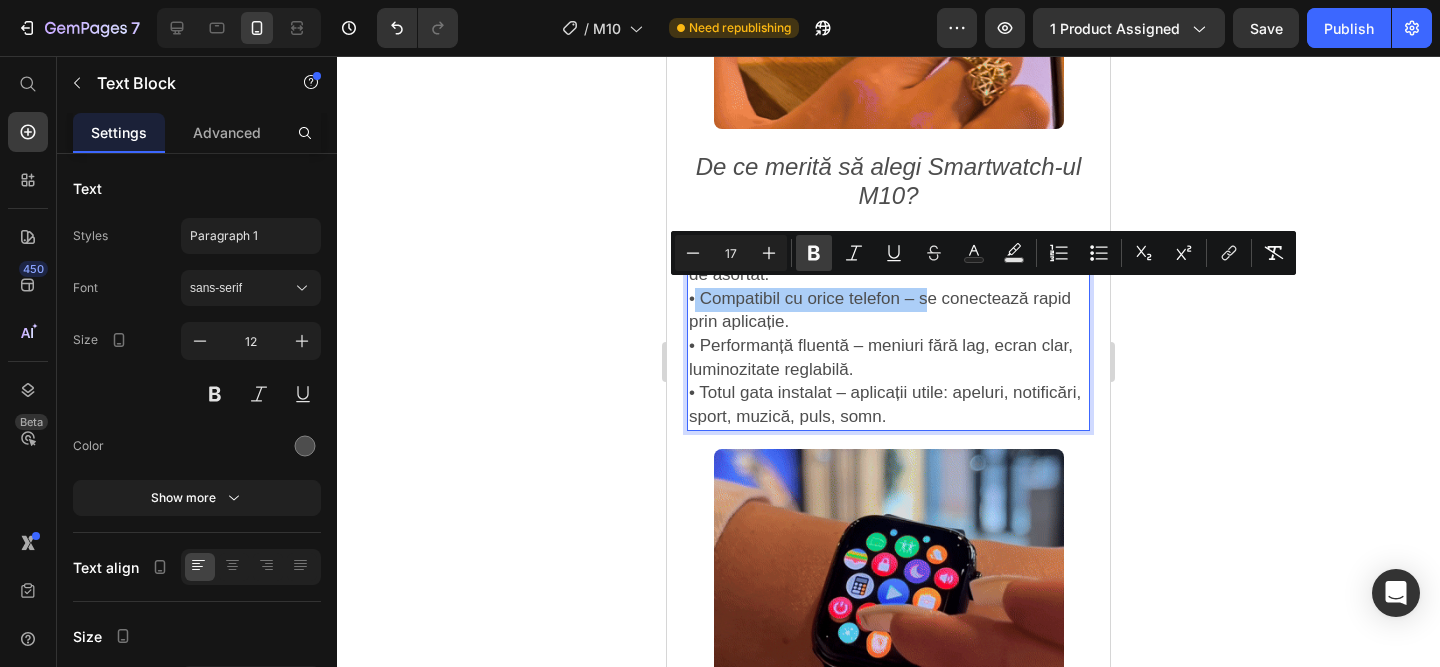 click 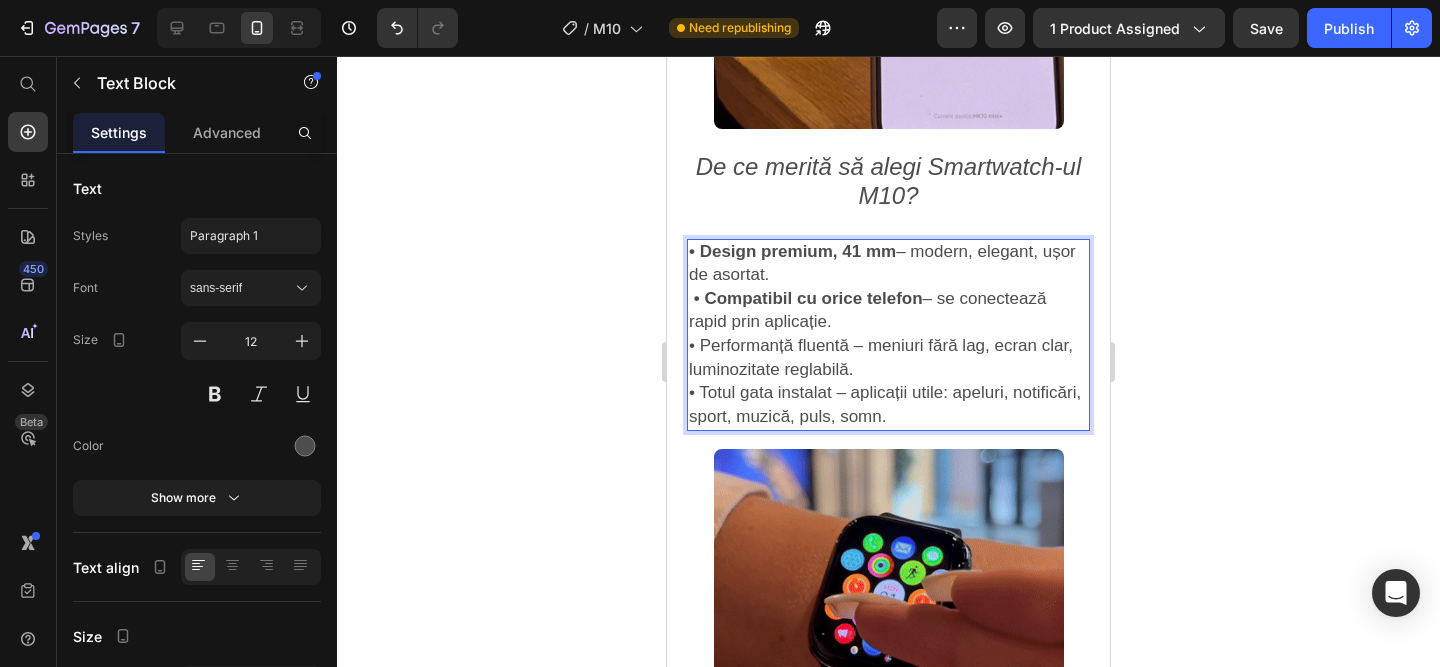 click on "• Performanță fluentă – meniuri fără lag, ecran clar, luminozitate reglabilă." at bounding box center (881, 357) 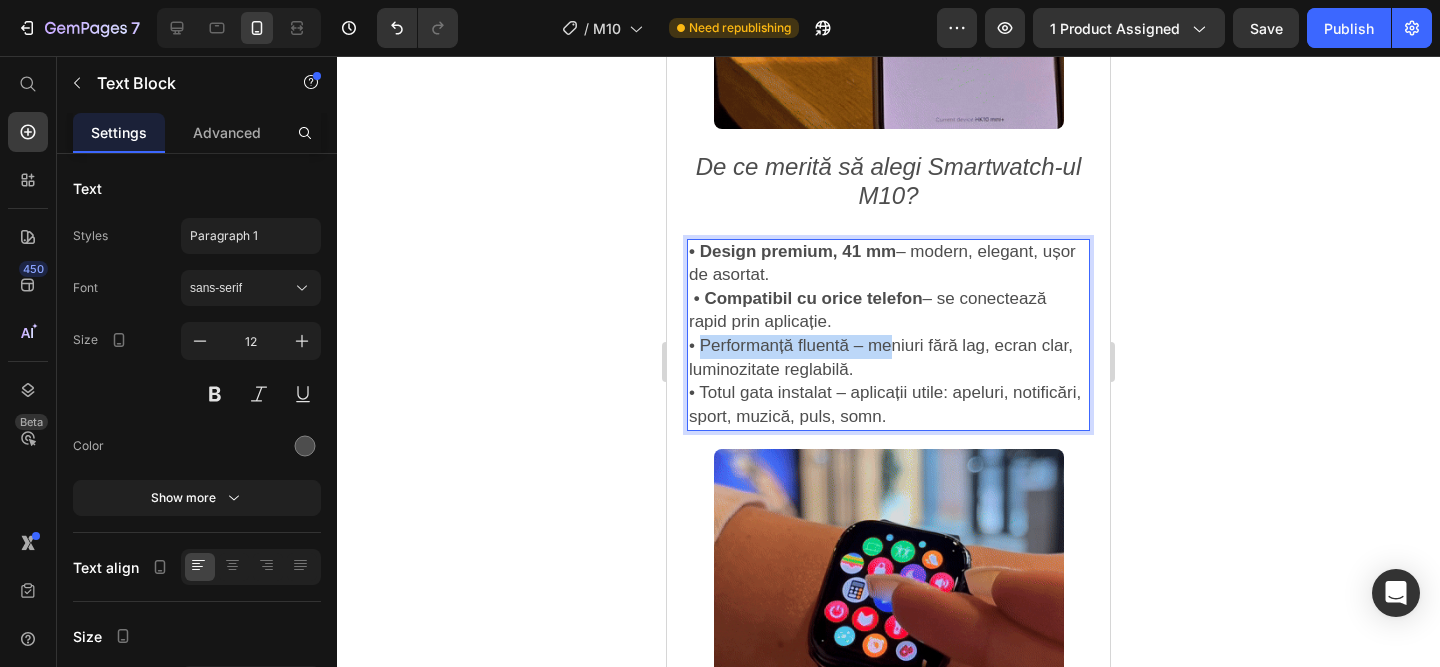 drag, startPoint x: 869, startPoint y: 342, endPoint x: 698, endPoint y: 343, distance: 171.00293 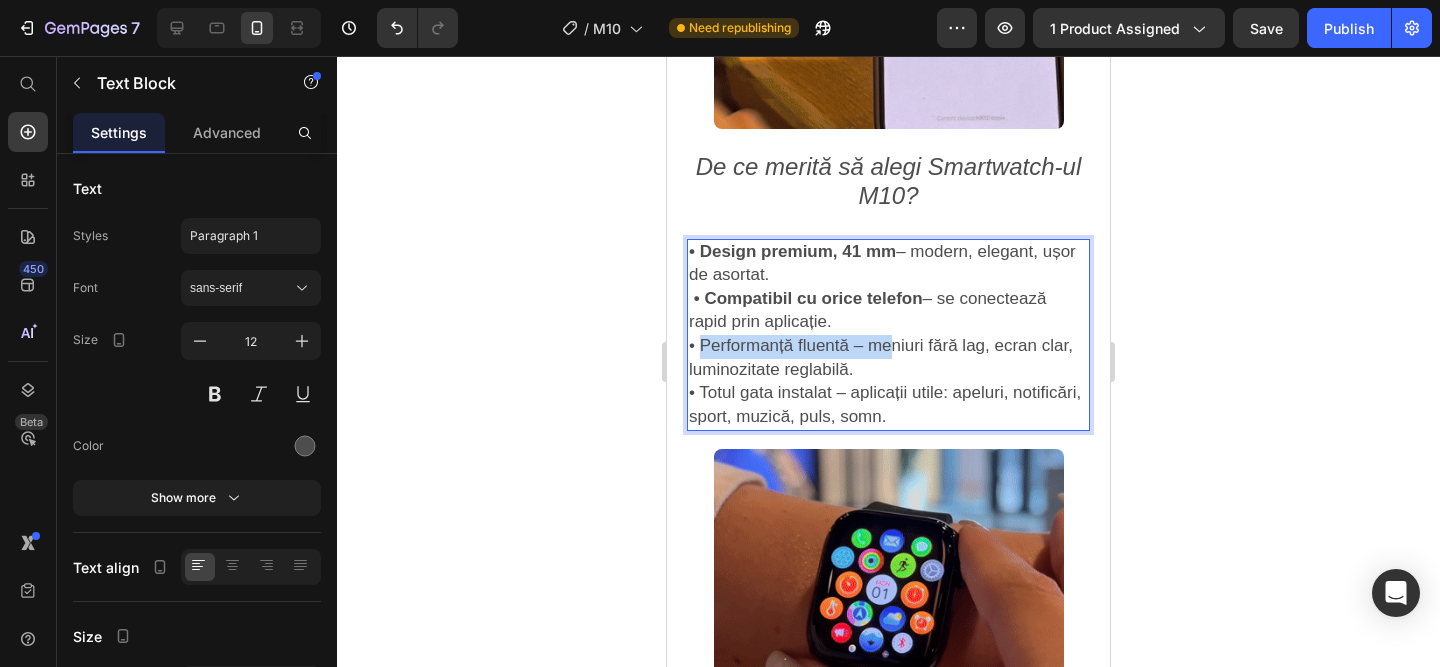 click on "• Performanță fluentă – meniuri fără lag, ecran clar, luminozitate reglabilă." at bounding box center (881, 357) 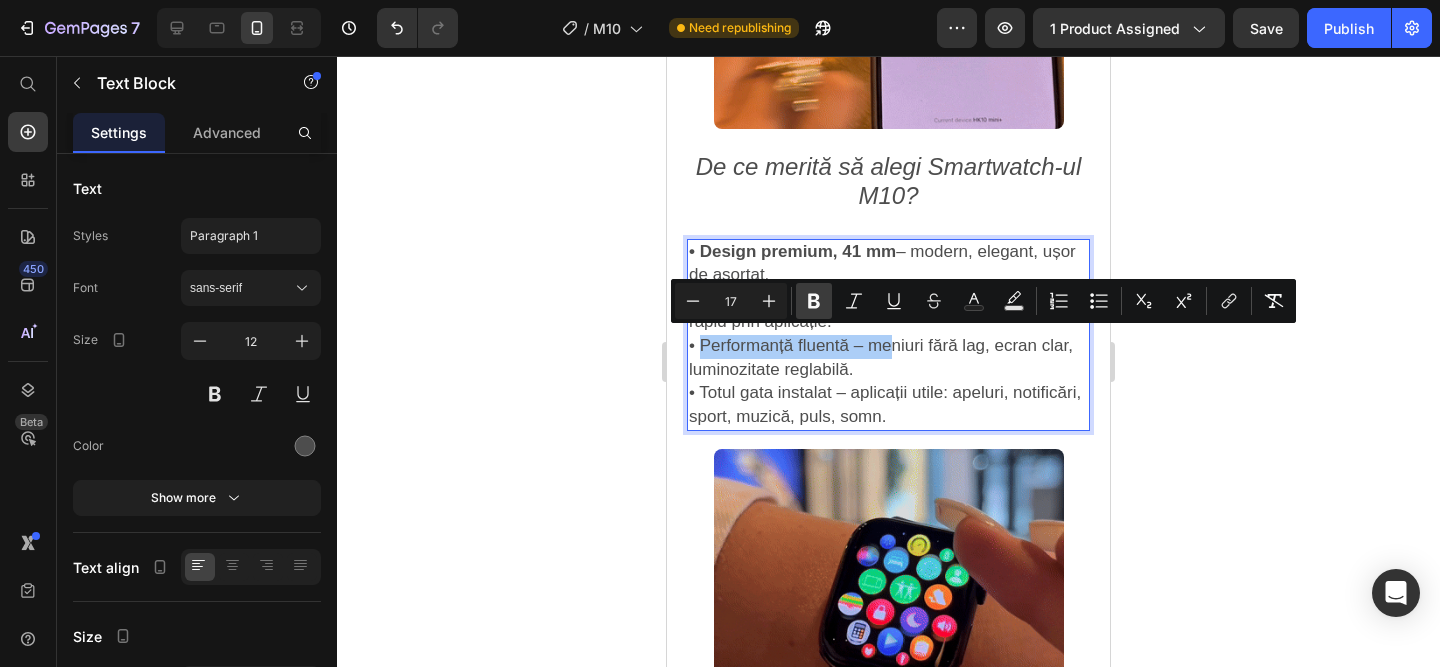 click 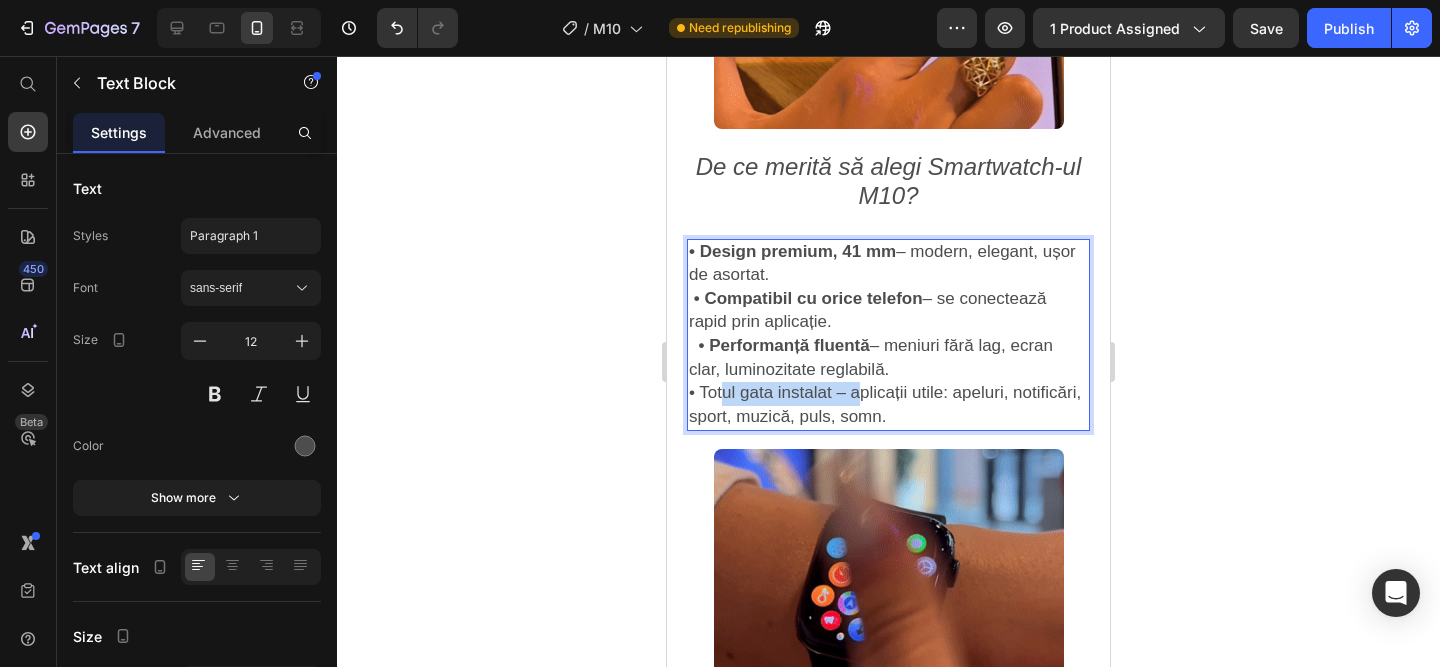 drag, startPoint x: 850, startPoint y: 395, endPoint x: 711, endPoint y: 383, distance: 139.51703 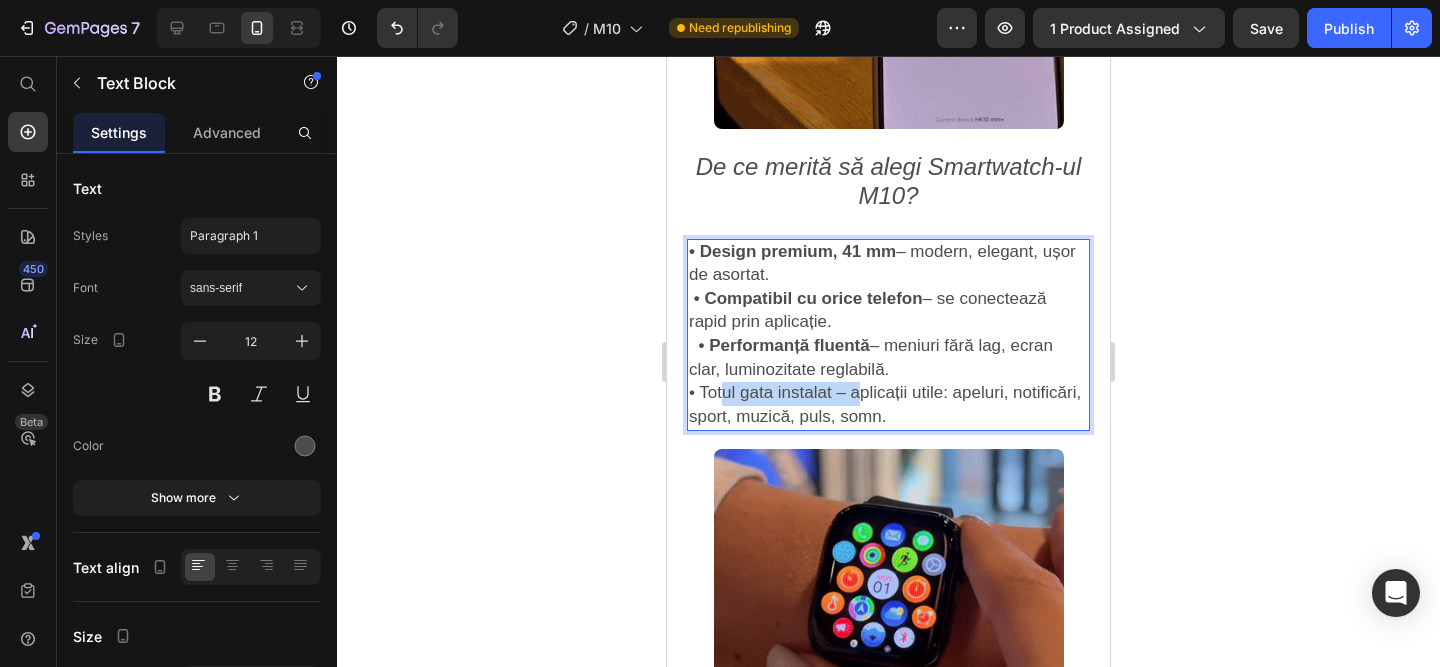 click on "• Totul gata instalat – aplicații utile: apeluri, notificări, sport, muzică, puls, somn." at bounding box center [885, 404] 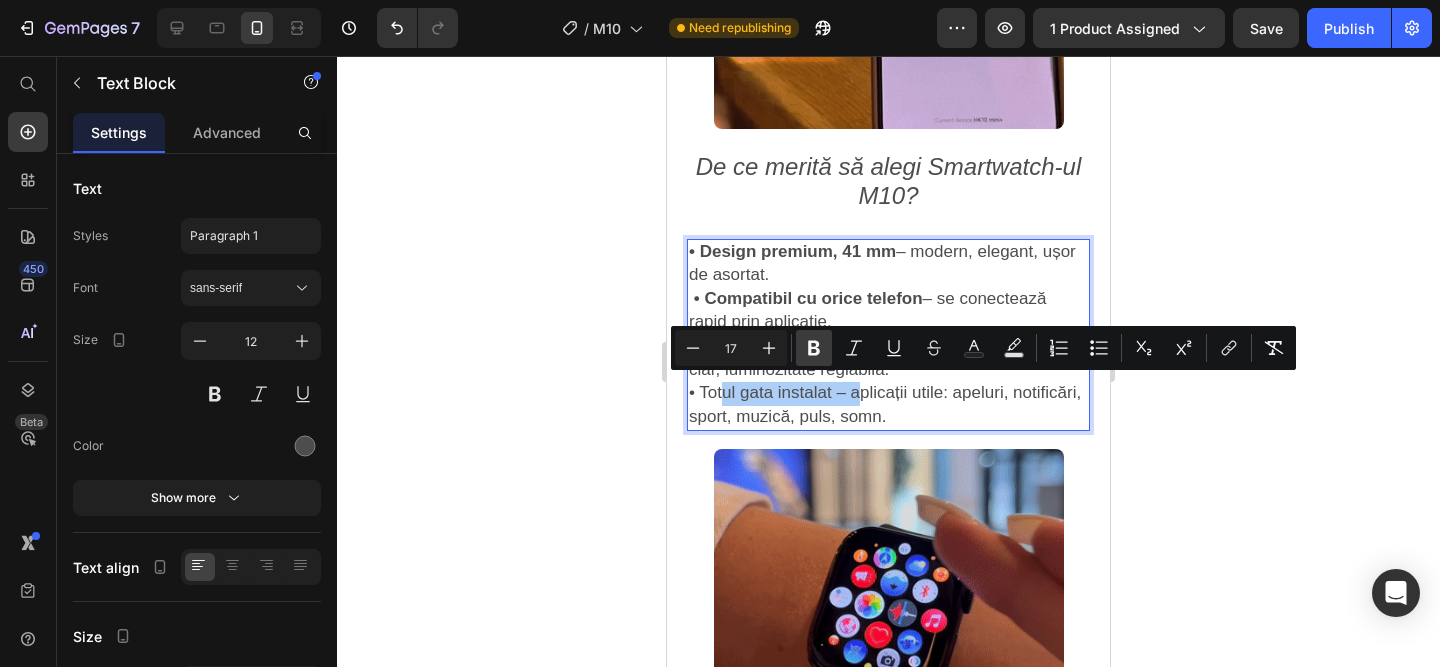click 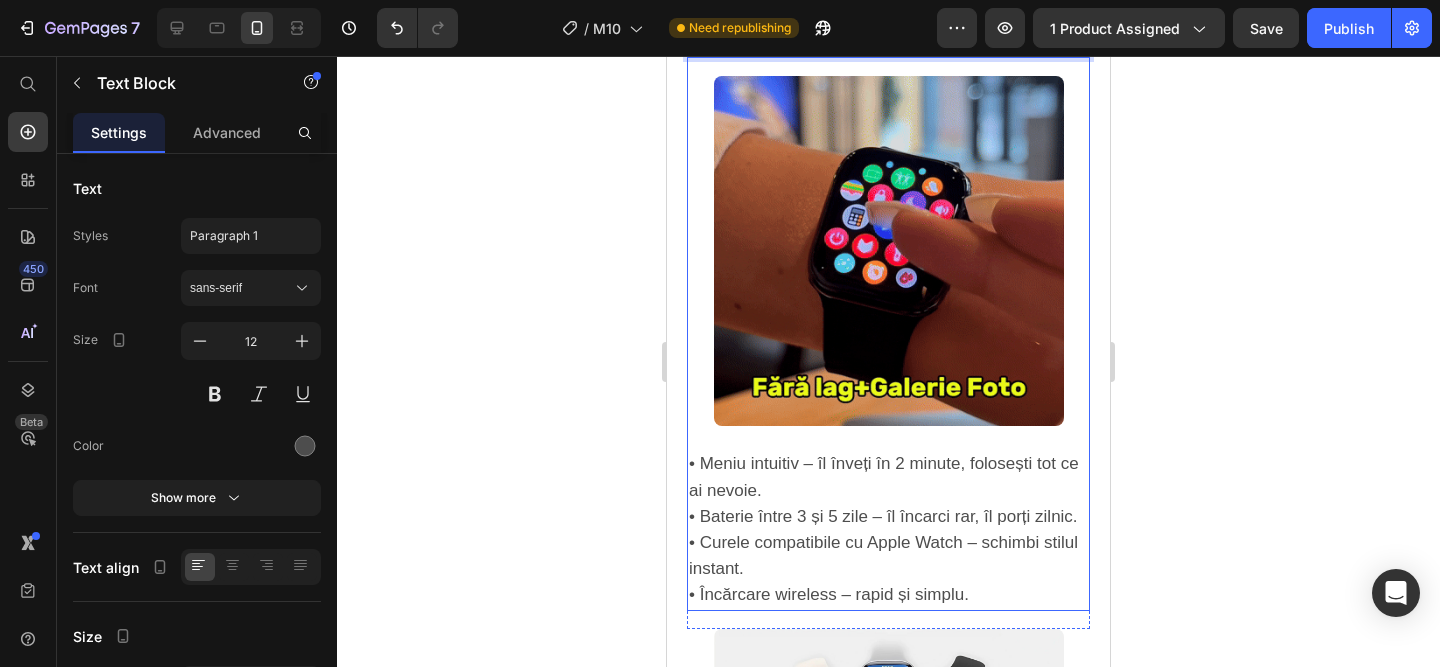 scroll, scrollTop: 1907, scrollLeft: 0, axis: vertical 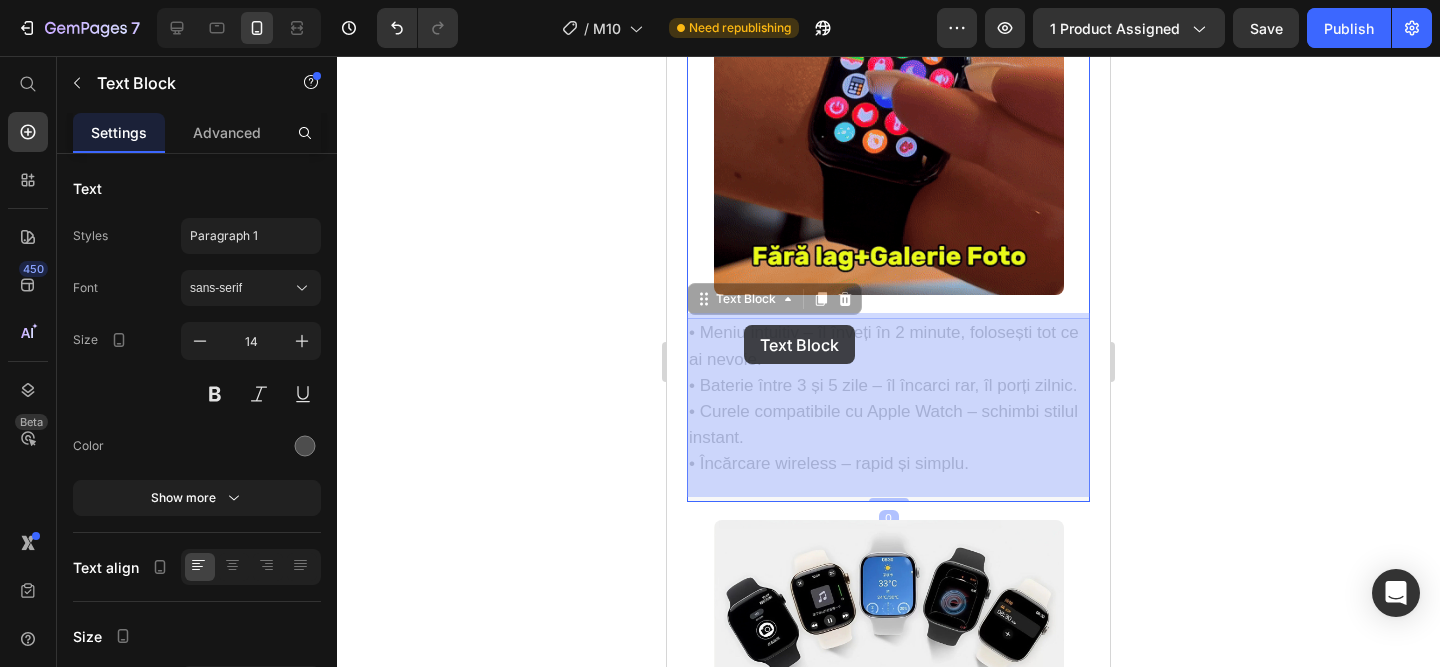 drag, startPoint x: 816, startPoint y: 329, endPoint x: 762, endPoint y: 326, distance: 54.08327 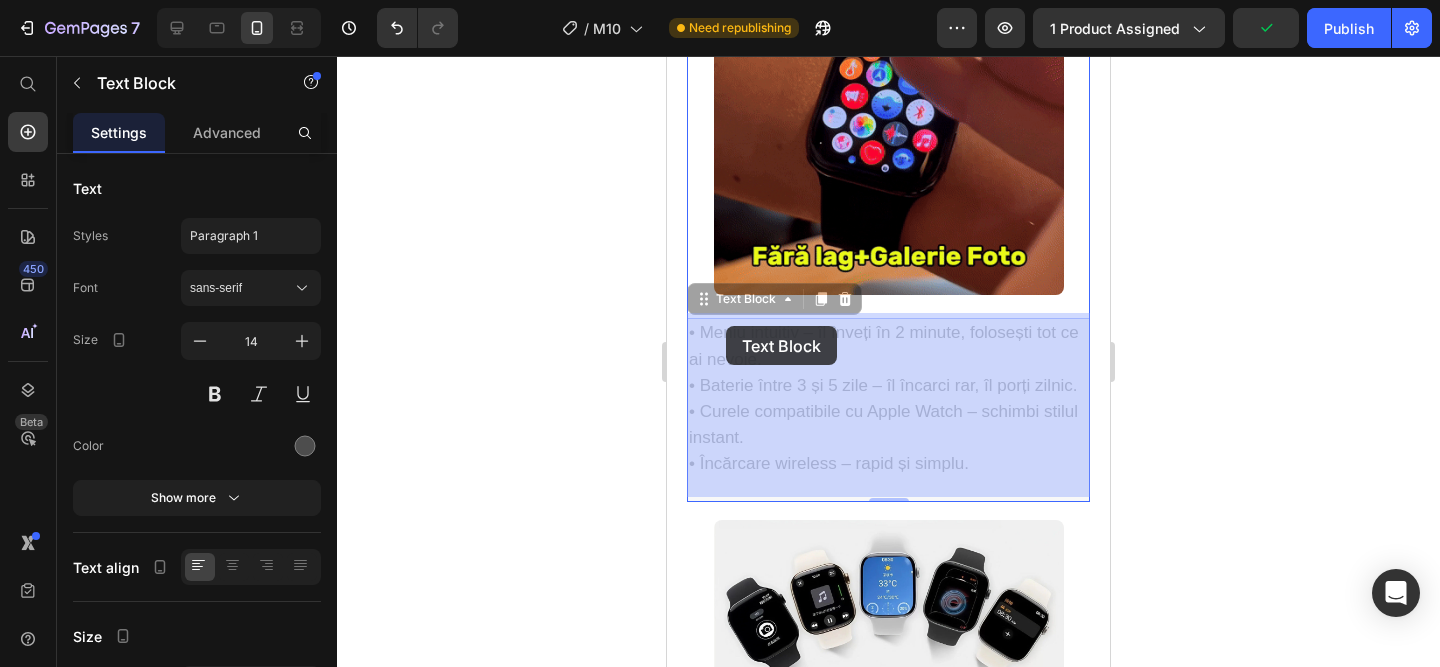 drag, startPoint x: 818, startPoint y: 331, endPoint x: 775, endPoint y: 328, distance: 43.104523 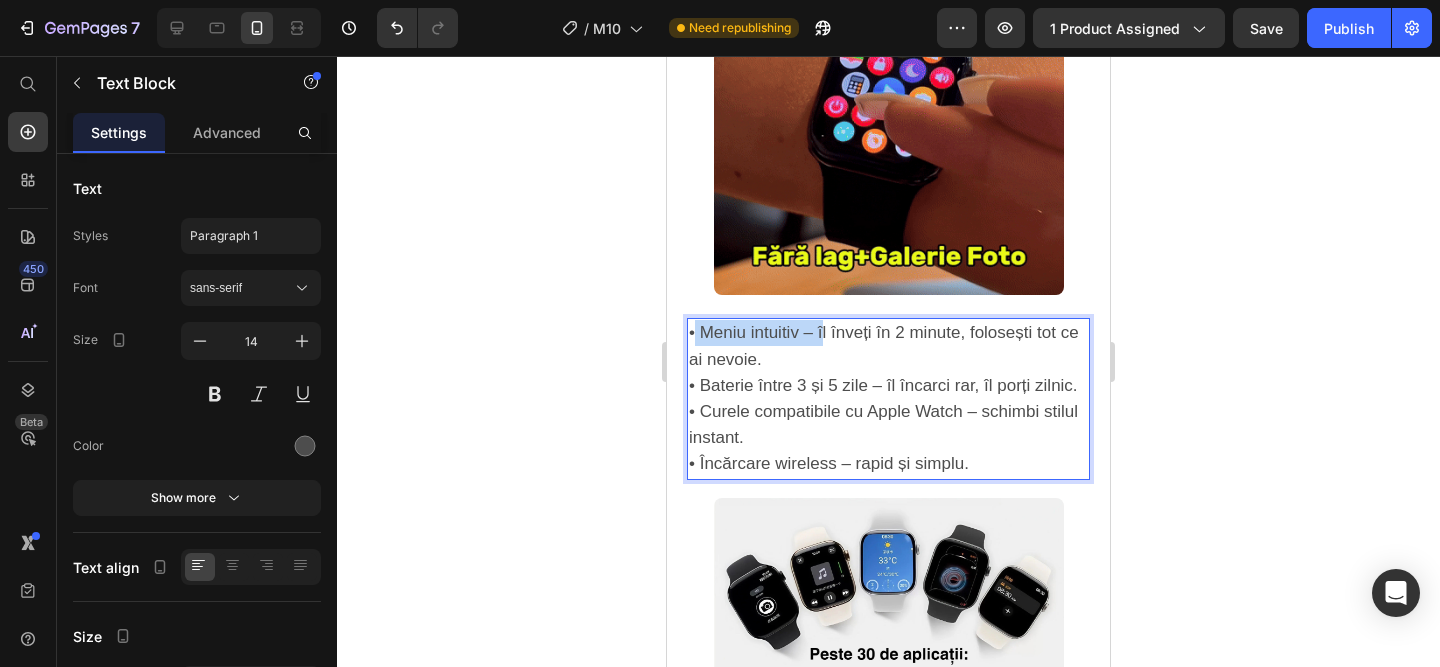 drag, startPoint x: 818, startPoint y: 327, endPoint x: 694, endPoint y: 325, distance: 124.01613 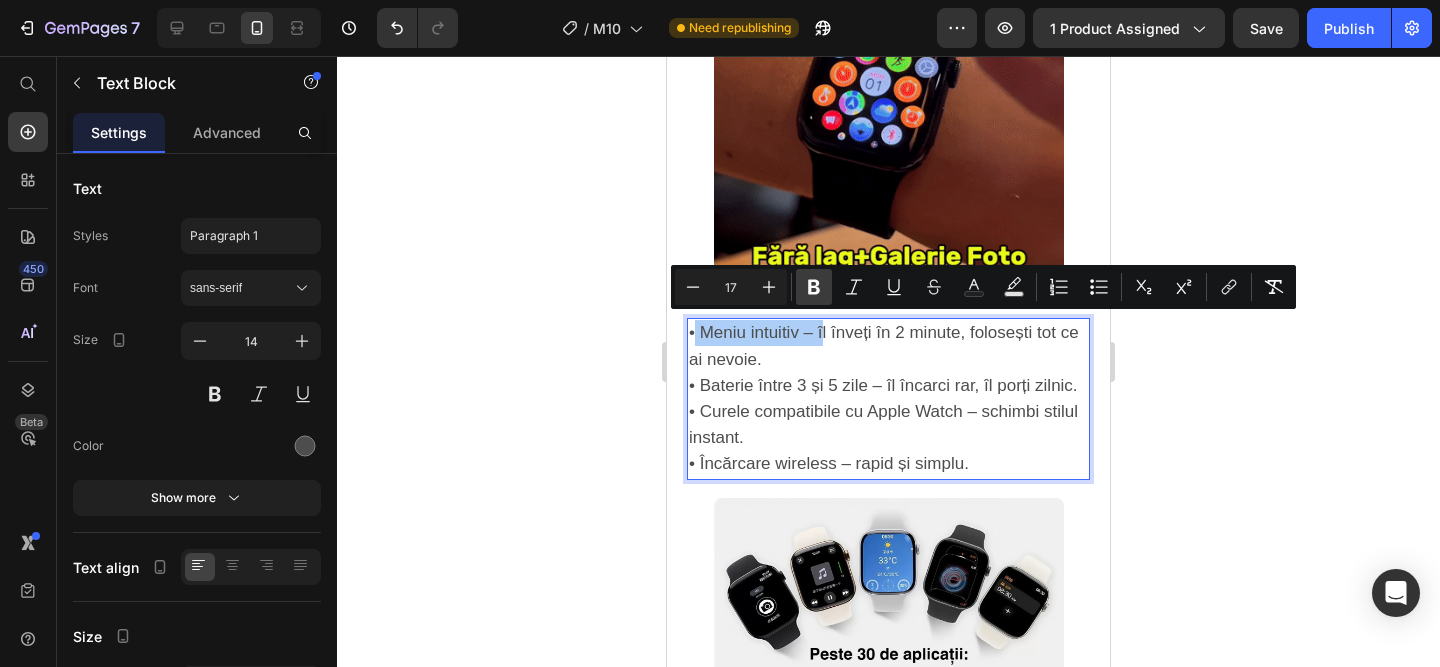 click on "Bold" at bounding box center (814, 287) 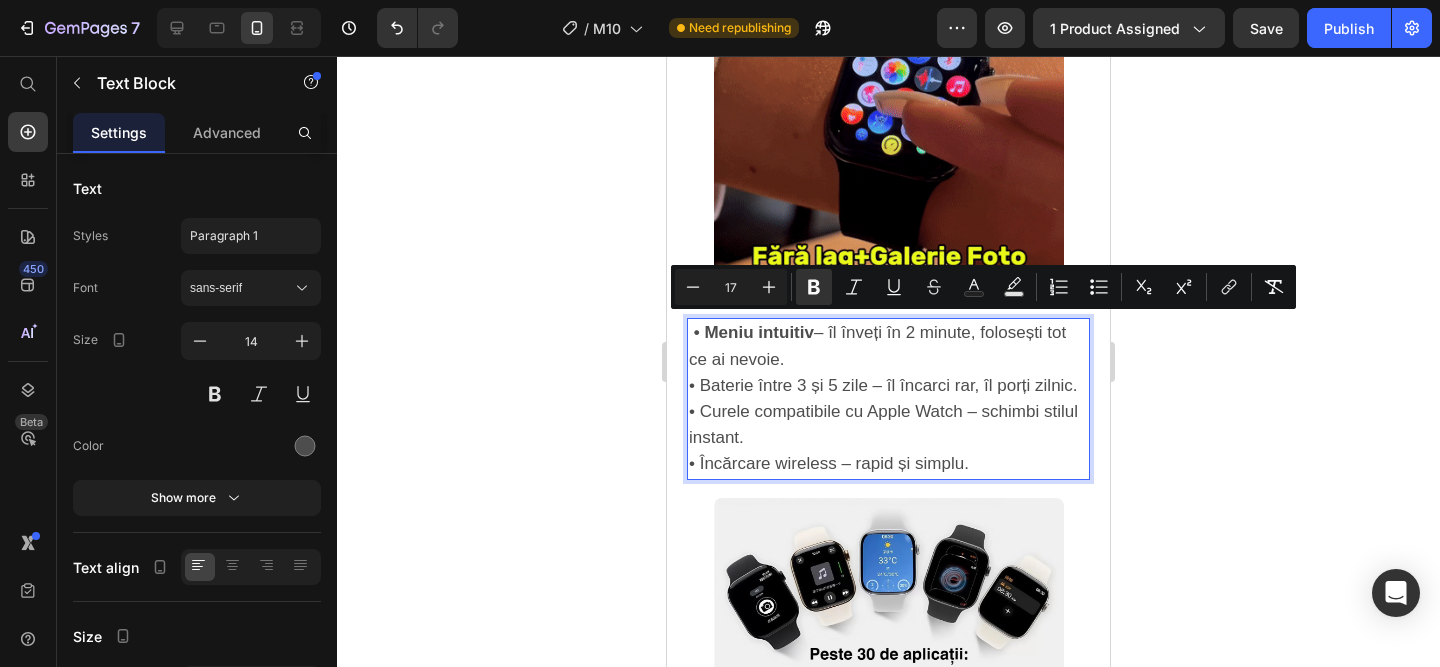 click on "• Baterie între 3 și 5 zile – îl încarci rar, îl porți zilnic." at bounding box center (883, 385) 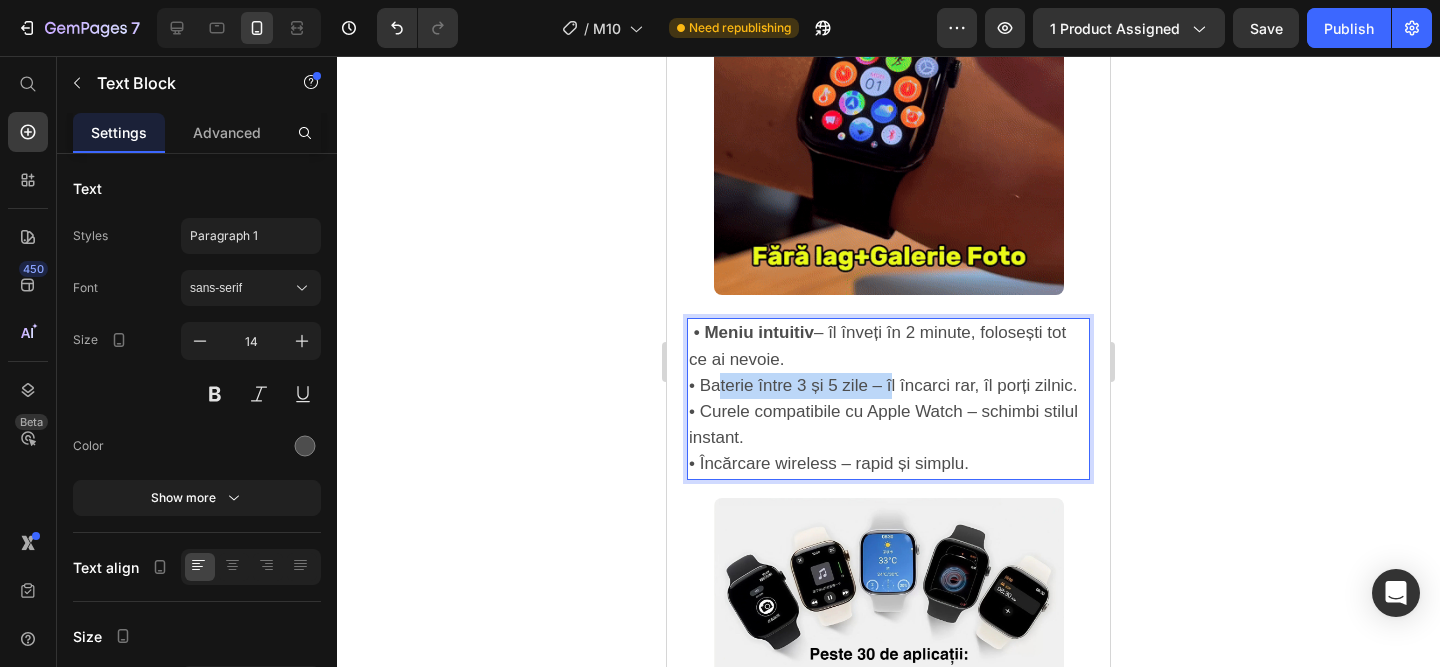 drag, startPoint x: 888, startPoint y: 381, endPoint x: 709, endPoint y: 374, distance: 179.13683 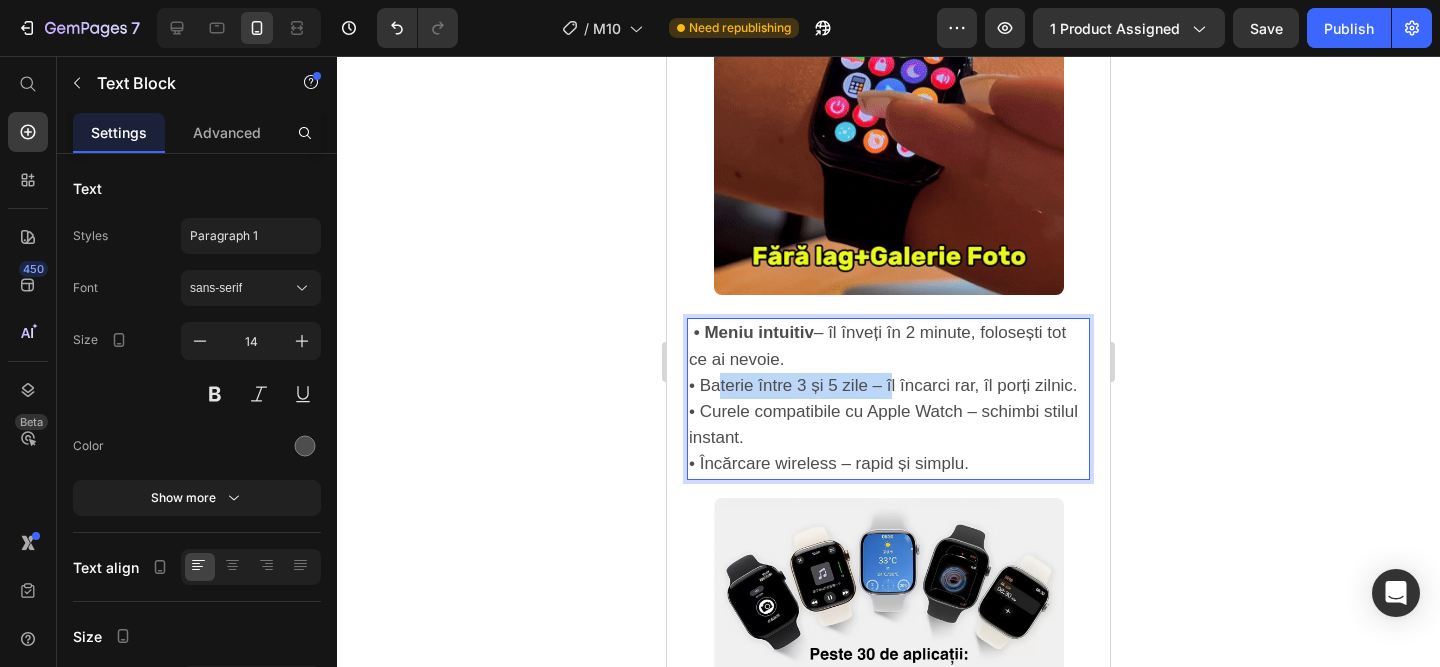 click on "• Baterie între 3 și 5 zile – îl încarci rar, îl porți zilnic." at bounding box center (883, 385) 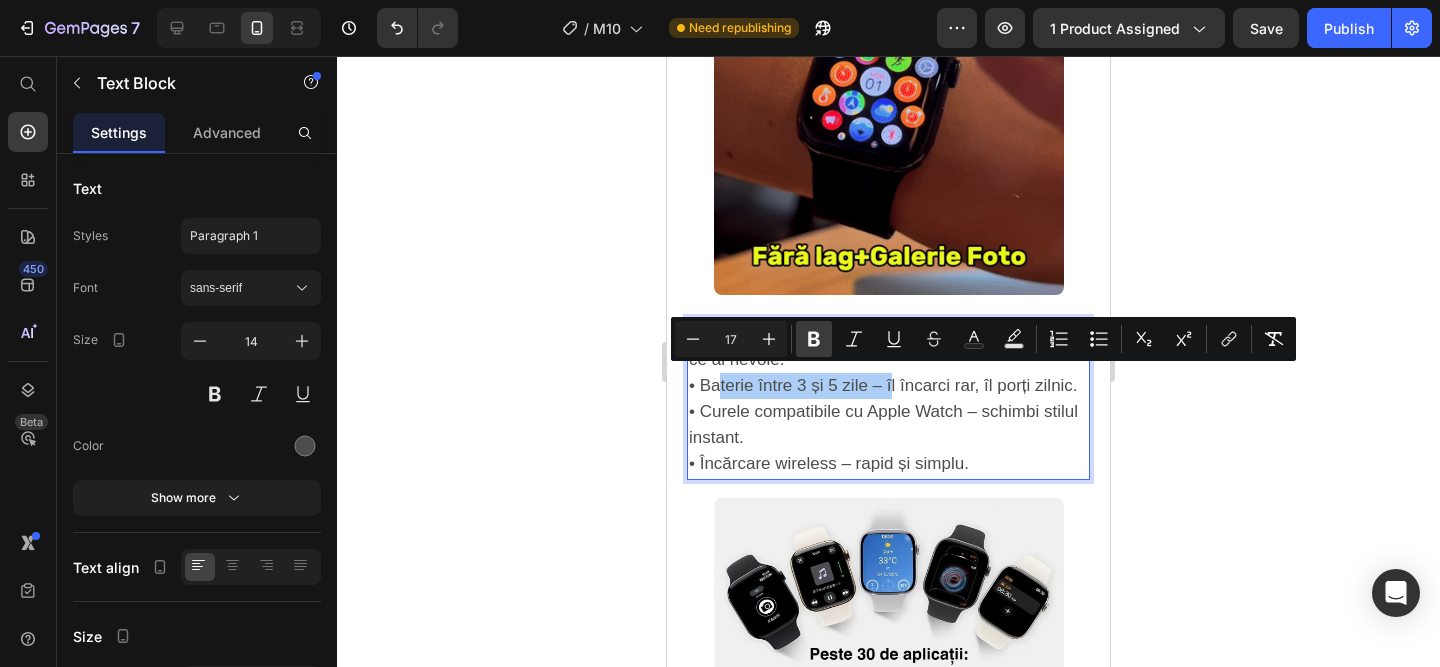 click 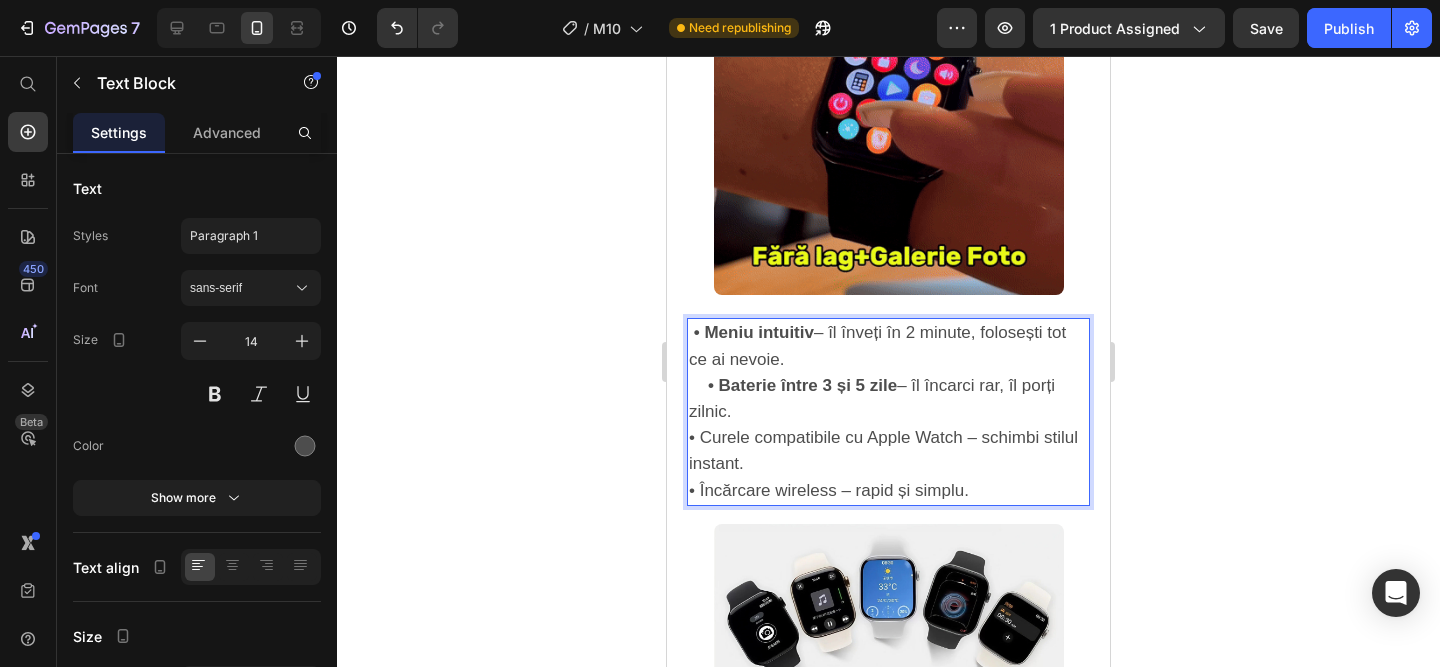 click on "• Curele compatibile cu Apple Watch – schimbi stilul instant." at bounding box center [883, 450] 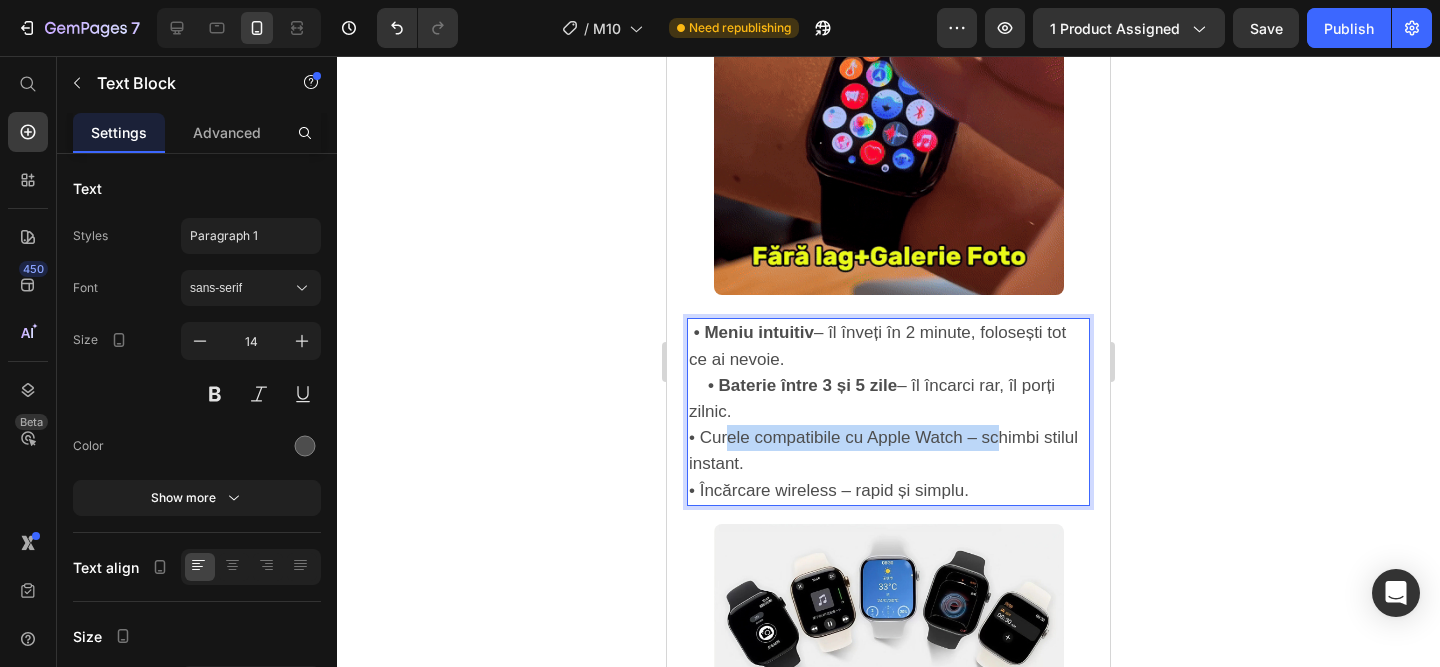 drag, startPoint x: 982, startPoint y: 433, endPoint x: 711, endPoint y: 427, distance: 271.0664 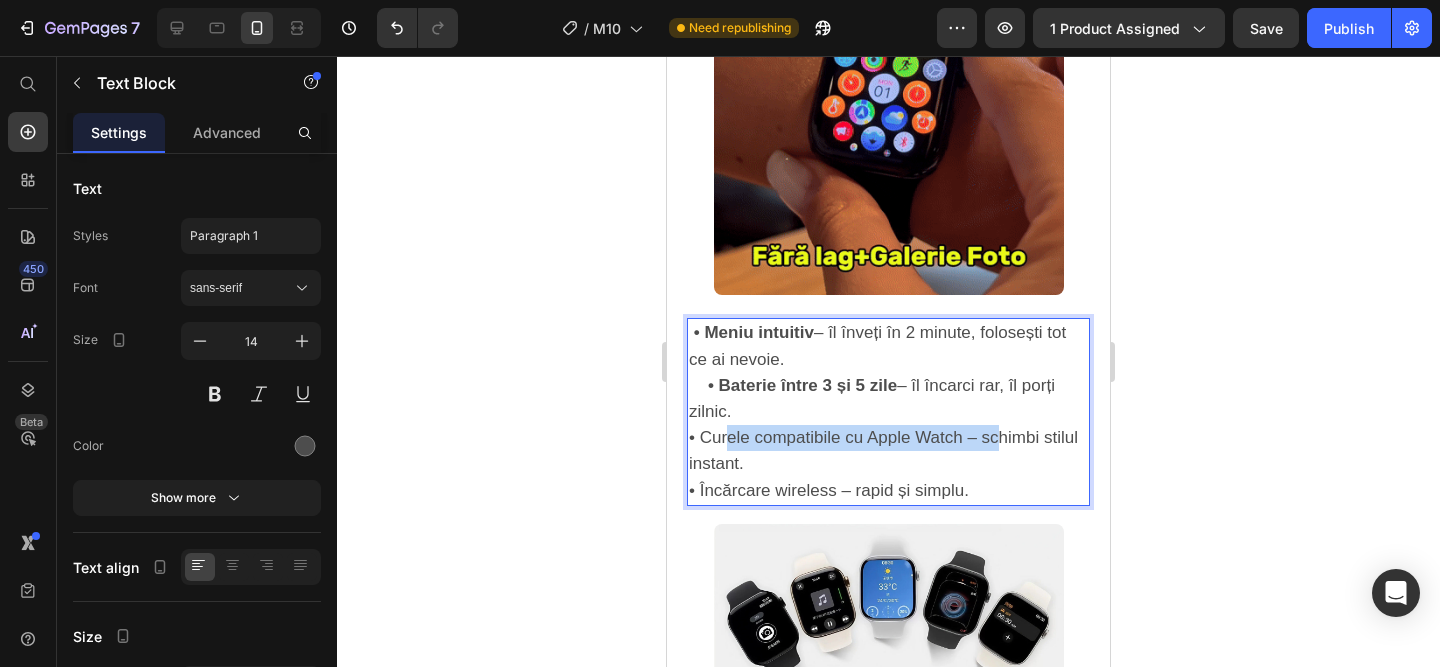 click on "• Curele compatibile cu Apple Watch – schimbi stilul instant." at bounding box center [883, 450] 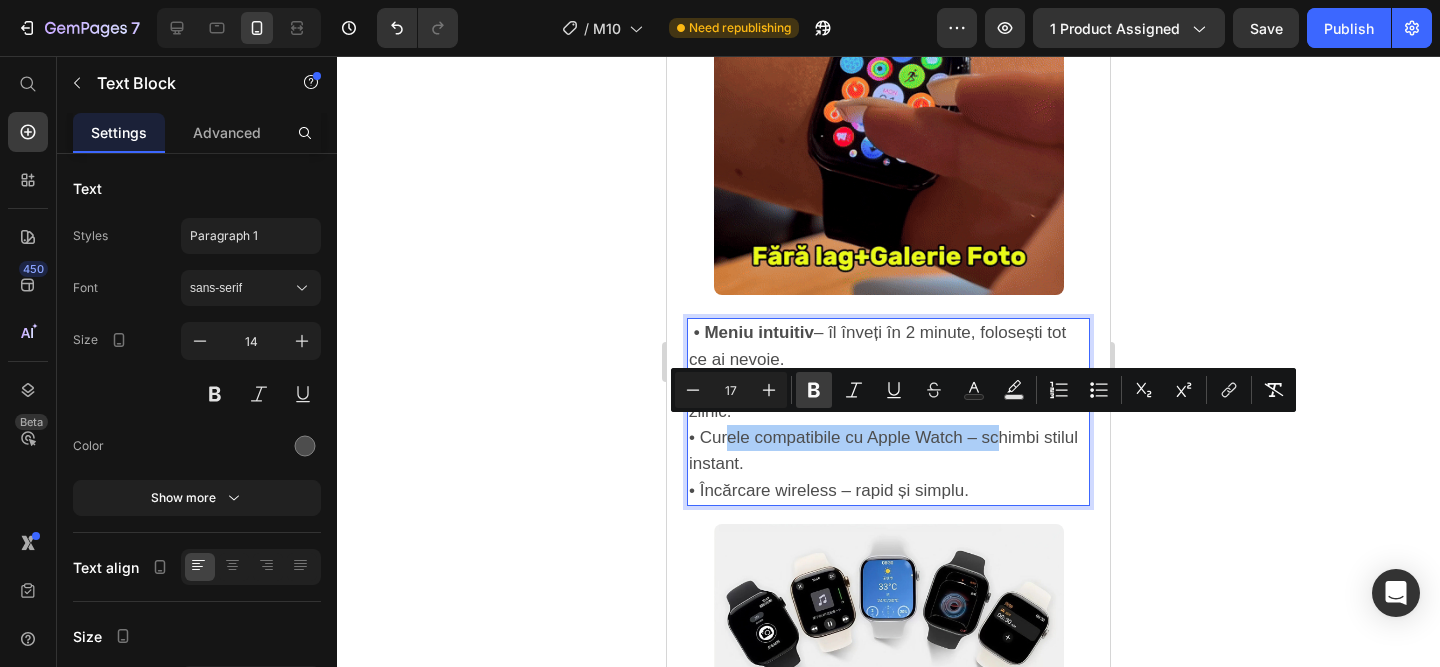 click 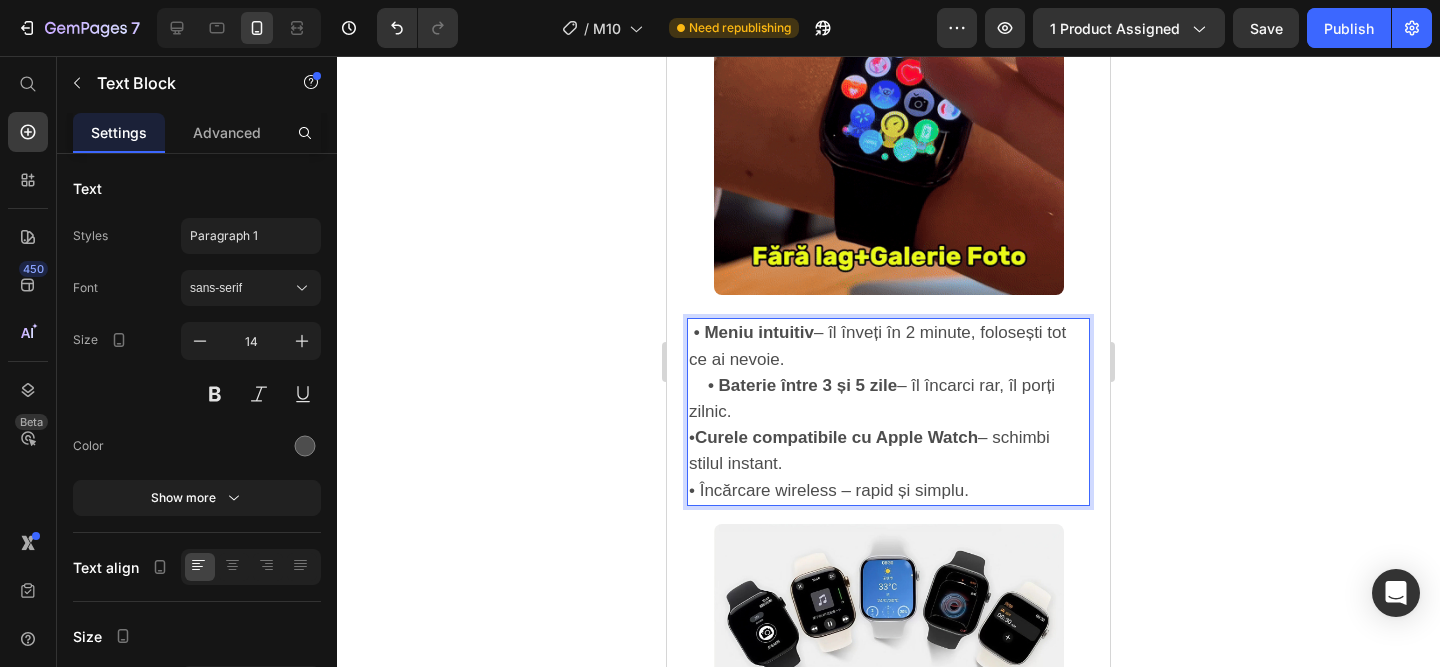 click on "• Încărcare wireless – rapid și simplu." at bounding box center (829, 490) 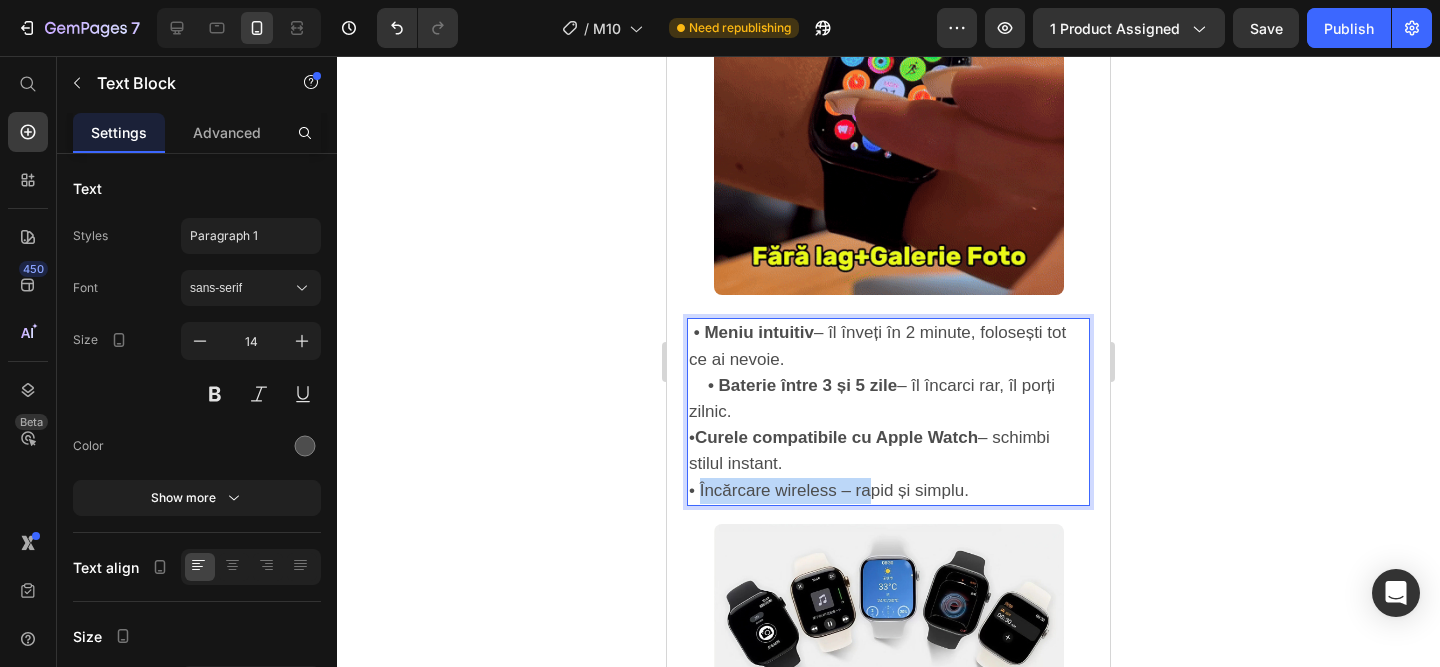 drag, startPoint x: 852, startPoint y: 482, endPoint x: 700, endPoint y: 482, distance: 152 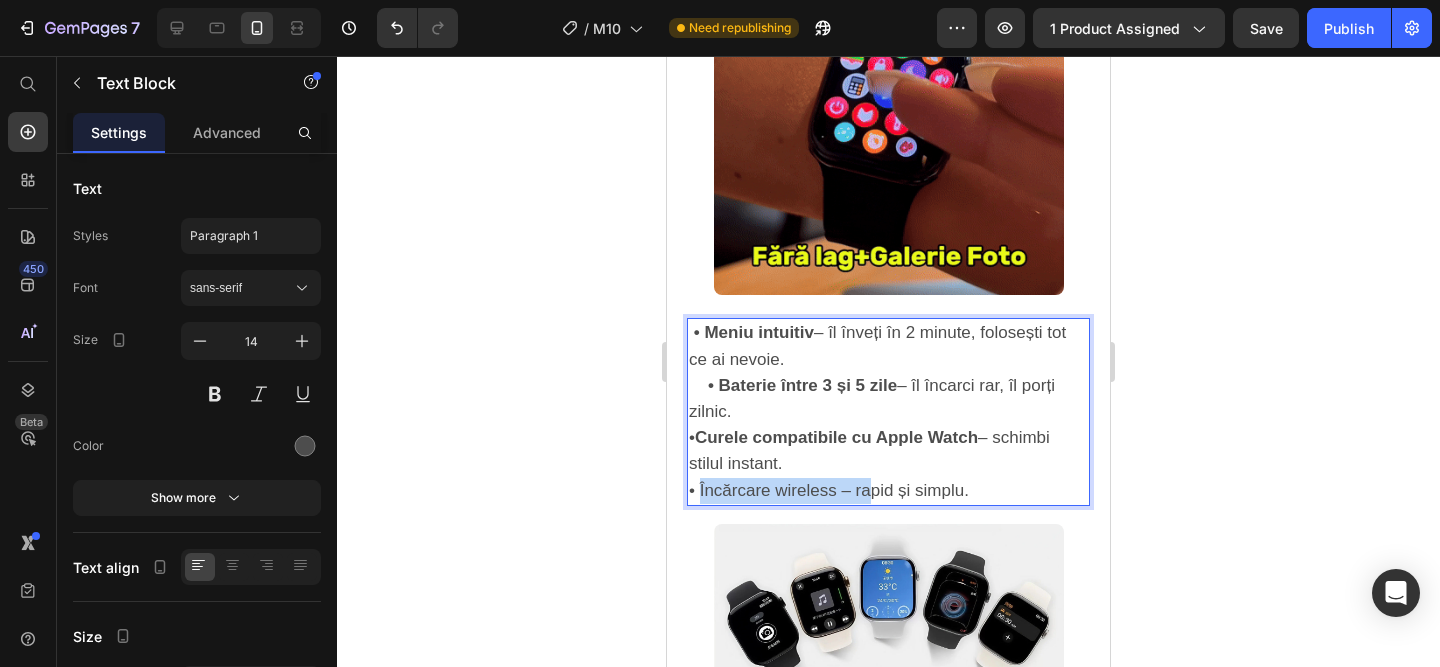 click on "• Încărcare wireless – rapid și simplu." at bounding box center (829, 490) 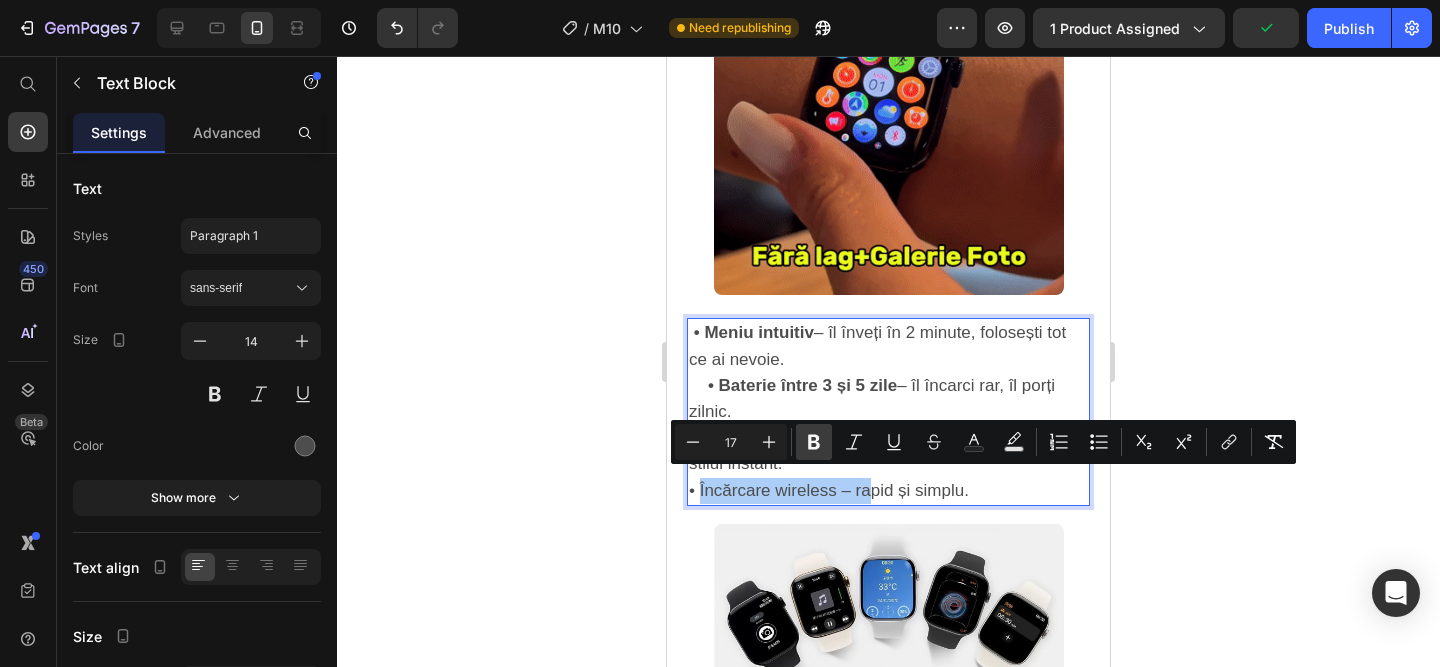 click 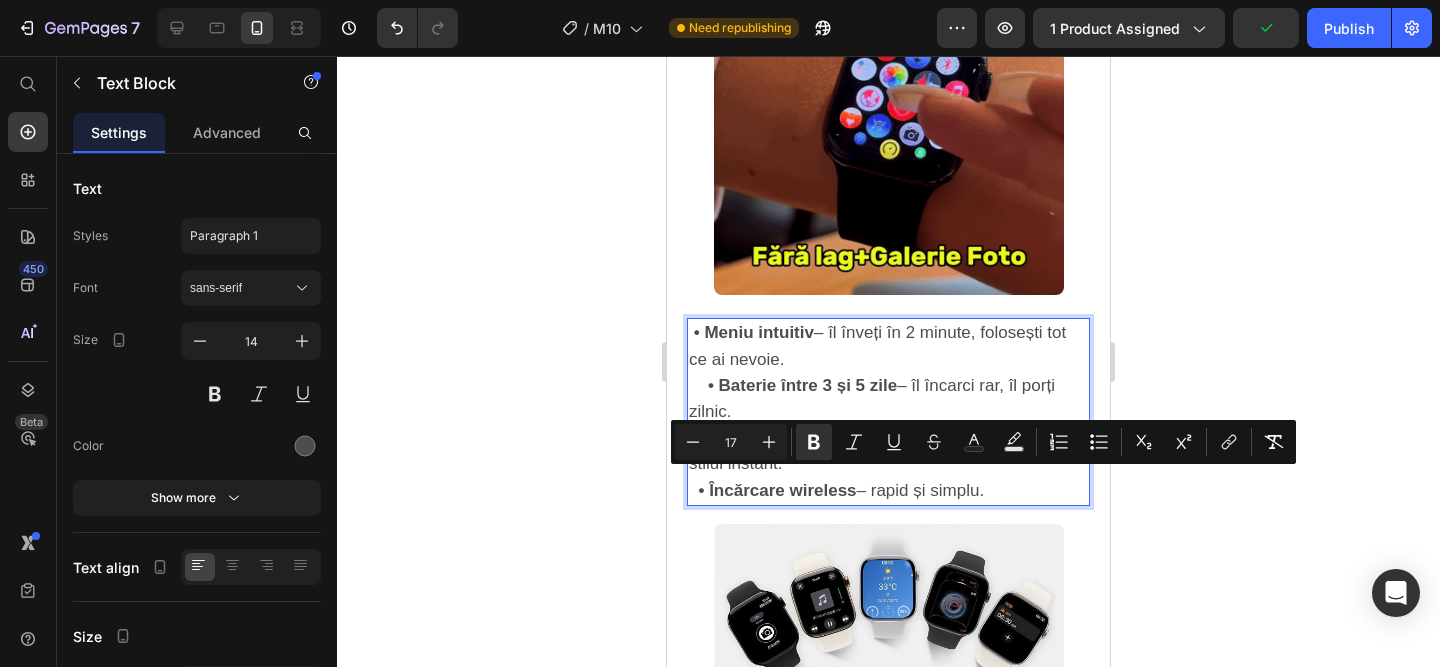 click 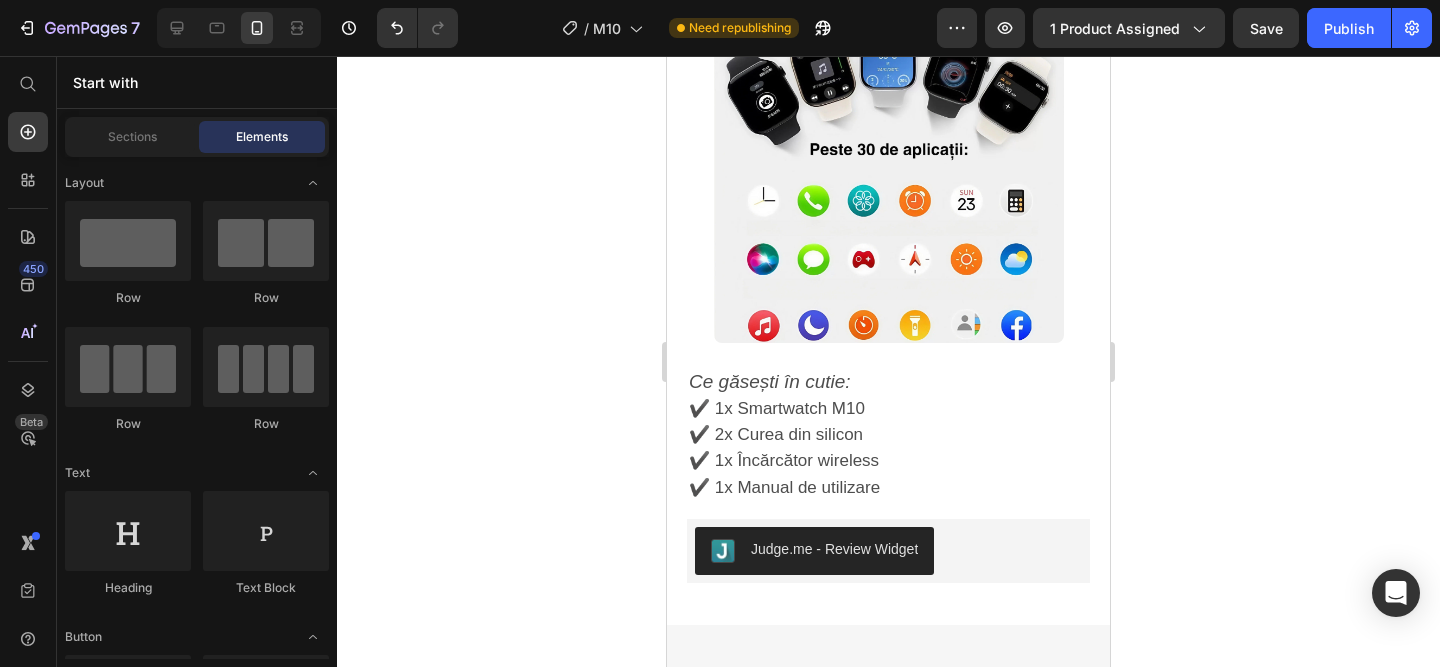 scroll, scrollTop: 2458, scrollLeft: 0, axis: vertical 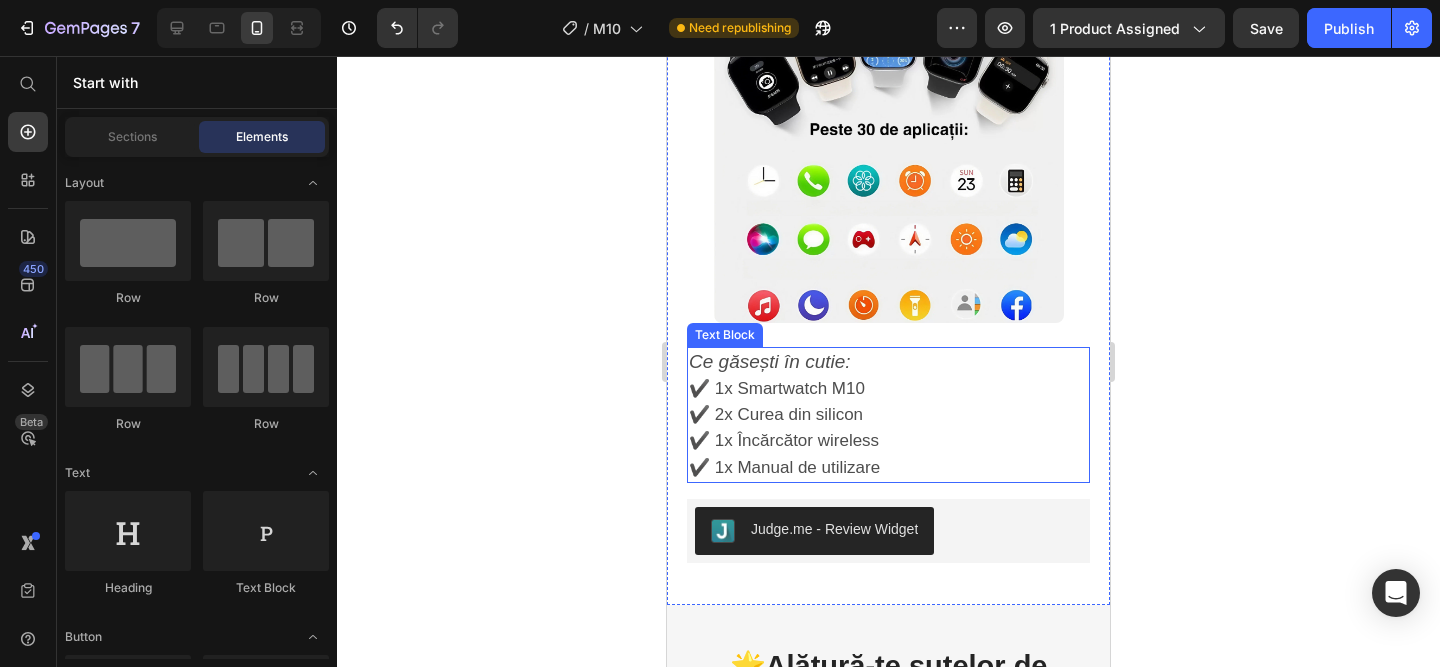 click on "Ce găsești în cutie: ✔️ 1x Smartwatch M10 ✔️ 2x Curea din silicon ✔️ 1x Încărcător wireless" at bounding box center (888, 402) 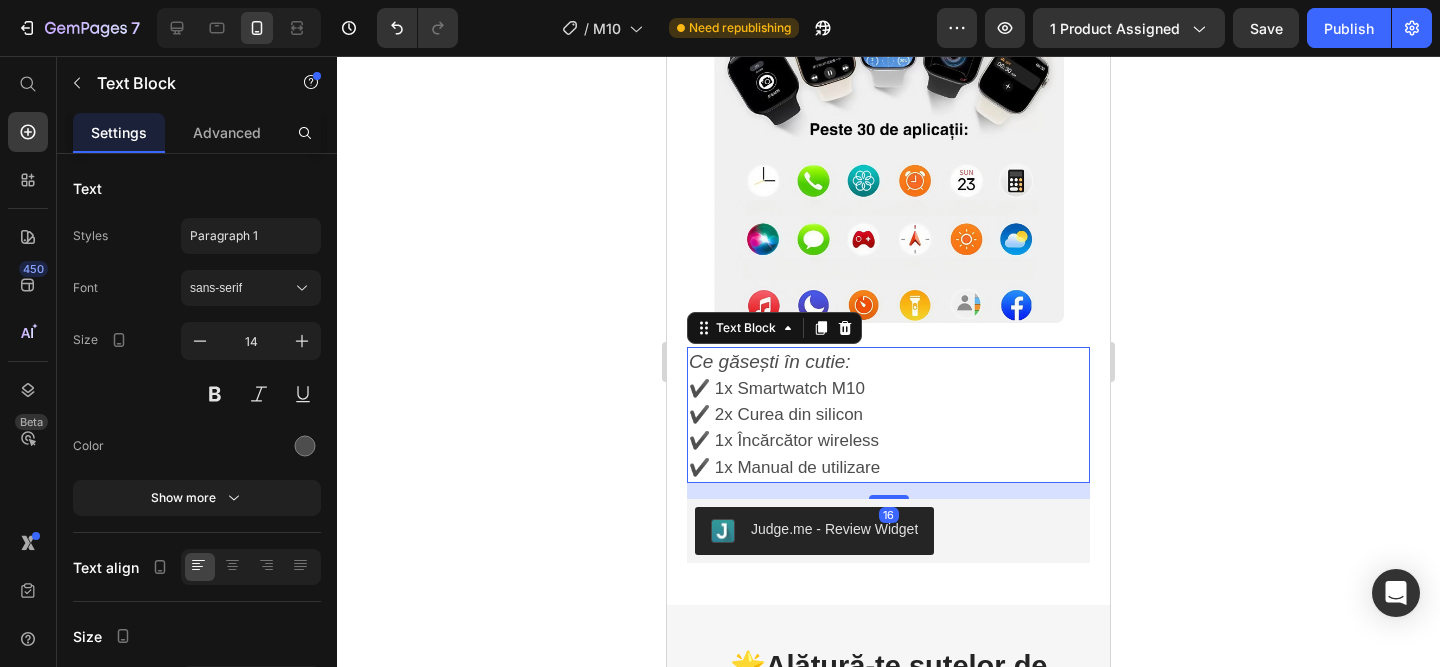 click on "Ce găsești în cutie: ✔️ 1x Smartwatch M10 ✔️ 2x Curea din silicon ✔️ 1x Încărcător wireless" at bounding box center (888, 402) 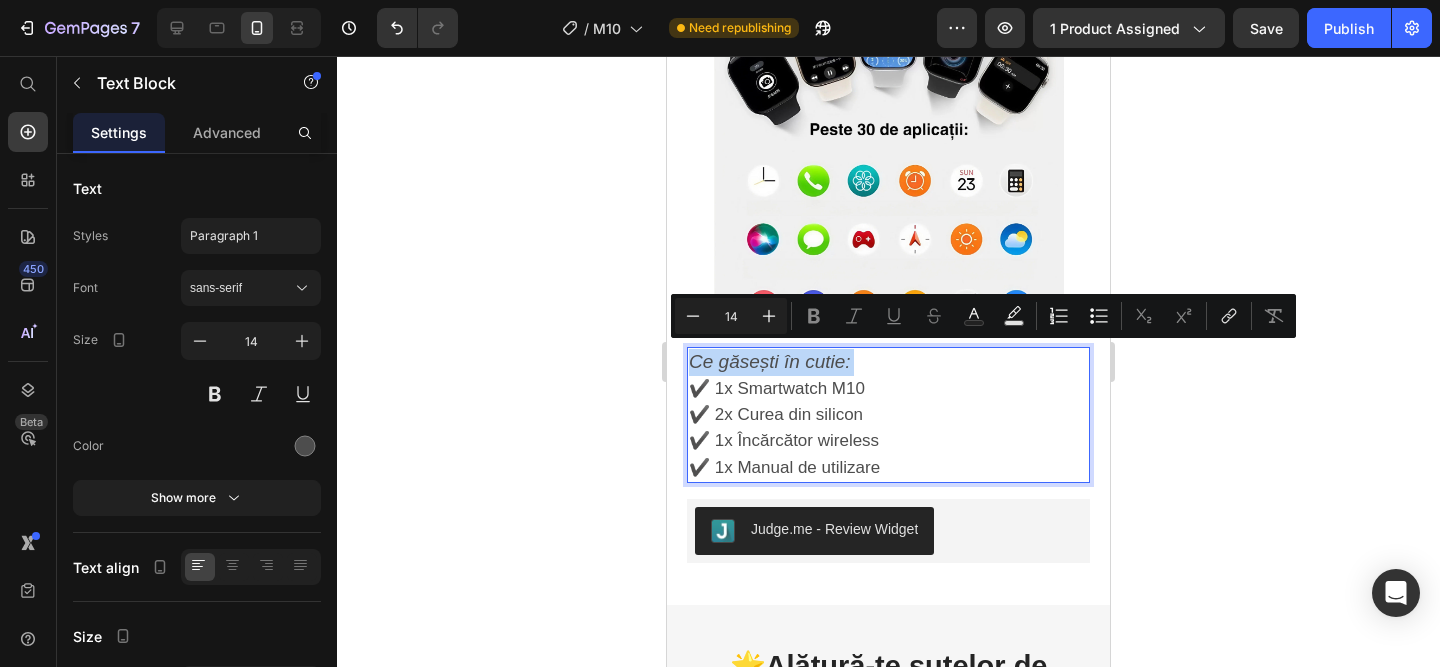 click on "Ce găsești în cutie: ✔️ 1x Smartwatch M10 ✔️ 2x Curea din silicon ✔️ 1x Încărcător wireless" at bounding box center [888, 402] 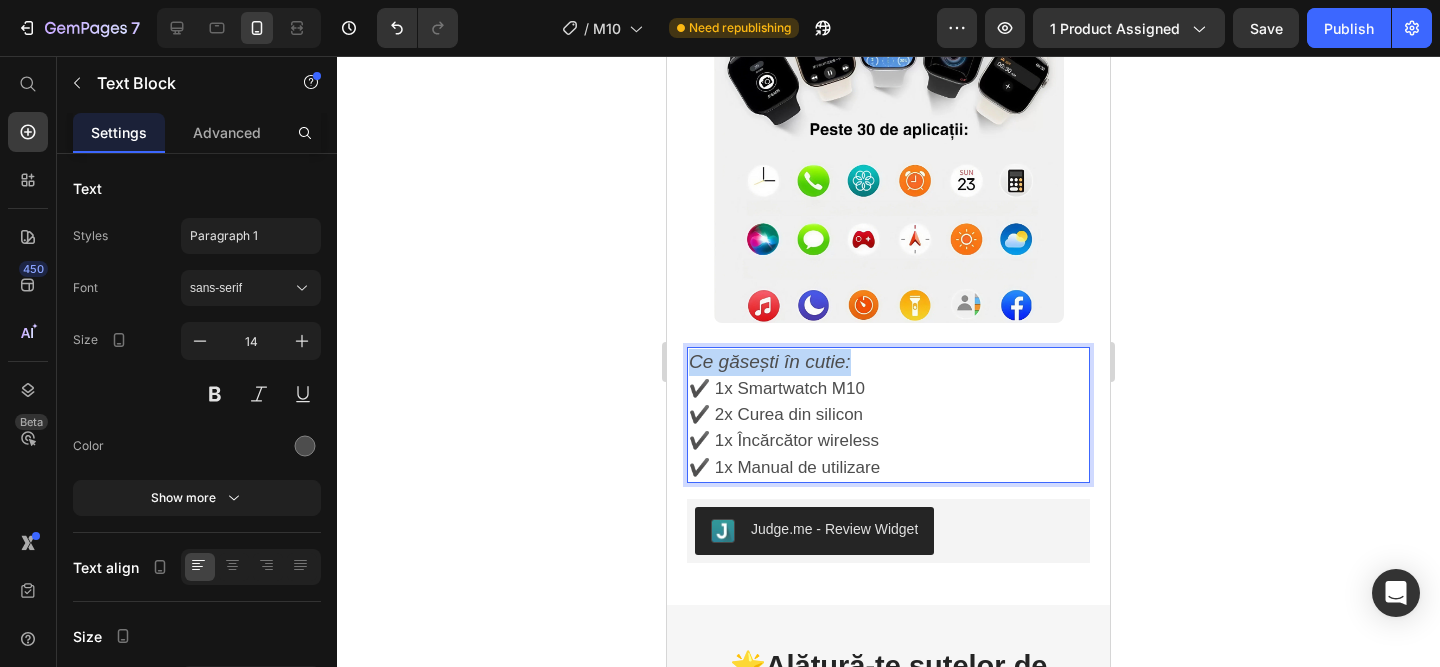 drag, startPoint x: 855, startPoint y: 357, endPoint x: 642, endPoint y: 346, distance: 213.28384 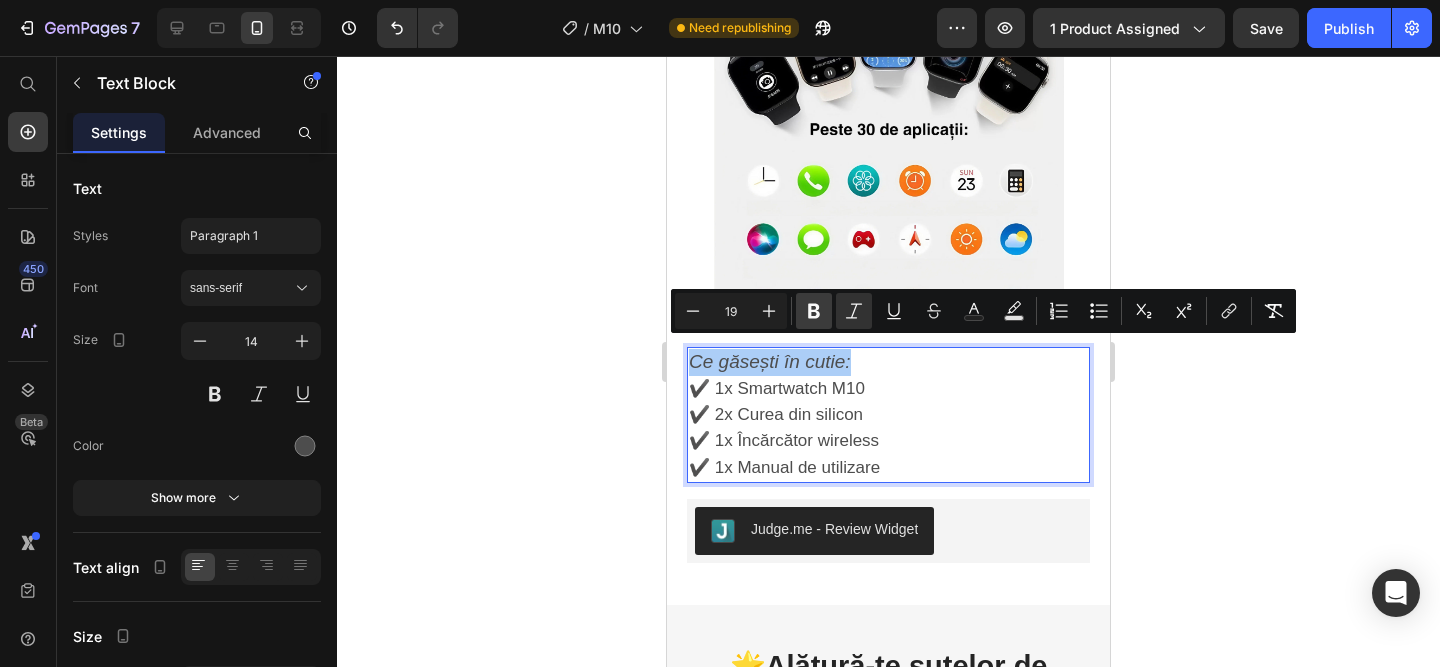 click 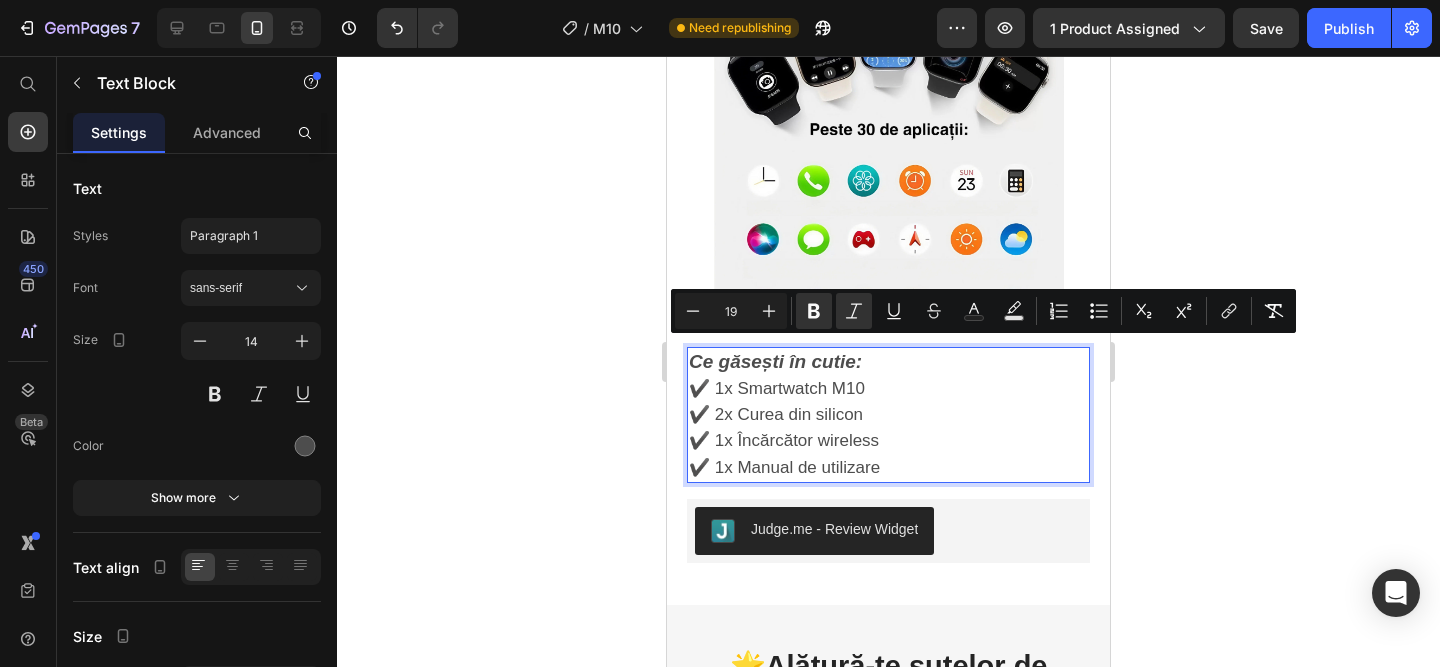 click on "Ce găsești în cutie: ✔️ 1x Smartwatch M10 ✔️ 2x Curea din silicon ✔️ 1x Încărcător wireless" at bounding box center (888, 402) 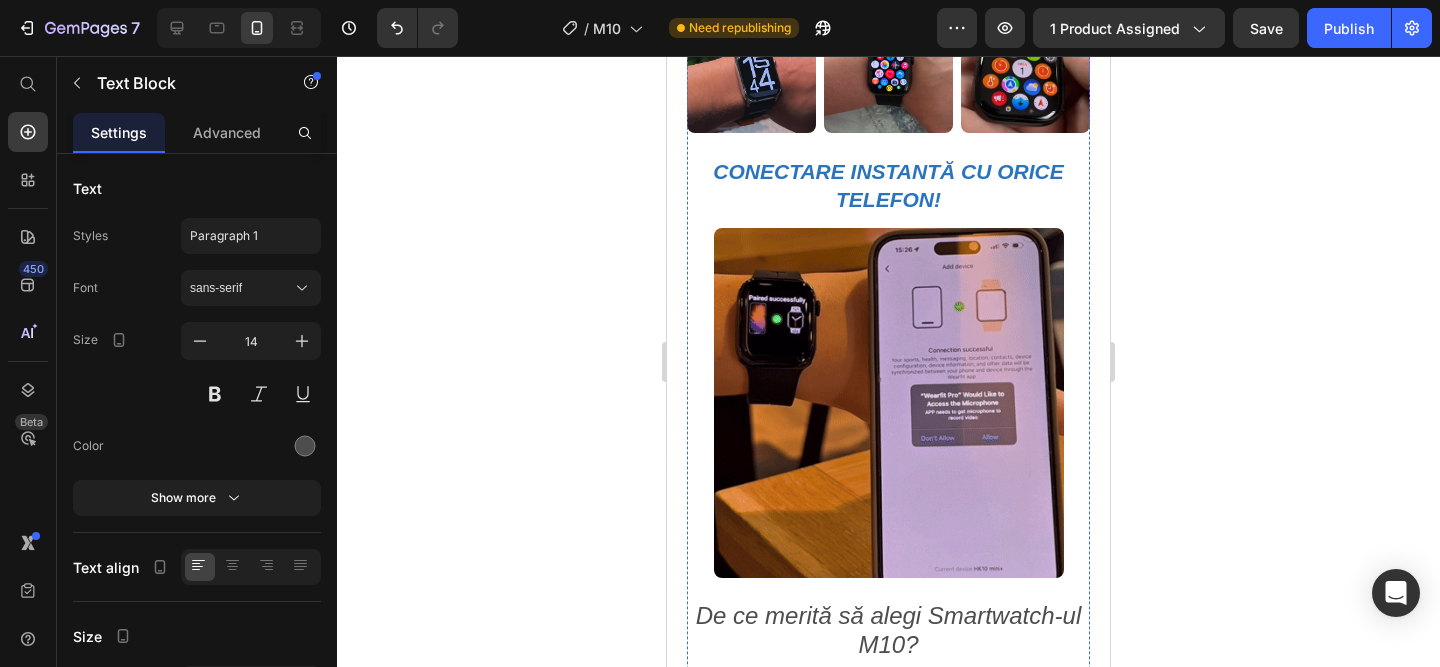 scroll, scrollTop: 950, scrollLeft: 0, axis: vertical 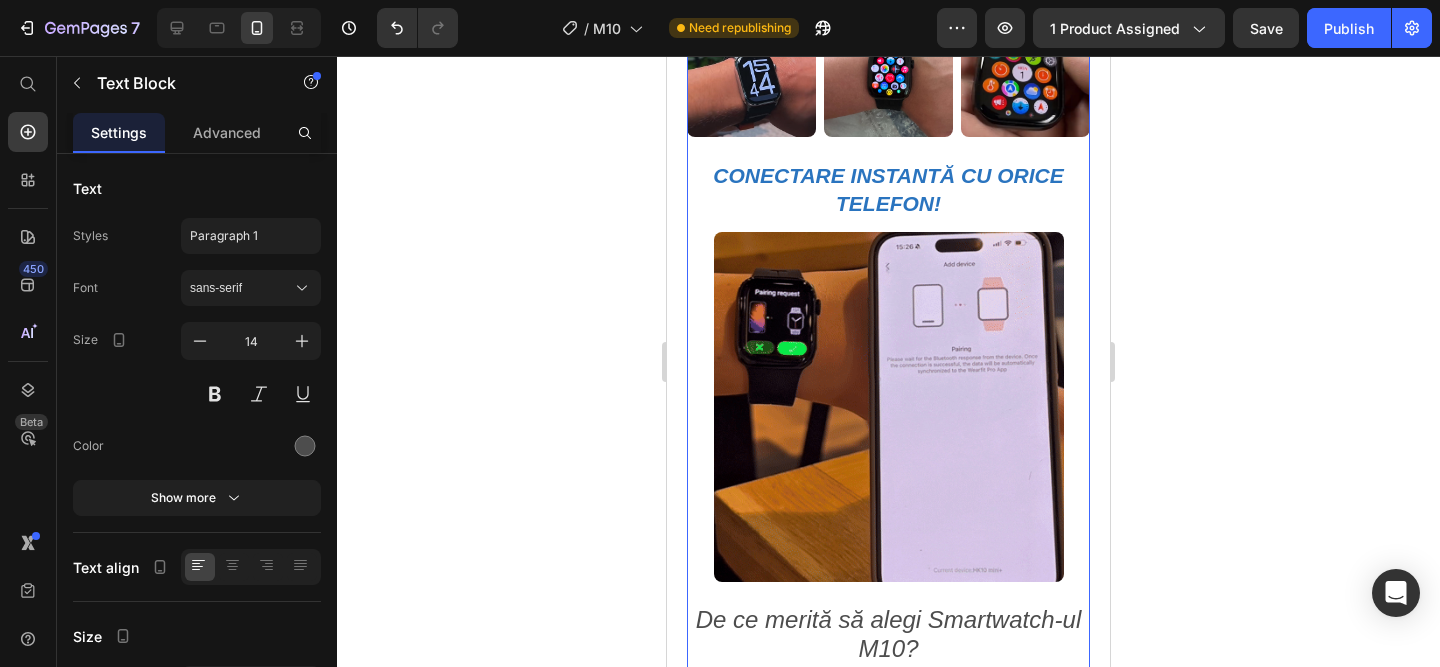 click on "CONECTARE INSTANTĂ CU ORICE TELEFON!" at bounding box center (888, 191) 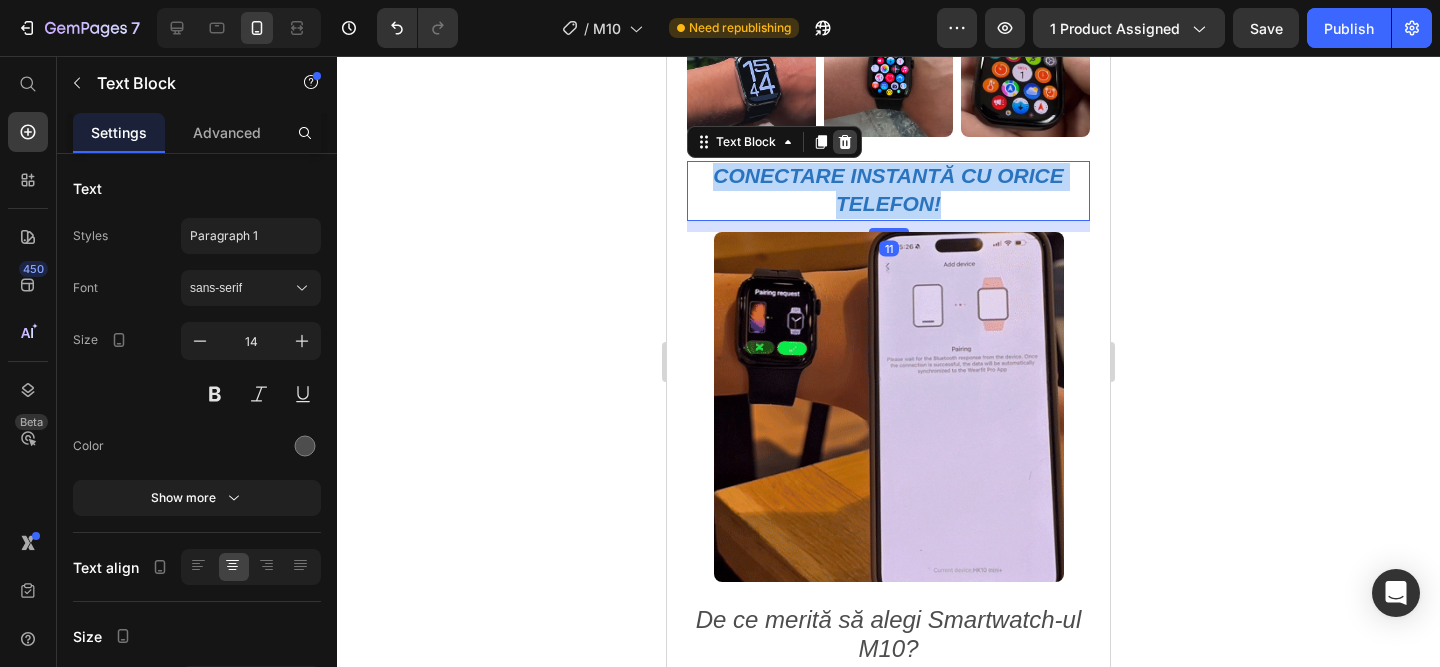 drag, startPoint x: 969, startPoint y: 209, endPoint x: 847, endPoint y: 147, distance: 136.85028 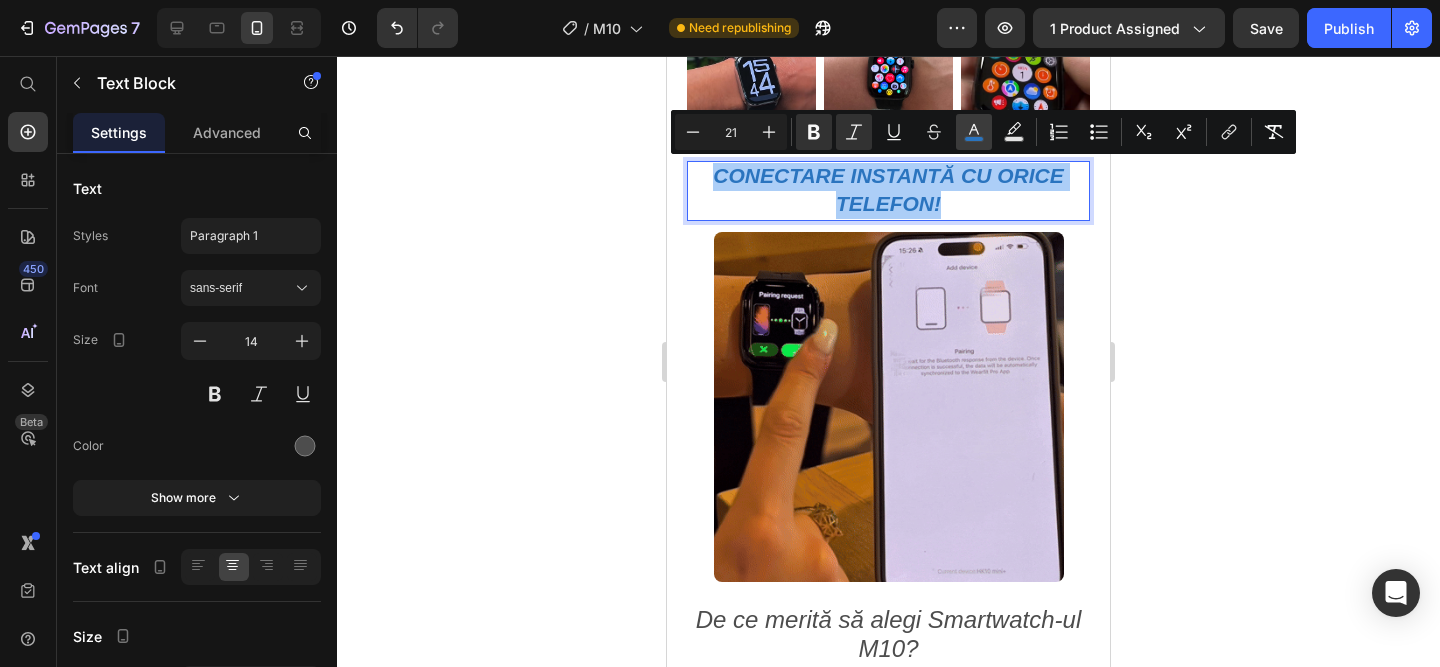 click on "color" at bounding box center (974, 132) 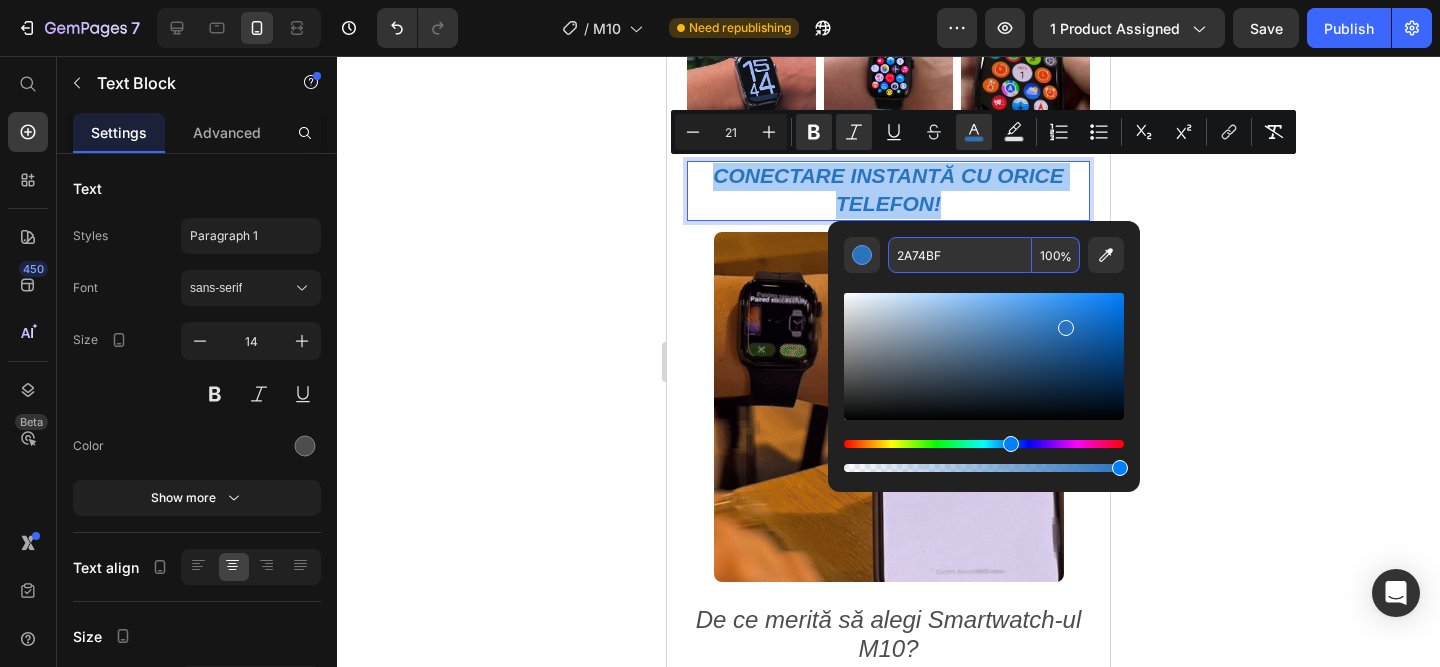 click on "2A74BF" at bounding box center (960, 255) 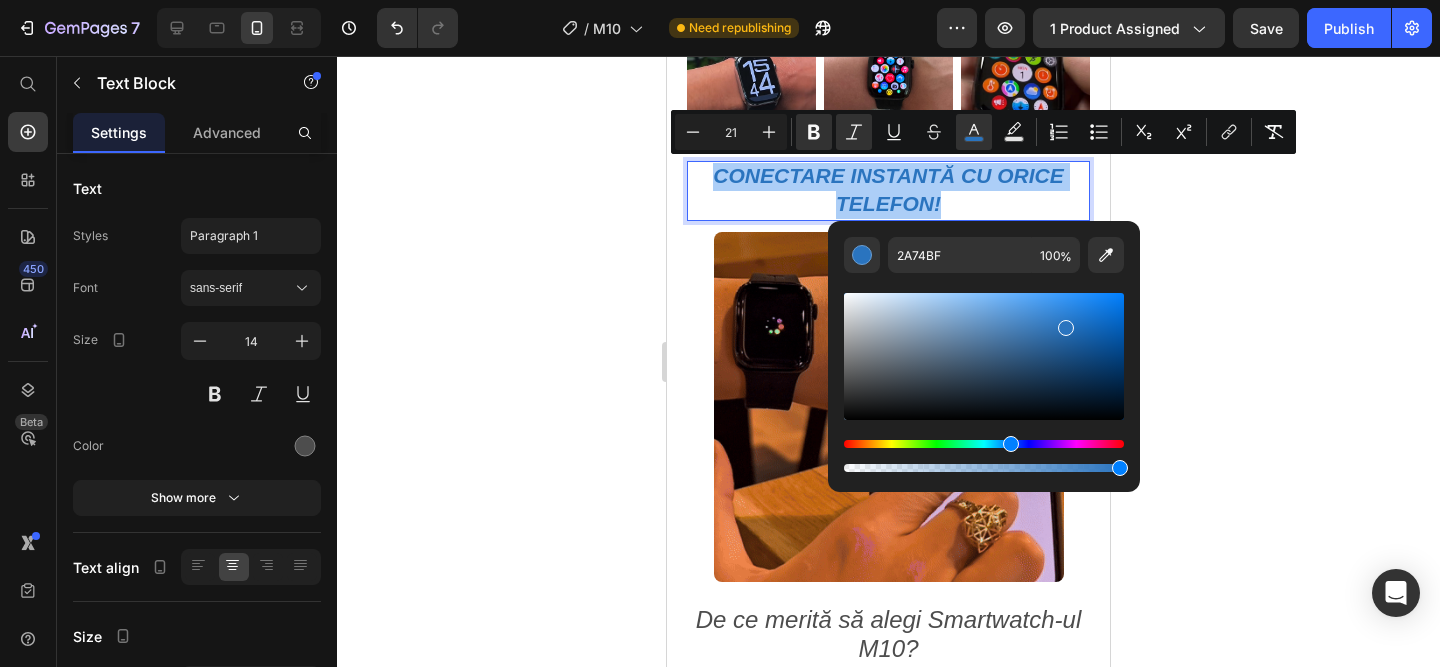 click 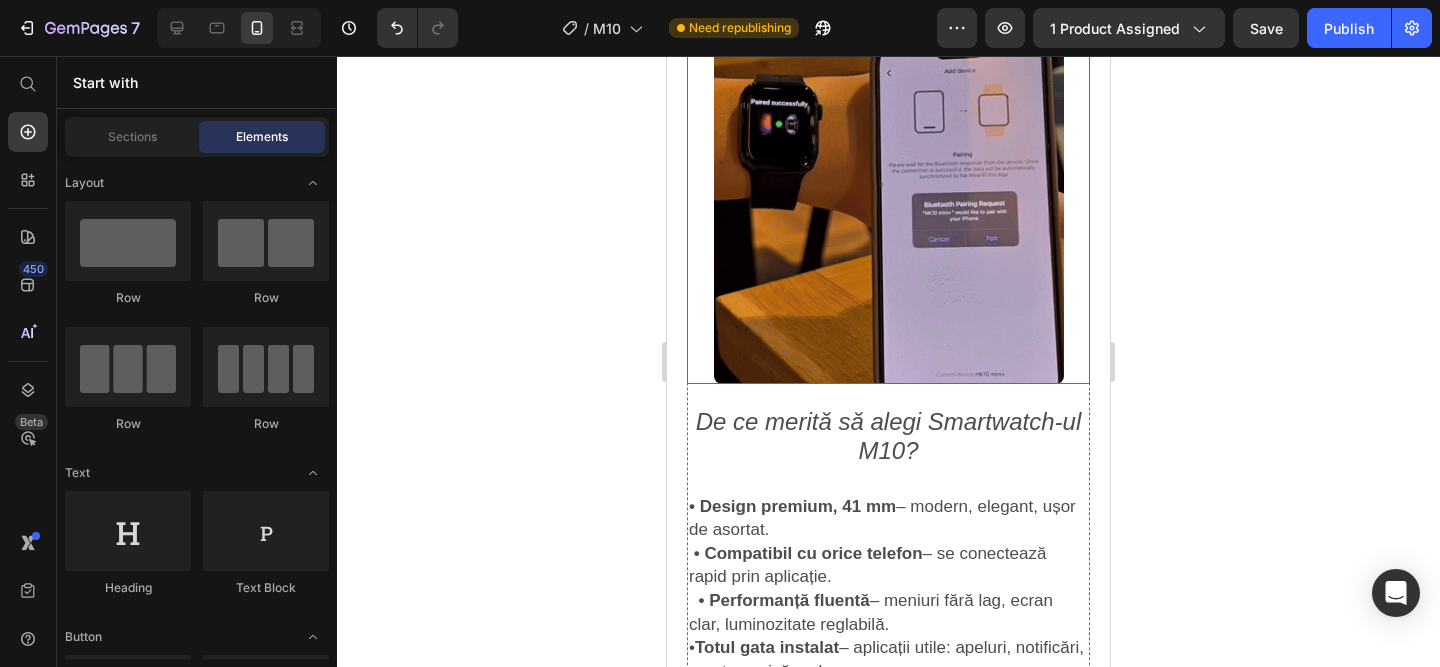 scroll, scrollTop: 1215, scrollLeft: 0, axis: vertical 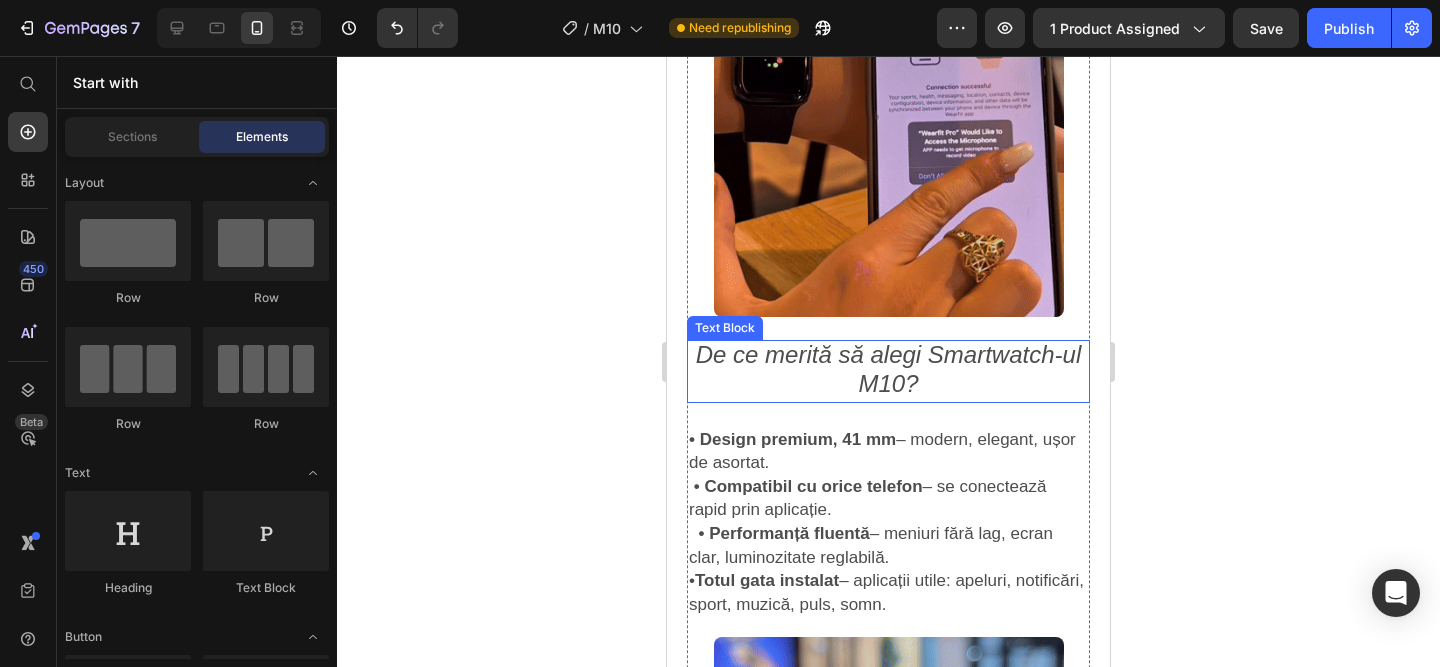 click on "De ce merită să alegi Smartwatch-ul M10?" at bounding box center (888, 371) 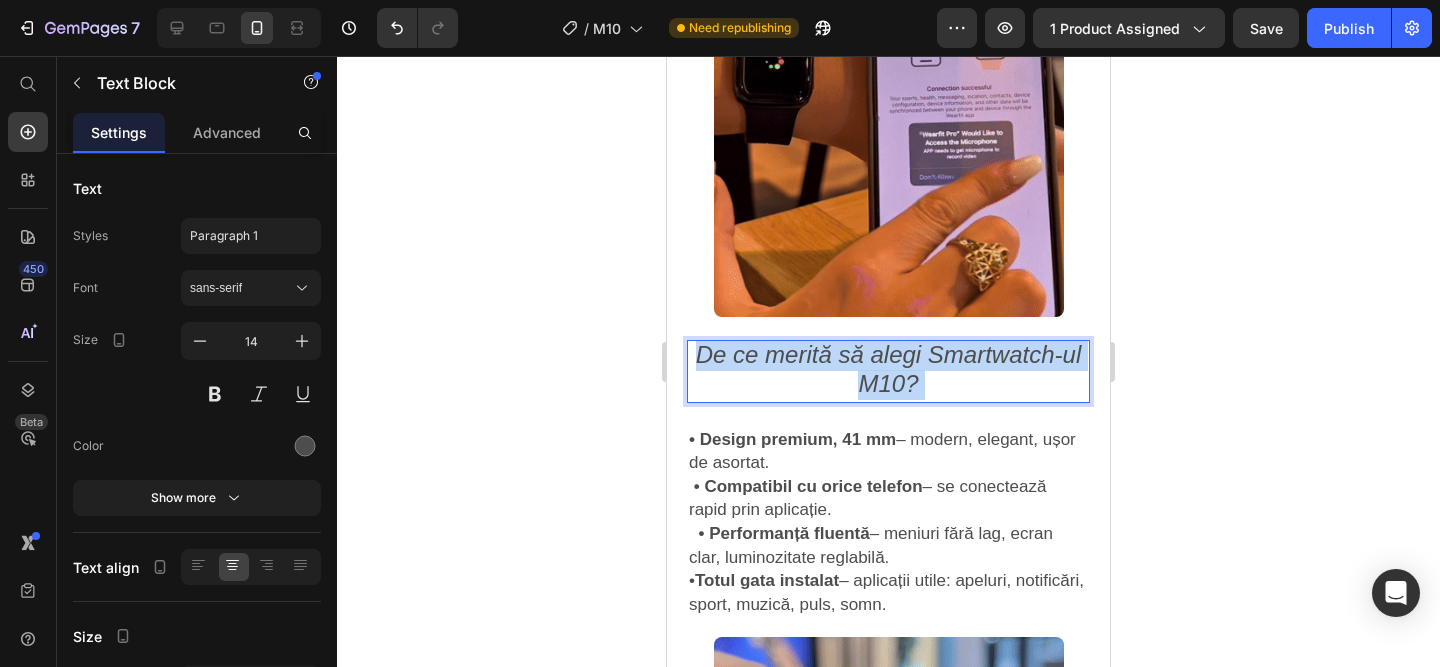 drag, startPoint x: 937, startPoint y: 388, endPoint x: 638, endPoint y: 343, distance: 302.36734 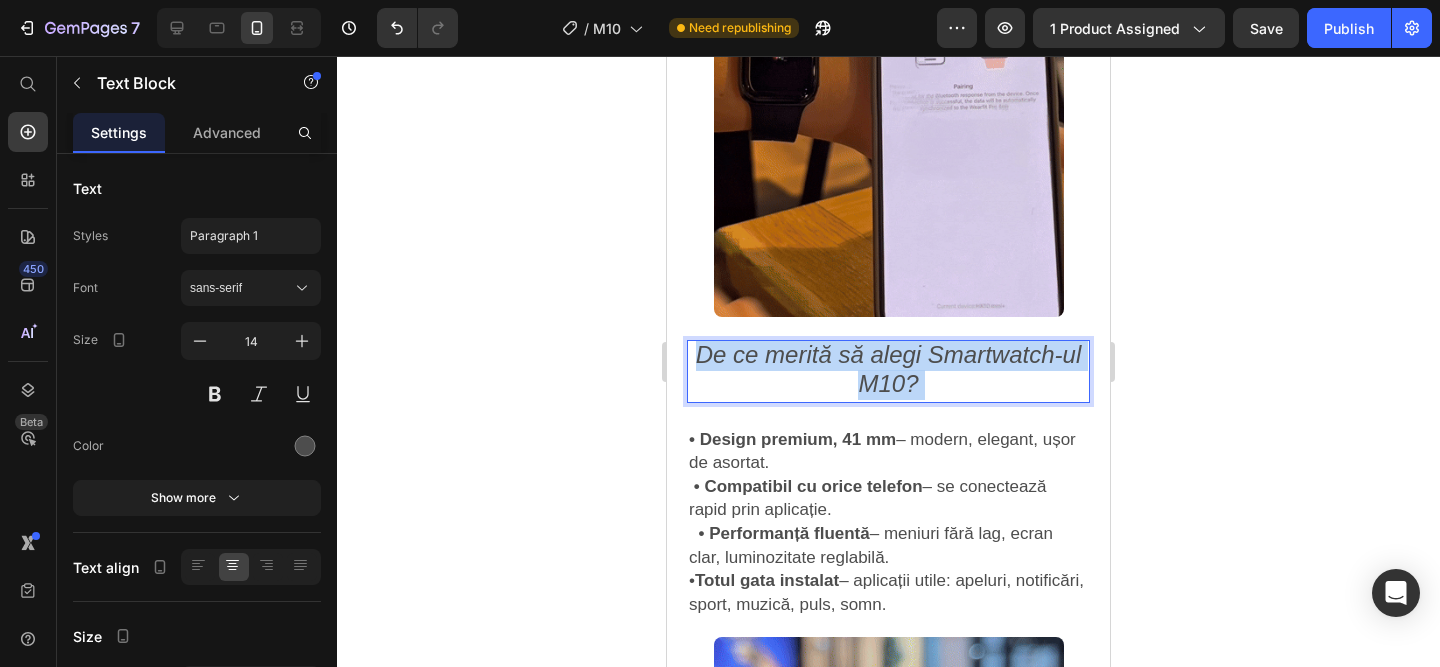 click on "Mobile  ( 443 px) iPhone 13 Mini iPhone 13 Pro iPhone 11 Pro Max iPhone 15 Pro Max Pixel 7 Galaxy S8+ Galaxy S20 Ultra iPad Mini iPad Air iPad Pro Header
Product Images Smartwatch M10 (Premium)™️ Product Title 199,00 lei Product Price 389,00 lei Product Price SALVATI 190,00 lei Discount Tag
Row
Icon Primesti GRATUIT o curea extra cadou! Text Block Row Image Plata la CURIER  (ramburs) Text Block Row Image Livrare RAPIDA  1-2 zile lucratoare Text Block Row
Publish the page to see the content.
Custom Code Buy it now Dynamic Checkout
Publish the page to see the content.
Custom Code ⭐️ Evaluare medie: 4,7 din 5 pe Amazon!  (PESTE 20.000 RECENZII DE 5 STELE) Text Block Image Image Image Row CONECTARE INSTANTA CU ORICE TELEFON! Text Block Image De ce merită să alegi Smartwatch-ul M10? Text Block   24     • Design premium, 41 mm  – modern, elegant, ușor de asortat.          • Text Block Image" at bounding box center (888, 884) 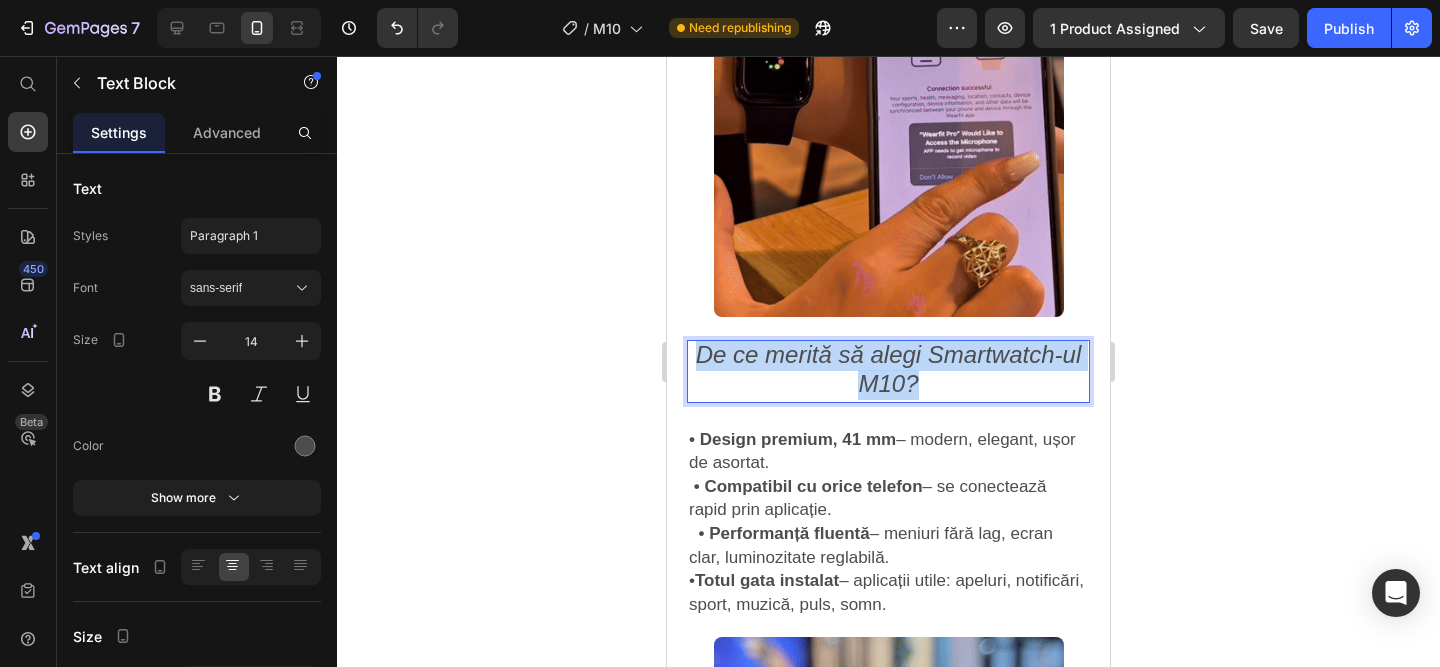 drag, startPoint x: 925, startPoint y: 378, endPoint x: 625, endPoint y: 348, distance: 301.49628 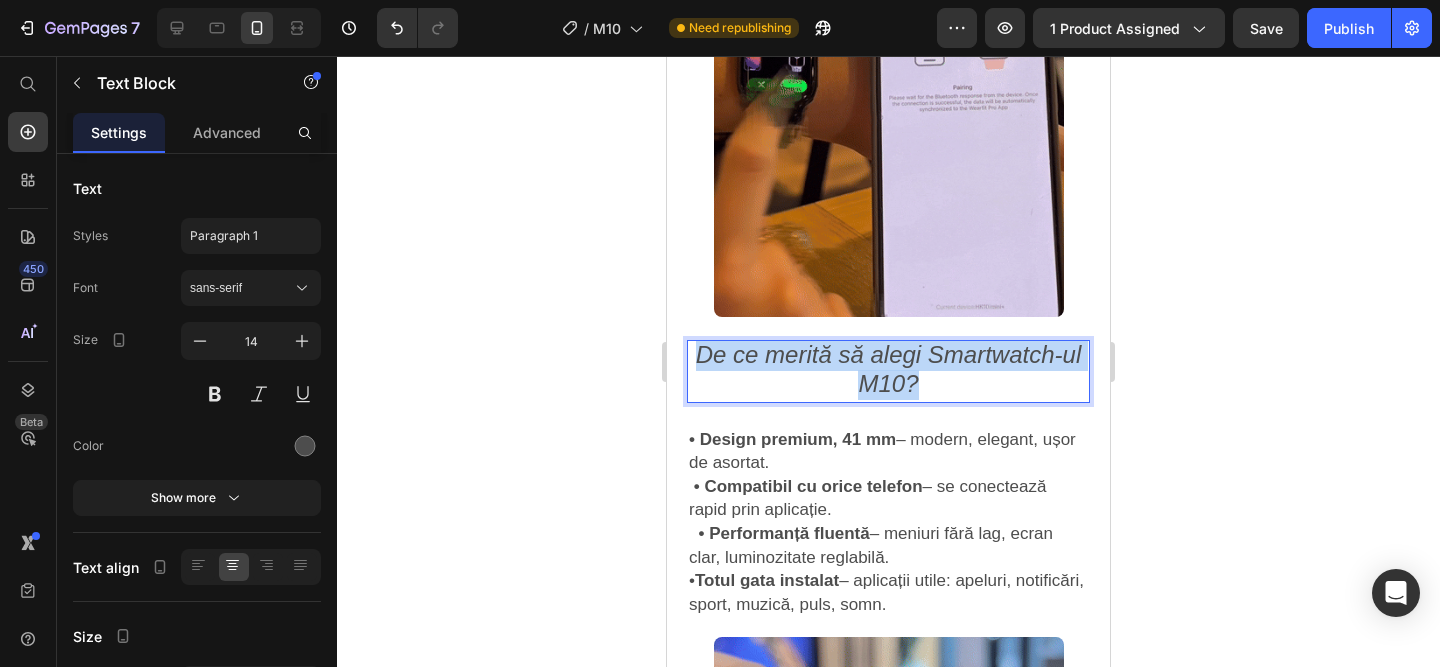 click on "Mobile  ( 443 px) iPhone 13 Mini iPhone 13 Pro iPhone 11 Pro Max iPhone 15 Pro Max Pixel 7 Galaxy S8+ Galaxy S20 Ultra iPad Mini iPad Air iPad Pro Header
Product Images Smartwatch M10 (Premium)™️ Product Title 199,00 lei Product Price 389,00 lei Product Price SALVATI 190,00 lei Discount Tag
Row
Icon Primesti GRATUIT o curea extra cadou! Text Block Row Image Plata la CURIER  (ramburs) Text Block Row Image Livrare RAPIDA  1-2 zile lucratoare Text Block Row
Publish the page to see the content.
Custom Code Buy it now Dynamic Checkout
Publish the page to see the content.
Custom Code ⭐️ Evaluare medie: 4,7 din 5 pe Amazon!  (PESTE 20.000 RECENZII DE 5 STELE) Text Block Image Image Image Row CONECTARE INSTANTA CU ORICE TELEFON! Text Block Image De ce merită să alegi Smartwatch-ul M10? Text Block   24     • Design premium, 41 mm  – modern, elegant, ușor de asortat.          • Text Block Image" at bounding box center (888, 884) 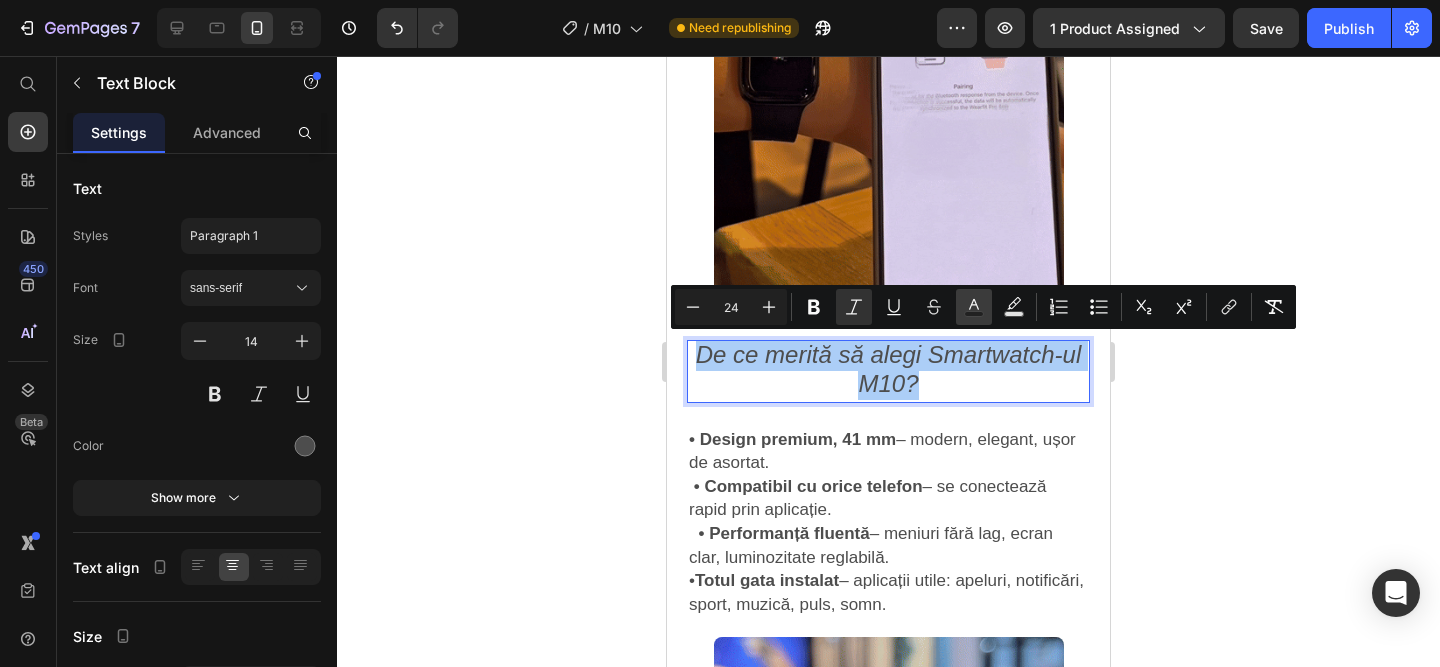 click on "Text Color" at bounding box center (974, 307) 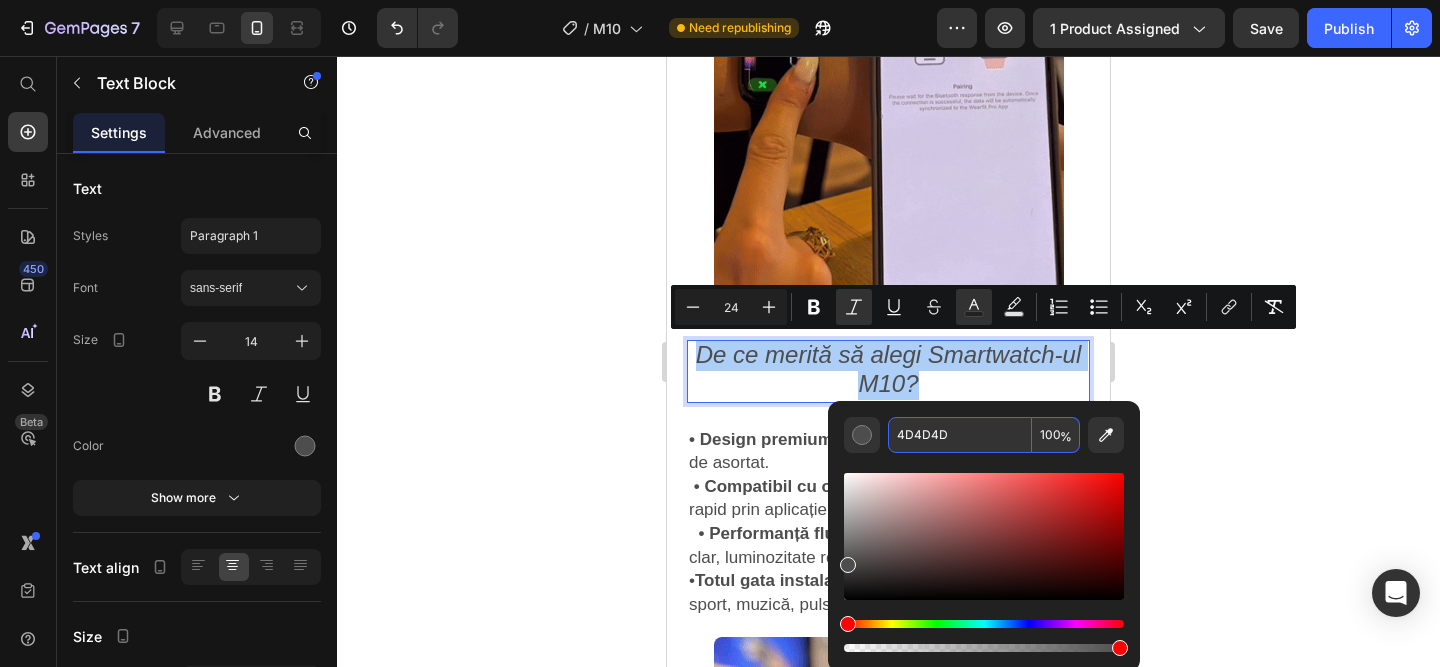 click on "4D4D4D" at bounding box center (960, 435) 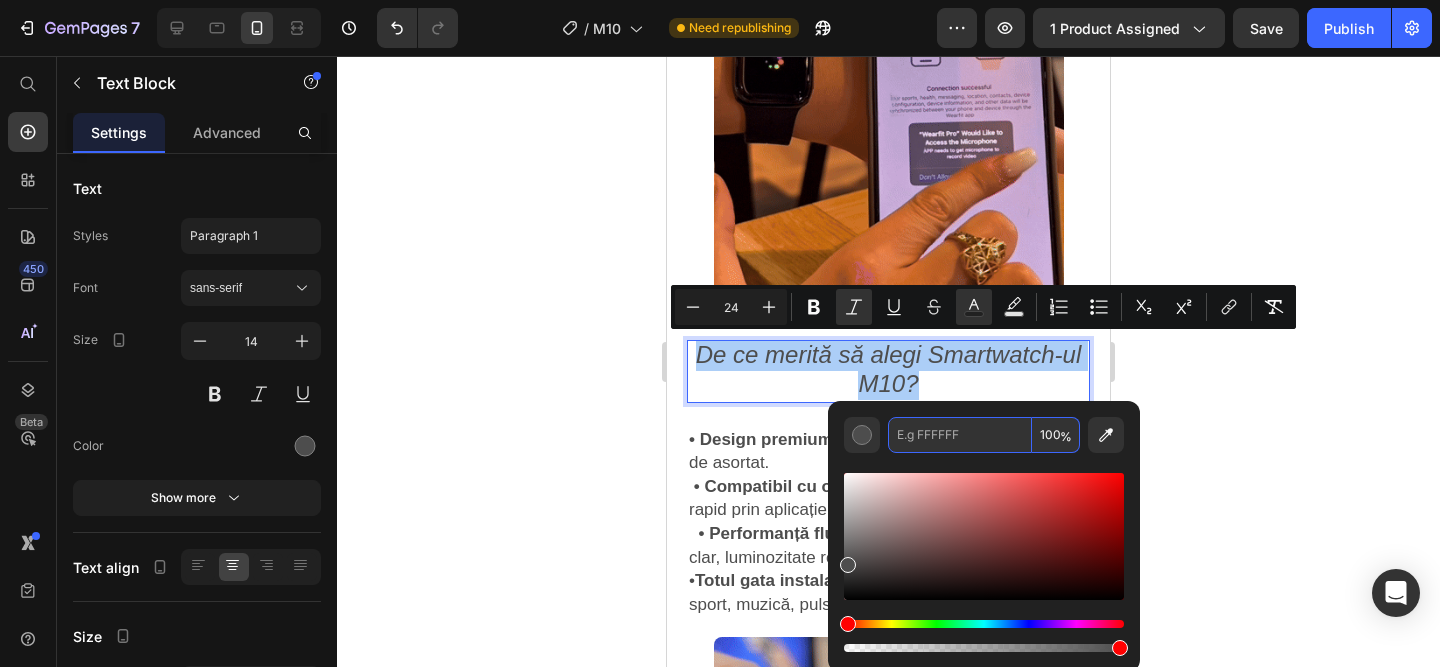 paste on "2A74BF" 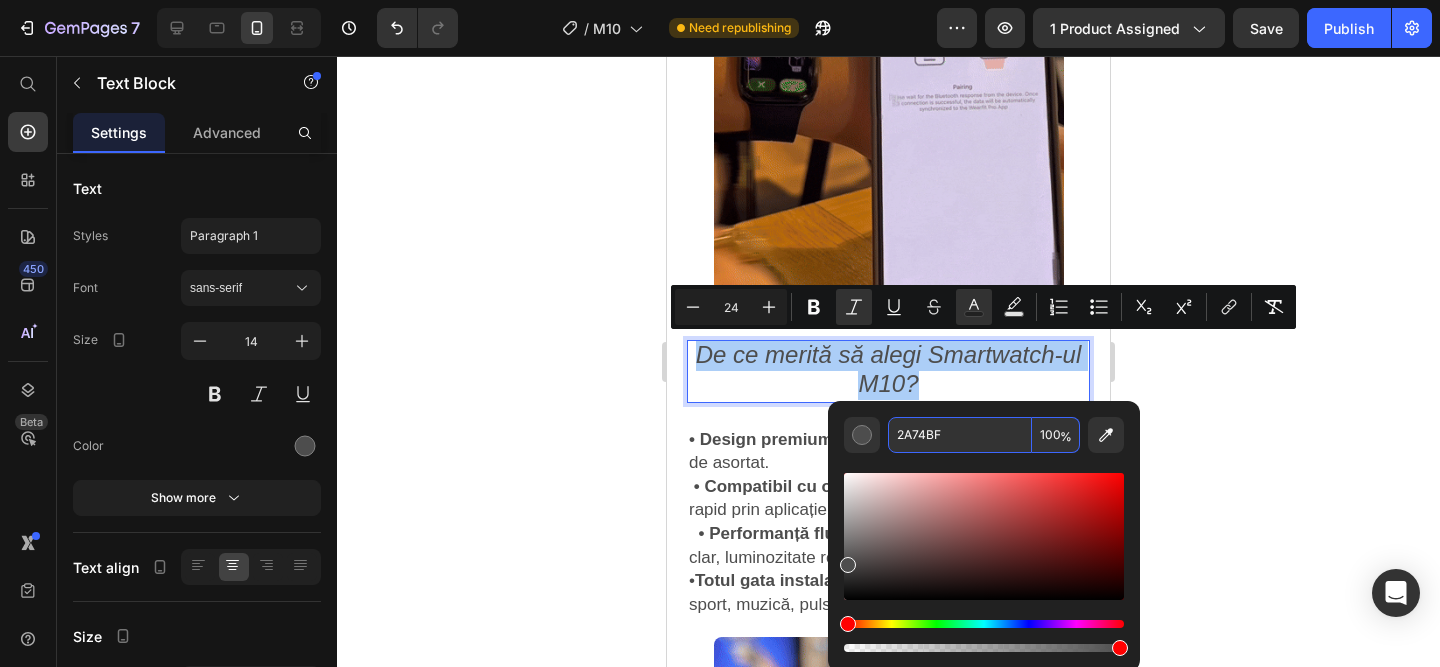 type on "2A74BF" 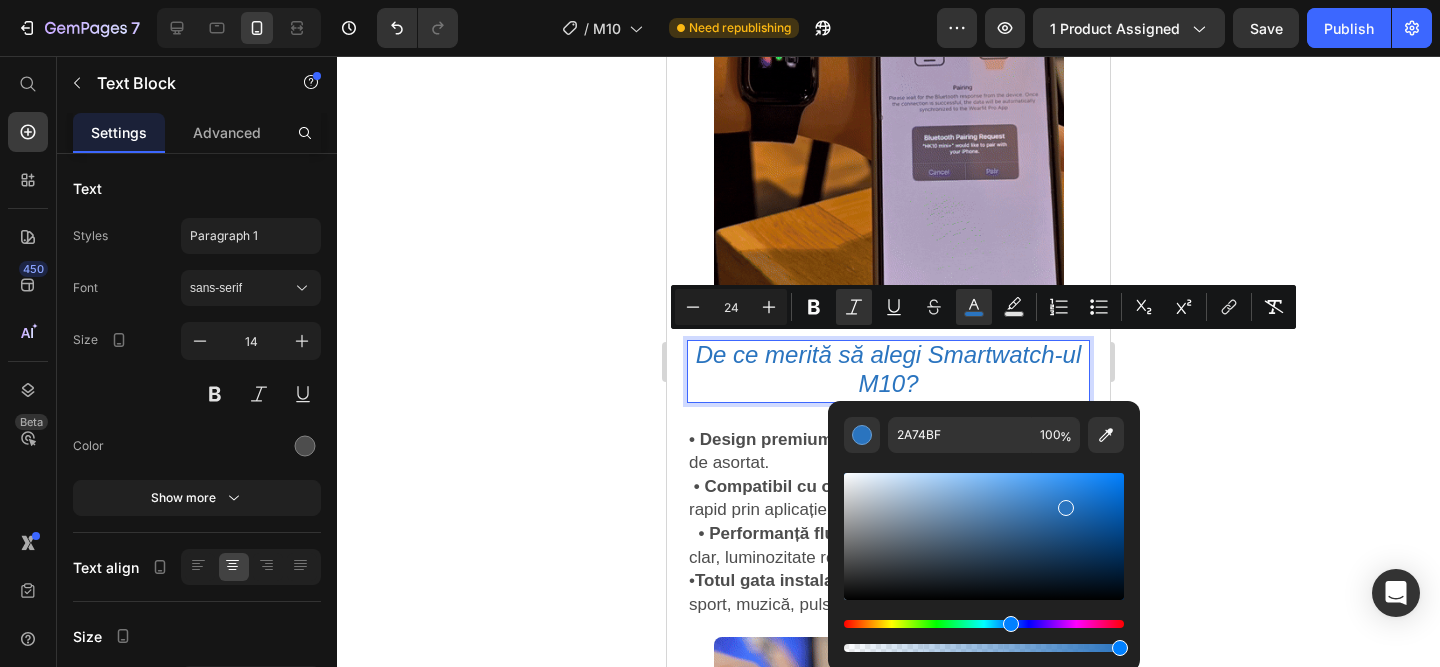 click 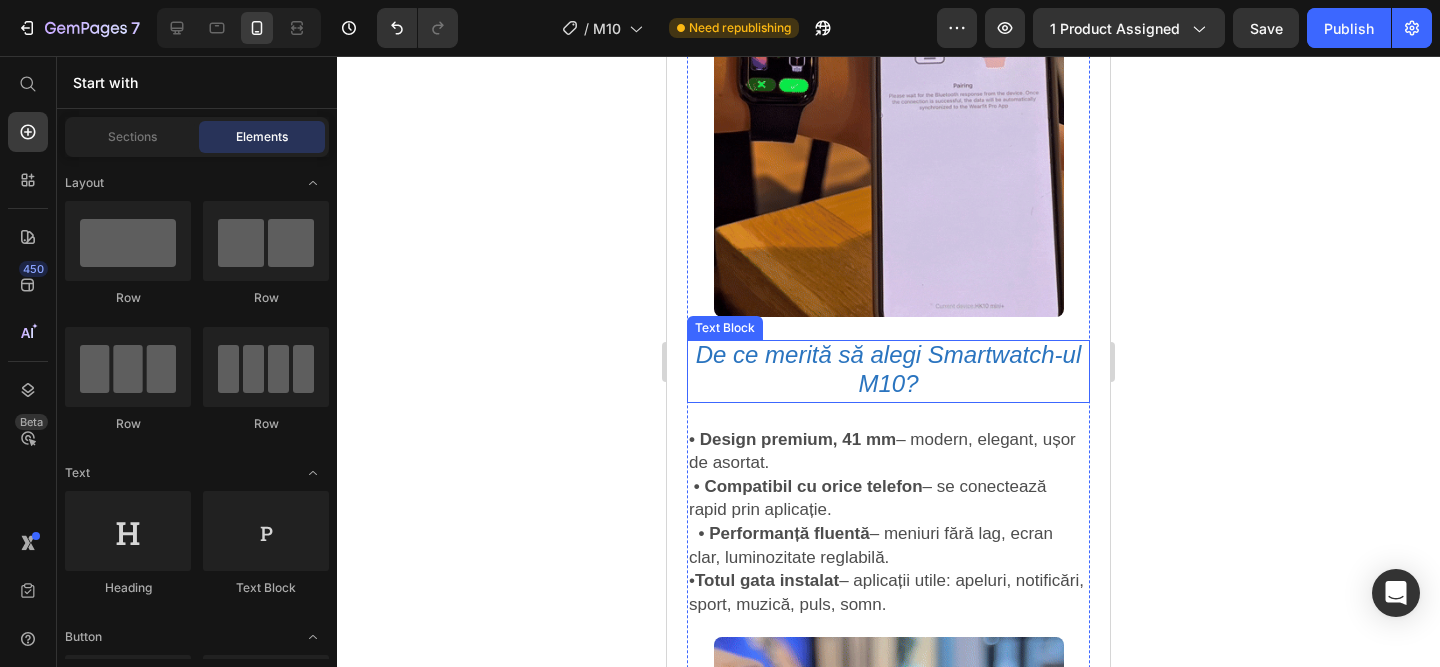 click on "De ce merită să alegi Smartwatch-ul M10?" at bounding box center [888, 371] 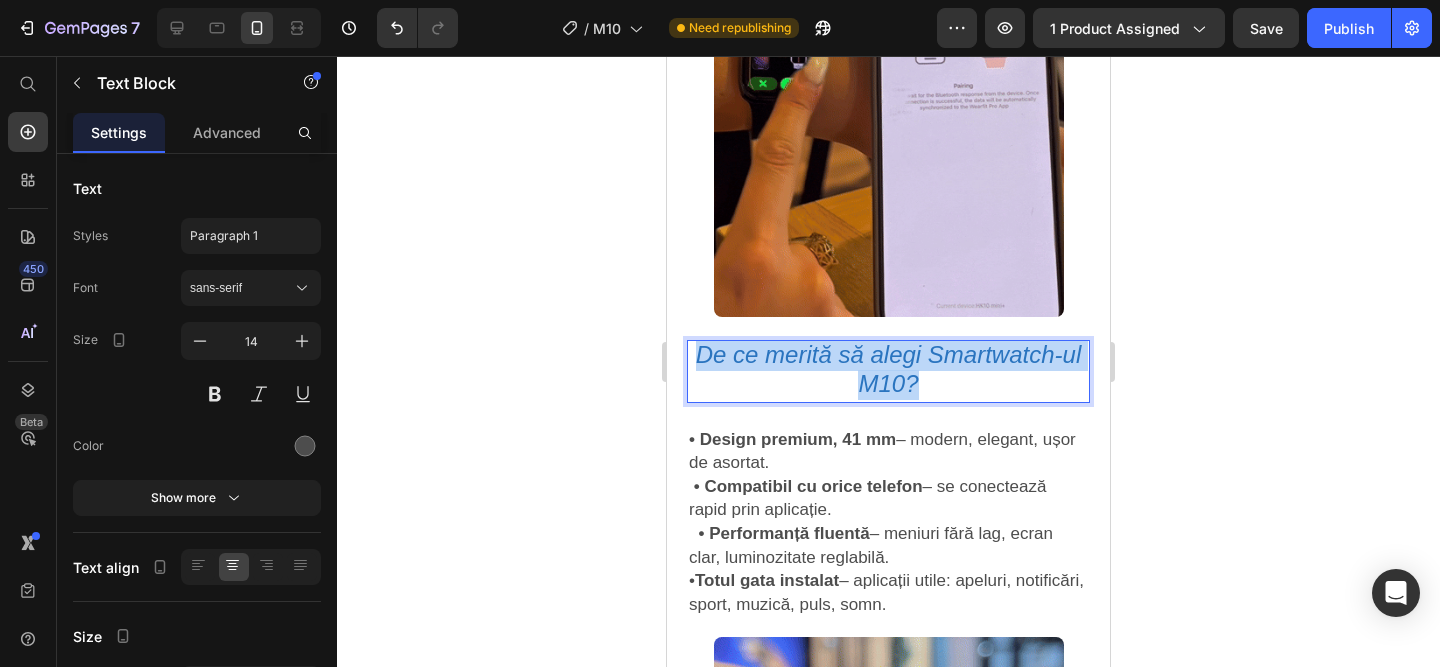 drag, startPoint x: 933, startPoint y: 380, endPoint x: 678, endPoint y: 346, distance: 257.25668 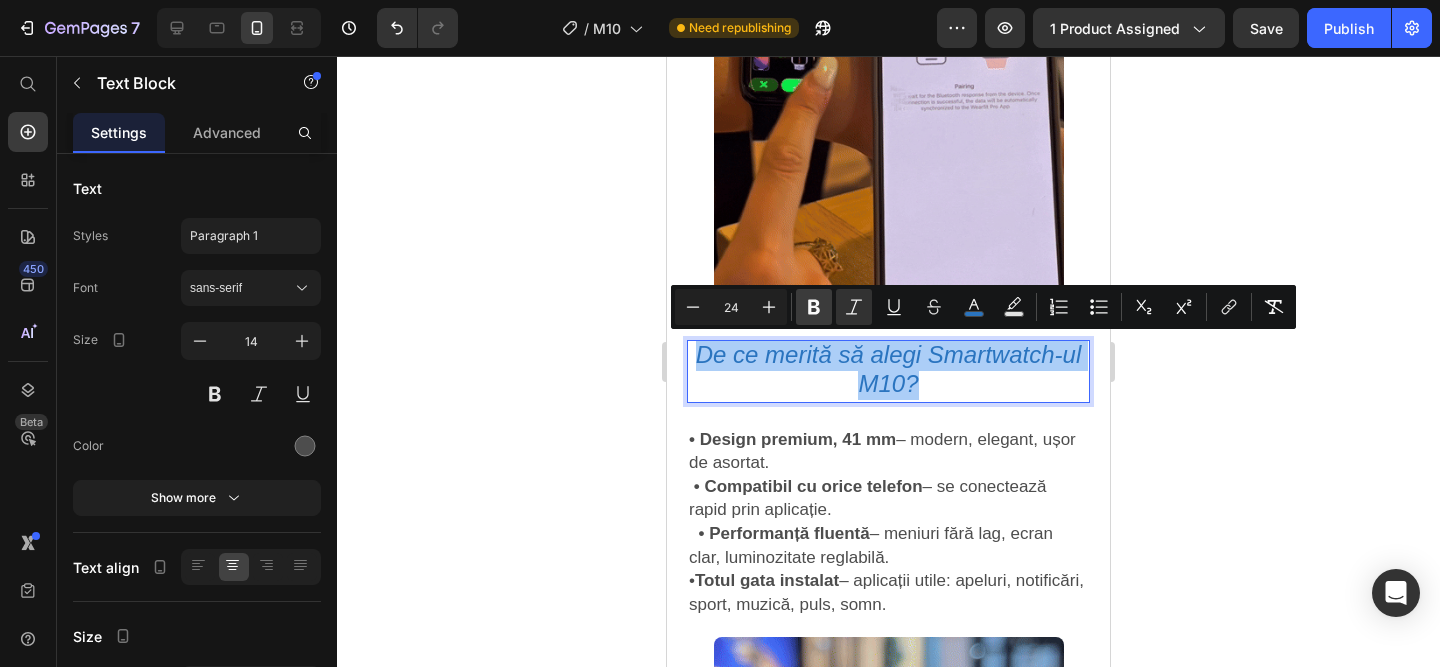 click 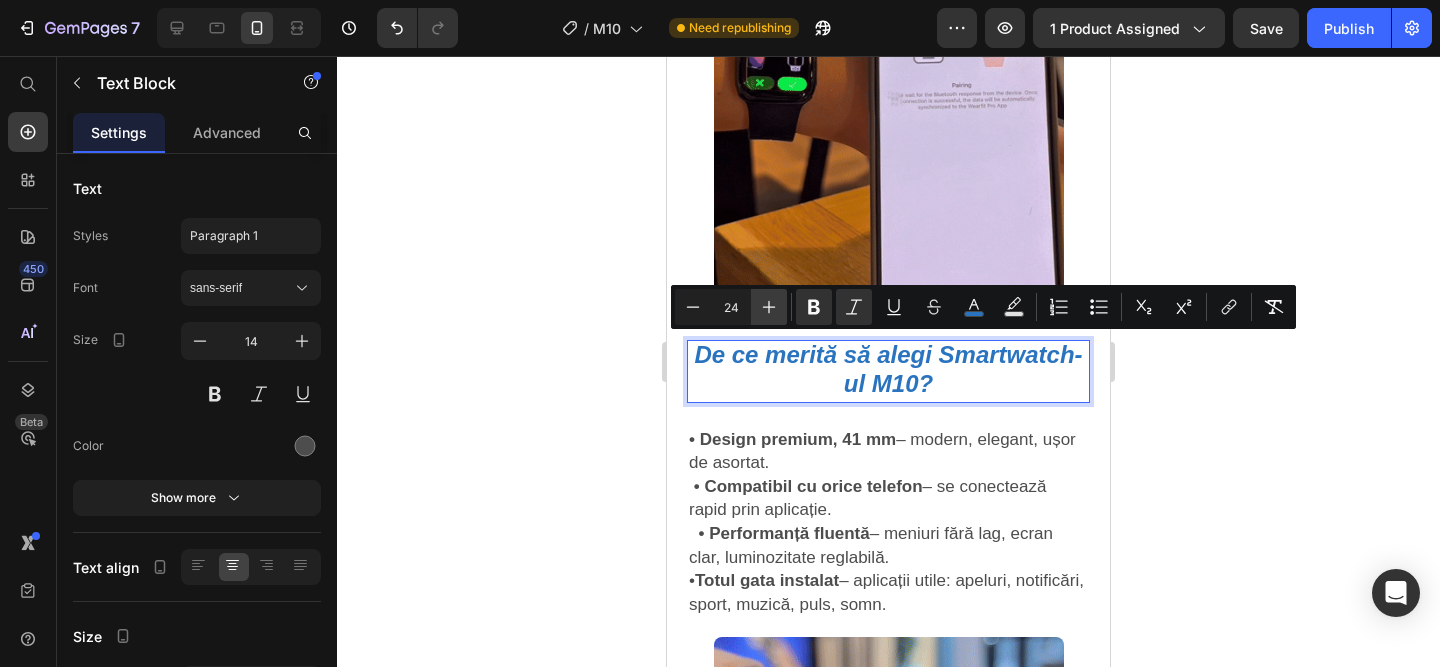 click 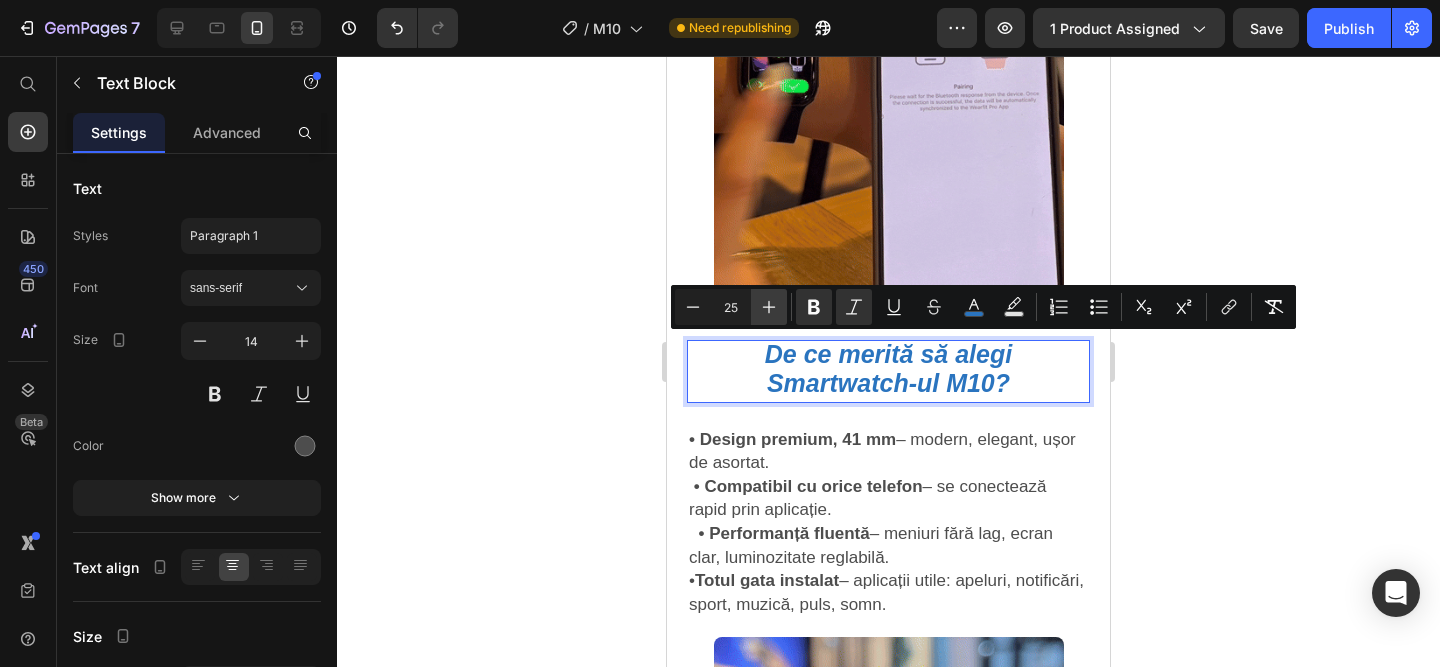 click 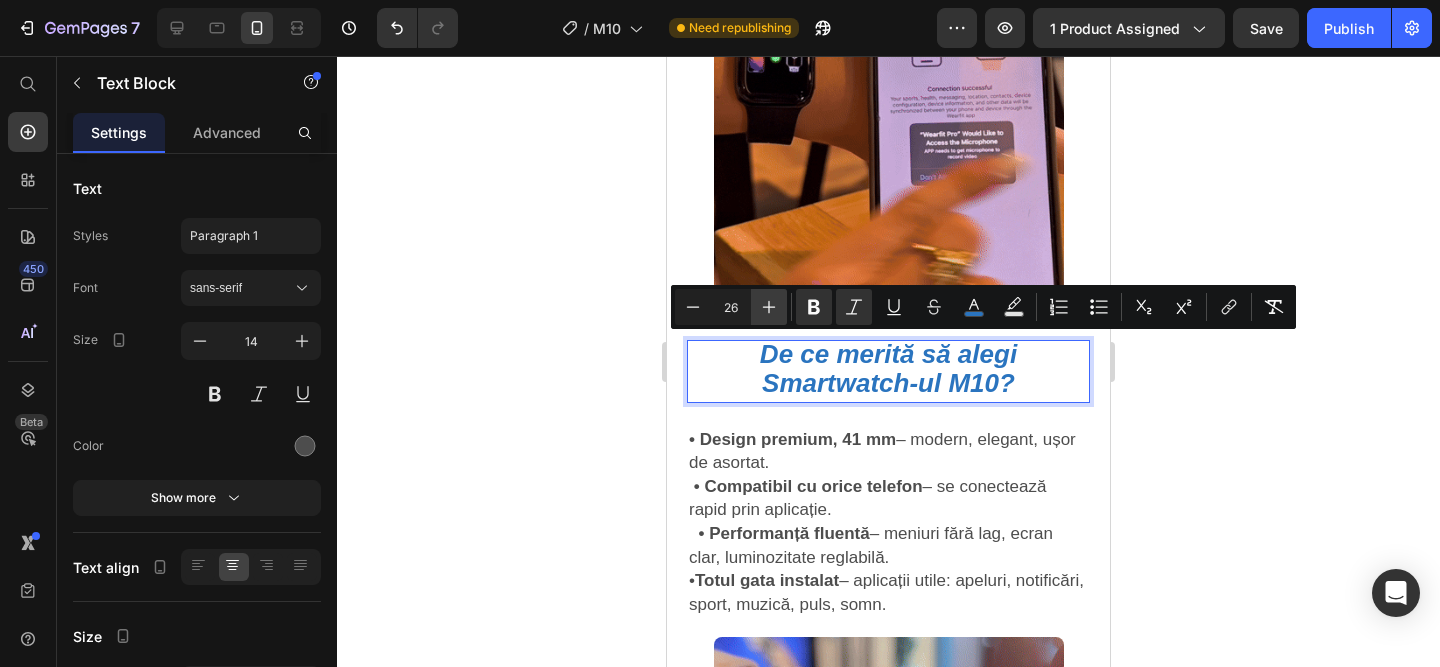 click 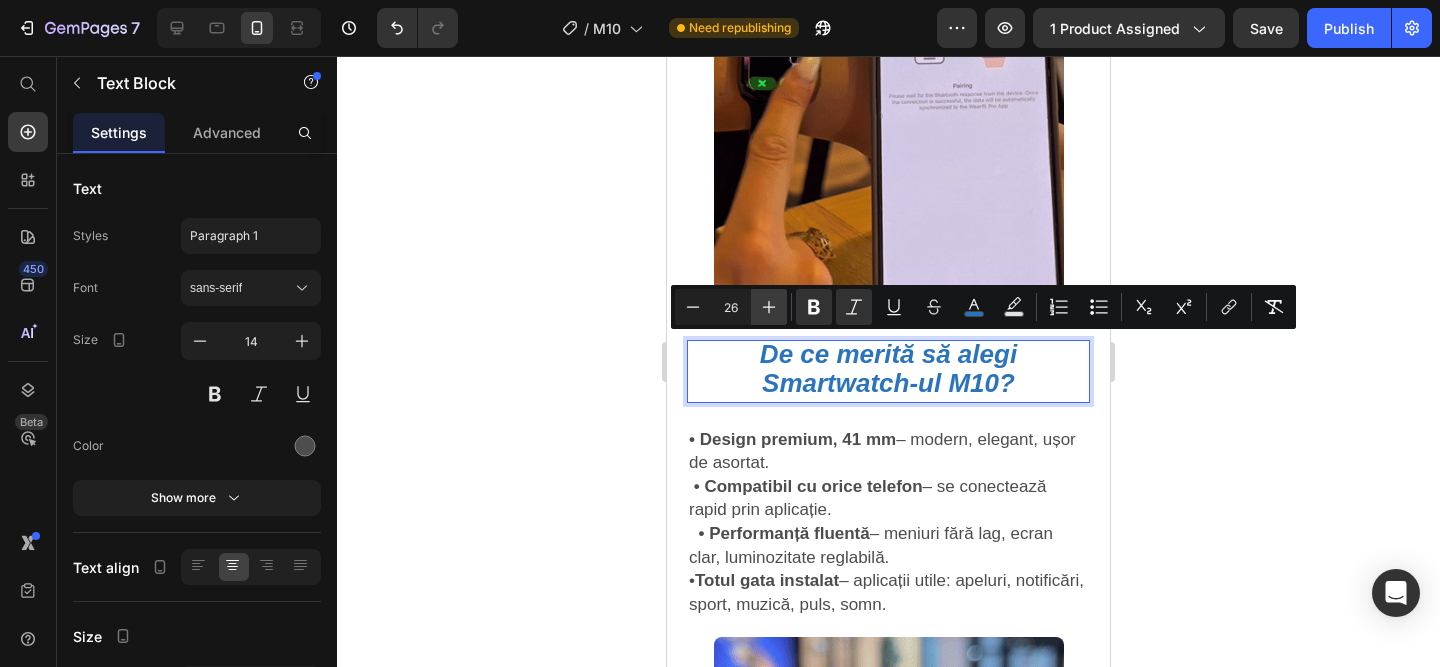 type on "27" 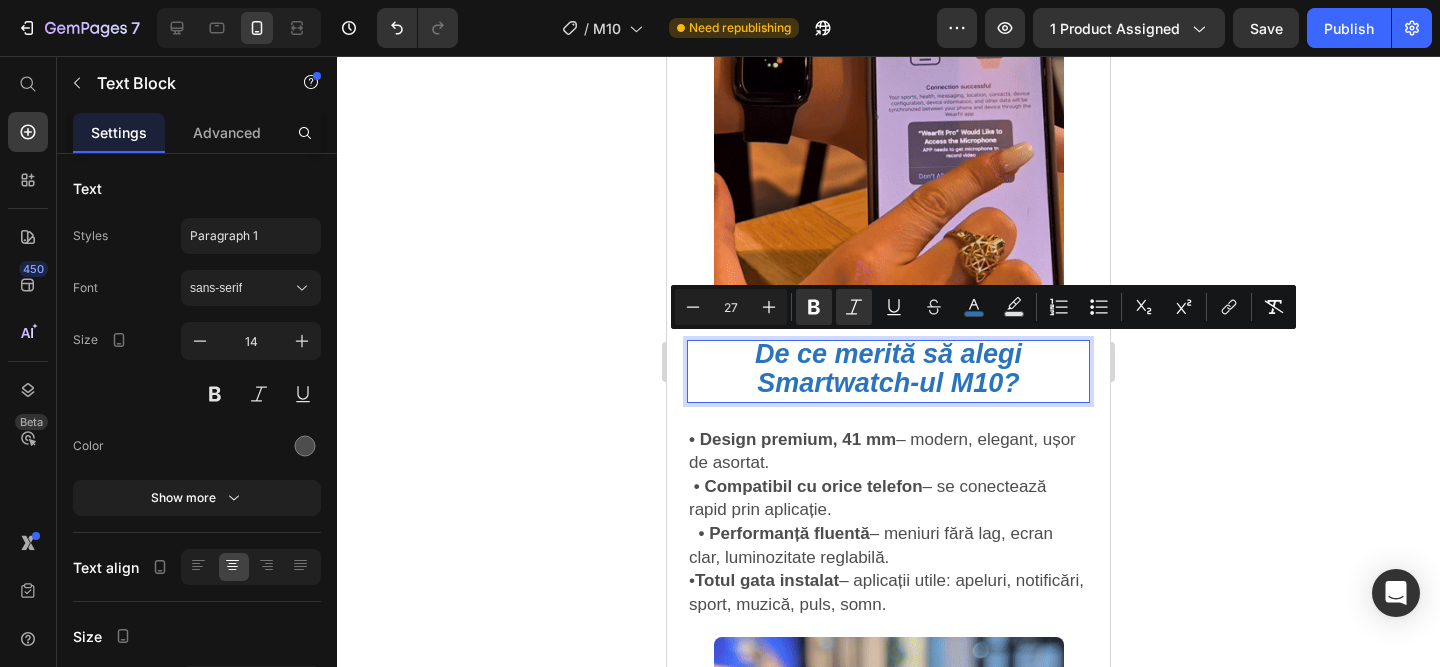 click 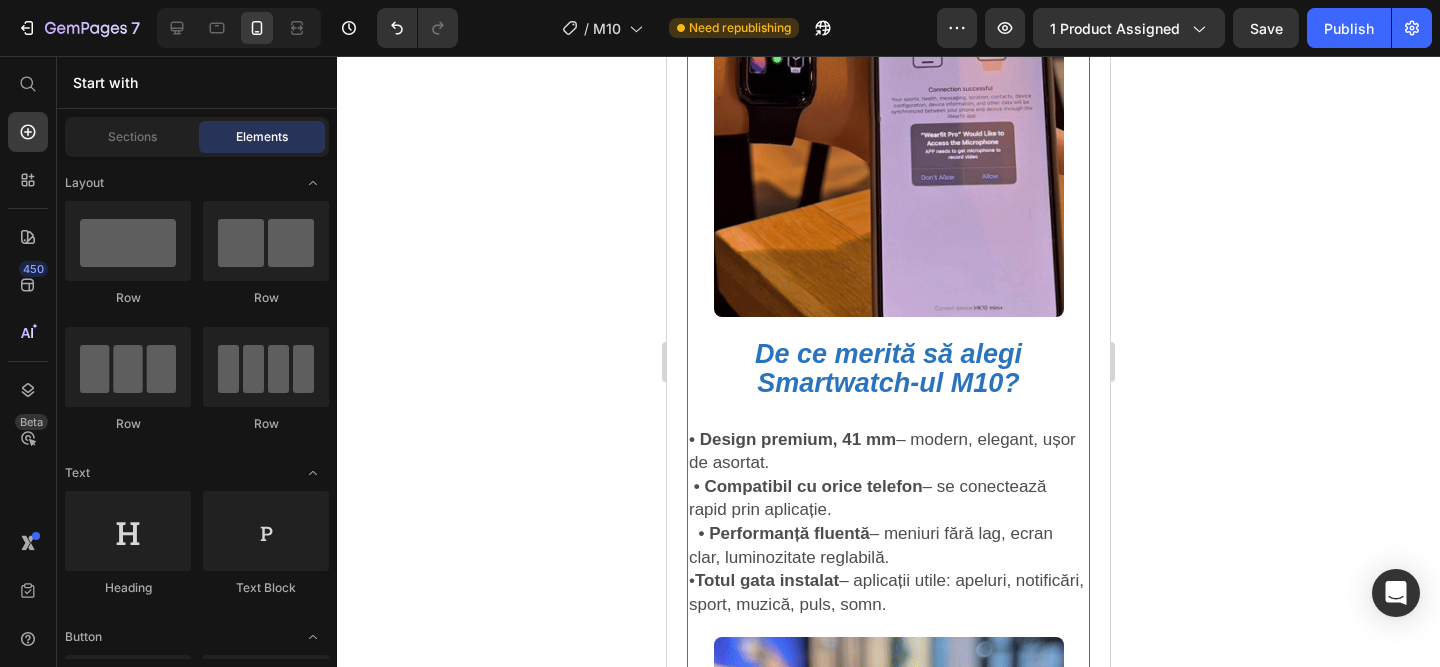 click on "De ce merită să alegi Smartwatch-ul M10?" at bounding box center [888, 368] 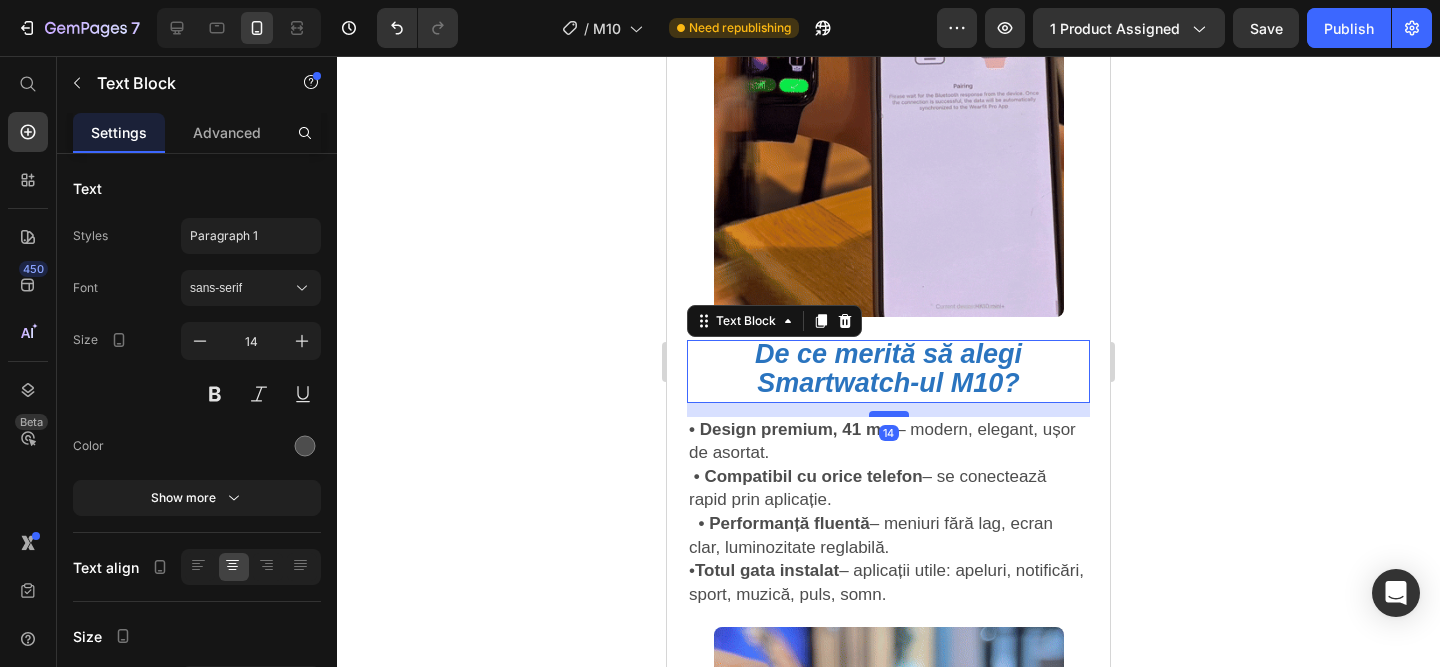 drag, startPoint x: 890, startPoint y: 422, endPoint x: 889, endPoint y: 412, distance: 10.049875 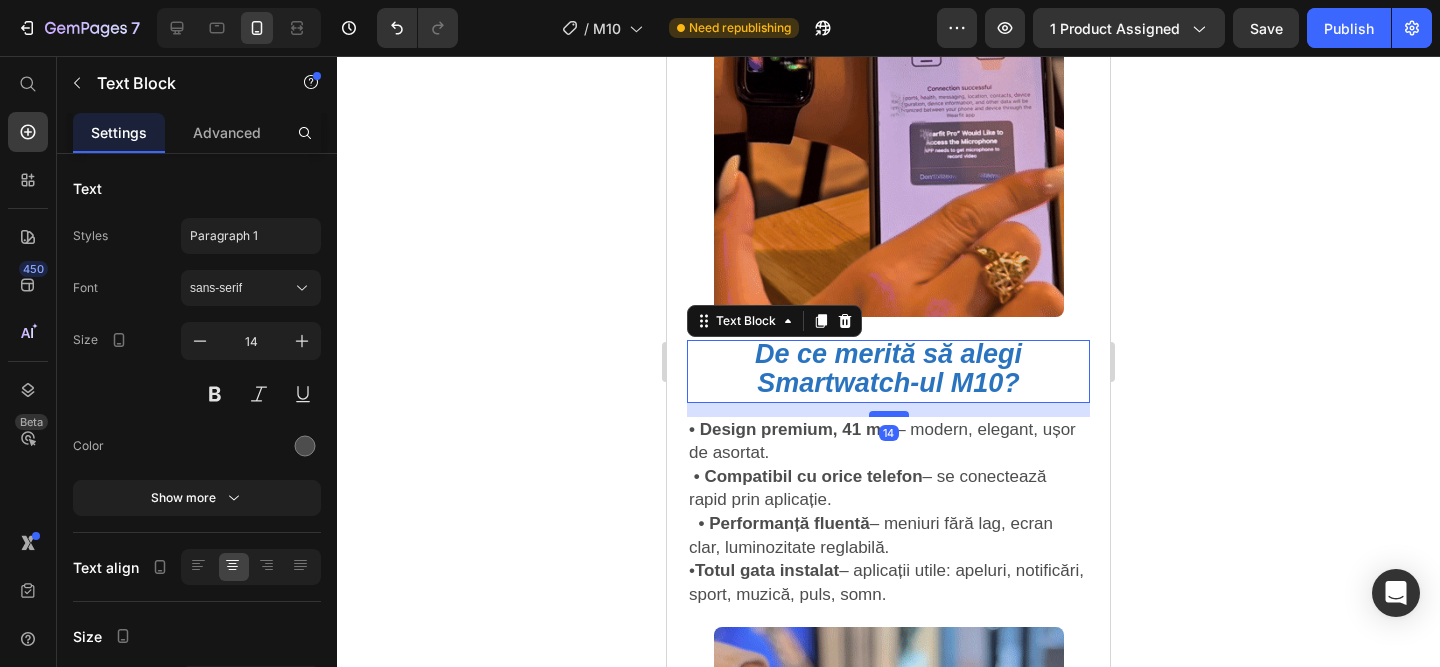 click at bounding box center [889, 414] 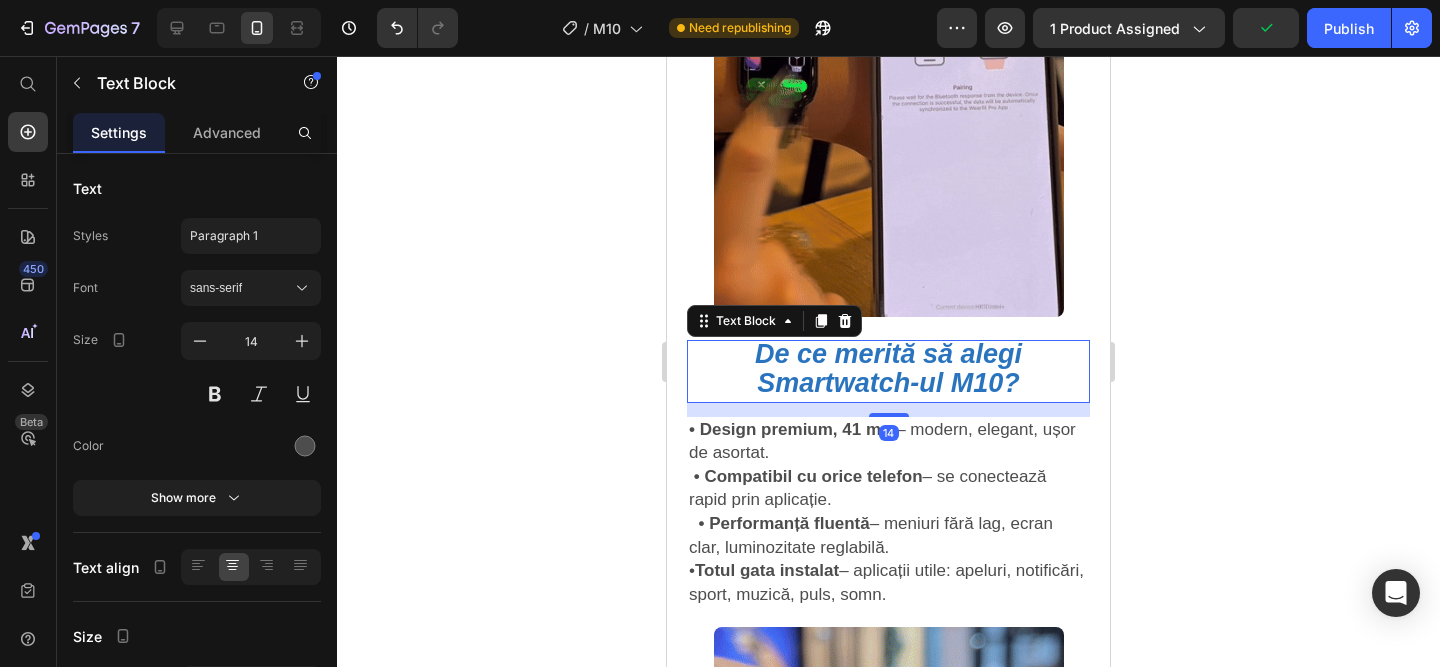 click 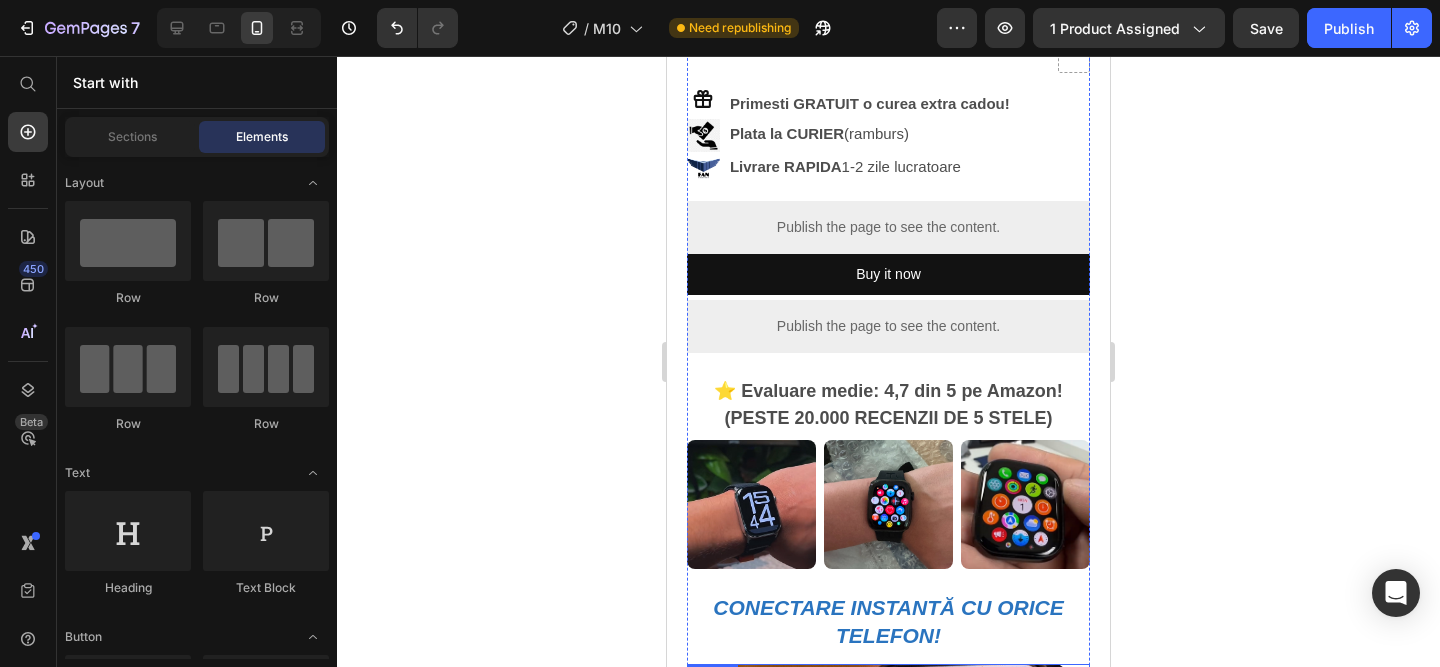 scroll, scrollTop: 496, scrollLeft: 0, axis: vertical 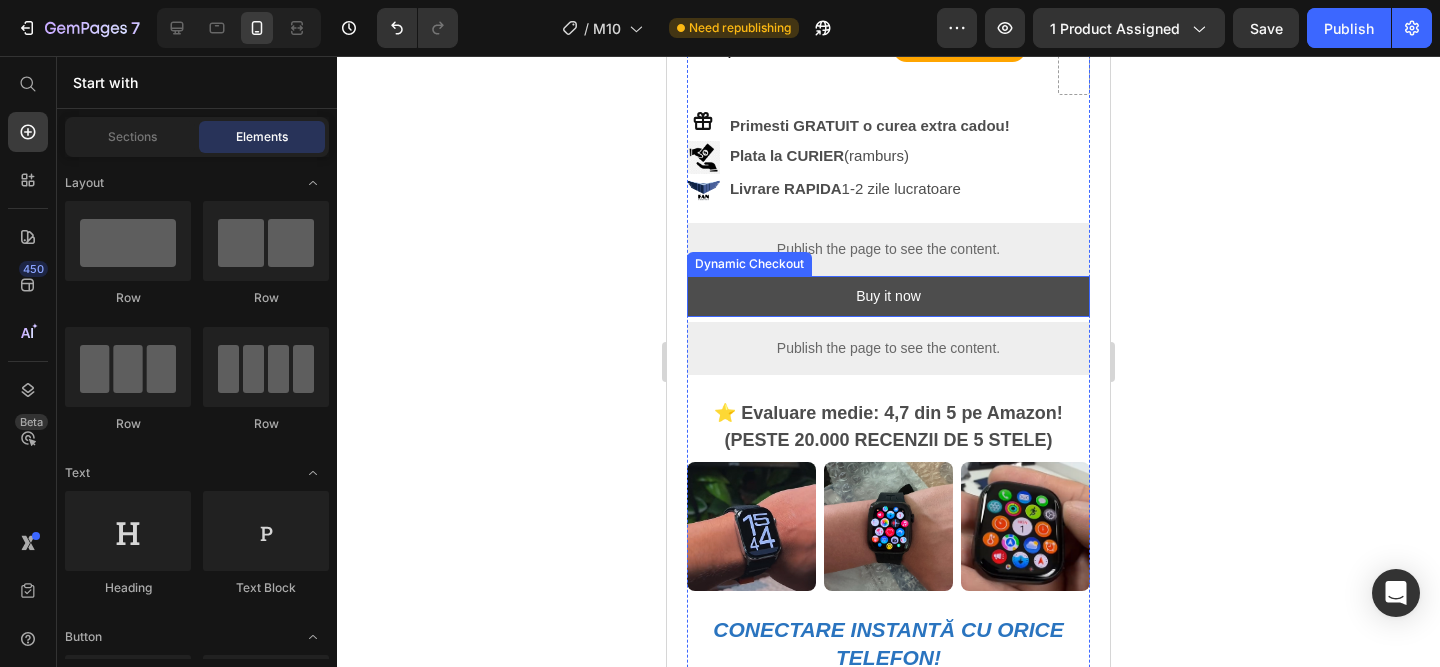 click on "Buy it now" at bounding box center [888, 296] 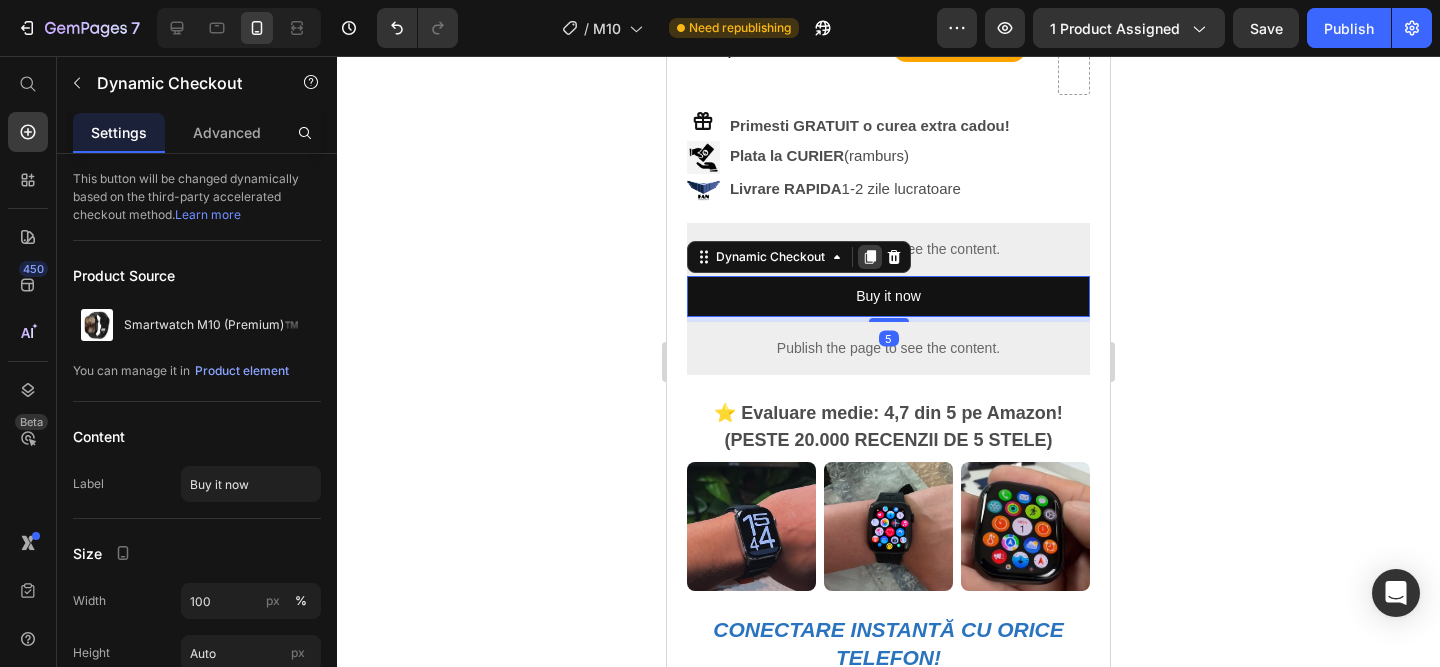 click 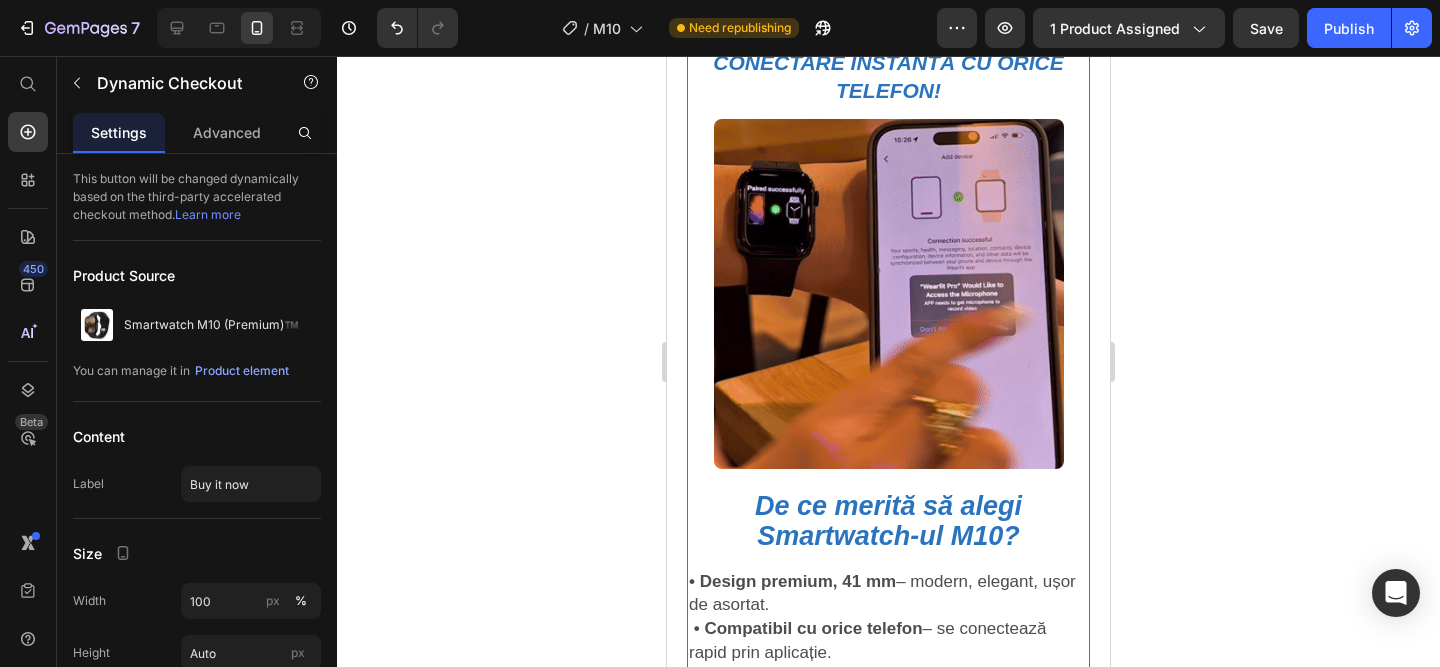 scroll, scrollTop: 1239, scrollLeft: 0, axis: vertical 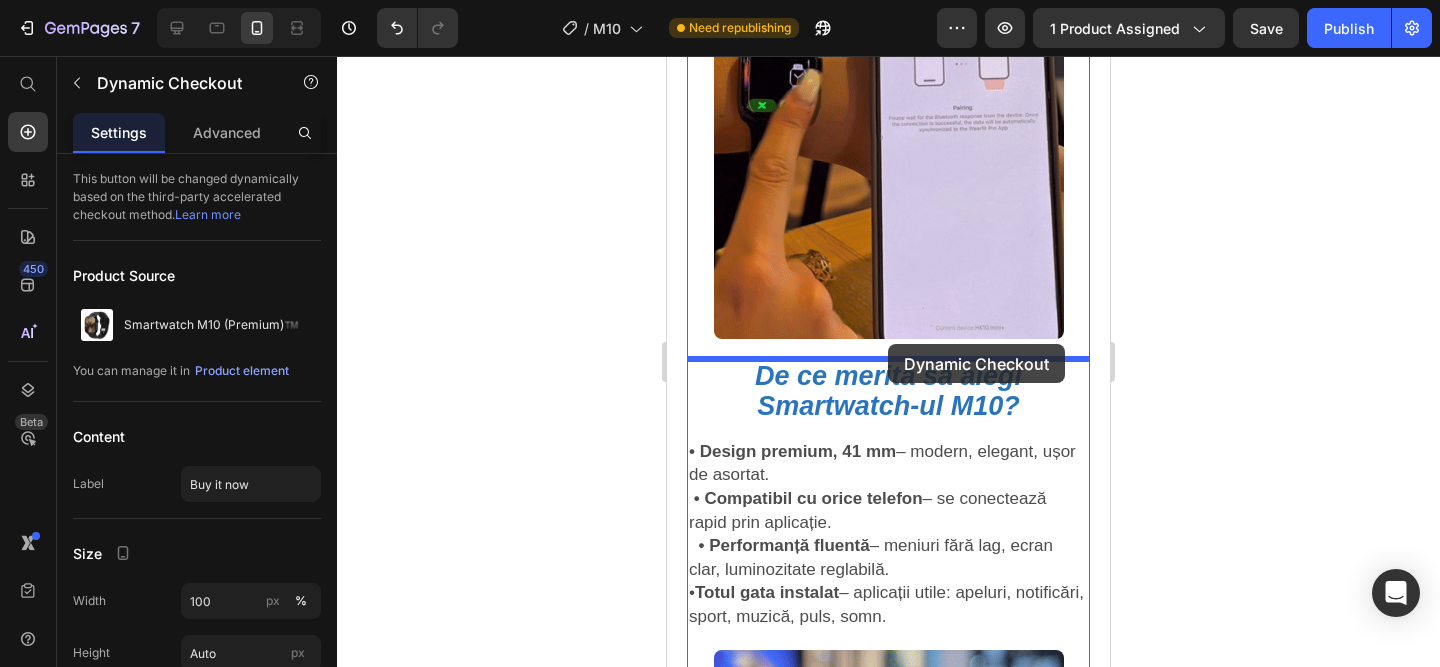 drag, startPoint x: 924, startPoint y: 340, endPoint x: 888, endPoint y: 344, distance: 36.221542 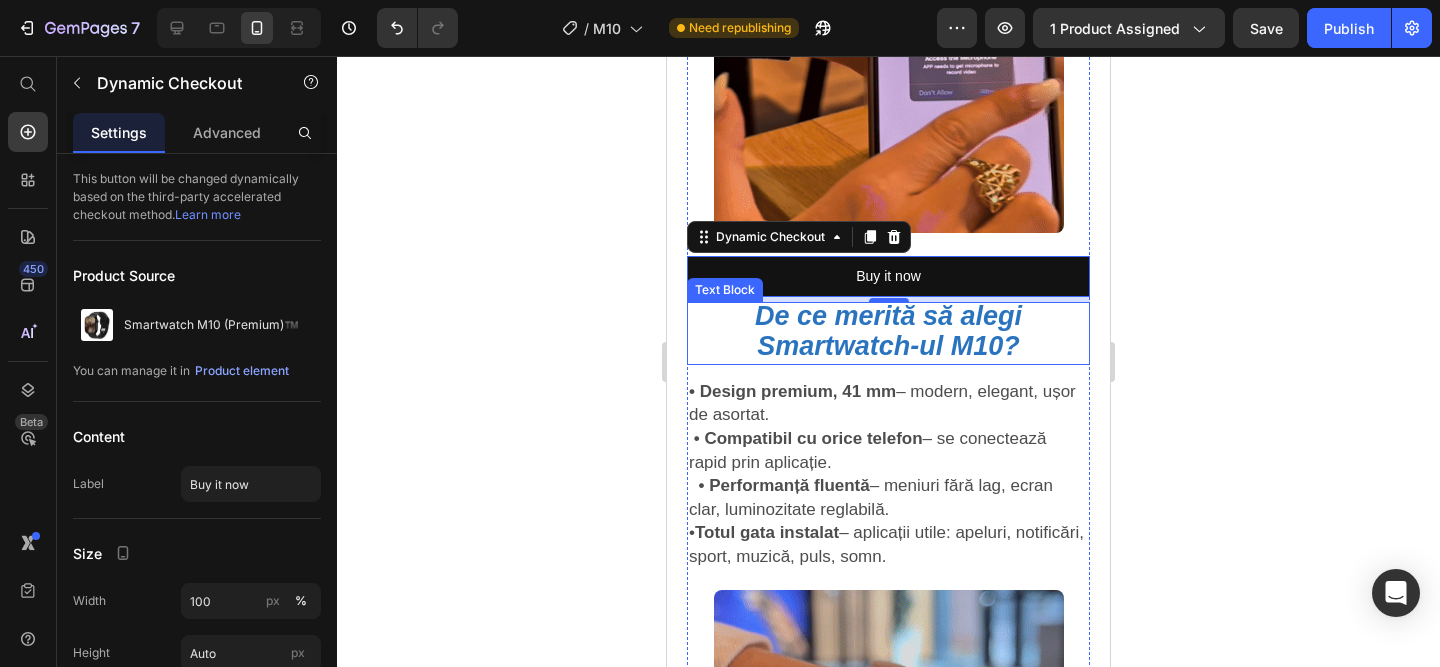 scroll, scrollTop: 1309, scrollLeft: 0, axis: vertical 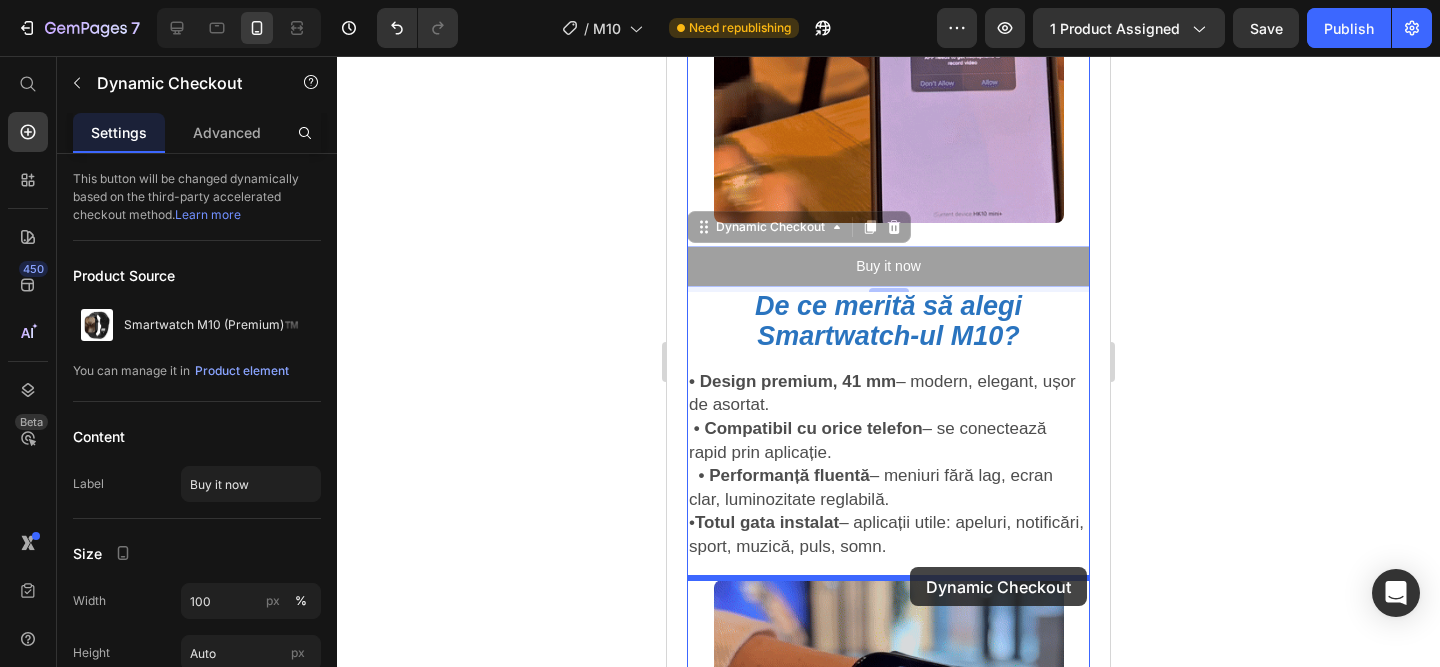 drag, startPoint x: 981, startPoint y: 277, endPoint x: 910, endPoint y: 567, distance: 298.5649 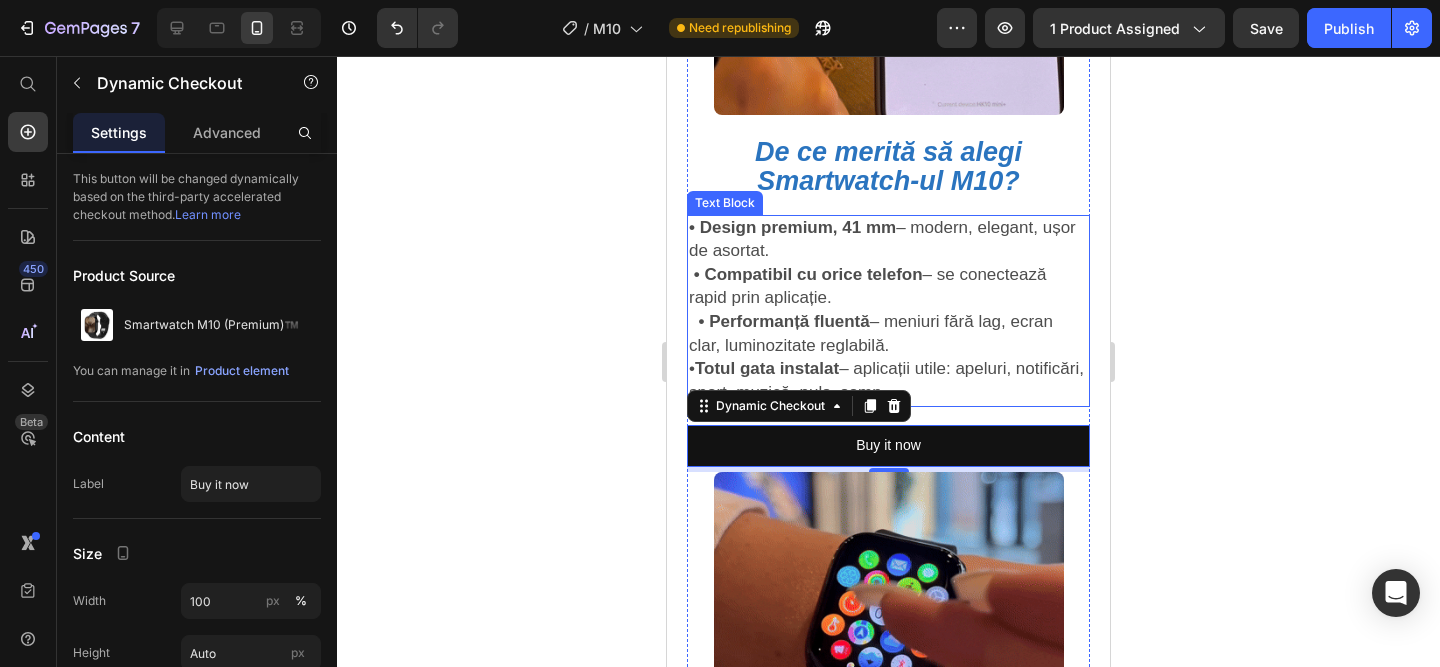 scroll, scrollTop: 1450, scrollLeft: 0, axis: vertical 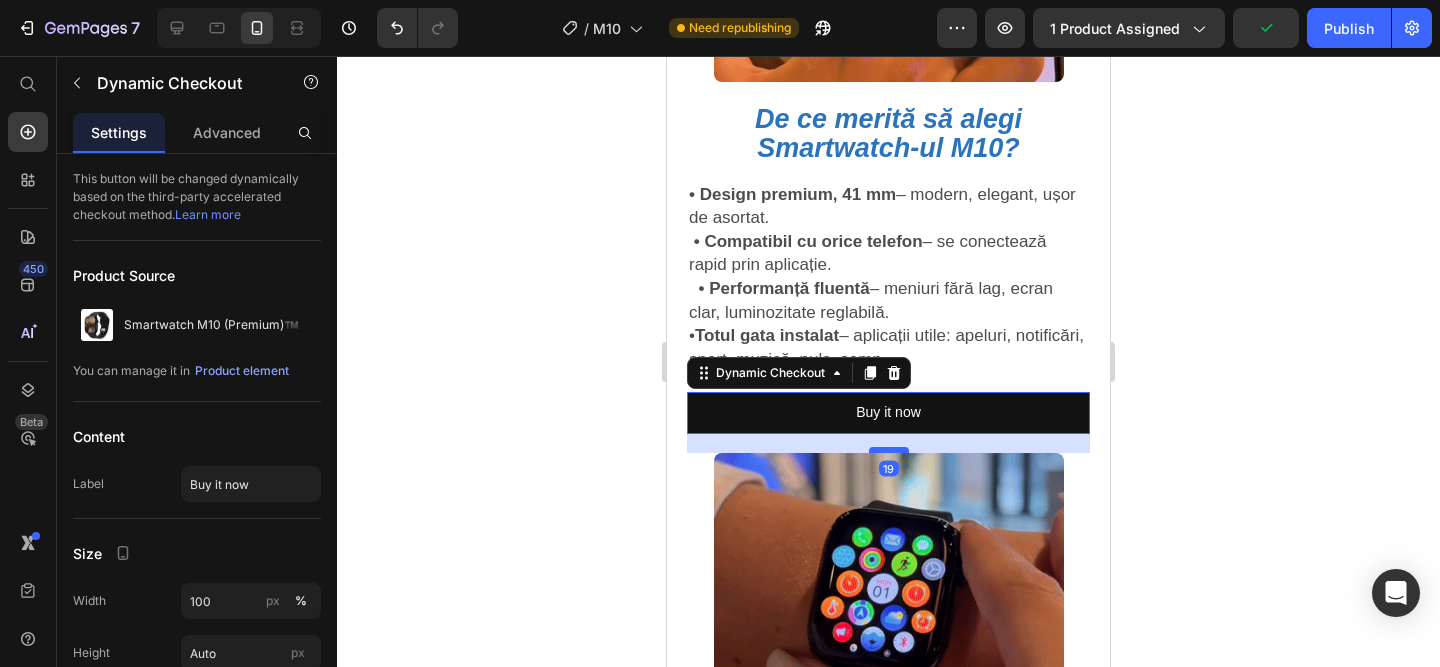 drag, startPoint x: 888, startPoint y: 434, endPoint x: 888, endPoint y: 448, distance: 14 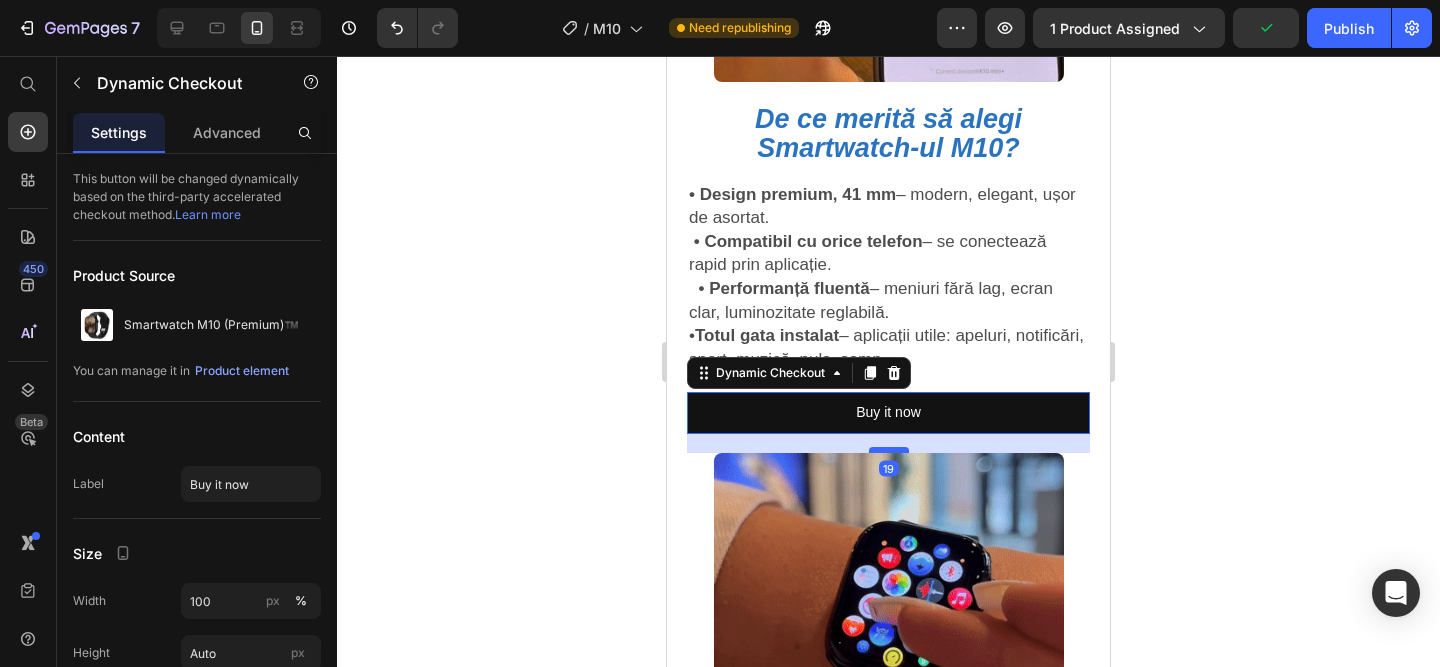 click at bounding box center (889, 450) 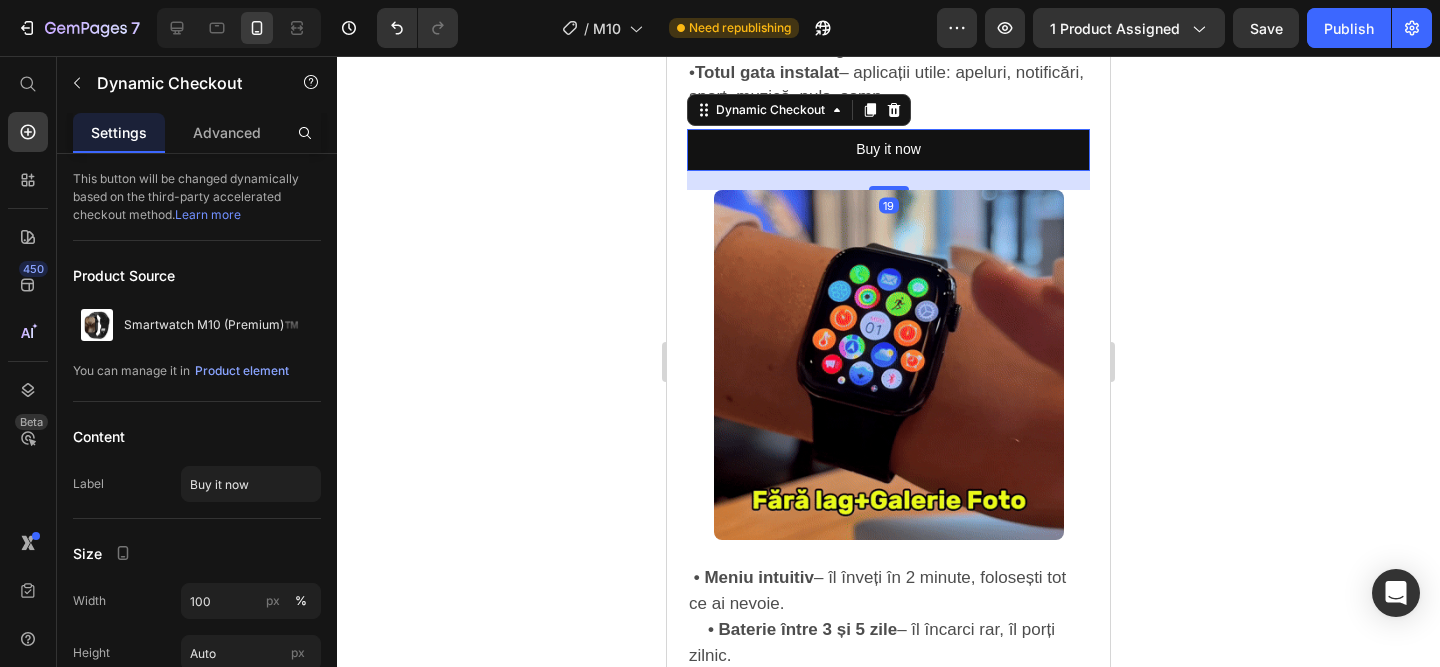 scroll, scrollTop: 1722, scrollLeft: 0, axis: vertical 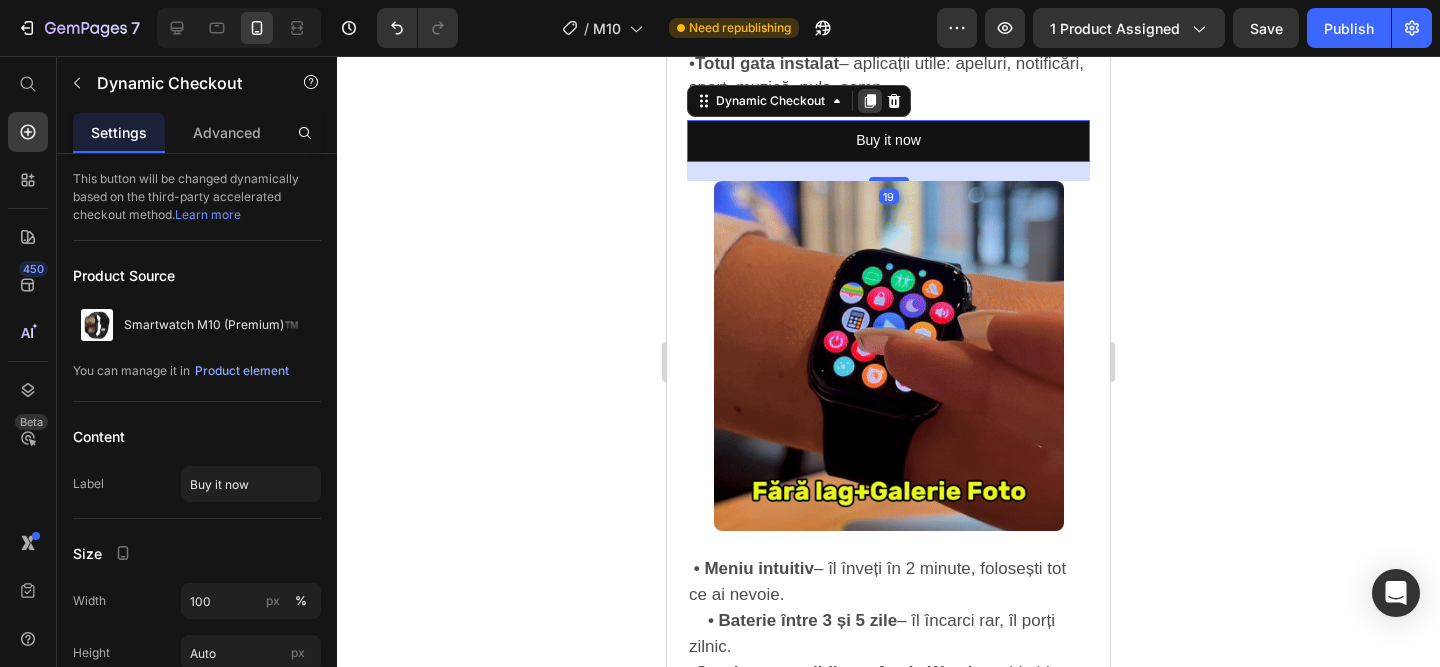 click 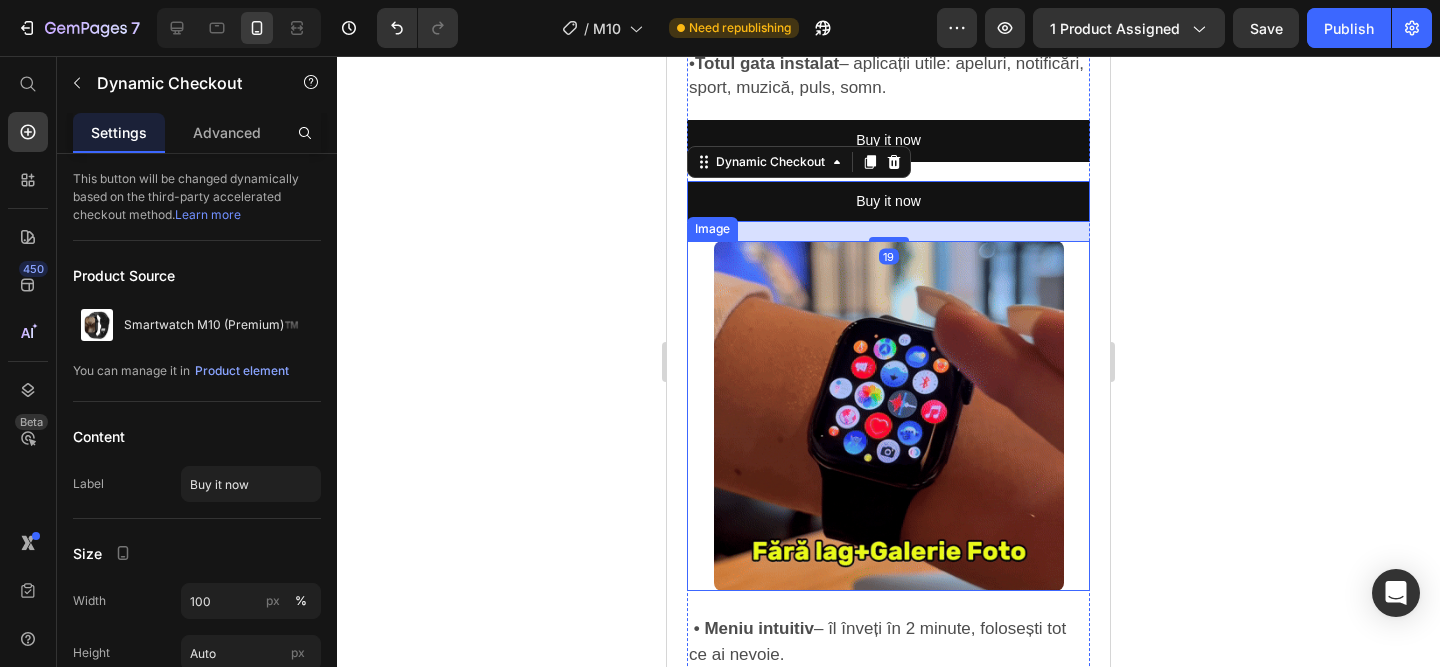 drag, startPoint x: 942, startPoint y: 219, endPoint x: 937, endPoint y: 346, distance: 127.09839 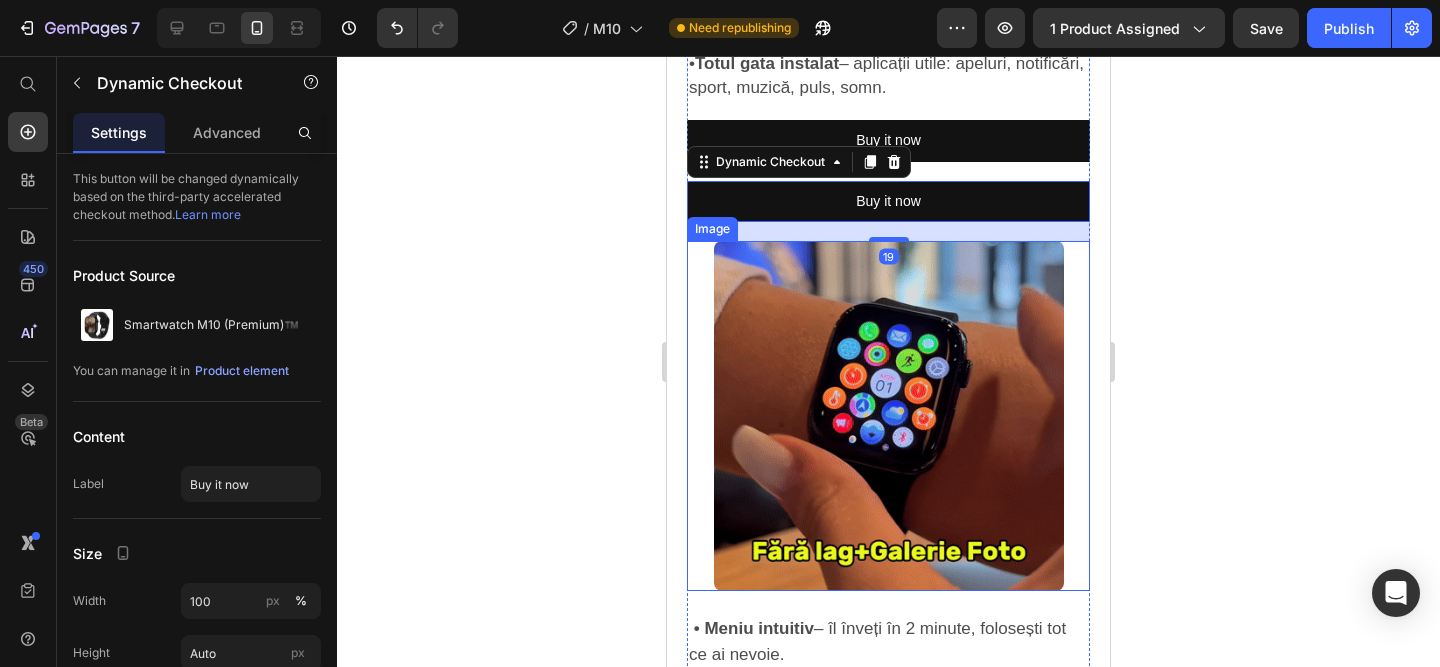 click on "Smartwatch M10 (Premium)™️ Product Title 199,00 lei Product Price 389,00 lei Product Price SALVATI 190,00 lei Discount Tag
Row
Icon Primesti GRATUIT o curea extra cadou! Text Block Row Image Plata la CURIER  (ramburs) Text Block Row Image Livrare RAPIDA  1-2 zile lucratoare Text Block Row
Publish the page to see the content.
Custom Code Buy it now Dynamic Checkout
Publish the page to see the content.
Custom Code ⭐️ Evaluare medie: 4,7 din 5 pe Amazon!  (PESTE 20.000 RECENZII DE 5 STELE) Text Block Image Image Image Row CONECTARE INSTANTĂ CU ORICE TELEFON! Text Block Image De ce merită să alegi Smartwatch-ul M10? Text Block     • Design premium, 41 mm  – modern, elegant, ușor de asortat.      • Compatibil cu orice telefon  – se conectează rapid prin aplicație.      • Performanță fluentă  – meniuri fără lag, ecran clar, luminozitate reglabilă.     •  Totul gata instalat Text Block   19" at bounding box center [888, -220] 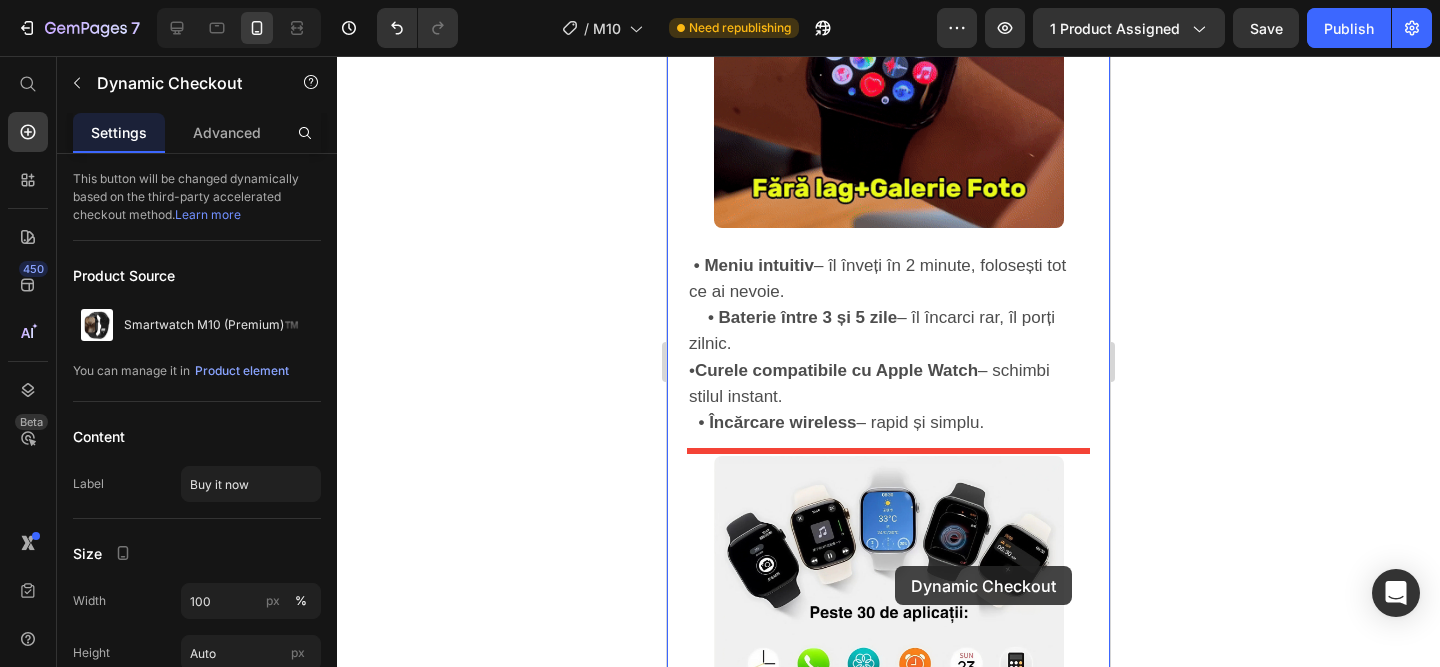 scroll, scrollTop: 2103, scrollLeft: 0, axis: vertical 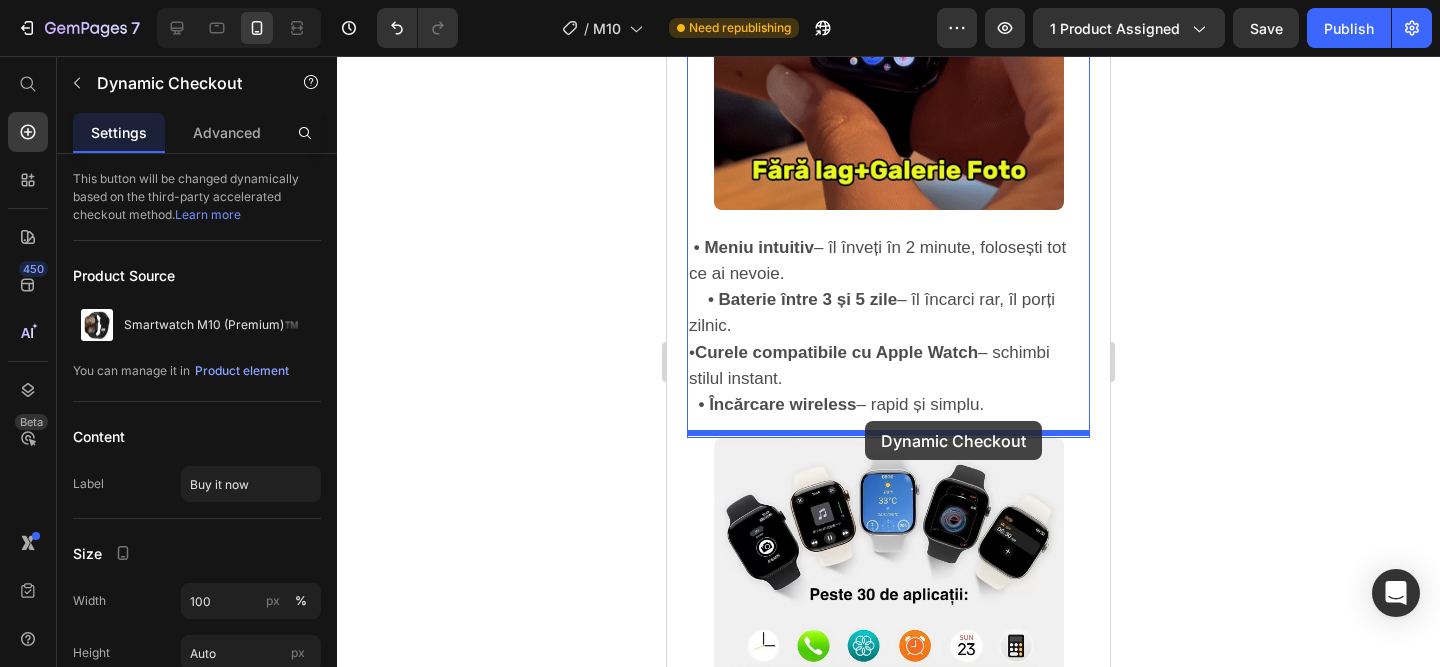 drag, startPoint x: 965, startPoint y: 192, endPoint x: 865, endPoint y: 421, distance: 249.88197 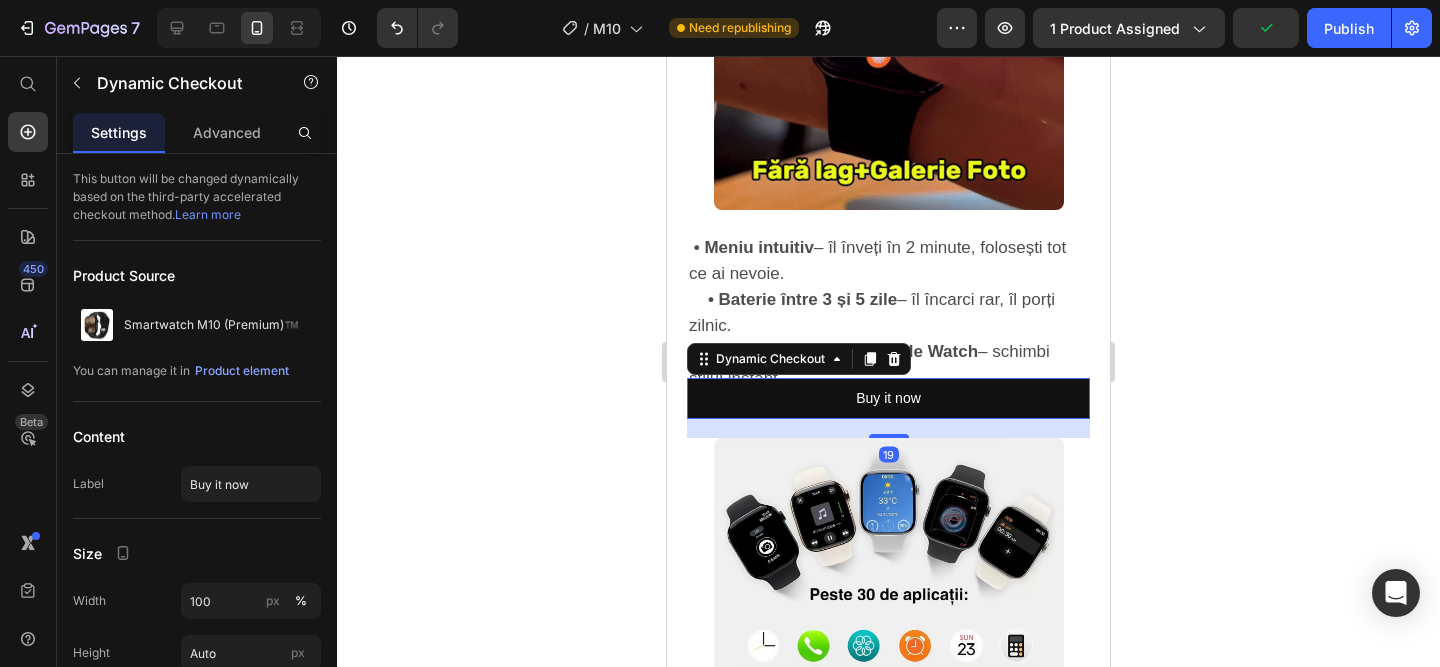 click 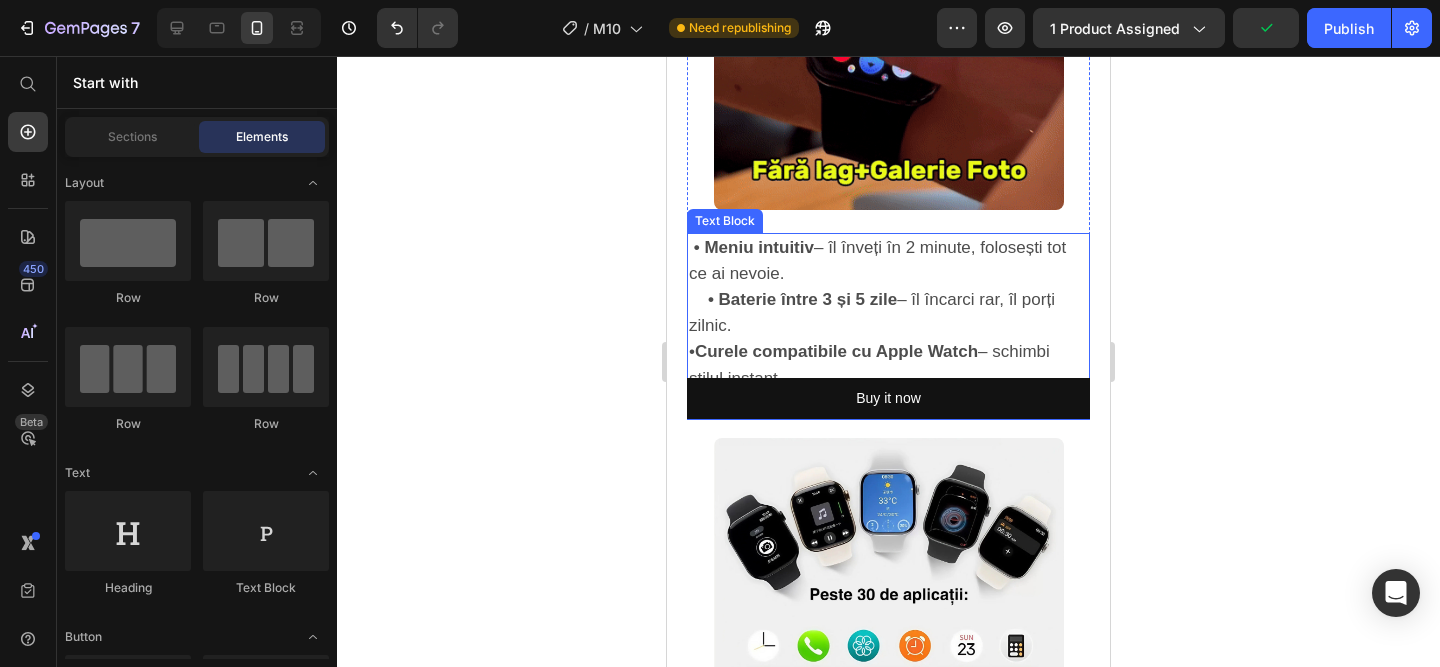 click on "Curele compatibile cu Apple Watch" at bounding box center [836, 352] 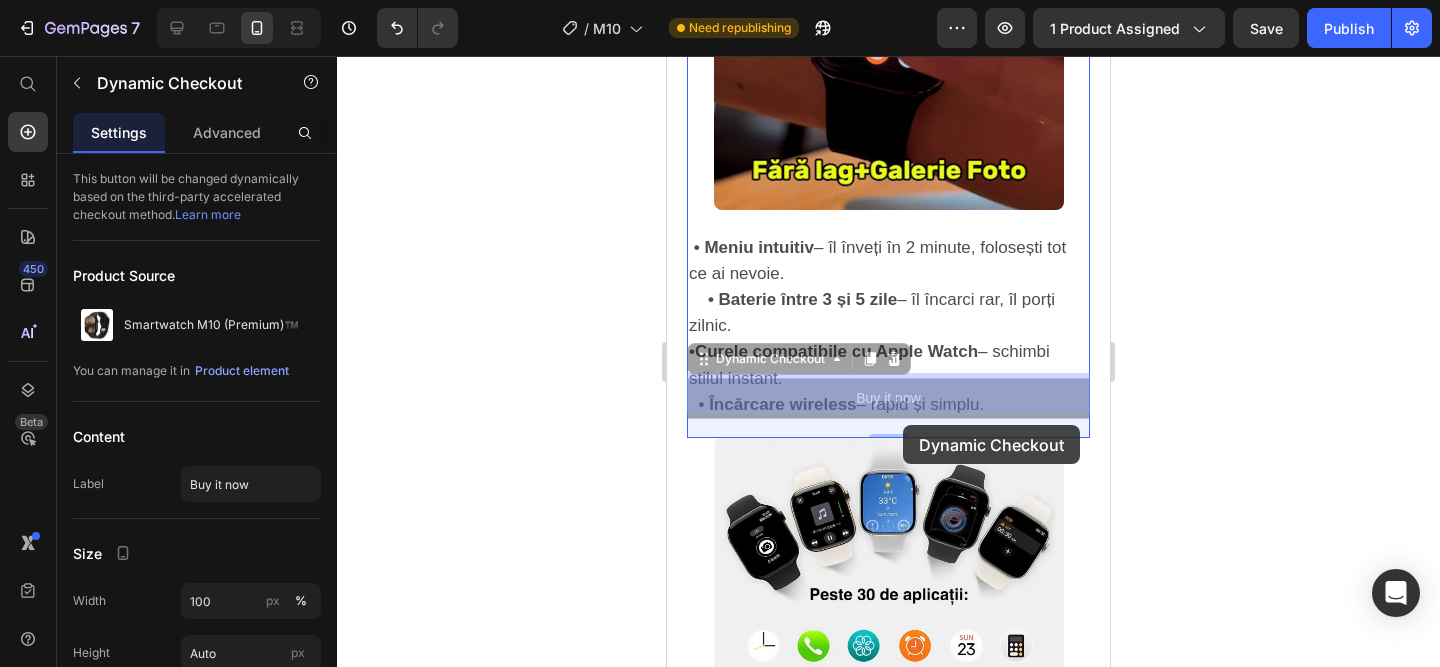 drag, startPoint x: 925, startPoint y: 394, endPoint x: 903, endPoint y: 425, distance: 38.013157 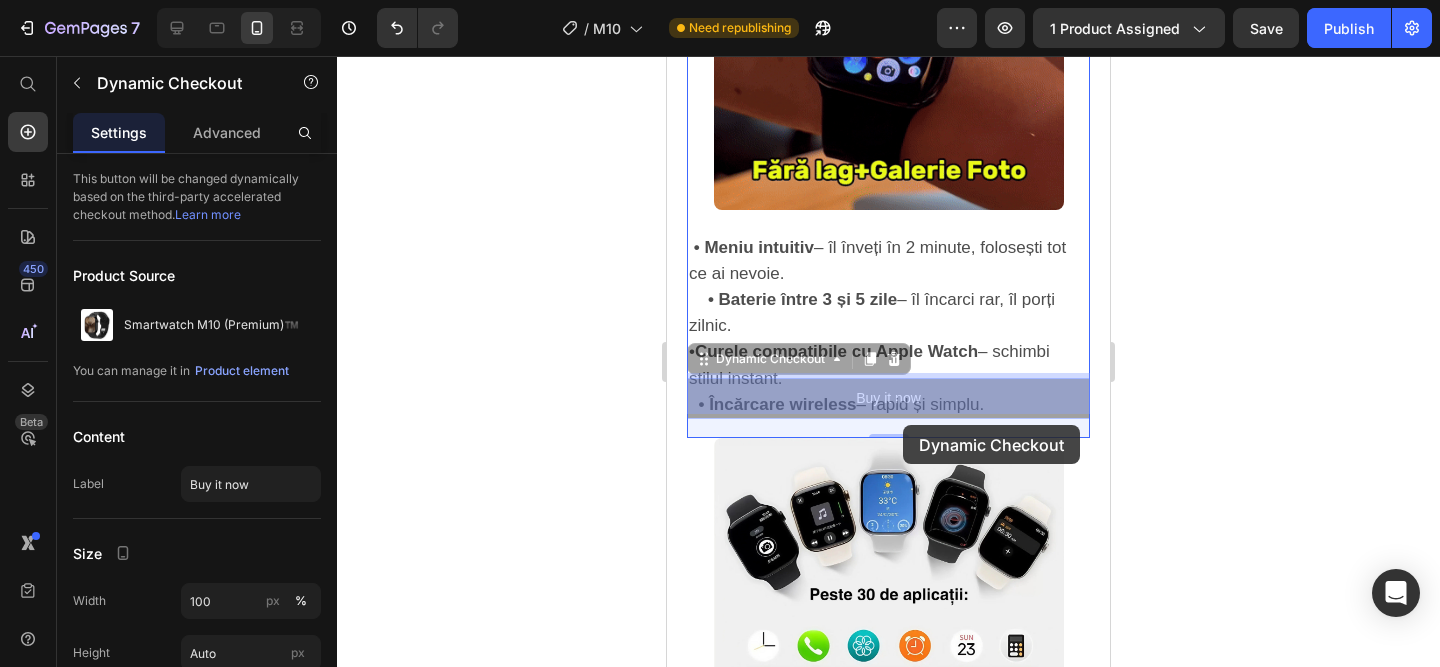 click on "Mobile  ( 443 px) iPhone 13 Mini iPhone 13 Pro iPhone 11 Pro Max iPhone 15 Pro Max Pixel 7 Galaxy S8+ Galaxy S20 Ultra iPad Mini iPad Air iPad Pro Header
Product Images Smartwatch M10 (Premium)™️ Product Title 199,00 lei Product Price 389,00 lei Product Price SALVATI 190,00 lei Discount Tag
Row
Icon Primesti GRATUIT o curea extra cadou! Text Block Row Image Plata la CURIER  (ramburs) Text Block Row Image Livrare RAPIDA  1-2 zile lucratoare Text Block Row
Publish the page to see the content.
Custom Code Buy it now Dynamic Checkout
Publish the page to see the content.
Custom Code ⭐️ Evaluare medie: 4,7 din 5 pe Amazon!  (PESTE 20.000 RECENZII DE 5 STELE) Text Block Image Image Image Row CONECTARE INSTANTĂ CU ORICE TELEFON! Text Block Image De ce merită să alegi Smartwatch-ul M10? Text Block     • Design premium, 41 mm  – modern, elegant, ușor de asortat.      • Compatibil cu orice telefon" at bounding box center (888, 51) 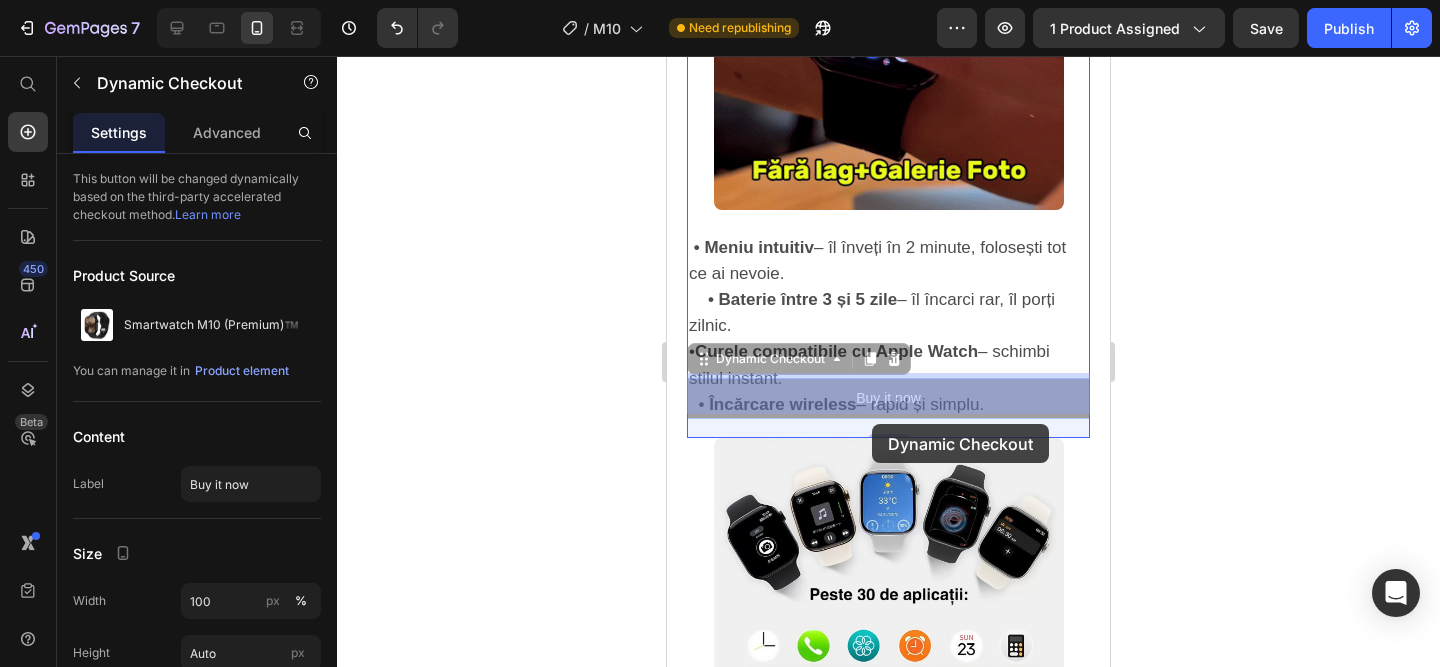 drag, startPoint x: 968, startPoint y: 380, endPoint x: 872, endPoint y: 425, distance: 106.02358 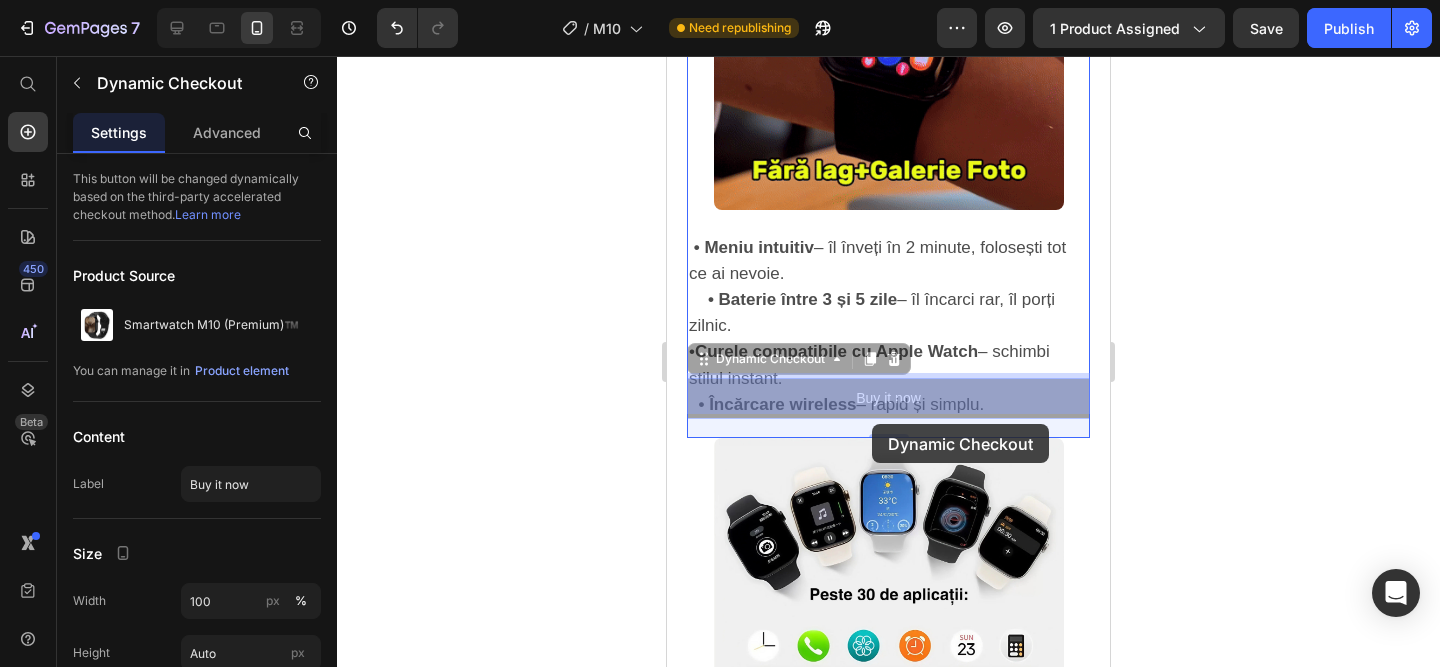 click on "Mobile  ( 443 px) iPhone 13 Mini iPhone 13 Pro iPhone 11 Pro Max iPhone 15 Pro Max Pixel 7 Galaxy S8+ Galaxy S20 Ultra iPad Mini iPad Air iPad Pro Header
Product Images Smartwatch M10 (Premium)™️ Product Title 199,00 lei Product Price 389,00 lei Product Price SALVATI 190,00 lei Discount Tag
Row
Icon Primesti GRATUIT o curea extra cadou! Text Block Row Image Plata la CURIER  (ramburs) Text Block Row Image Livrare RAPIDA  1-2 zile lucratoare Text Block Row
Publish the page to see the content.
Custom Code Buy it now Dynamic Checkout
Publish the page to see the content.
Custom Code ⭐️ Evaluare medie: 4,7 din 5 pe Amazon!  (PESTE 20.000 RECENZII DE 5 STELE) Text Block Image Image Image Row CONECTARE INSTANTĂ CU ORICE TELEFON! Text Block Image De ce merită să alegi Smartwatch-ul M10? Text Block     • Design premium, 41 mm  – modern, elegant, ușor de asortat.      • Compatibil cu orice telefon" at bounding box center [888, 51] 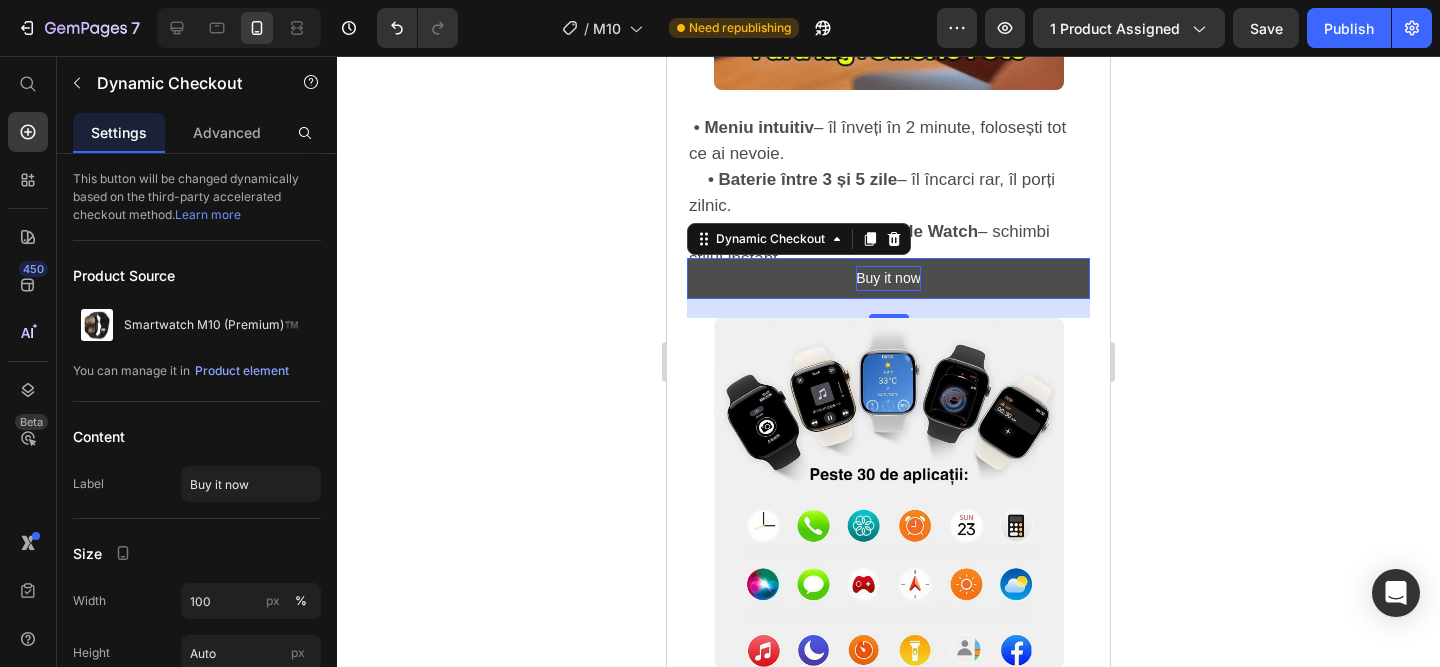 scroll, scrollTop: 2240, scrollLeft: 0, axis: vertical 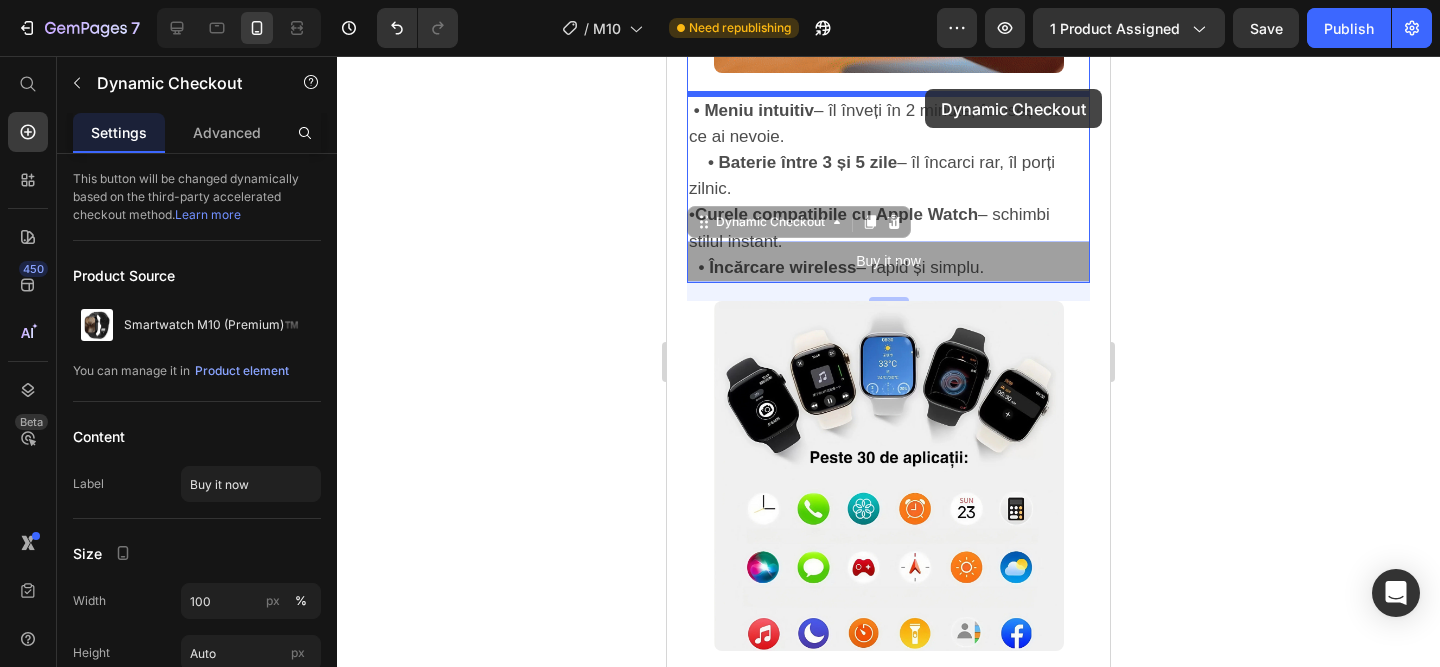 drag, startPoint x: 1004, startPoint y: 267, endPoint x: 924, endPoint y: 90, distance: 194.23955 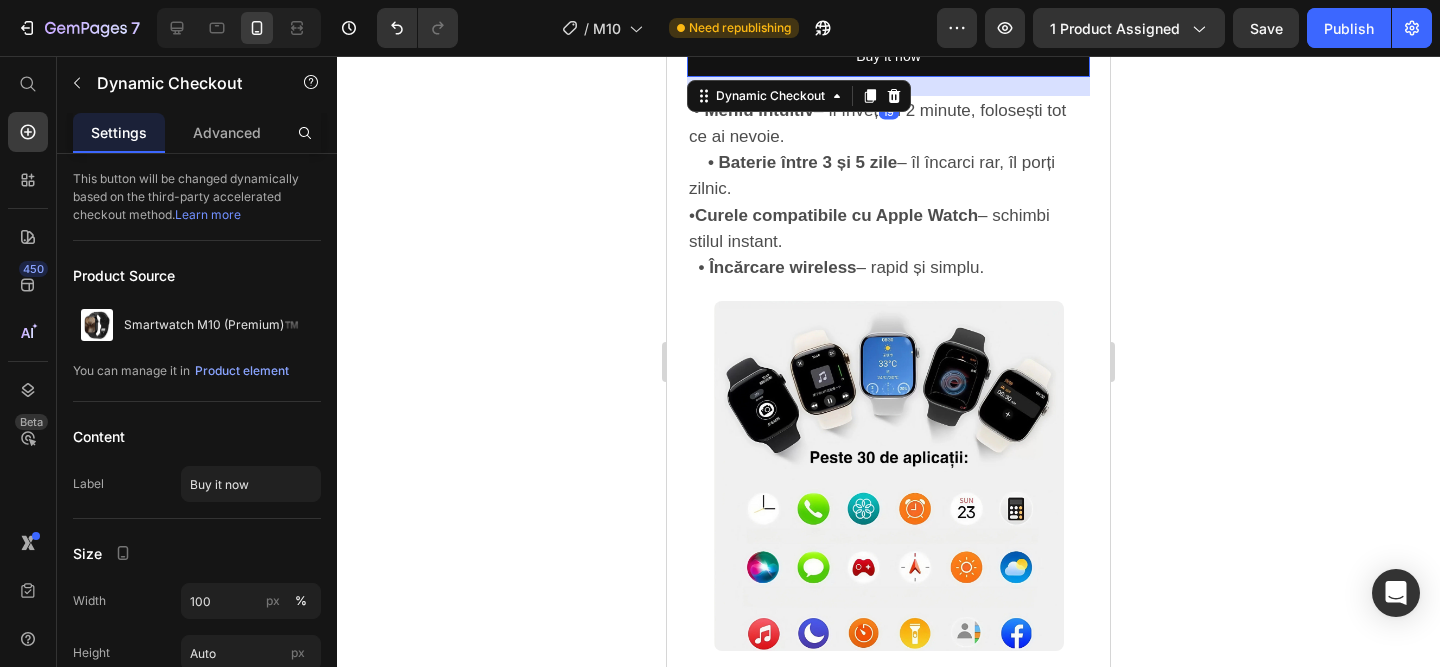 scroll, scrollTop: 2201, scrollLeft: 0, axis: vertical 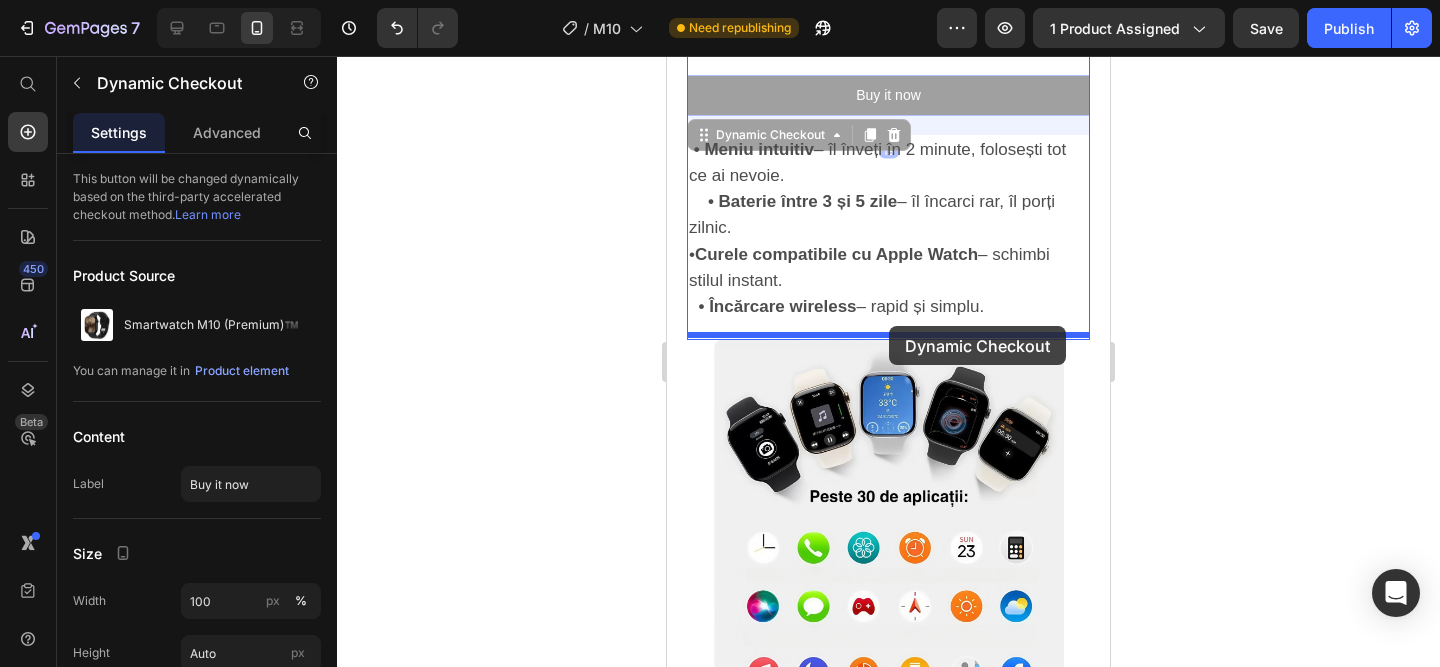 drag, startPoint x: 956, startPoint y: 92, endPoint x: 889, endPoint y: 326, distance: 243.40295 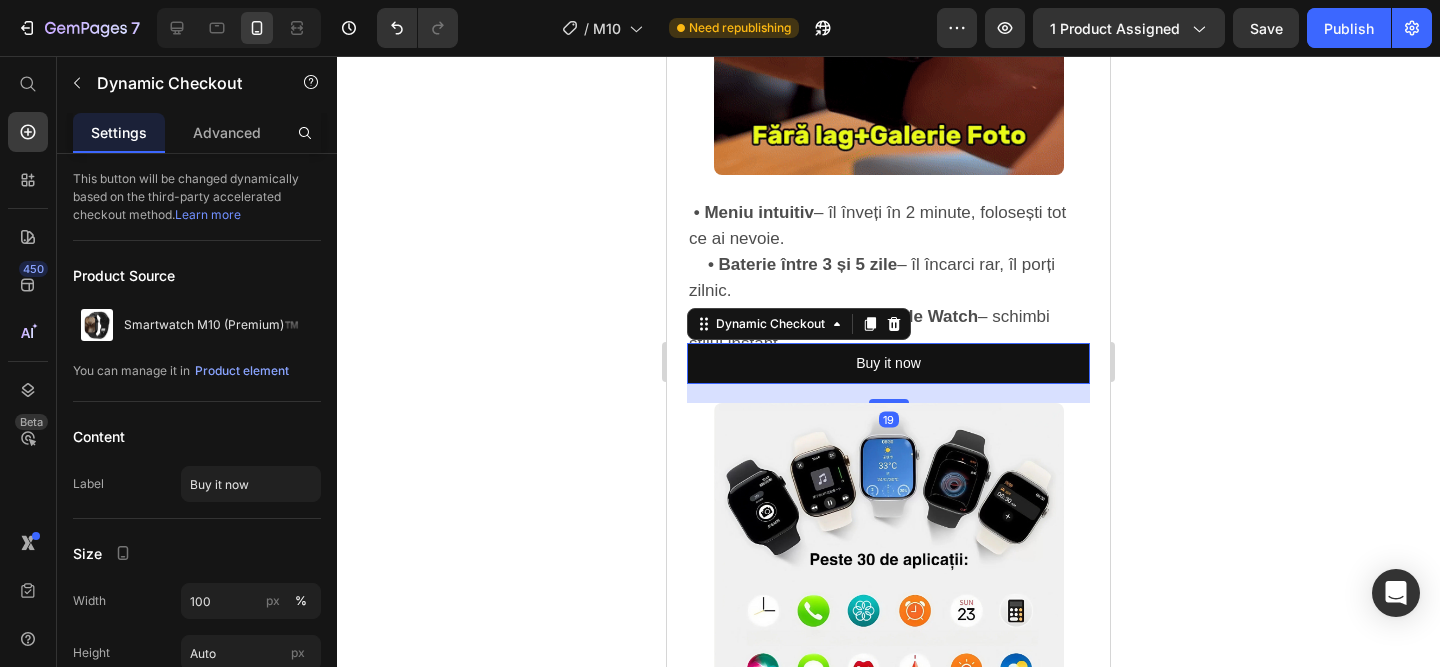 scroll, scrollTop: 2095, scrollLeft: 0, axis: vertical 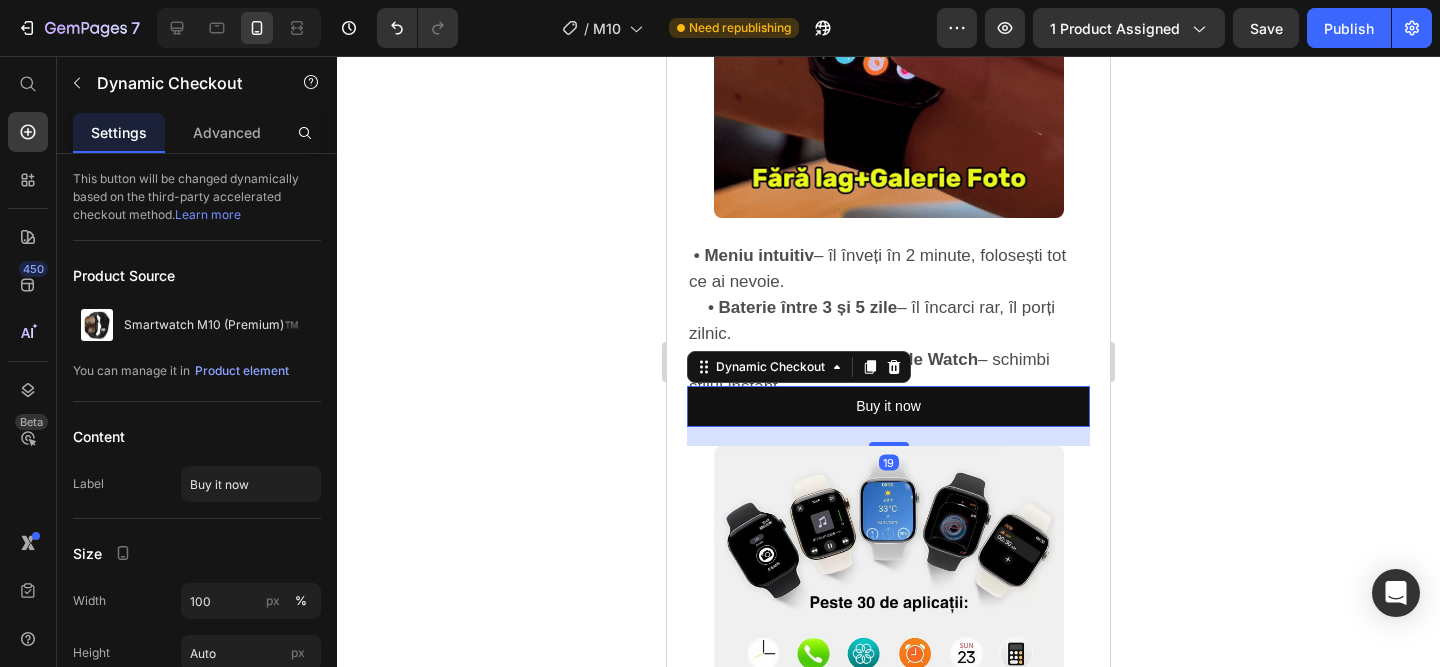 click 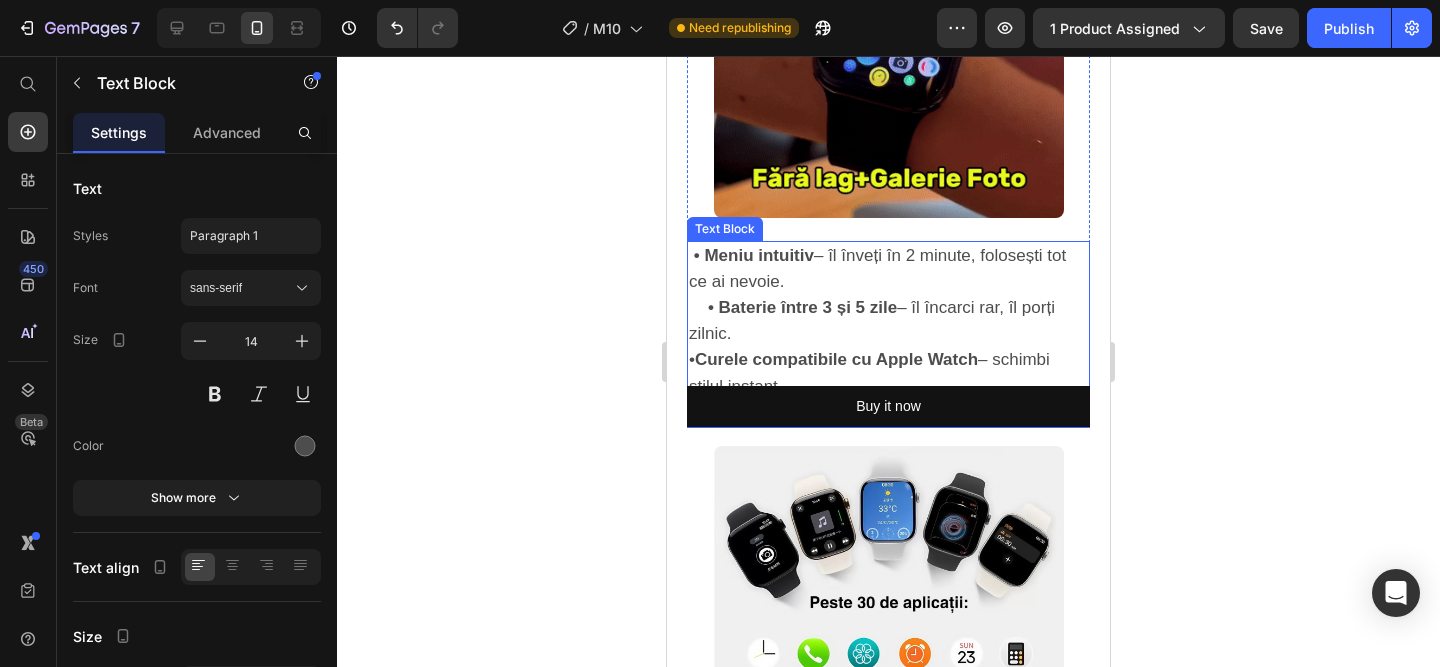 click on "•  Curele compatibile cu Apple Watch  – schimbi stilul instant." at bounding box center (869, 373) 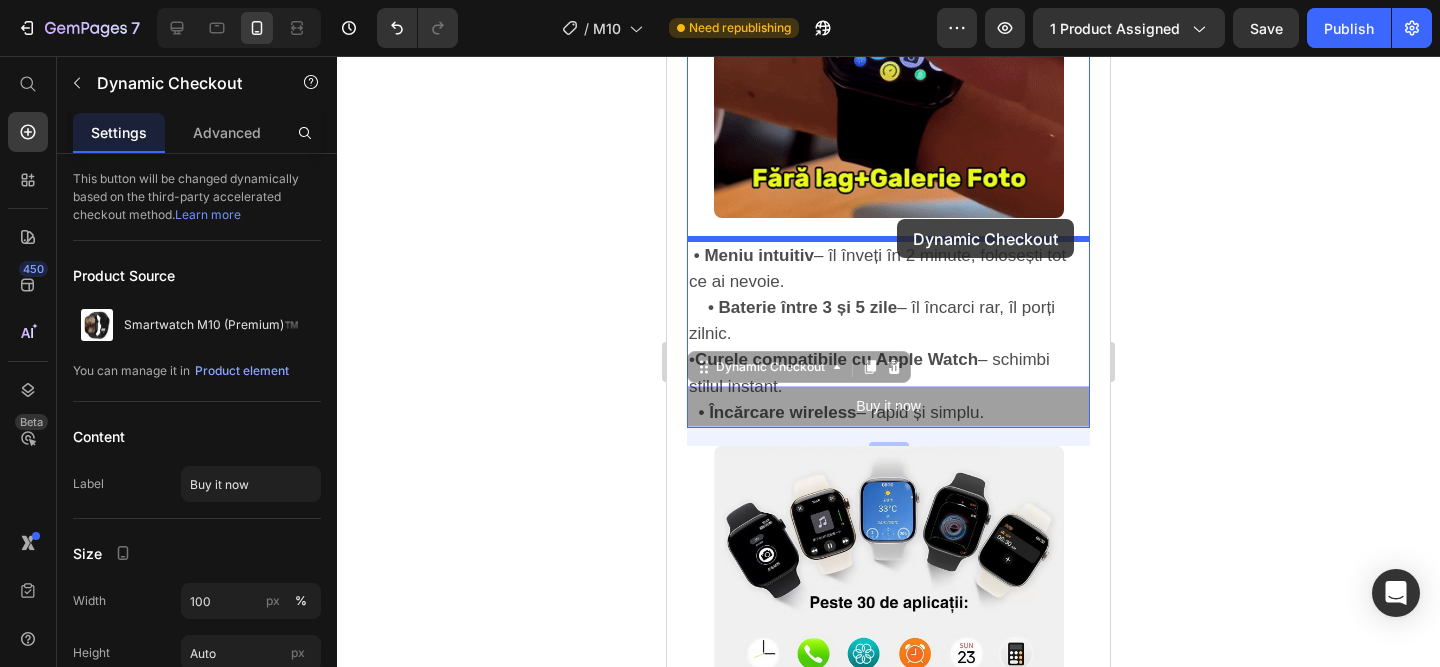 drag, startPoint x: 951, startPoint y: 399, endPoint x: 896, endPoint y: 220, distance: 187.25919 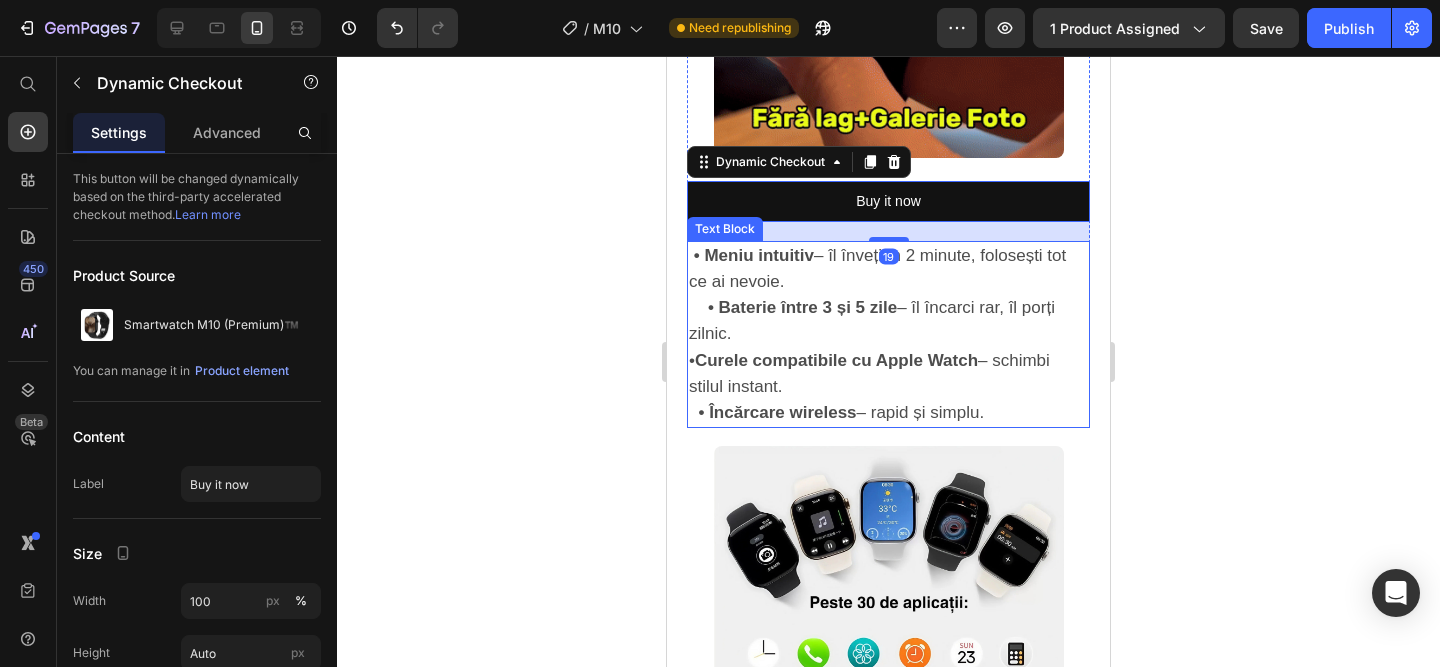click on "Curele compatibile cu Apple Watch" at bounding box center (836, 360) 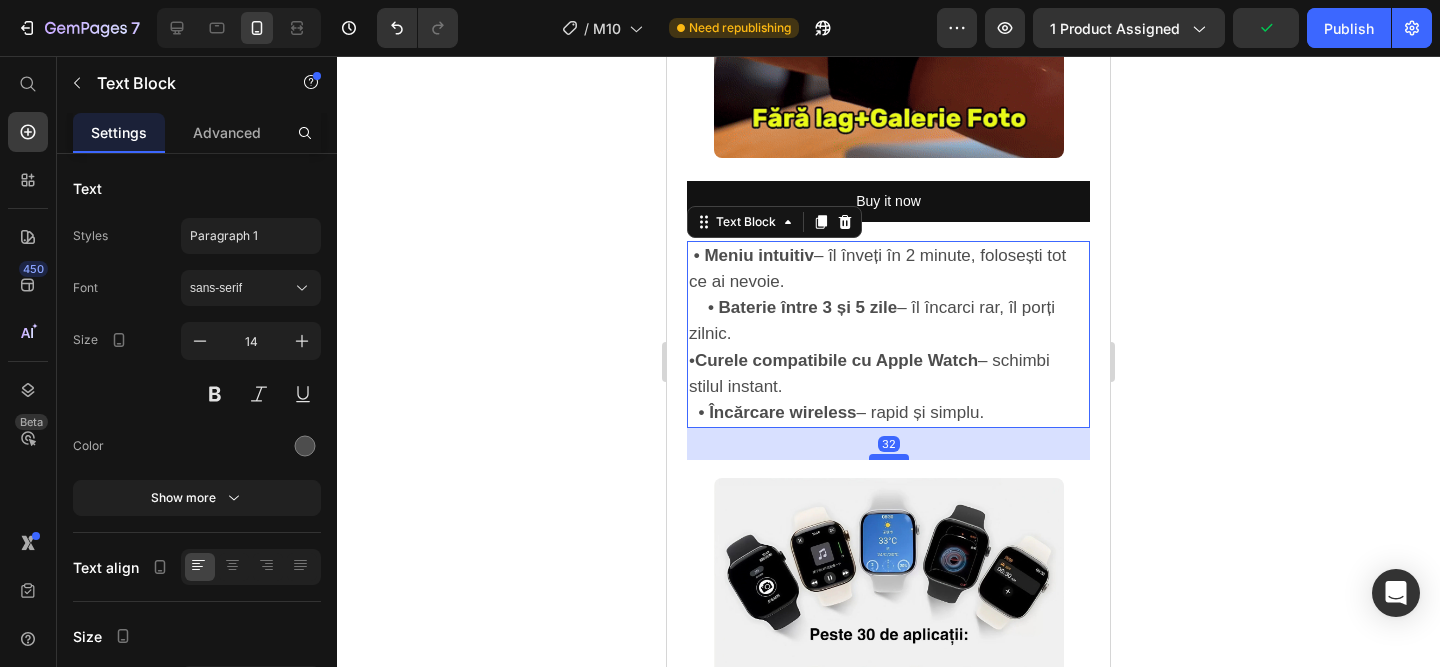 drag, startPoint x: 887, startPoint y: 420, endPoint x: 883, endPoint y: 453, distance: 33.24154 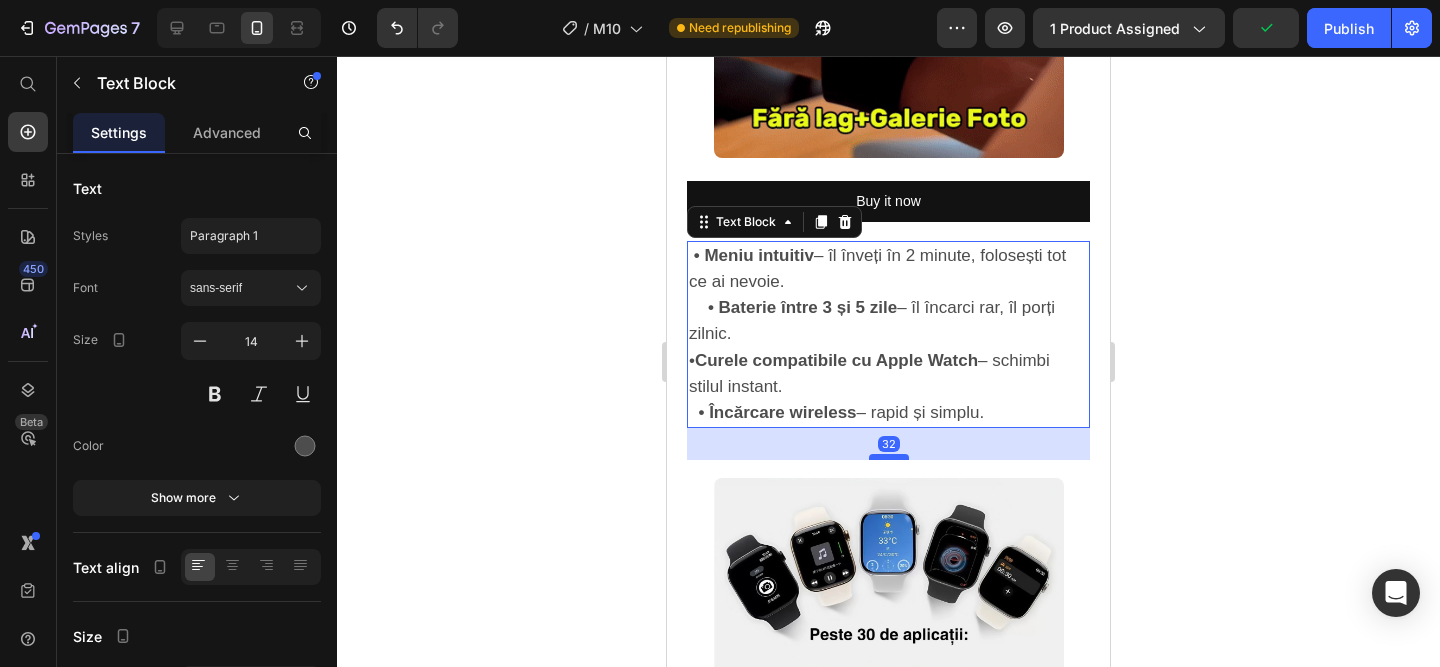 click at bounding box center [889, 457] 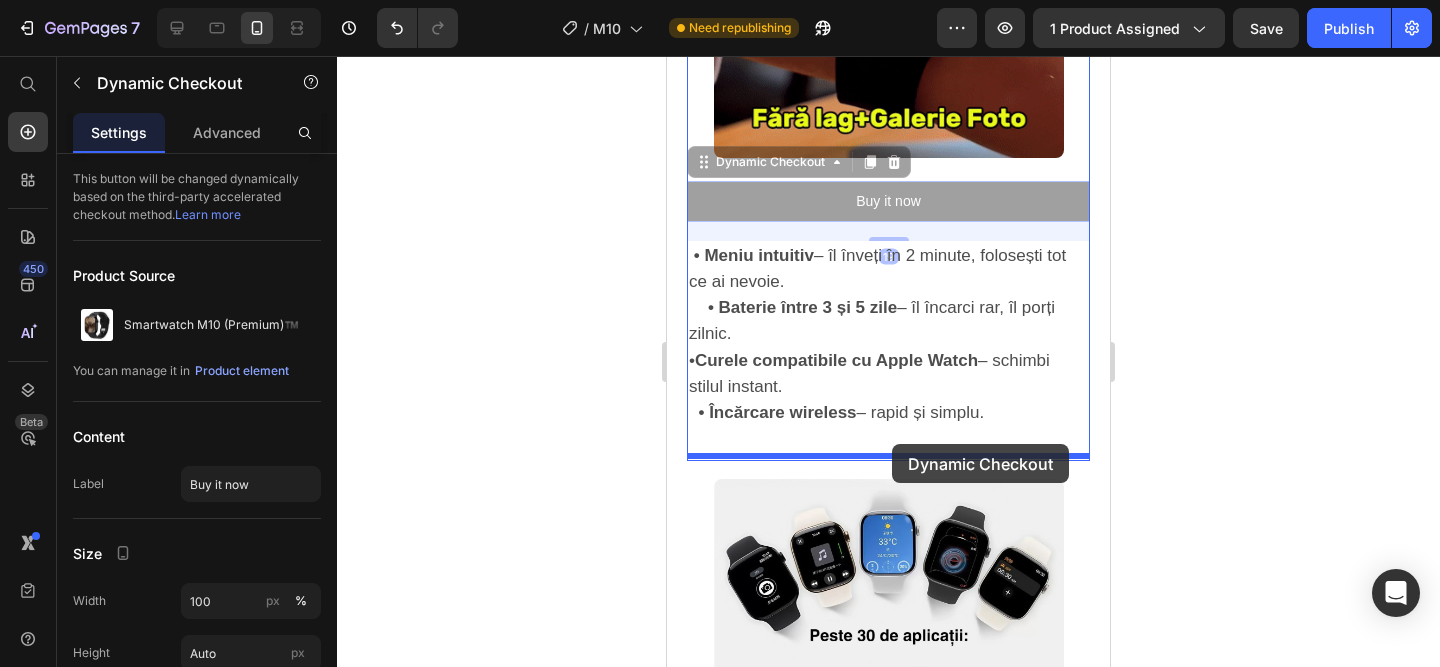drag, startPoint x: 953, startPoint y: 208, endPoint x: 892, endPoint y: 444, distance: 243.75603 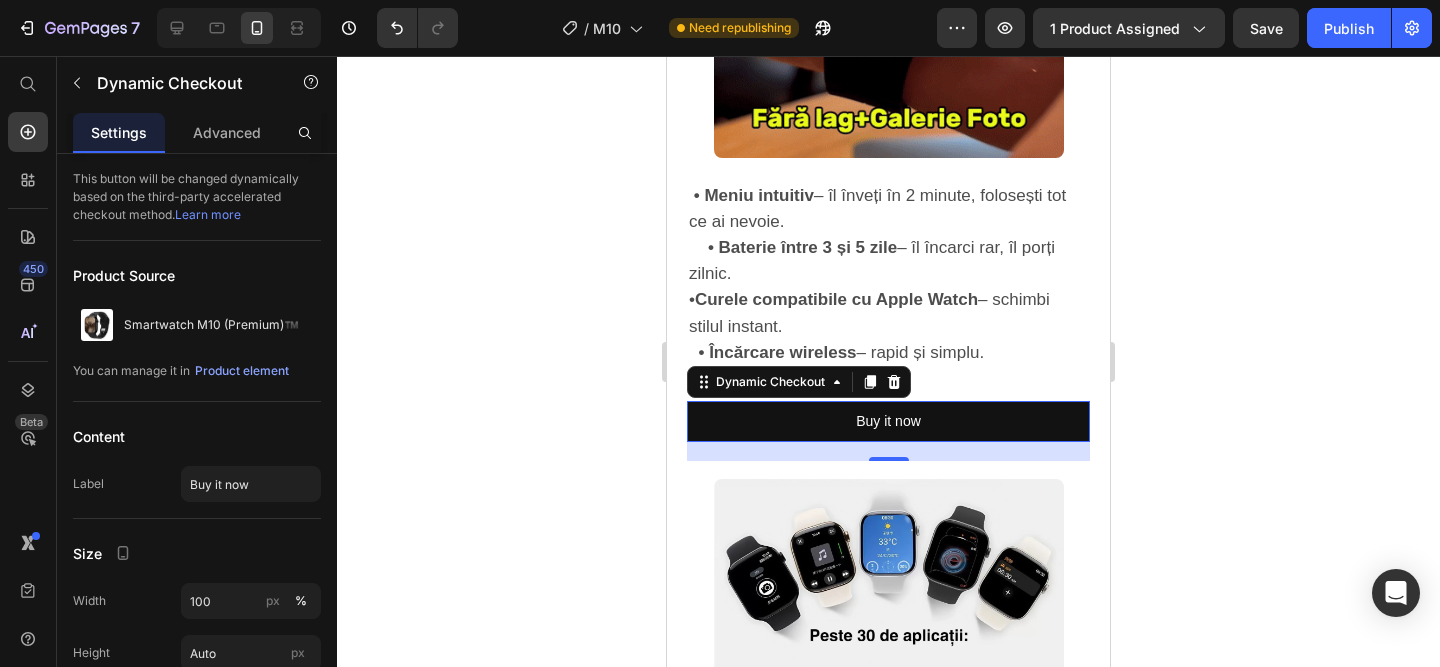 click 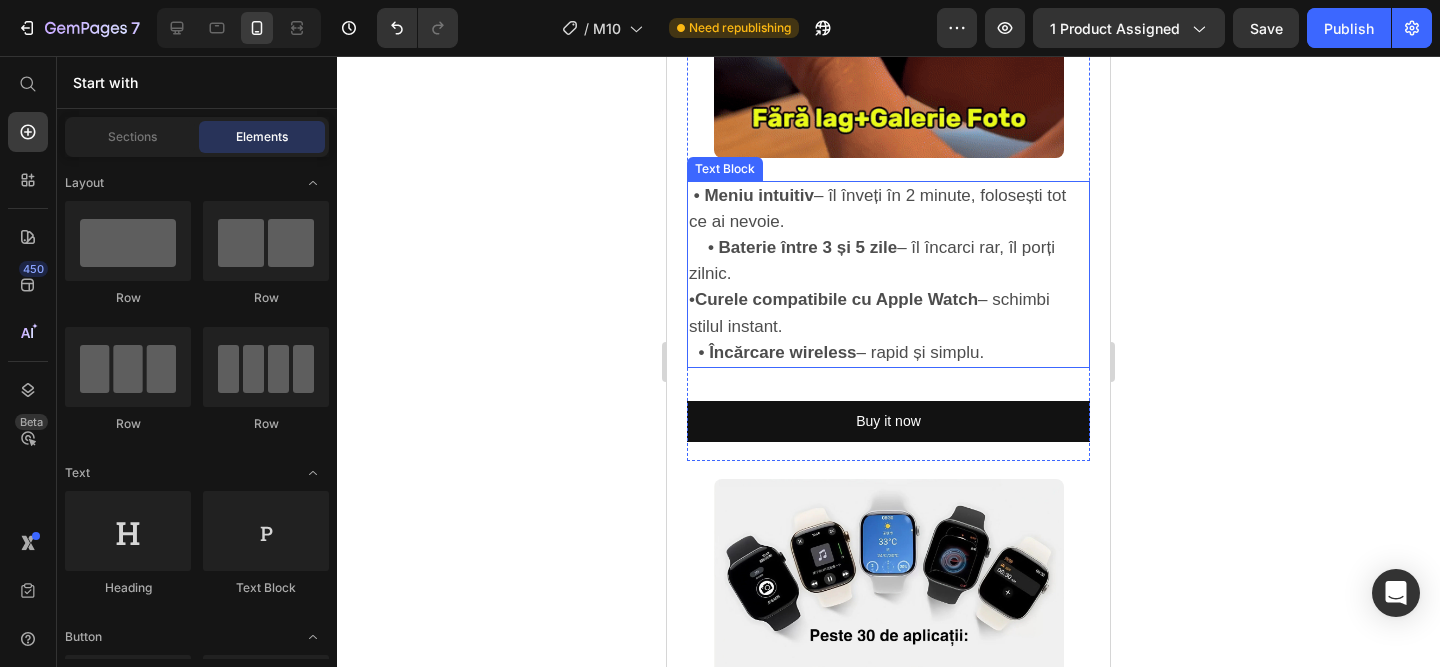 click on "• Încărcare wireless  – rapid și simplu." at bounding box center [836, 352] 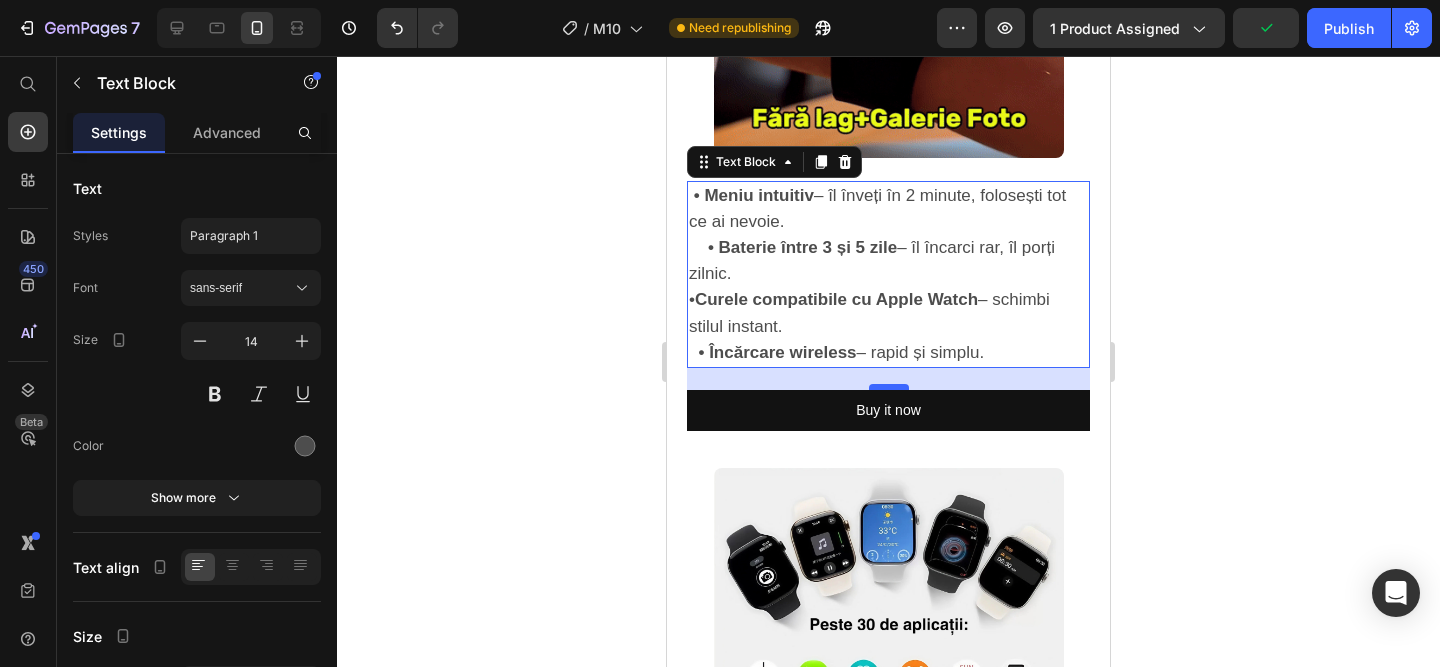 drag, startPoint x: 884, startPoint y: 393, endPoint x: 883, endPoint y: 382, distance: 11.045361 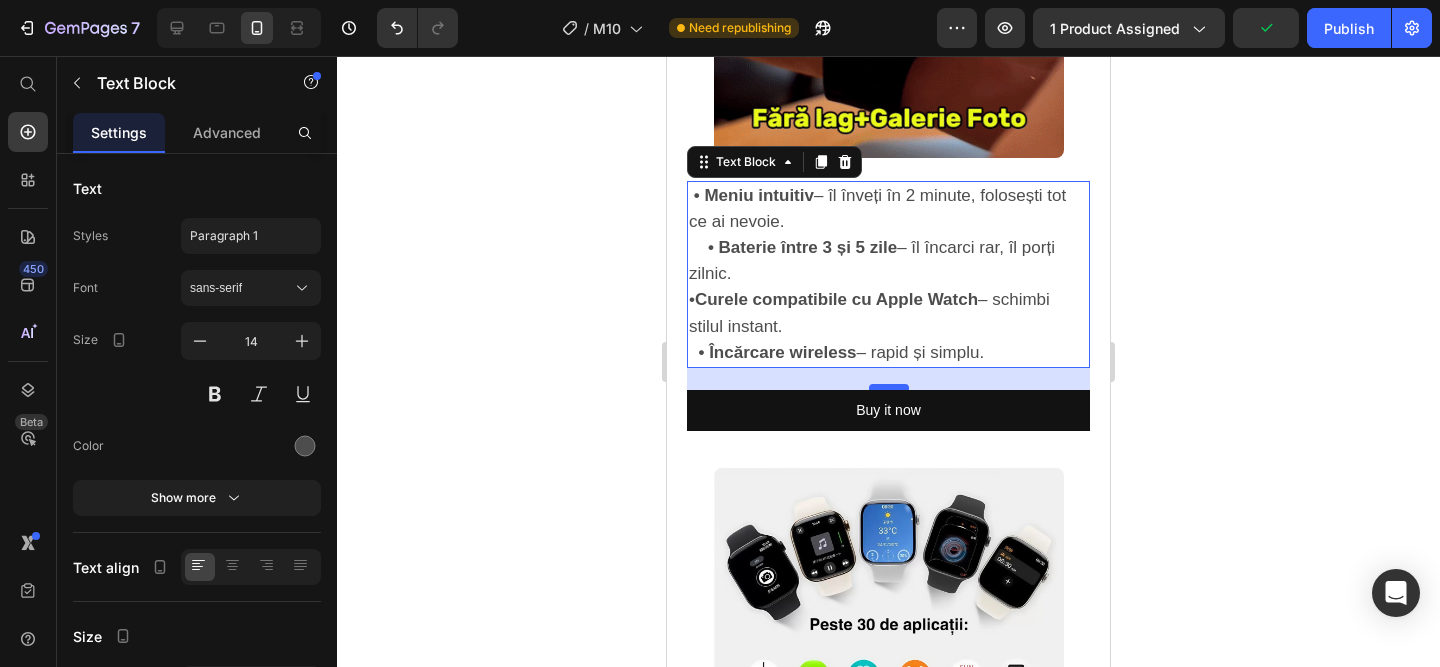 click at bounding box center (889, 387) 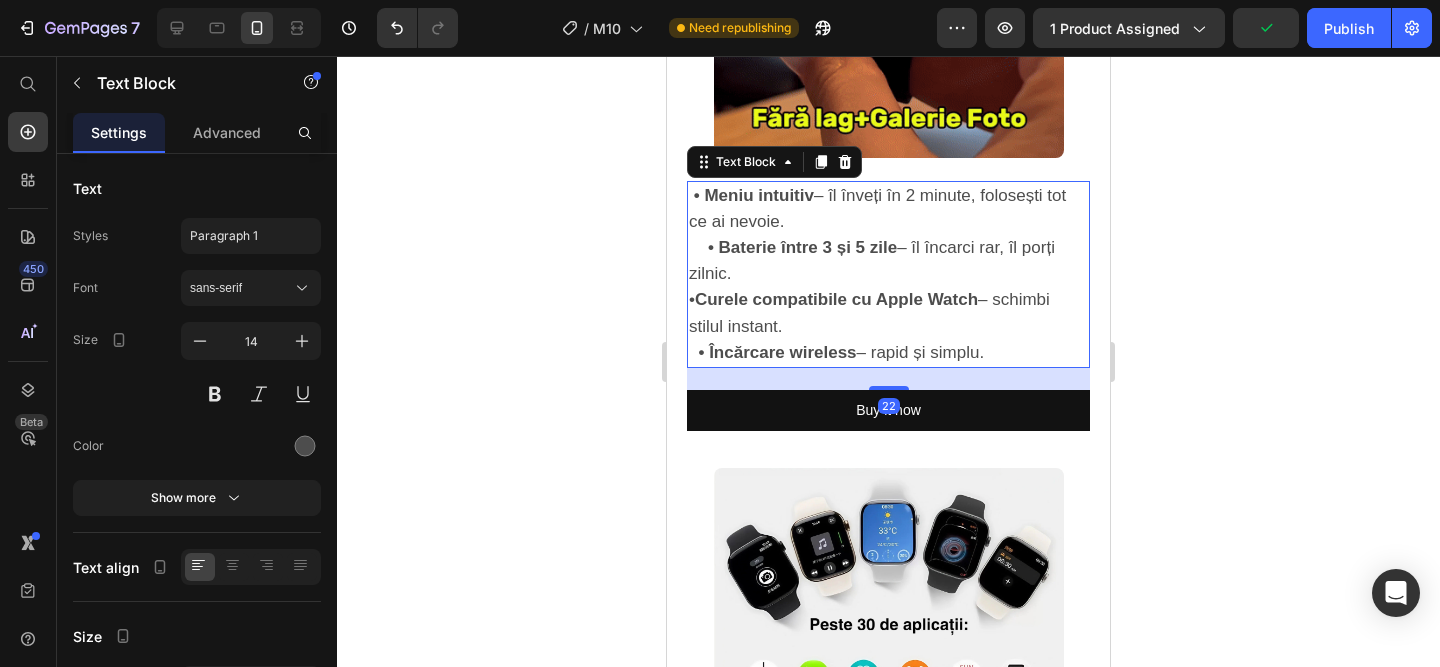click 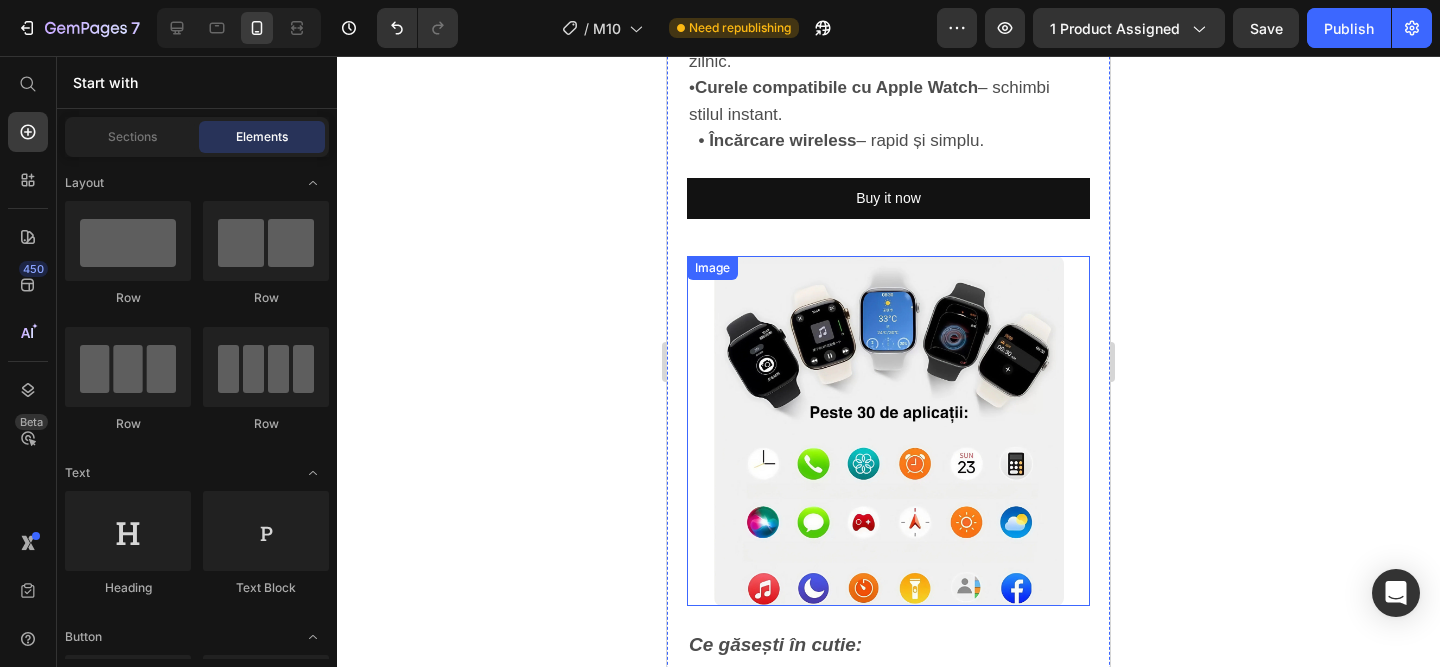 scroll, scrollTop: 2242, scrollLeft: 0, axis: vertical 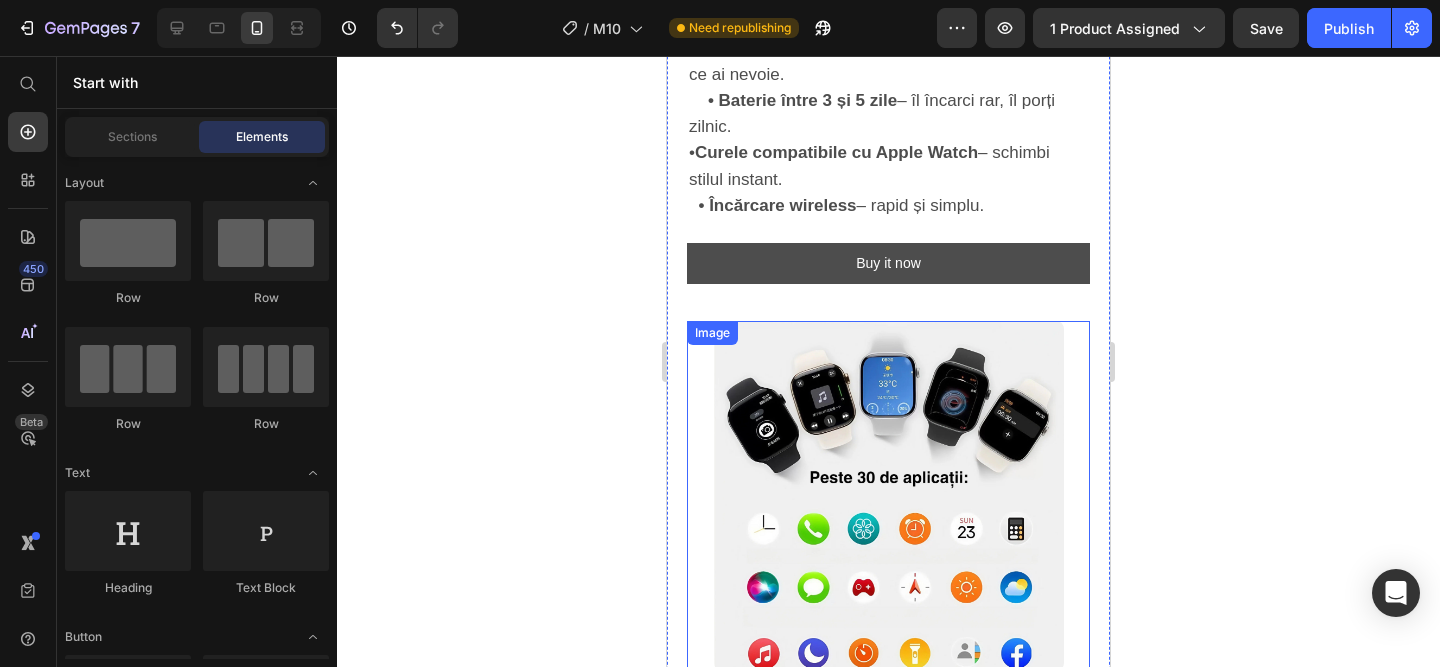 click on "Buy it now" at bounding box center [888, 263] 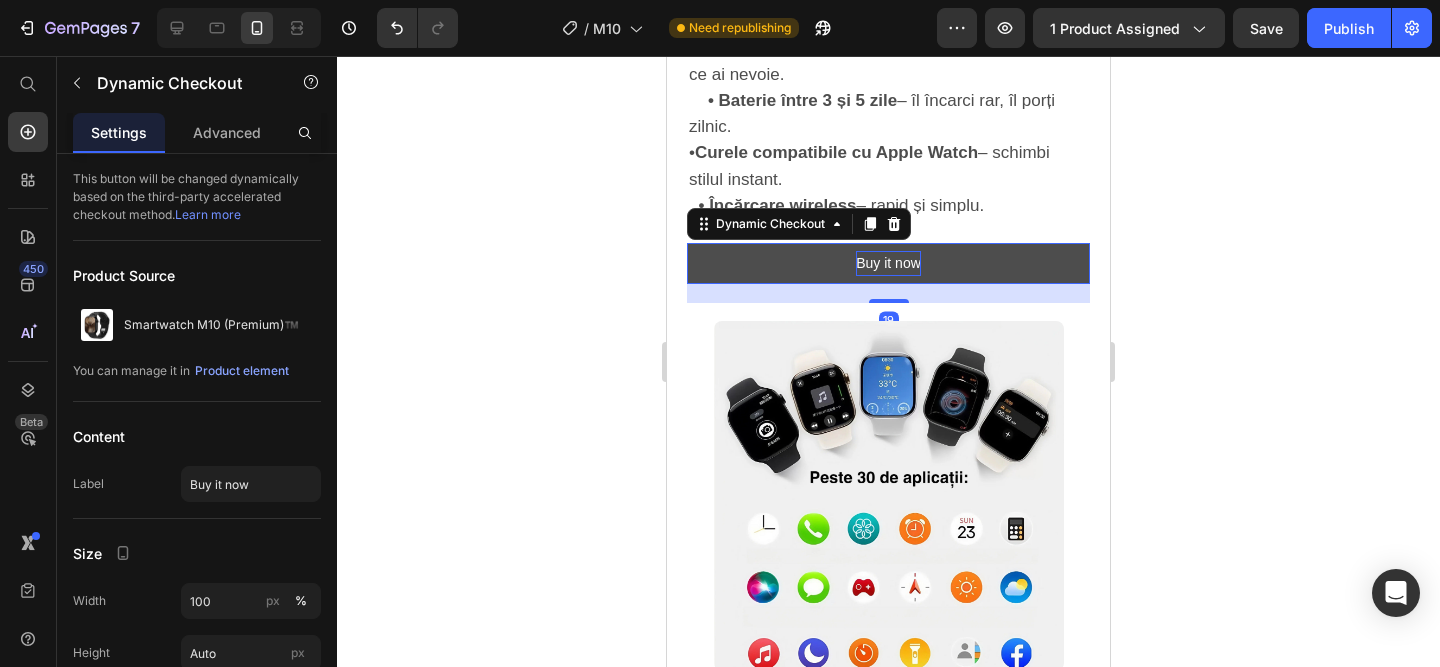 click 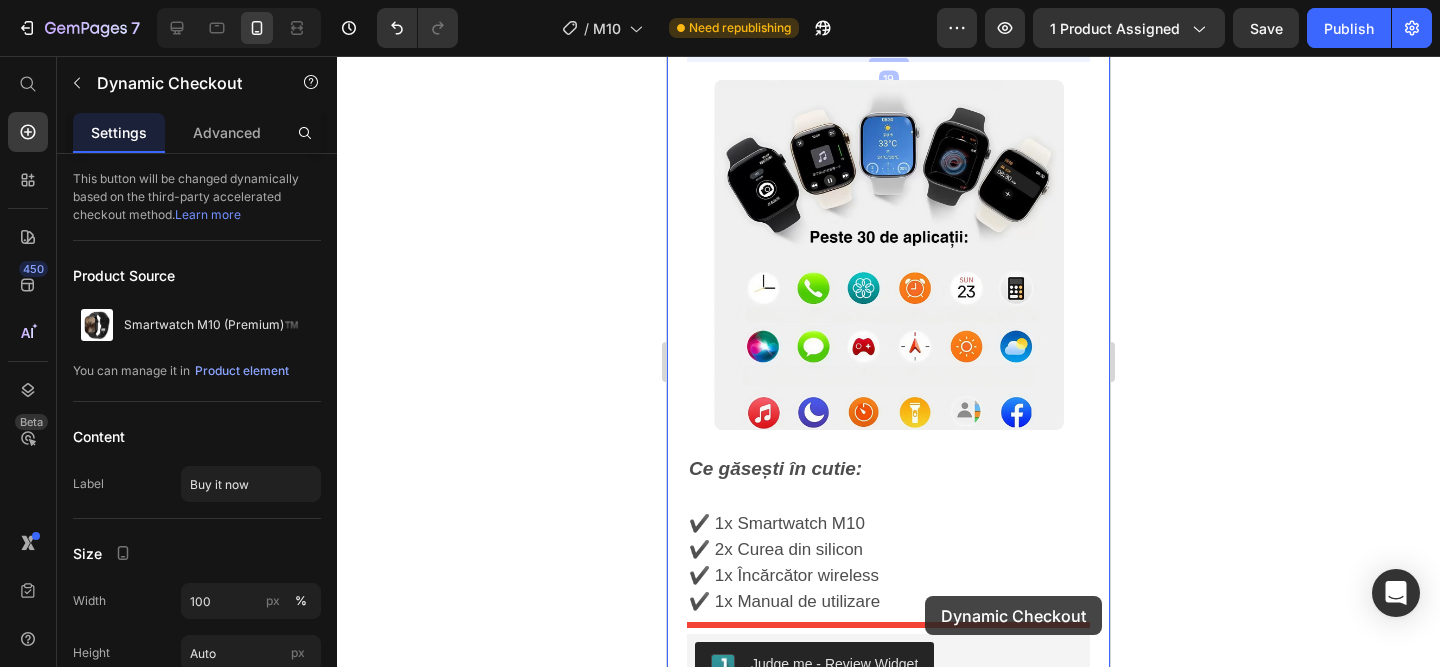 scroll, scrollTop: 2559, scrollLeft: 0, axis: vertical 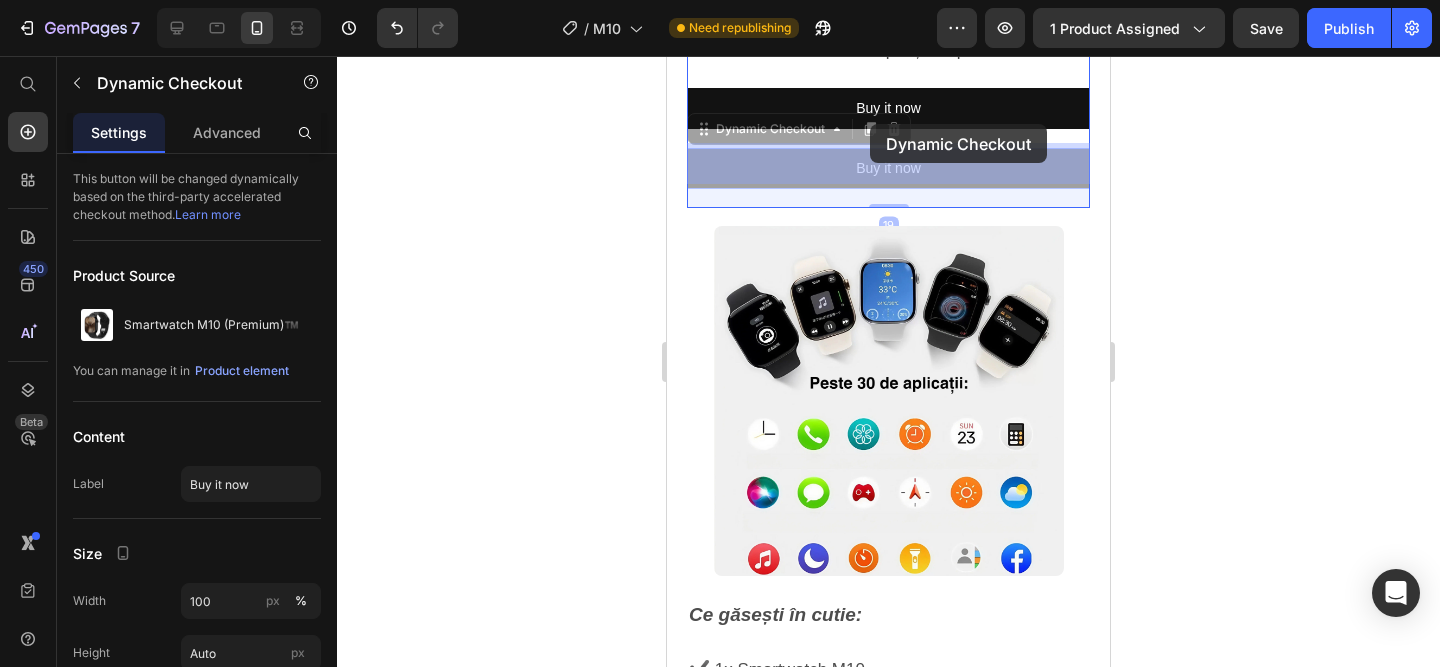 drag, startPoint x: 961, startPoint y: 320, endPoint x: 870, endPoint y: 185, distance: 162.80664 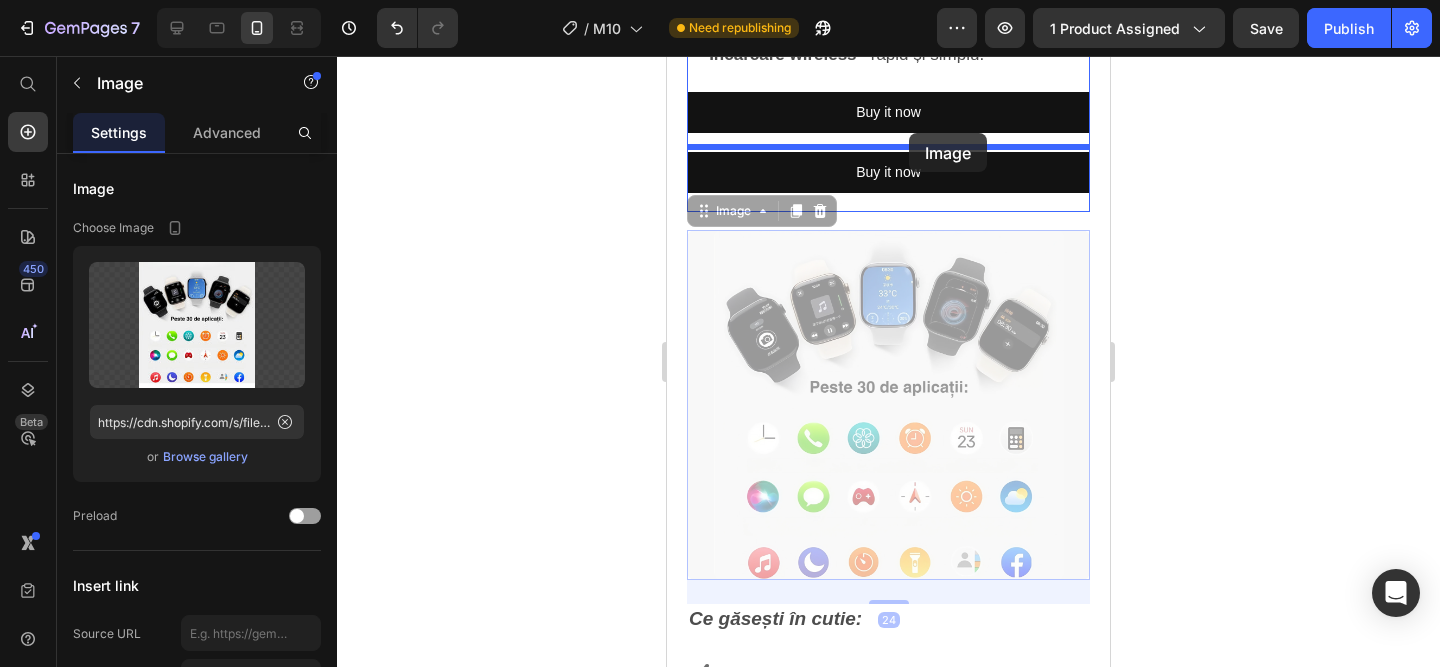 drag, startPoint x: 927, startPoint y: 254, endPoint x: 909, endPoint y: 133, distance: 122.33152 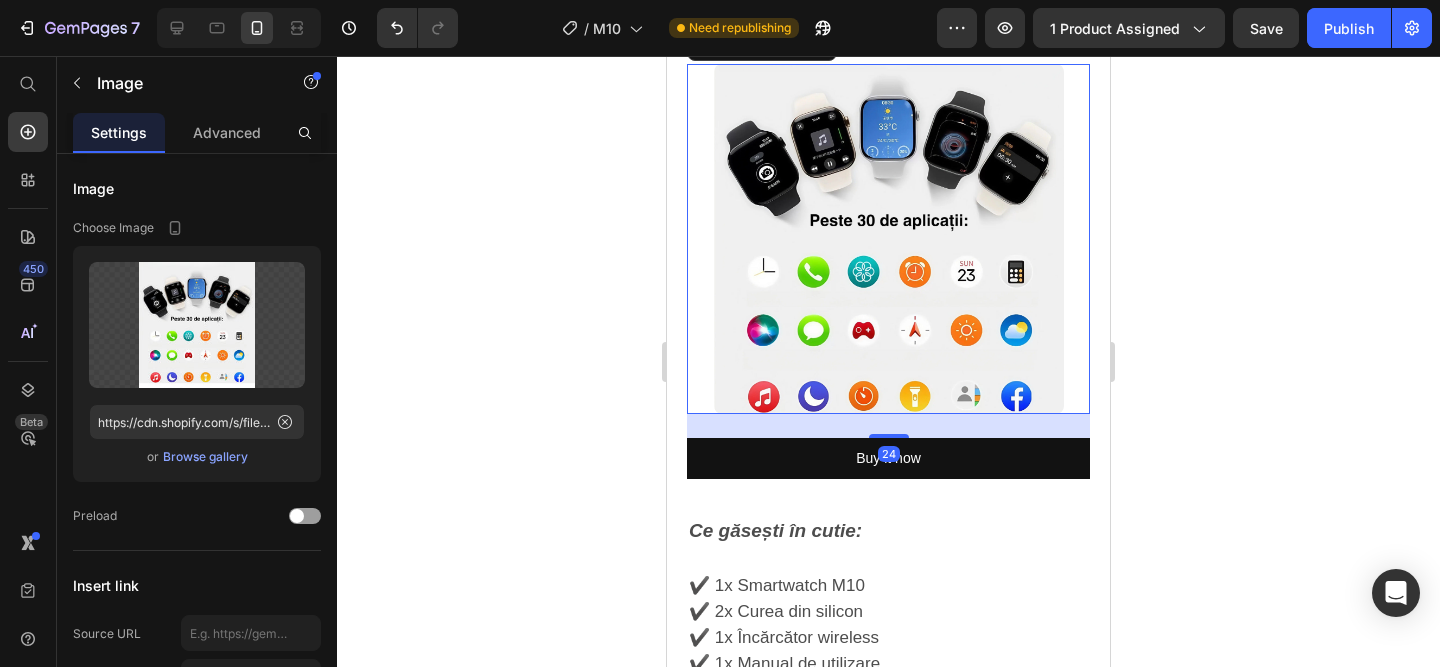 scroll, scrollTop: 2490, scrollLeft: 0, axis: vertical 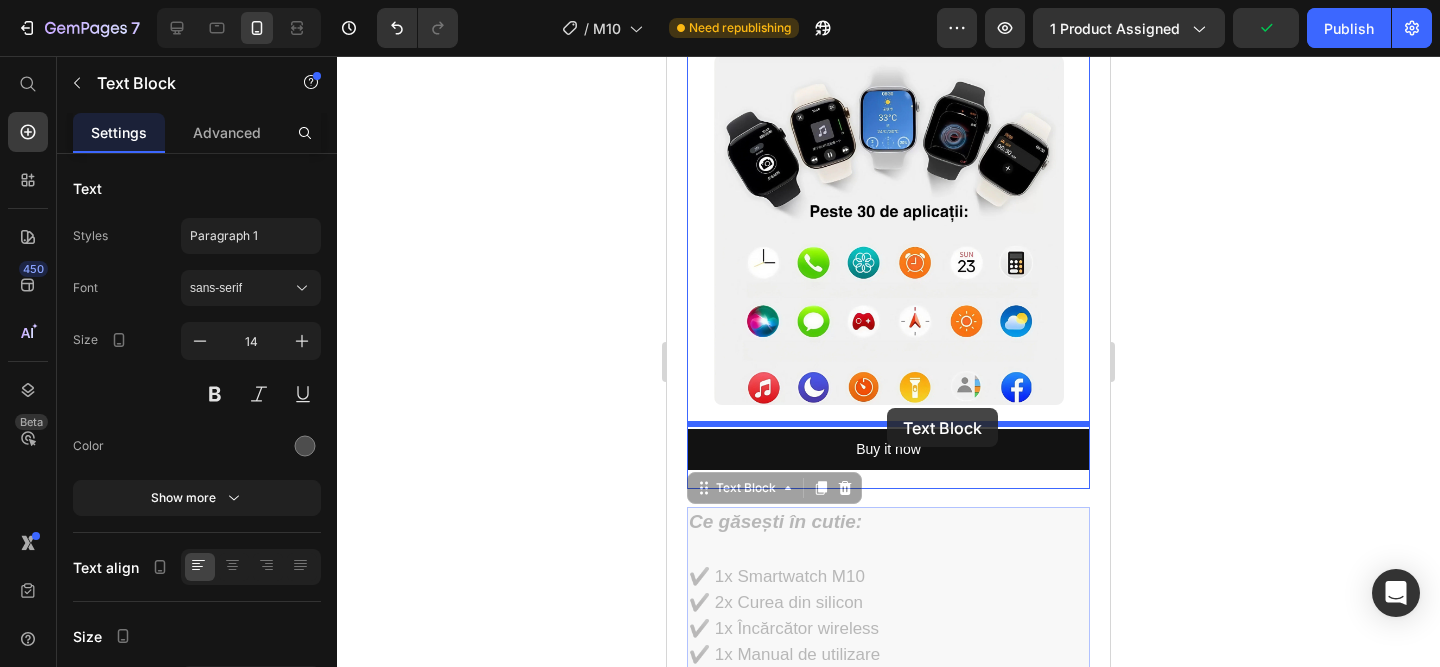 drag, startPoint x: 927, startPoint y: 577, endPoint x: 887, endPoint y: 408, distance: 173.66922 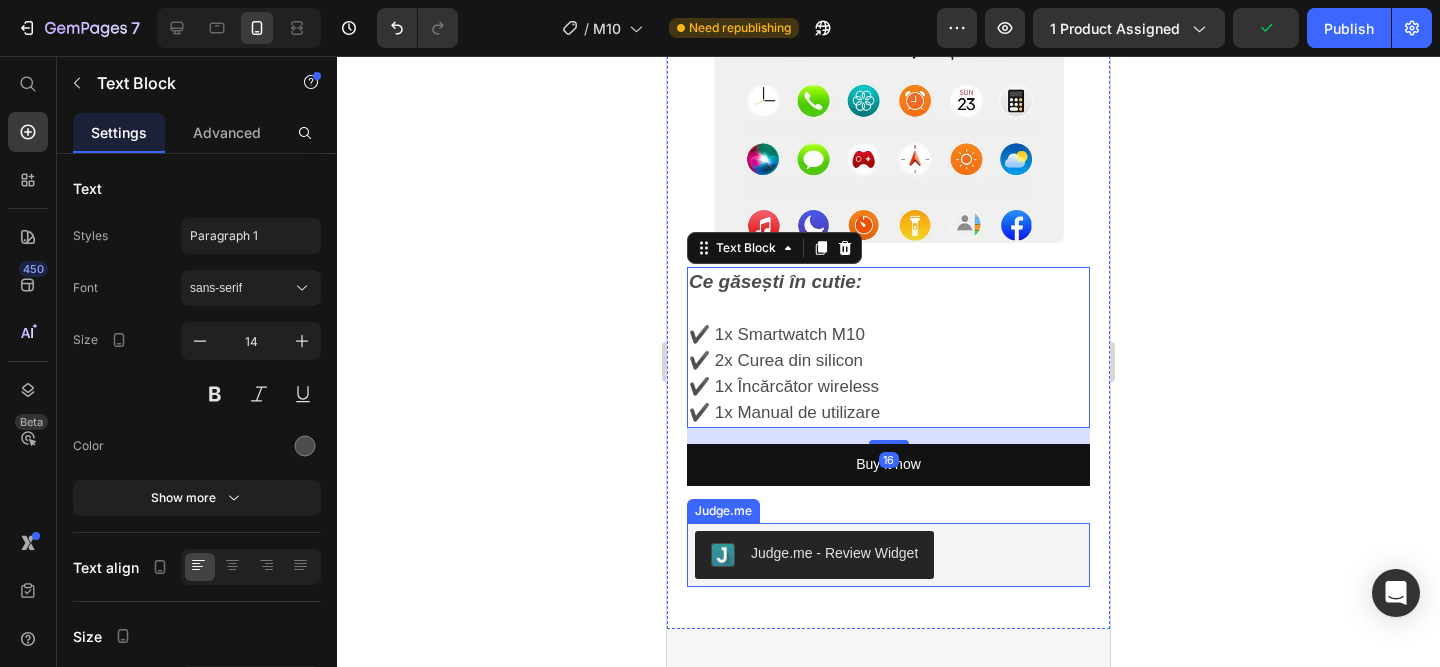 scroll, scrollTop: 2675, scrollLeft: 0, axis: vertical 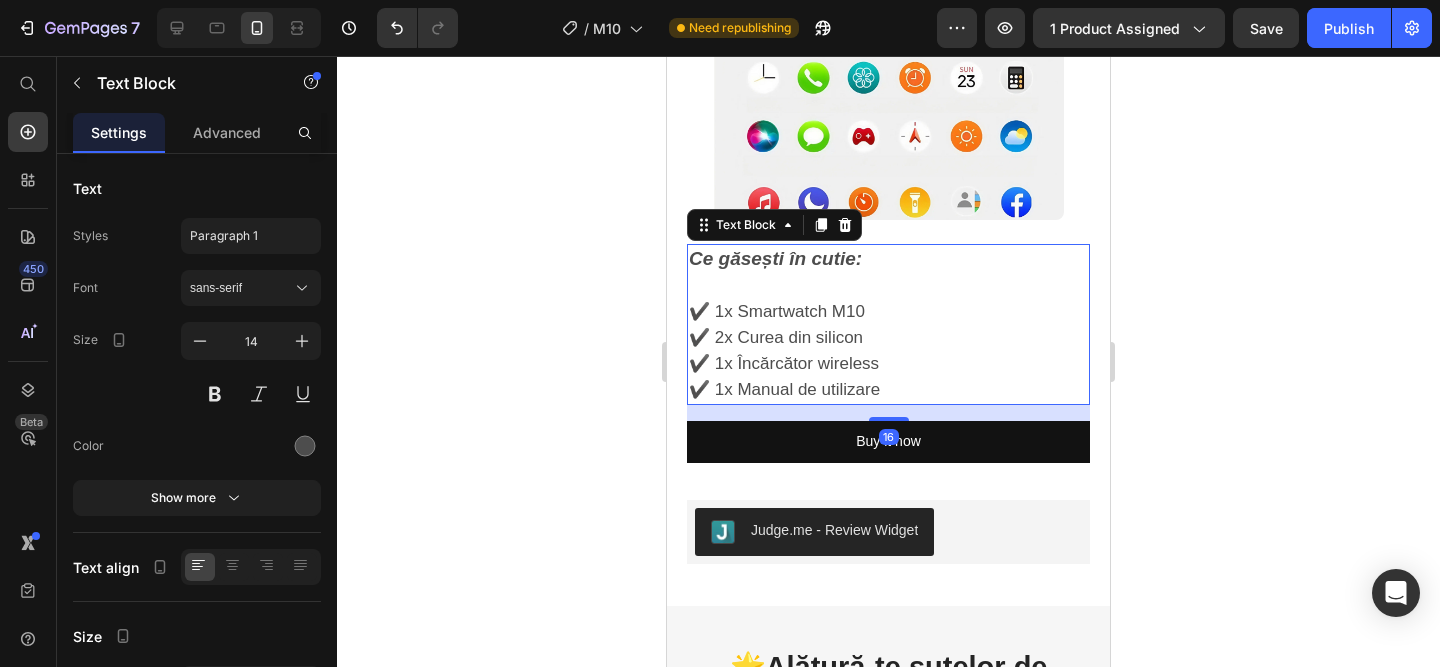 click 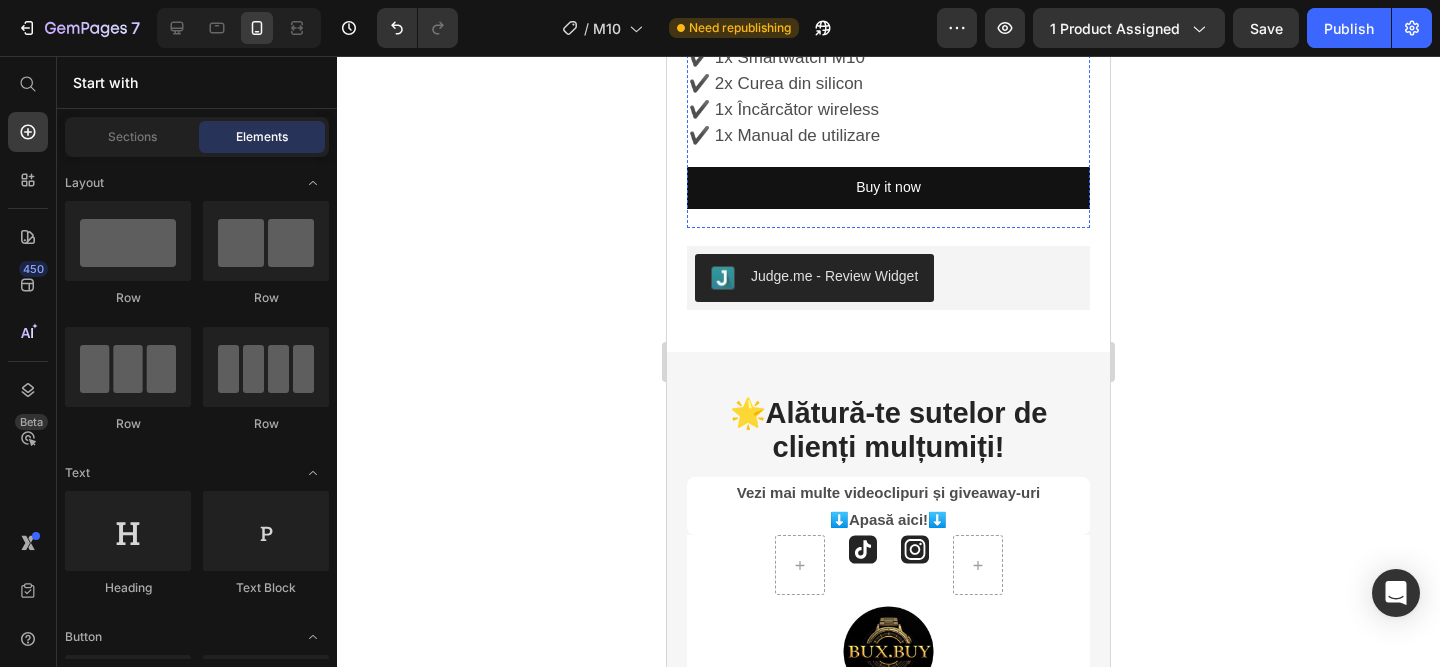 scroll, scrollTop: 2930, scrollLeft: 0, axis: vertical 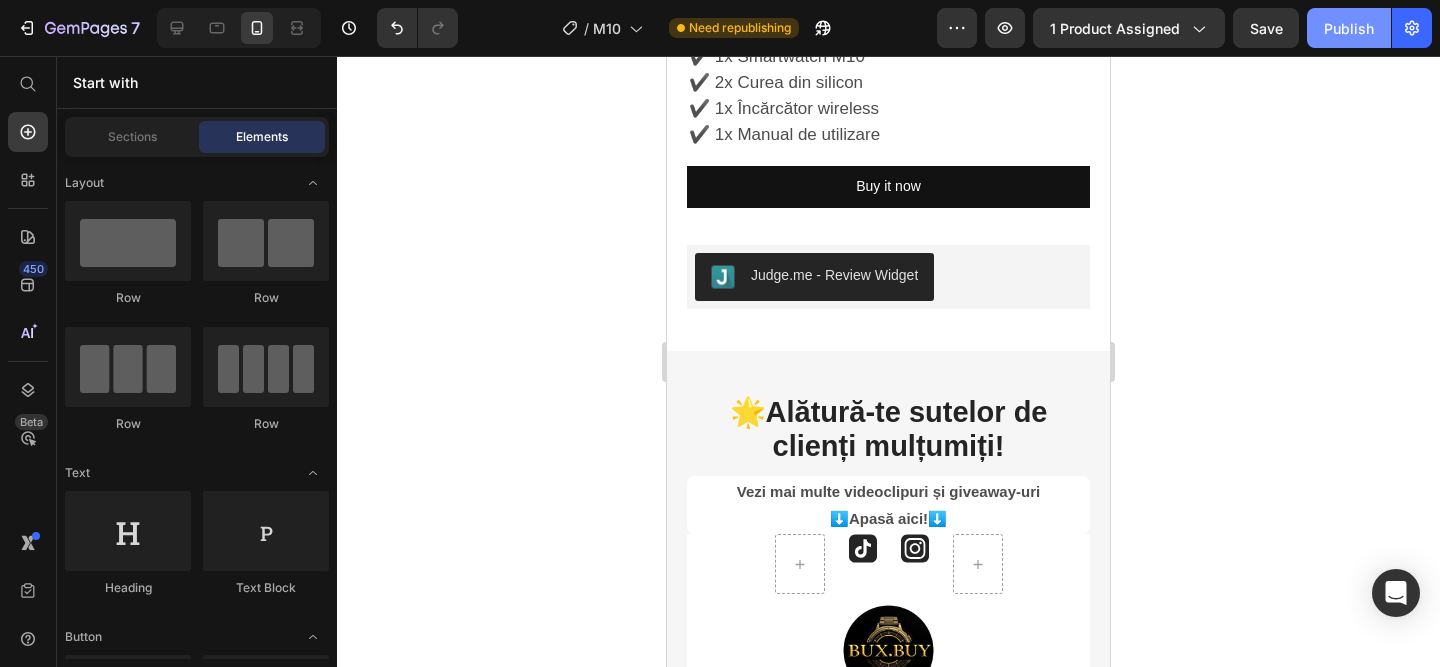 click on "Publish" 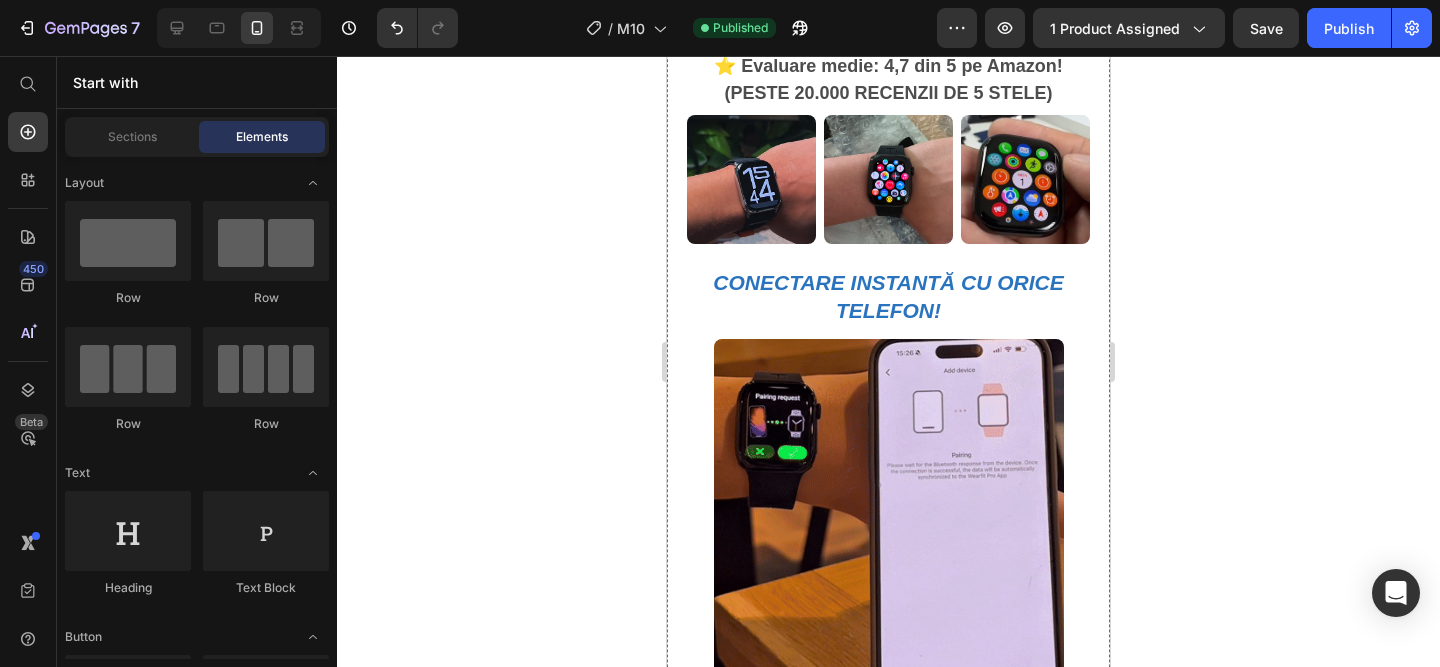 scroll, scrollTop: 822, scrollLeft: 0, axis: vertical 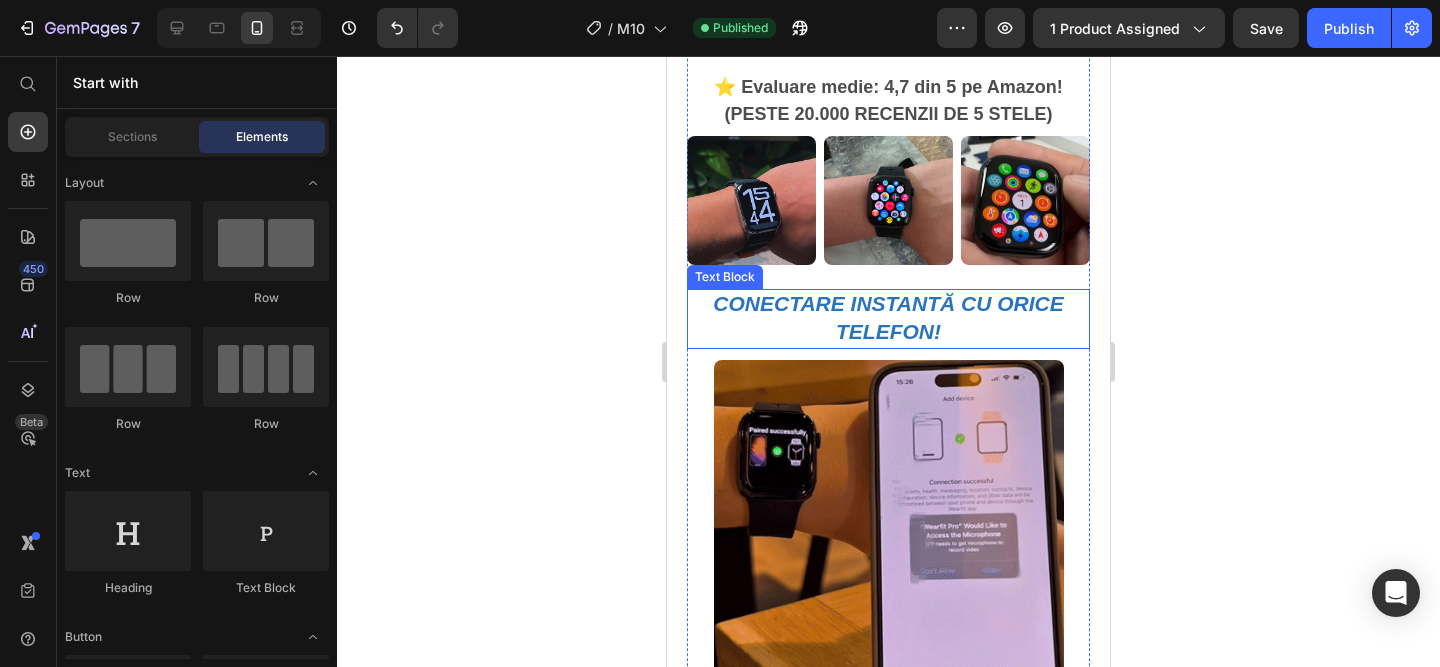 click on "CONECTARE INSTANTĂ CU ORICE TELEFON!" at bounding box center (888, 319) 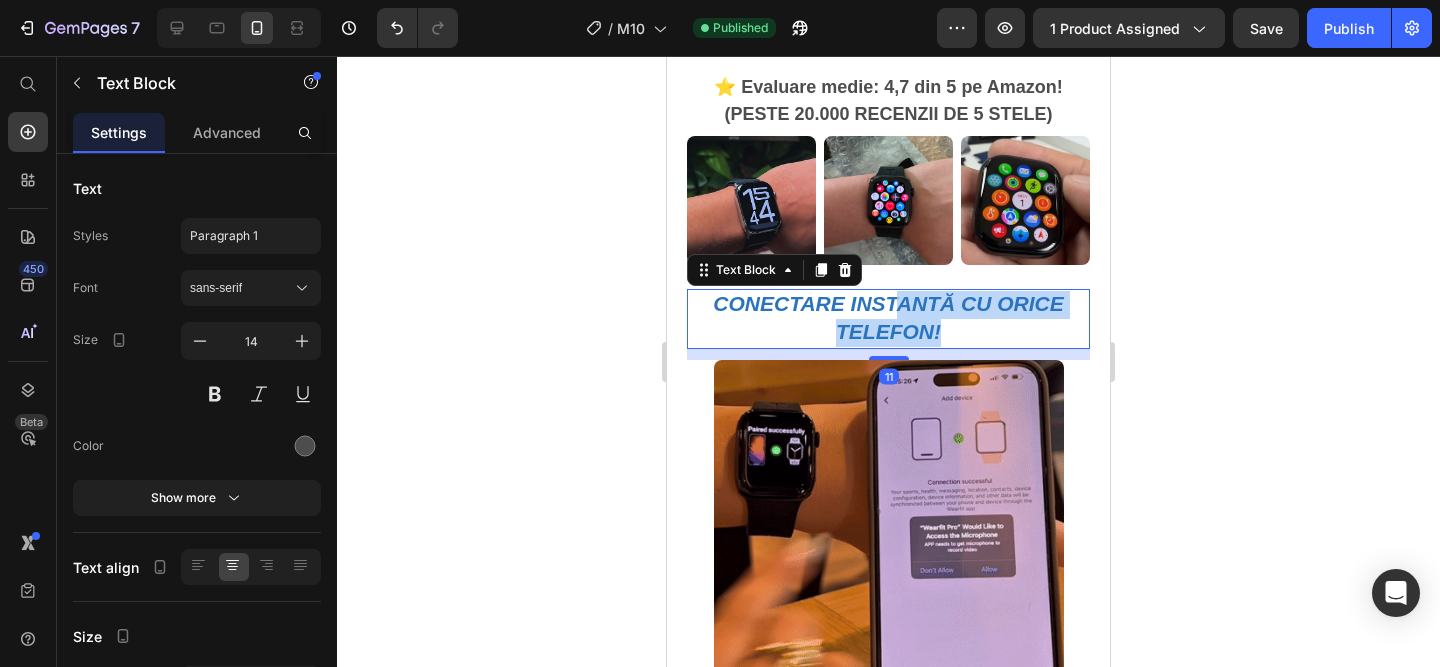 drag, startPoint x: 970, startPoint y: 325, endPoint x: 849, endPoint y: 289, distance: 126.24183 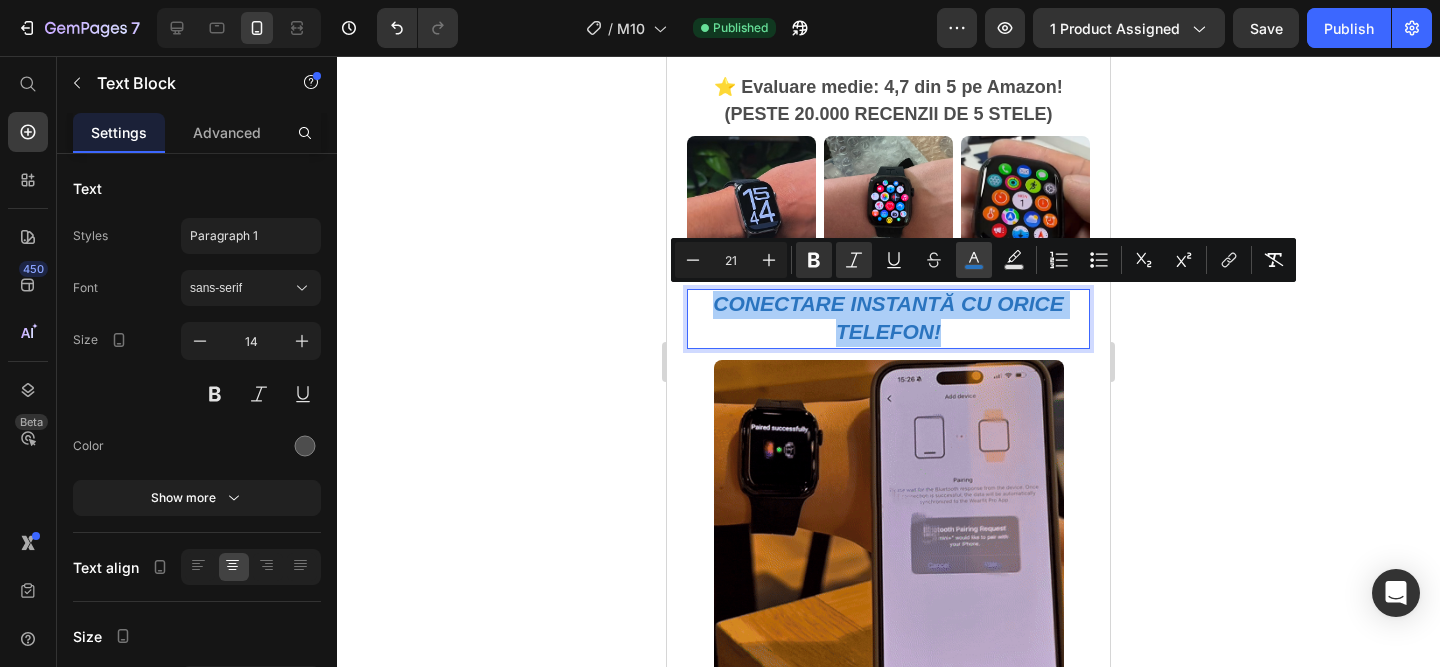 click 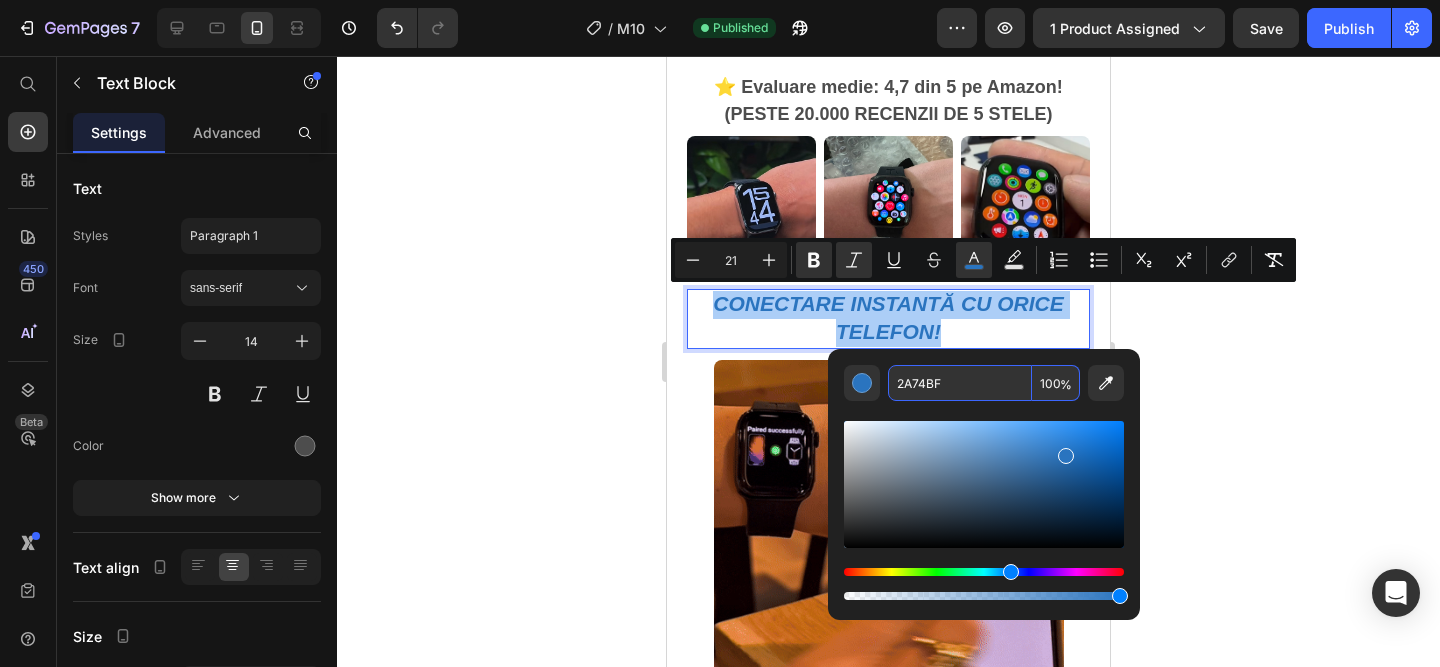 click on "2A74BF" at bounding box center [960, 383] 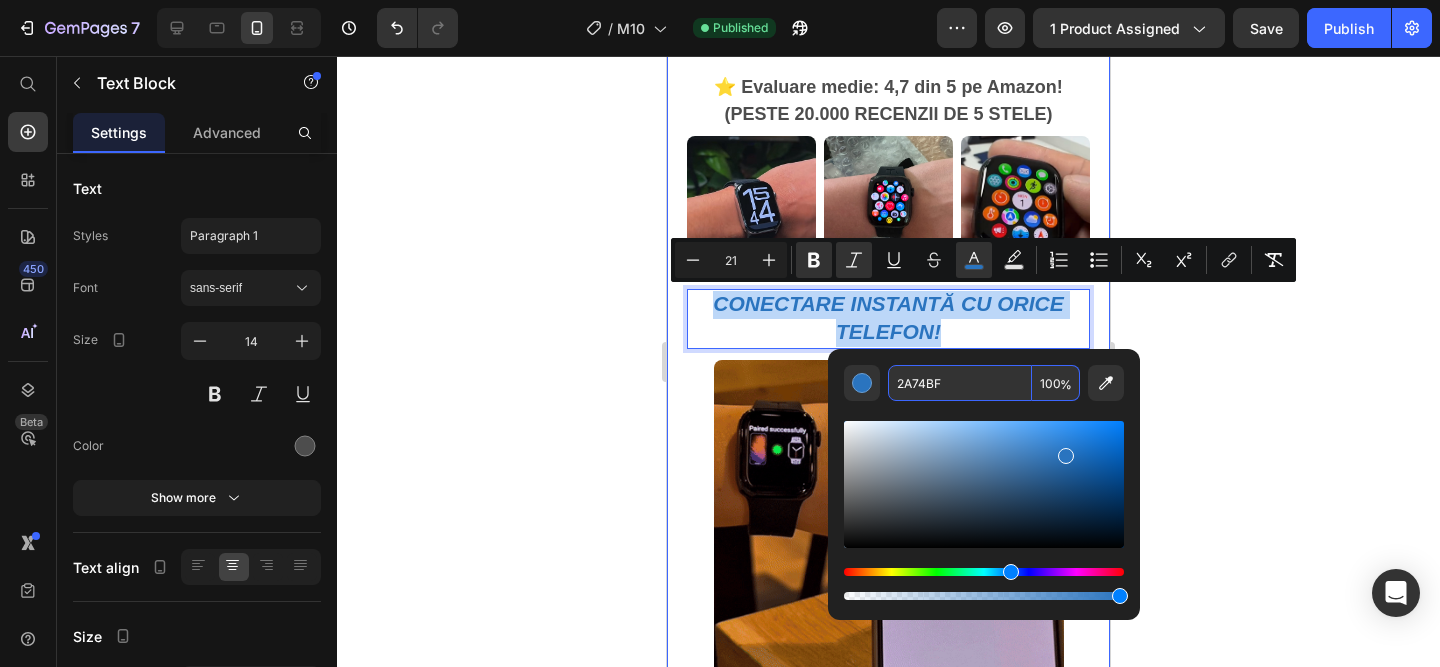 click on "Product Images Smartwatch M10 (Premium)™️ Product Title 199,00 lei Product Price 389,00 lei Product Price SALVATI 190,00 lei Discount Tag
Row
Icon Primesti GRATUIT o curea extra cadou! Text Block Row Image Plata la CURIER  (ramburs) Text Block Row Image Livrare RAPIDA  1-2 zile lucratoare Text Block Row
Publish the page to see the content.
Custom Code Buy it now Dynamic Checkout
Publish the page to see the content.
Custom Code ⭐️ Evaluare medie: 4,7 din 5 pe Amazon!  (PESTE 20.000 RECENZII DE 5 STELE) Text Block Image Image Image Row CONECTARE INSTANTA CU ORICE TELEFON! Text Block   11 Image De ce merită să alegi Smartwatch-ul M10?     • Design premium, 41 mm – modern, elegant, ușor de asortat. Text Block Image Text Block Row Product Image Root" at bounding box center (888, 867) 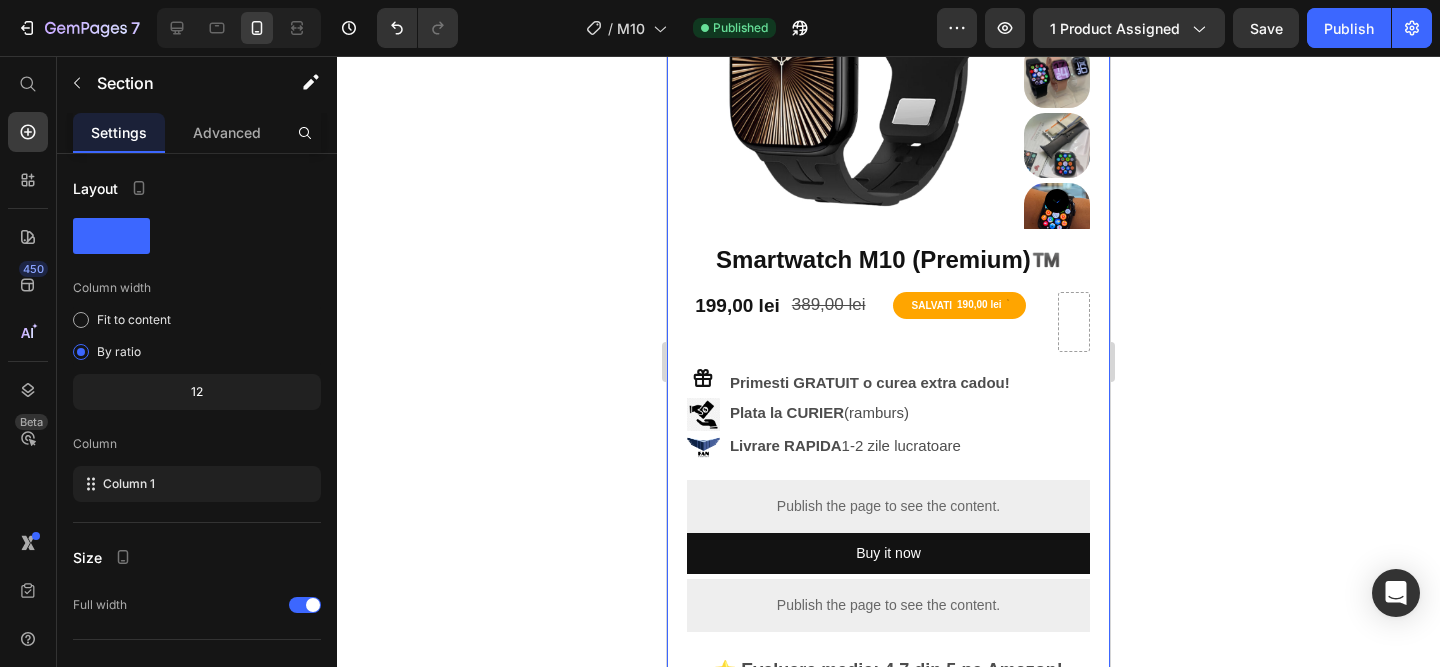 scroll, scrollTop: 213, scrollLeft: 0, axis: vertical 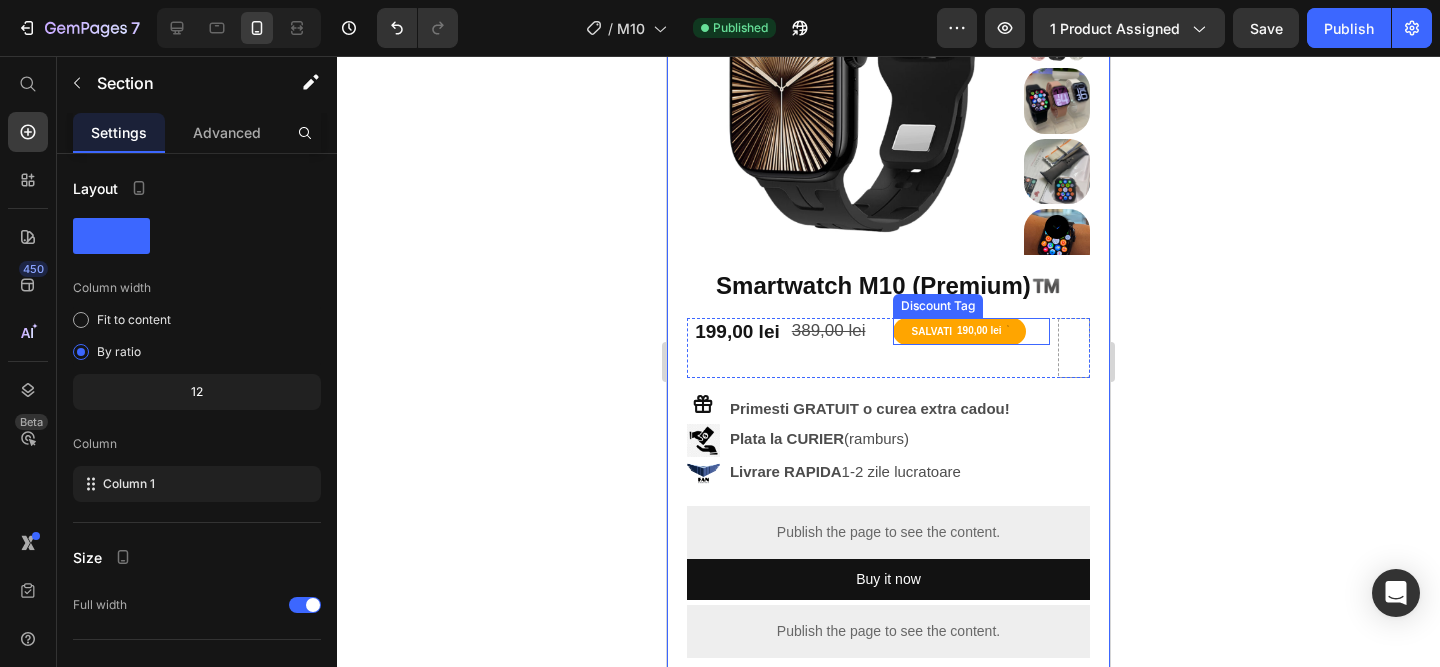 click on "SALVATI 190,00 lei" at bounding box center [959, 331] 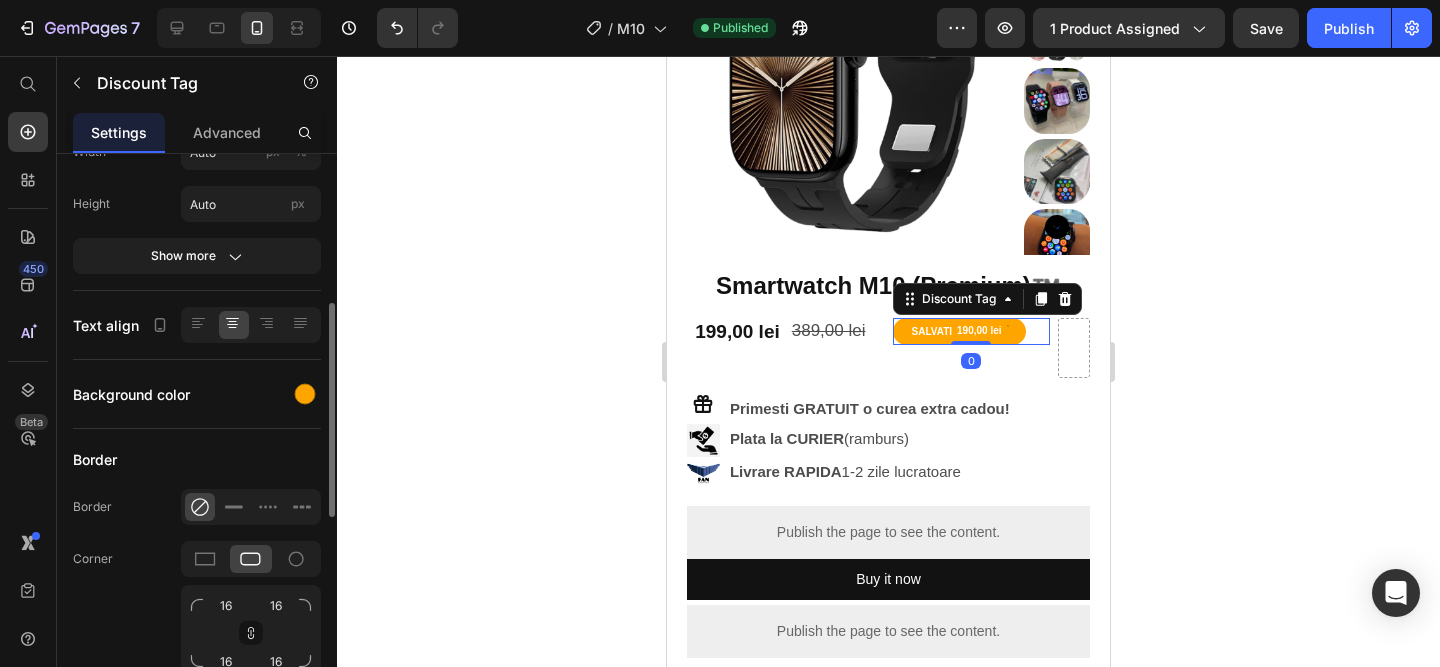 scroll, scrollTop: 423, scrollLeft: 0, axis: vertical 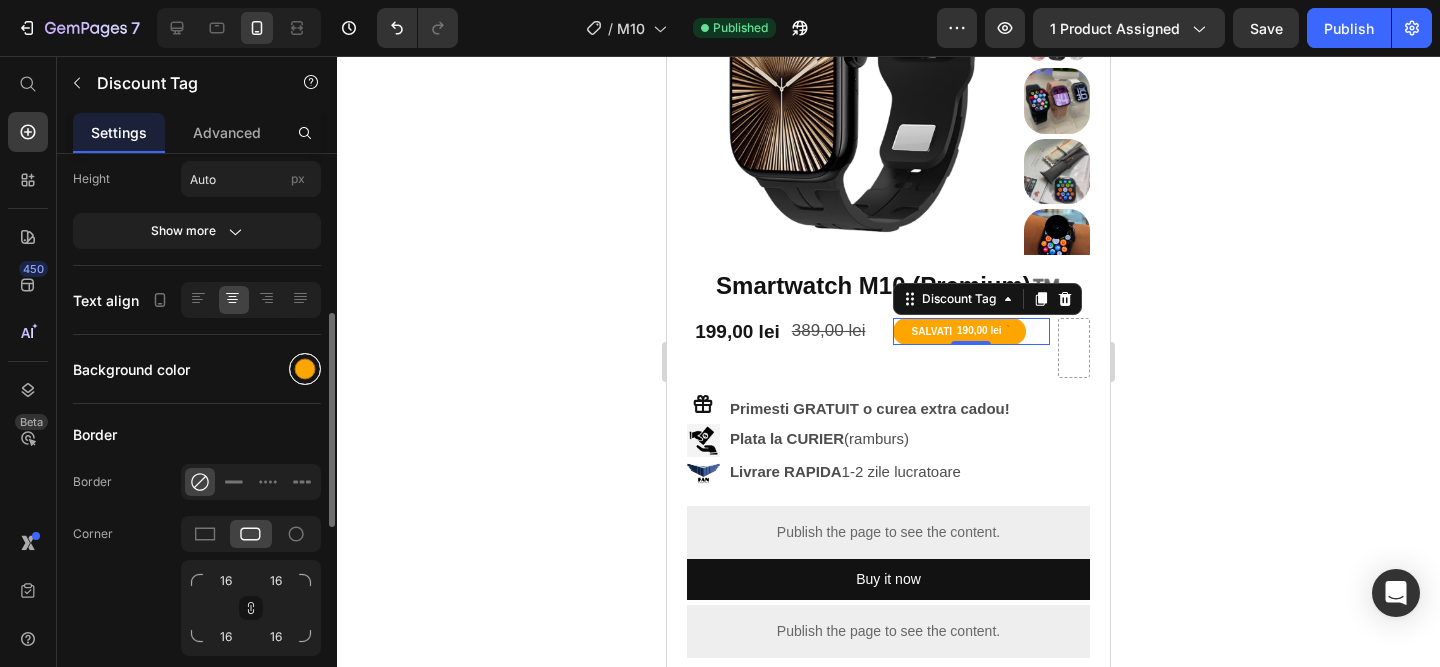 click at bounding box center [305, 369] 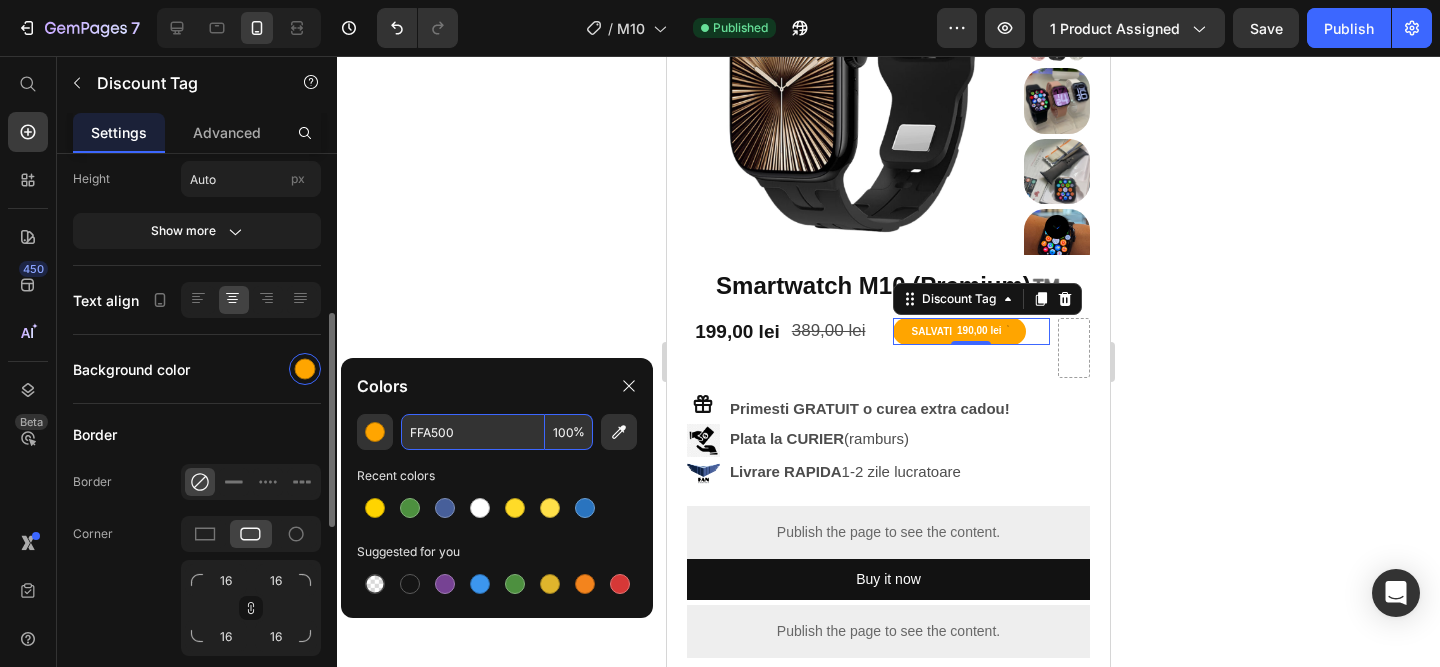 click on "FFA500" at bounding box center [473, 432] 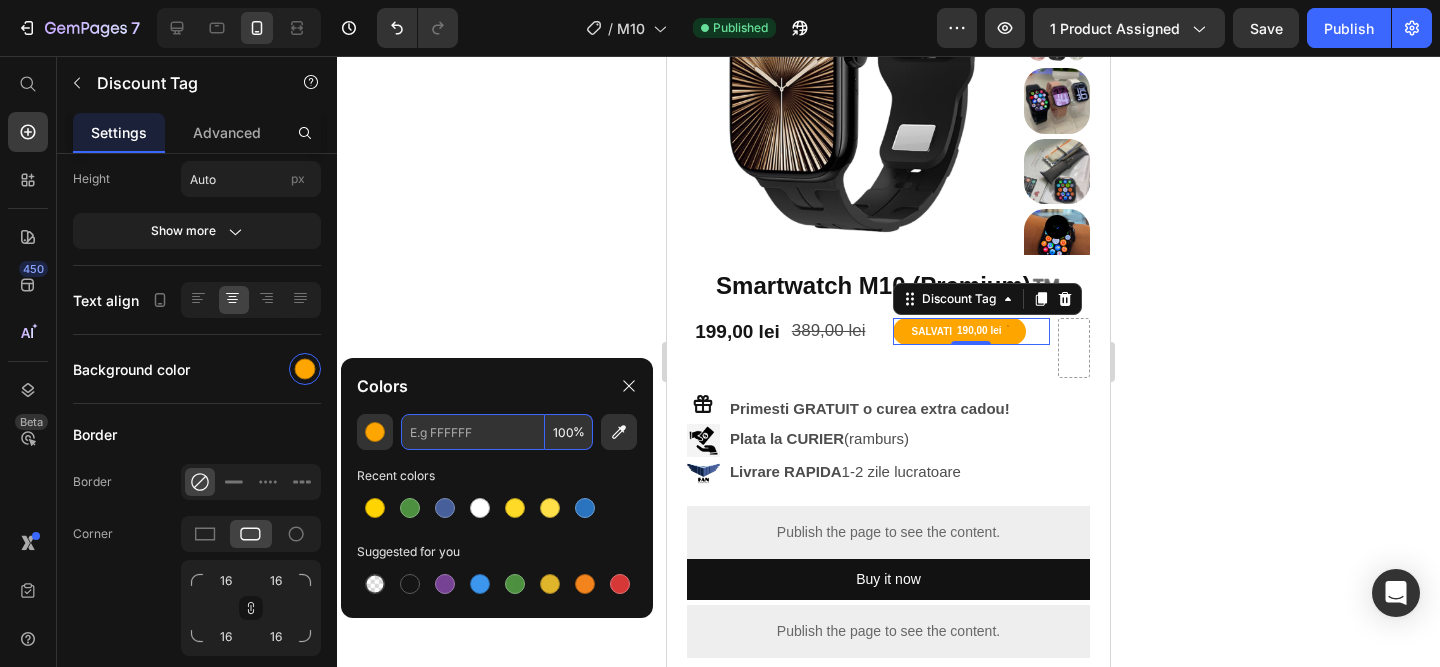 paste on "2A74BF" 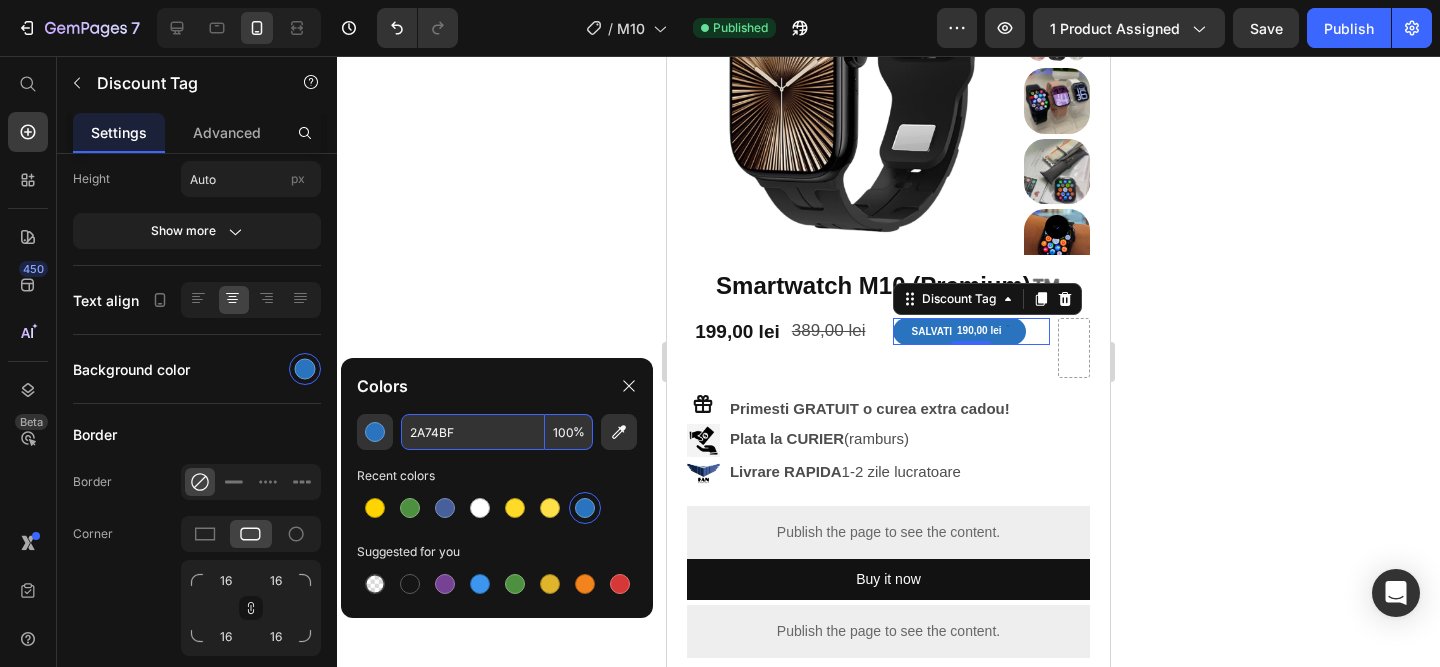 type on "2A74BF" 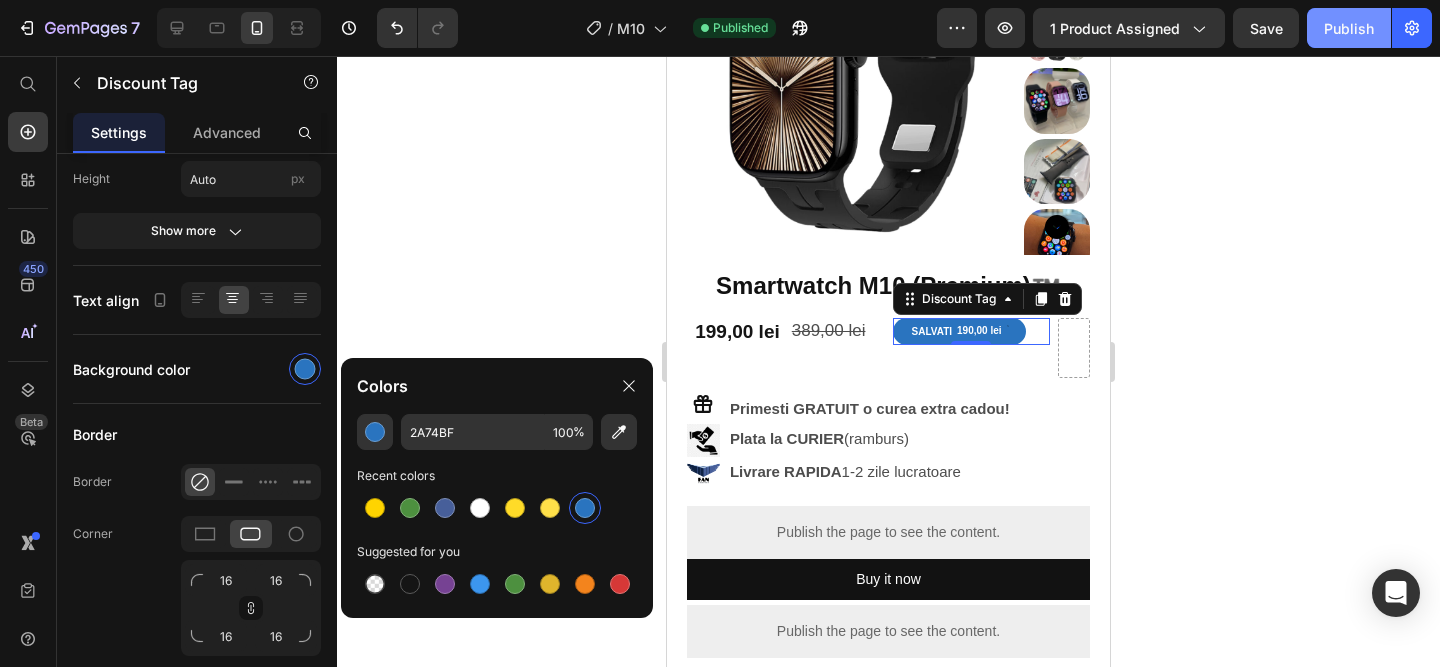 click on "Publish" at bounding box center [1349, 28] 